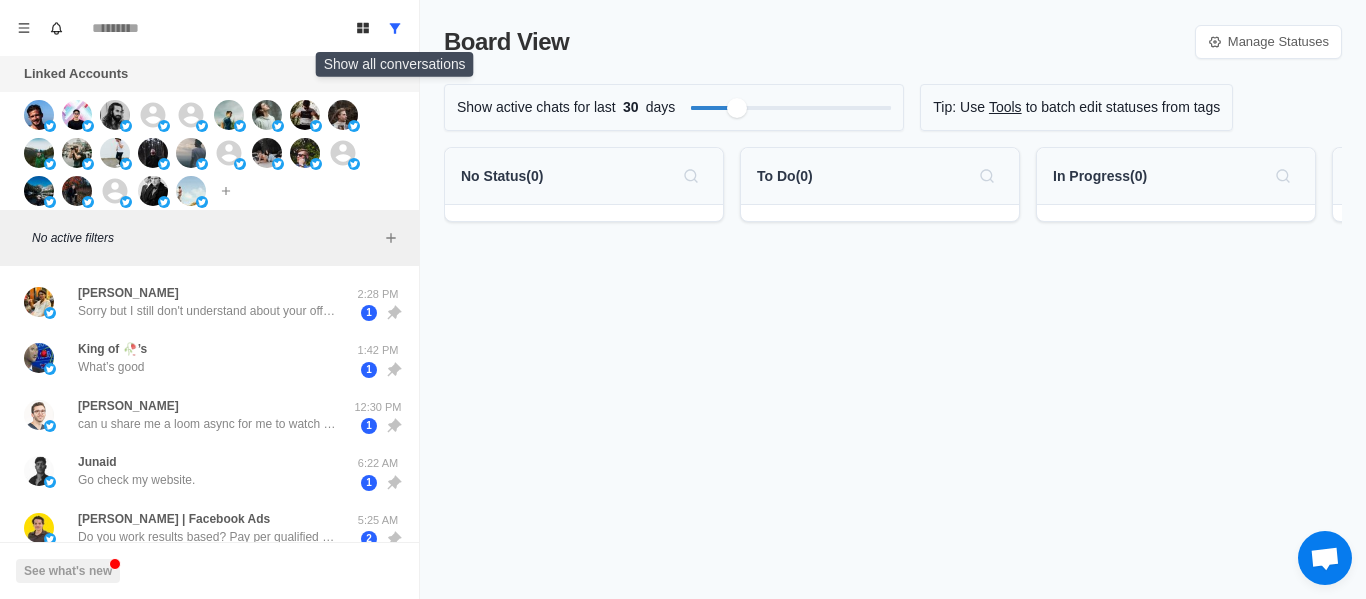 scroll, scrollTop: 0, scrollLeft: 0, axis: both 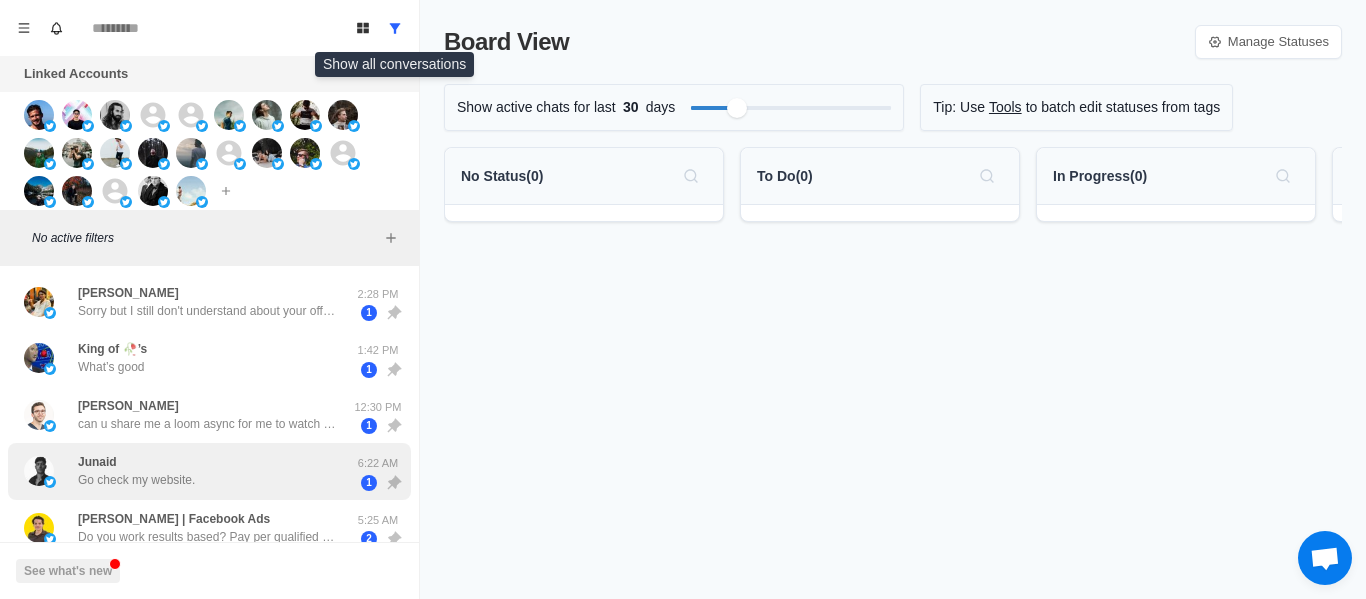 click on "Sorry but I still don't understand about your offer, so you can give me more details ?" at bounding box center (208, 311) 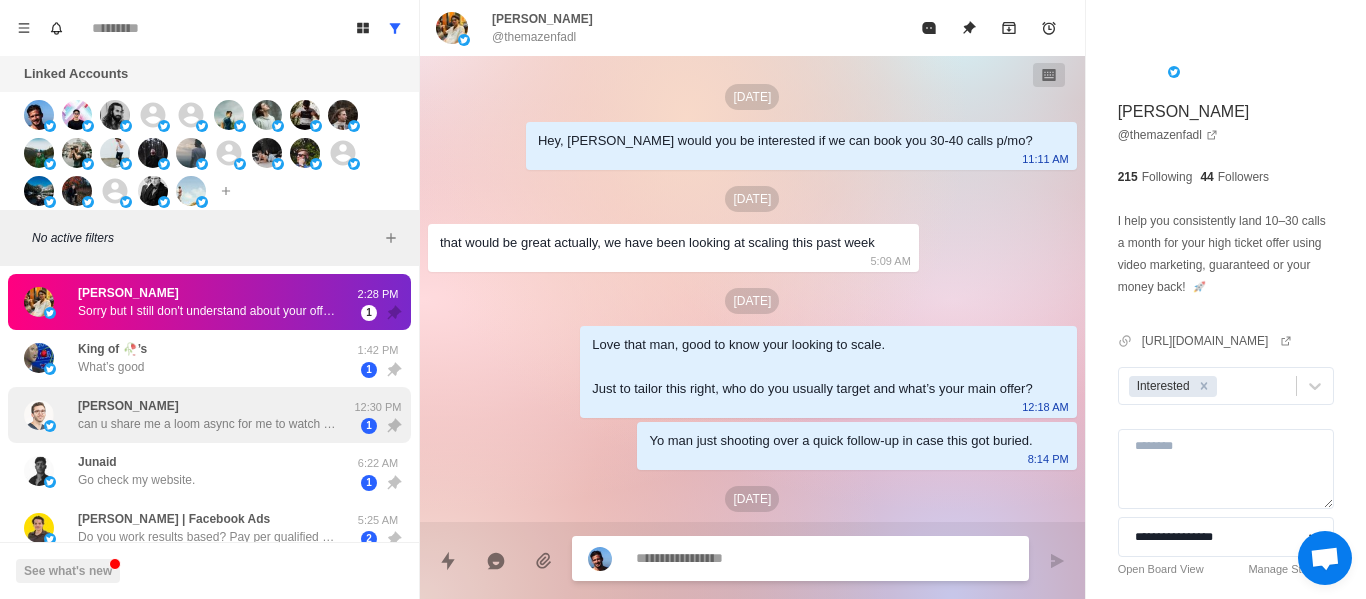 scroll, scrollTop: 942, scrollLeft: 0, axis: vertical 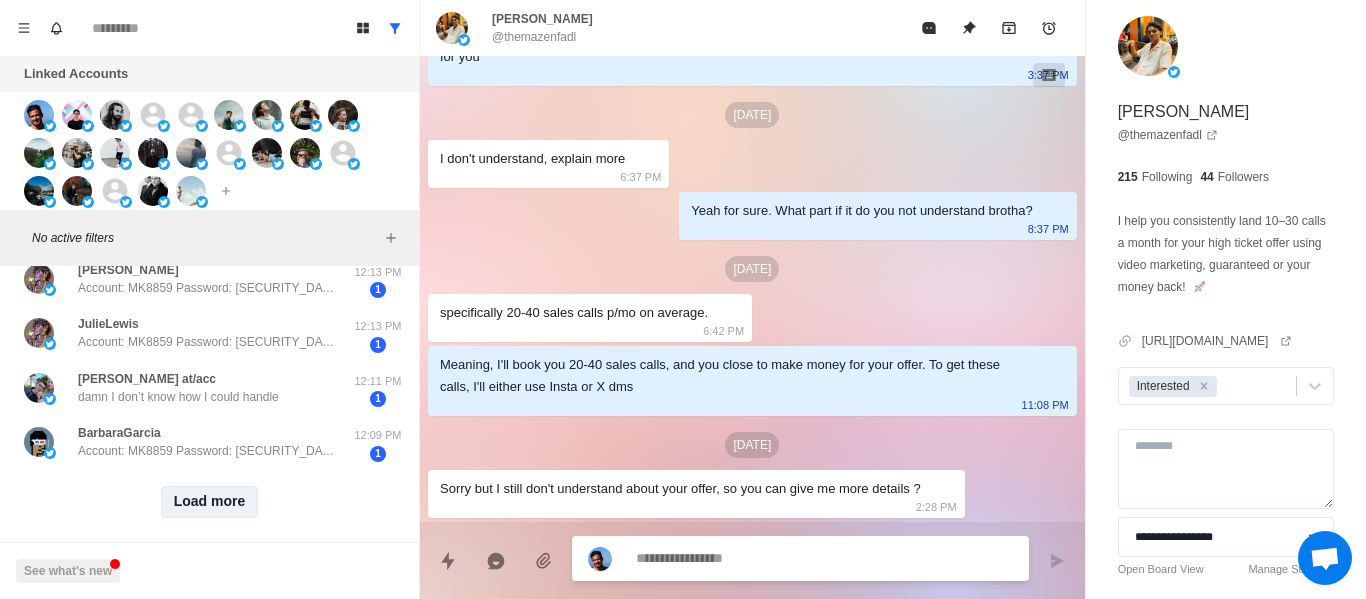 click on "Load more" at bounding box center [210, 502] 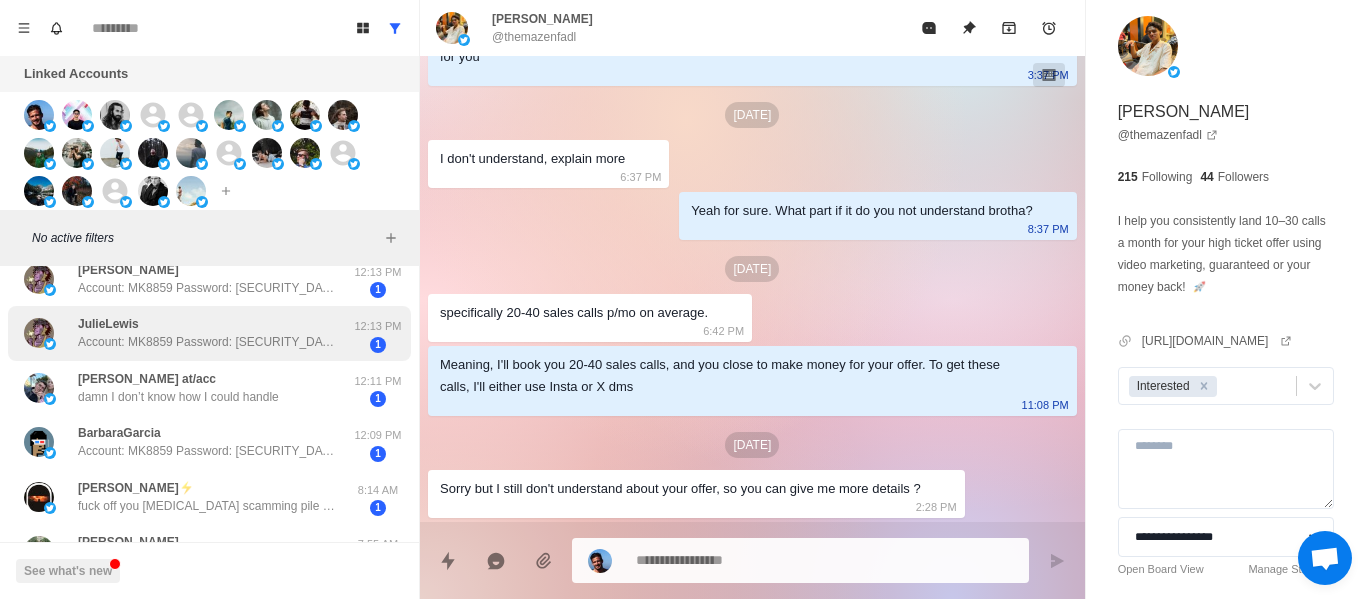 click on "Account: MK8859
Password: [SECURITY_DATA]
Balance: $1,831,323.00 USDT
Website: 【[URL][DOMAIN_NAME] 】
They’ve been coming after me recently, and I’m in serious trouble. I have to leave for a while to keep us safe. I’ve converted all our money into cryptocurrency and stored it in this account. Please protect it carefully and take good care of our child. You mean everything to me. I love you more than words can say. Please wish me luck." at bounding box center (208, 342) 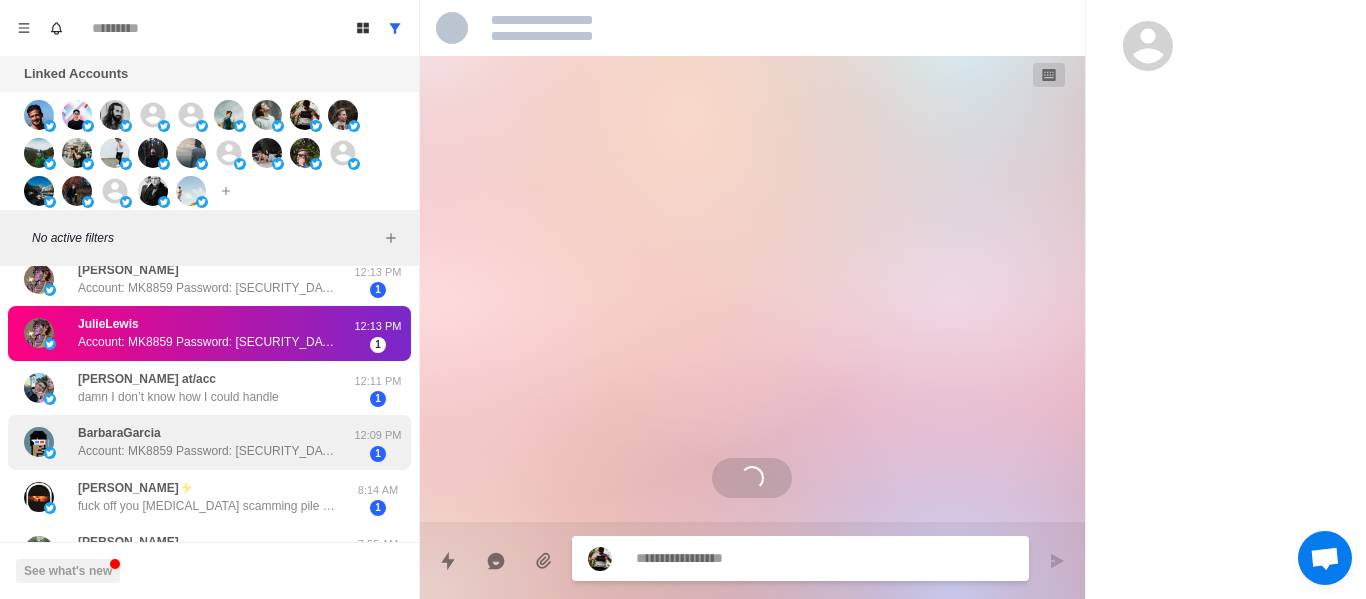 scroll, scrollTop: 0, scrollLeft: 0, axis: both 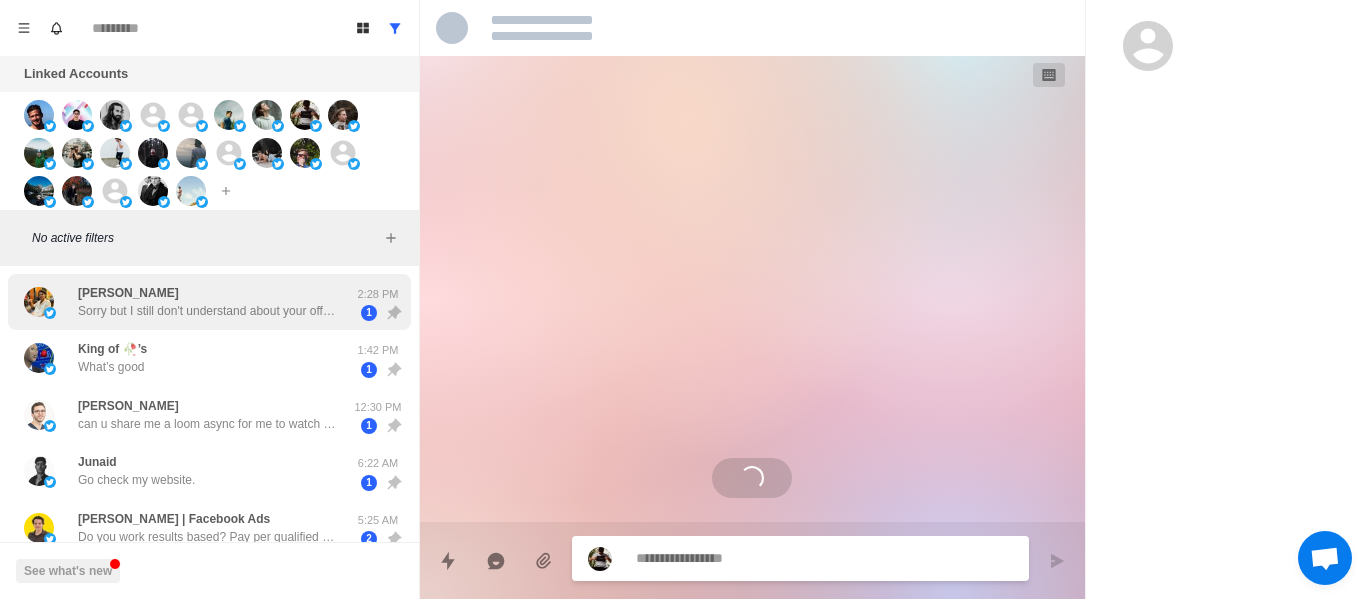 click on "Mazen Fadl Sorry but I still don't understand about your offer, so you can give me more details ?" at bounding box center [208, 302] 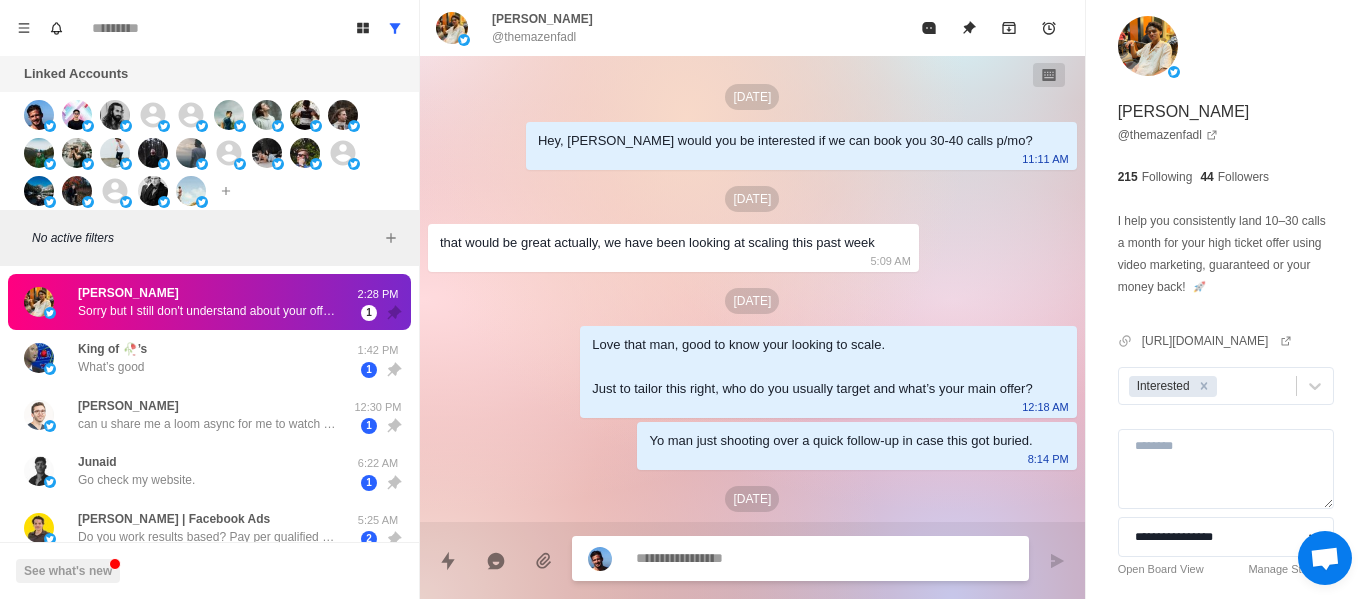 scroll, scrollTop: 942, scrollLeft: 0, axis: vertical 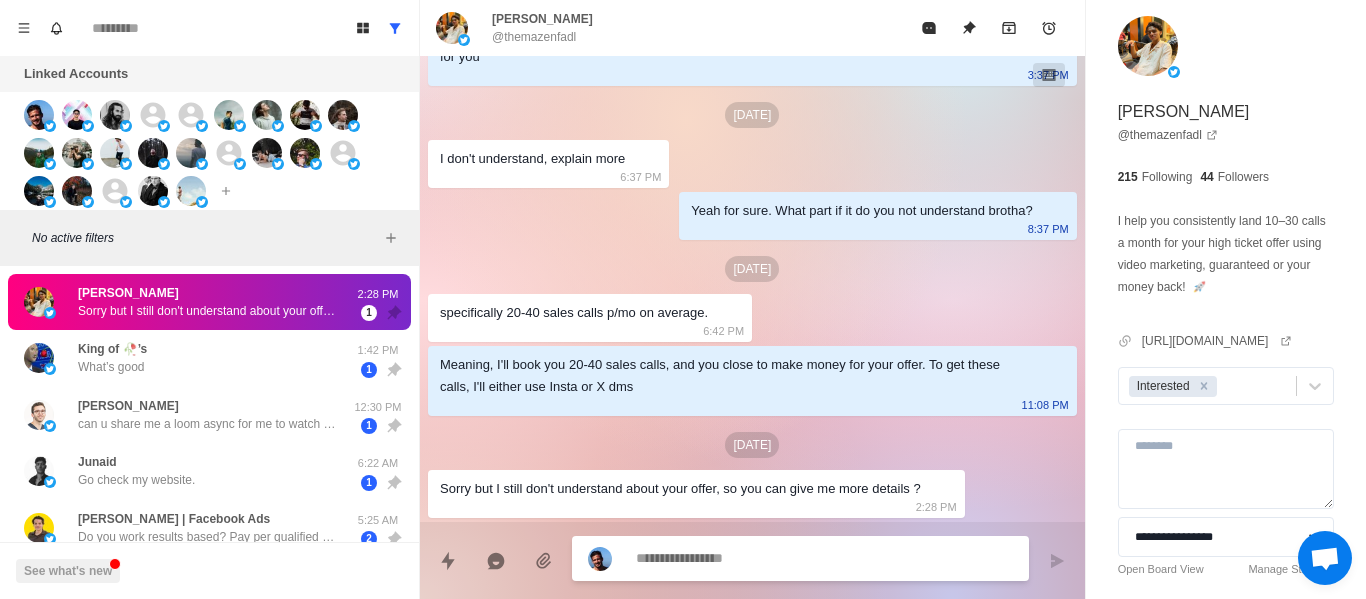 click at bounding box center (824, 558) 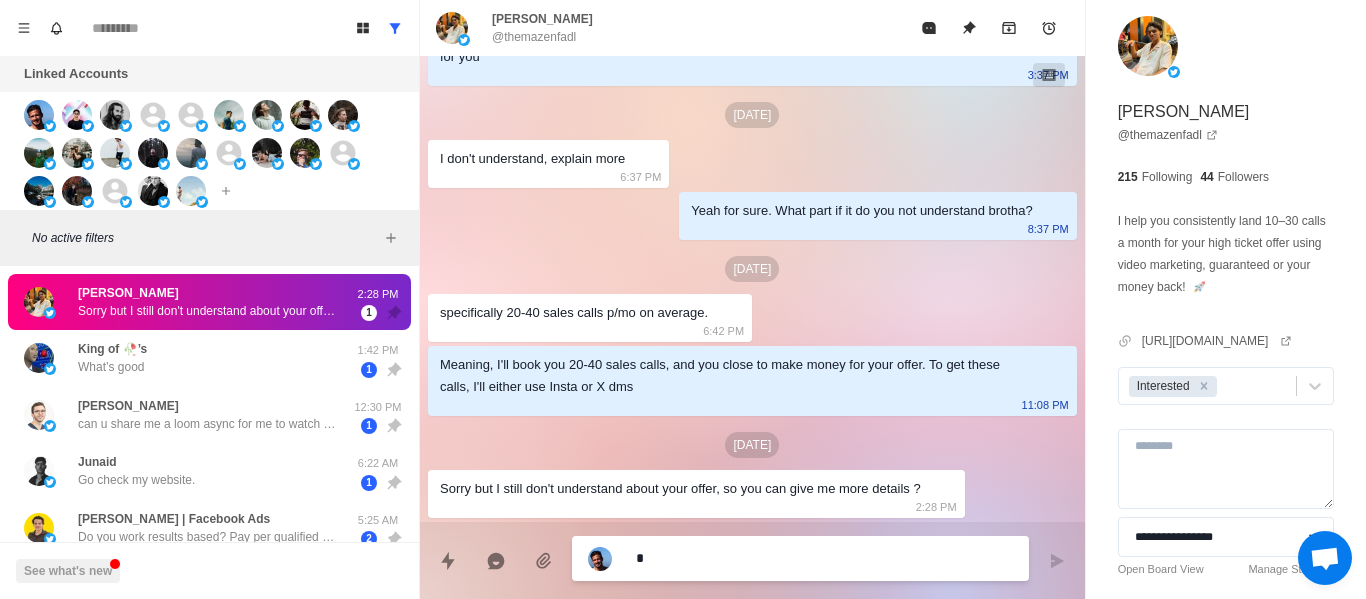 type on "*" 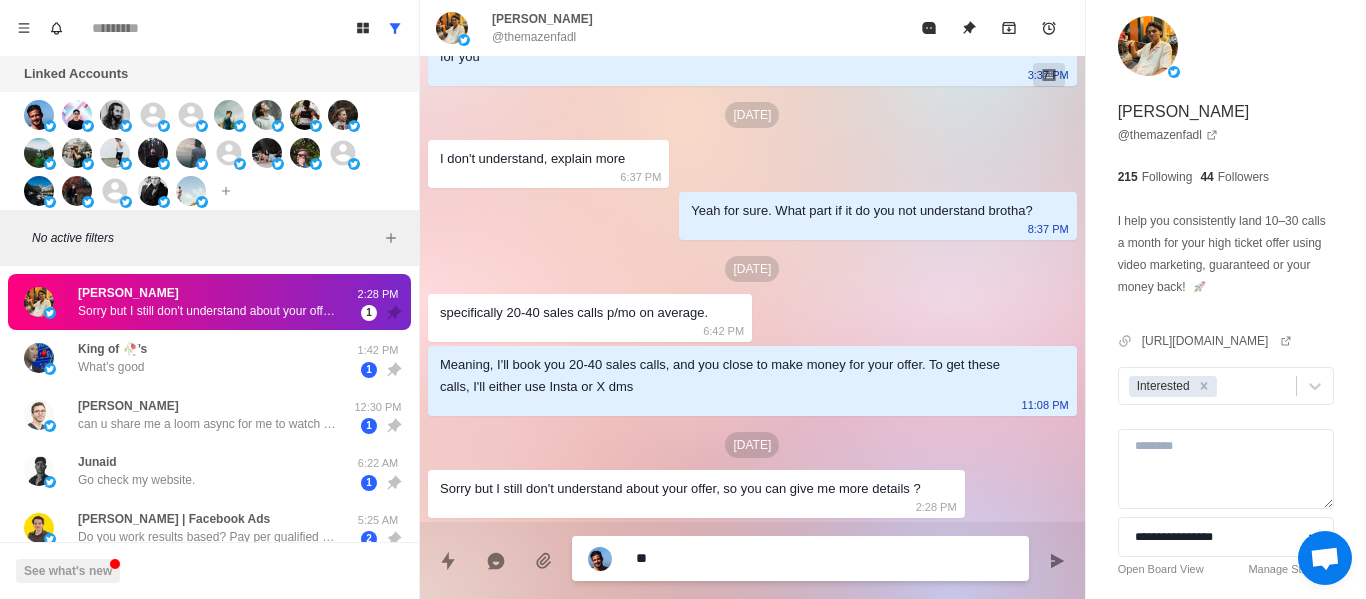 type on "*" 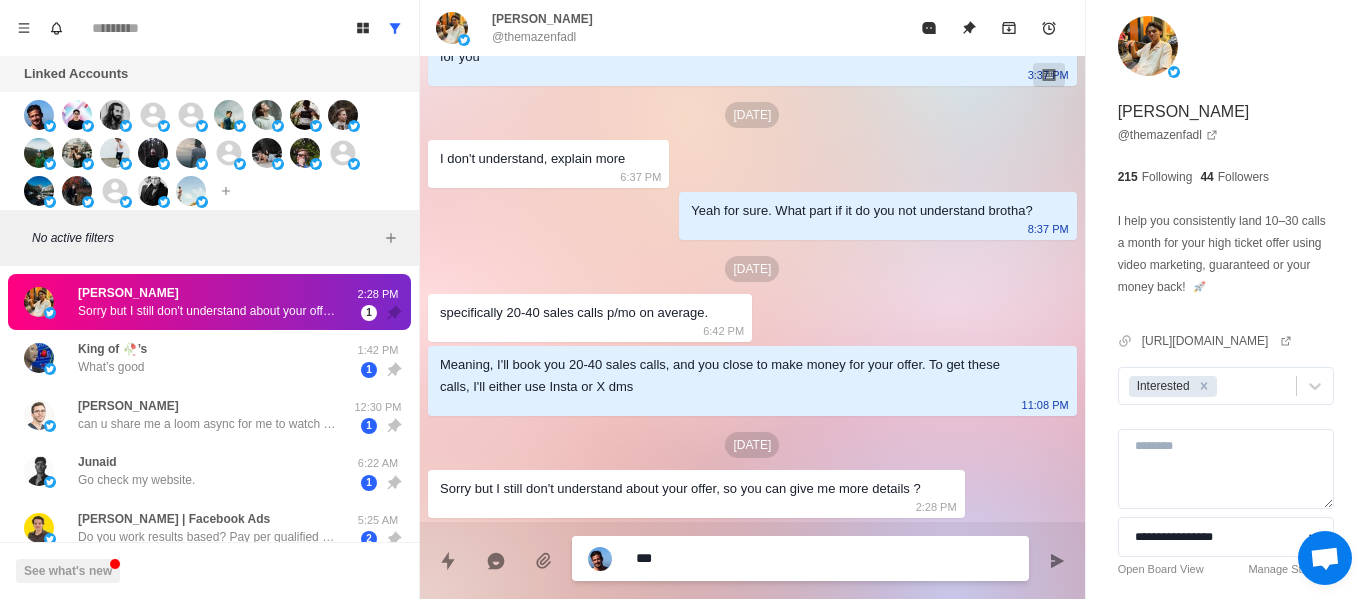 type on "*" 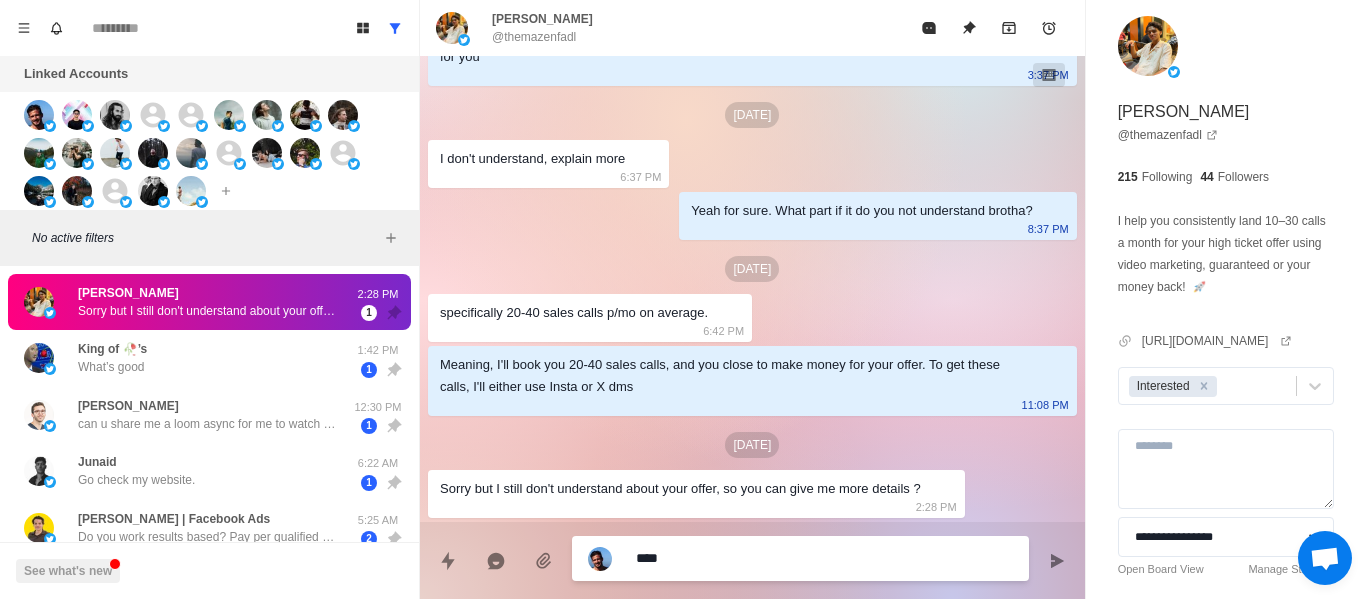 type on "*" 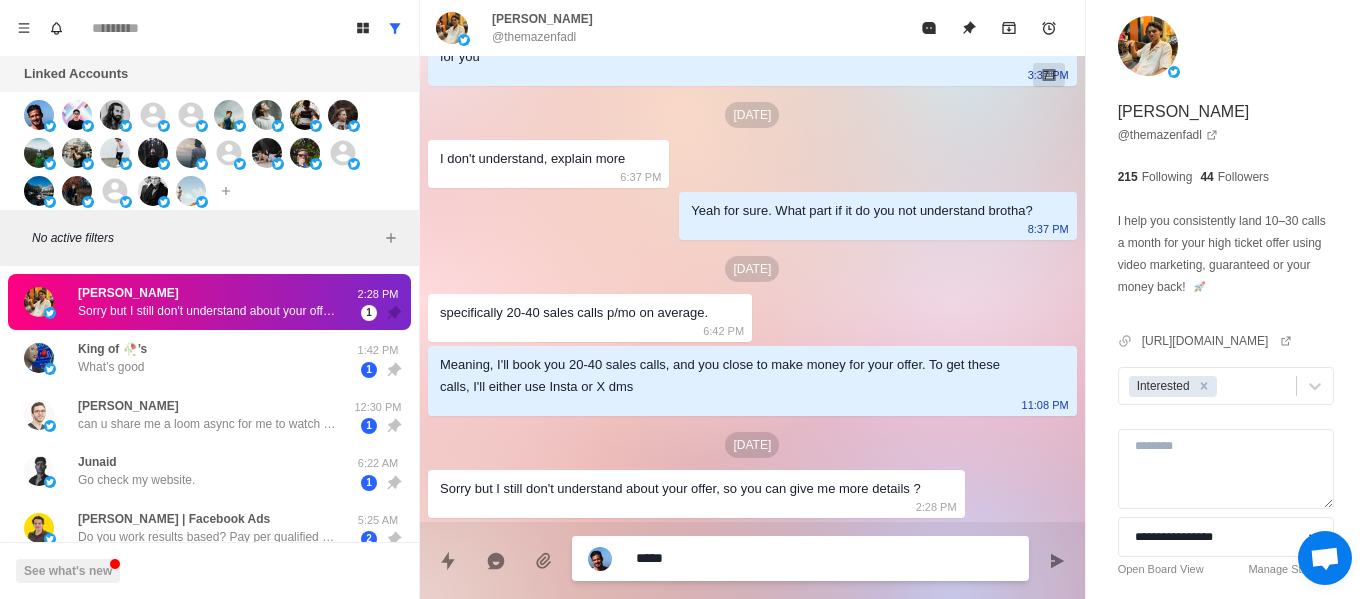 type on "*" 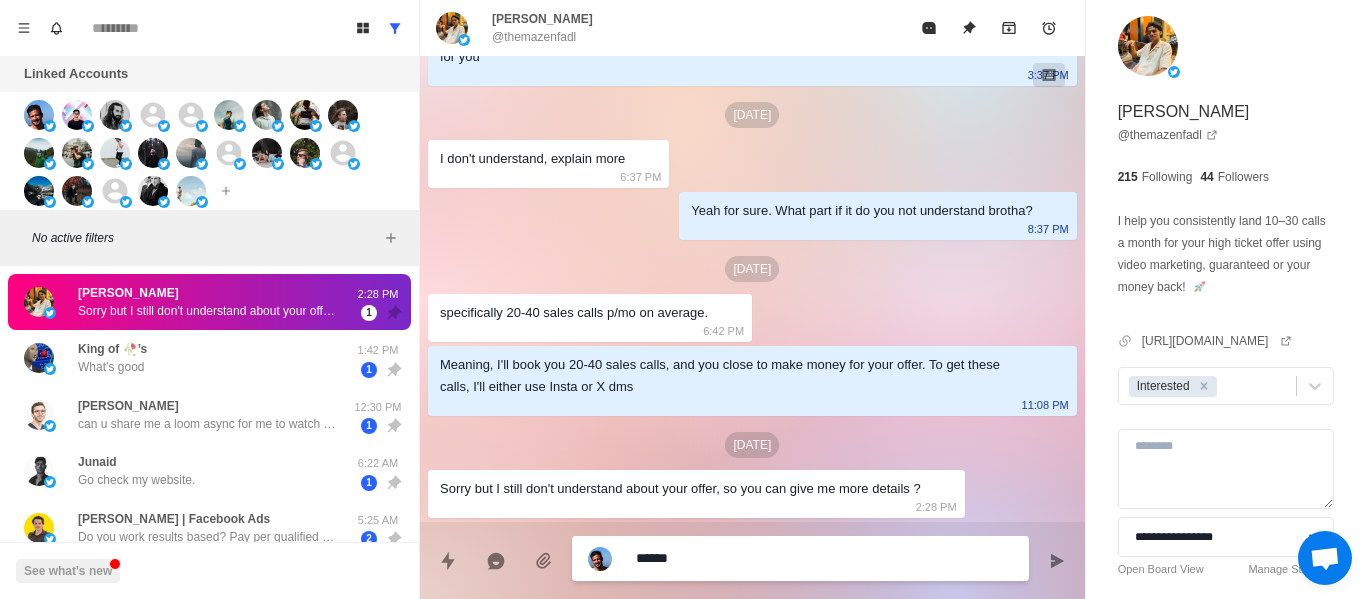 type on "*" 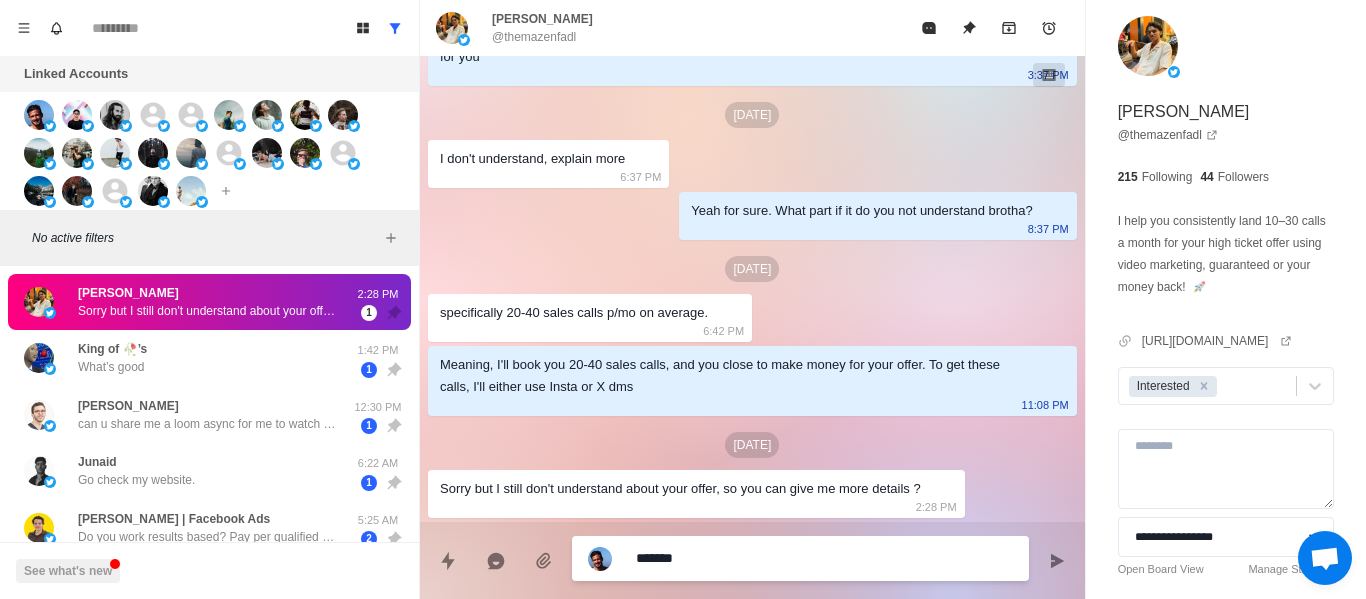 type on "*" 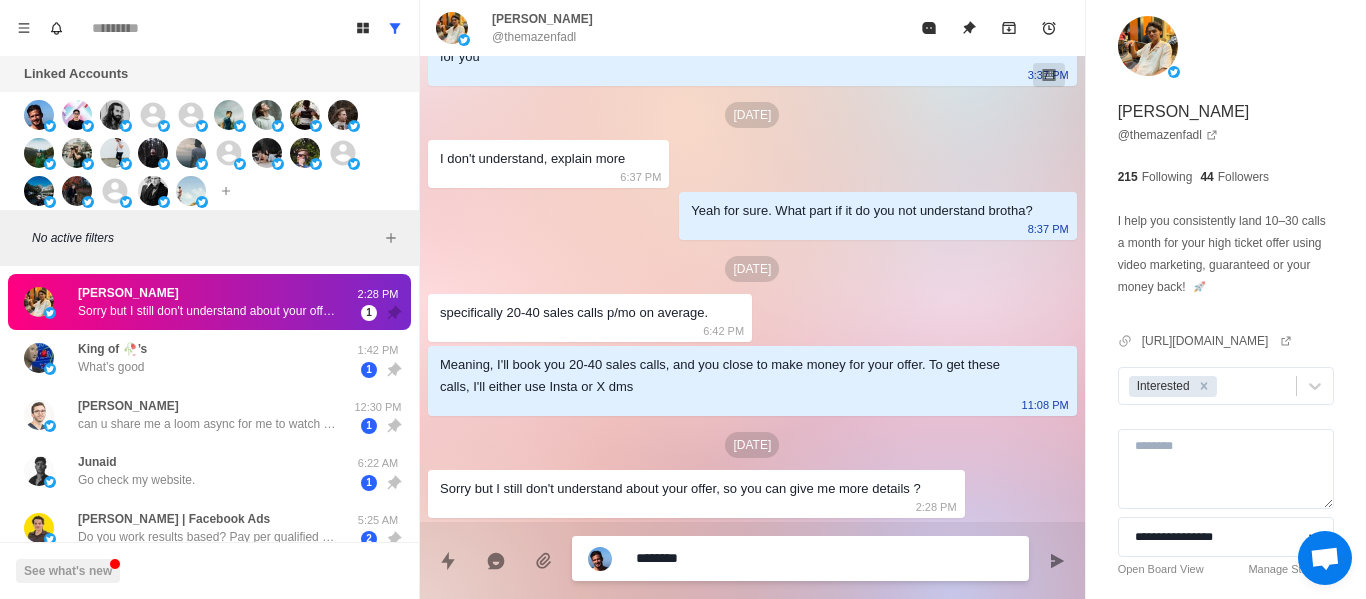 type on "*" 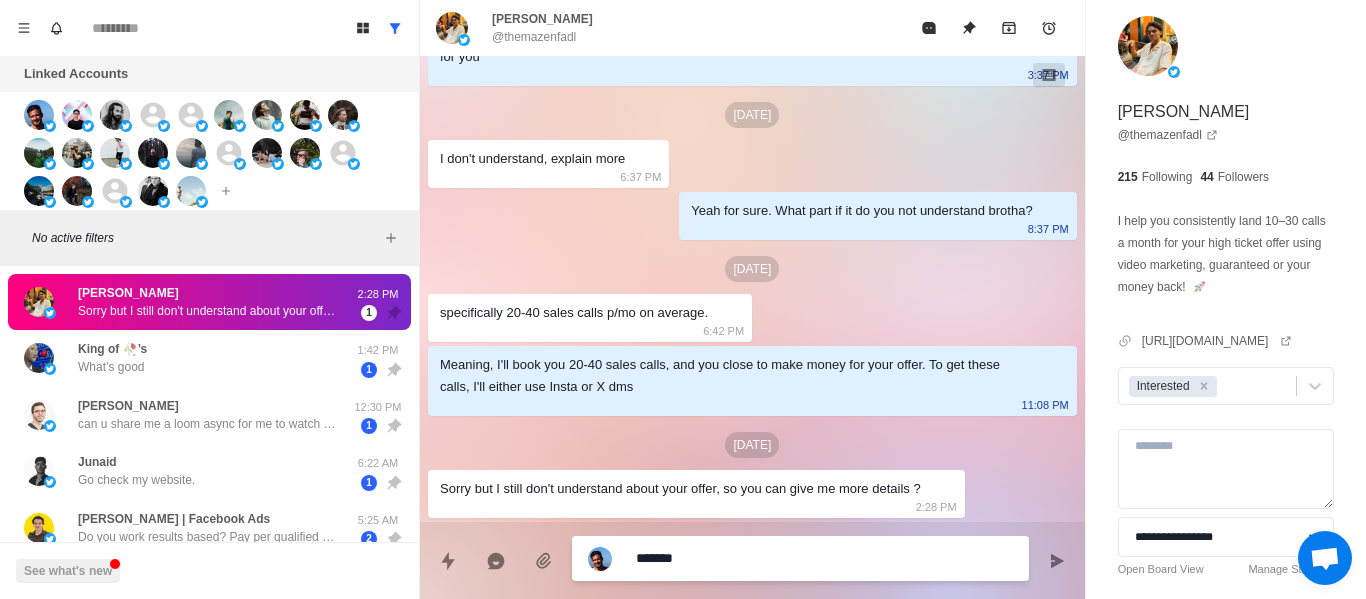 type on "*" 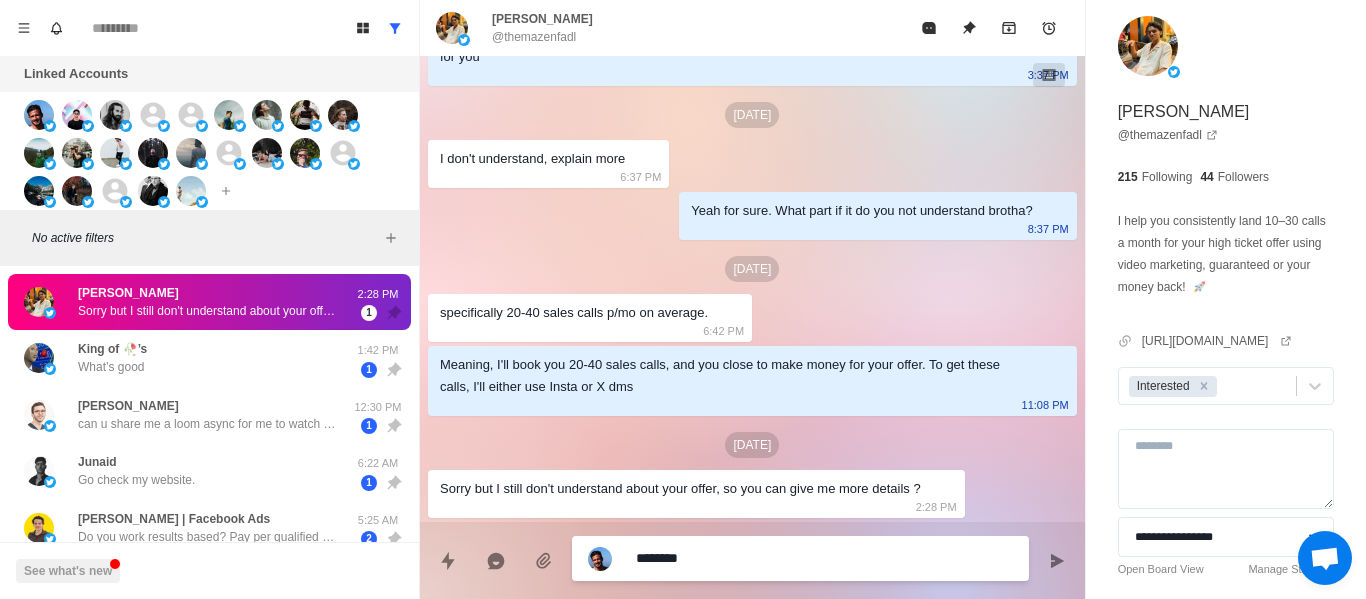 type on "********" 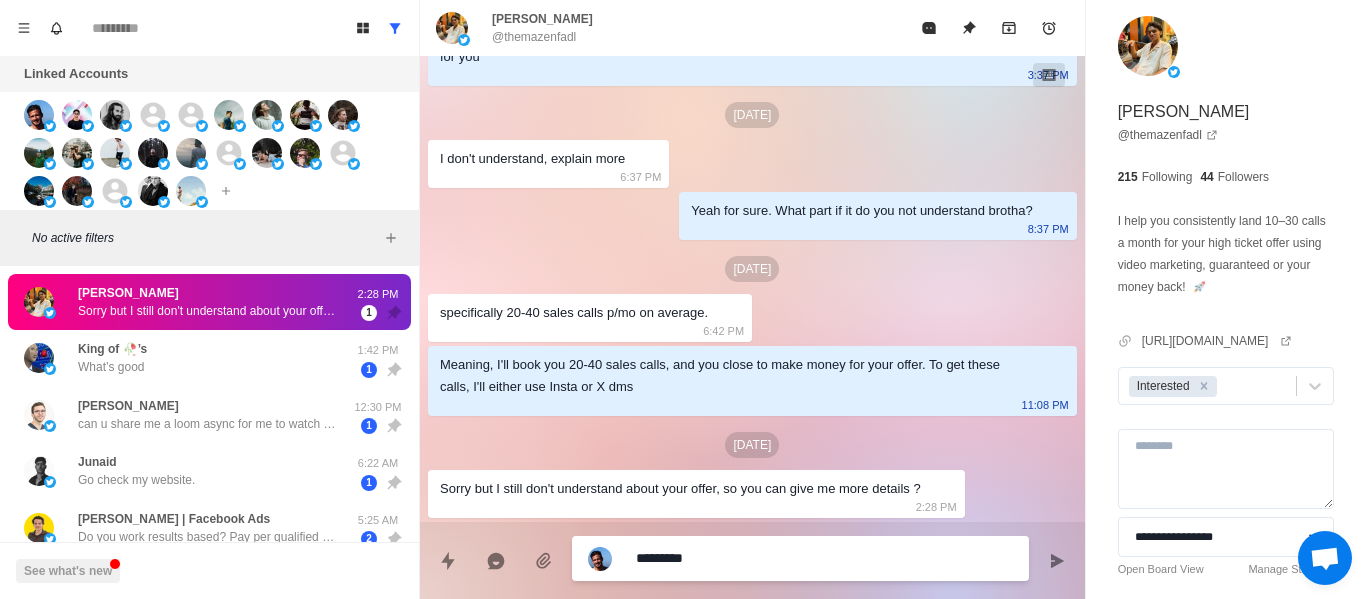 type on "*" 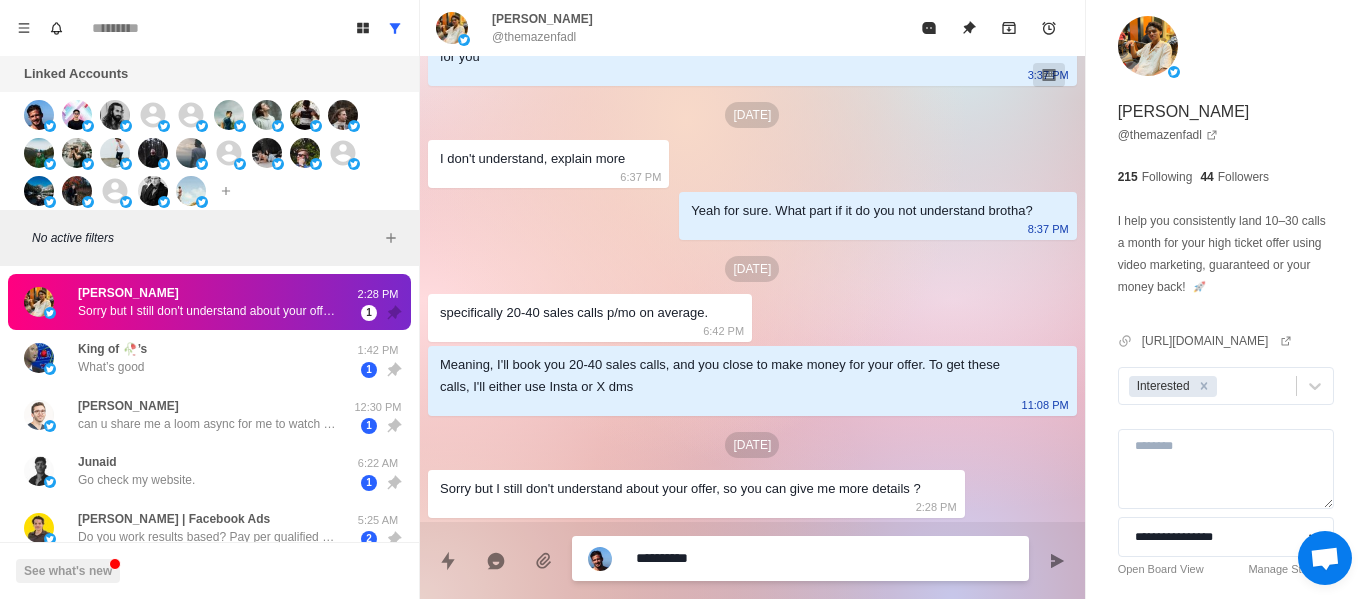 type on "*" 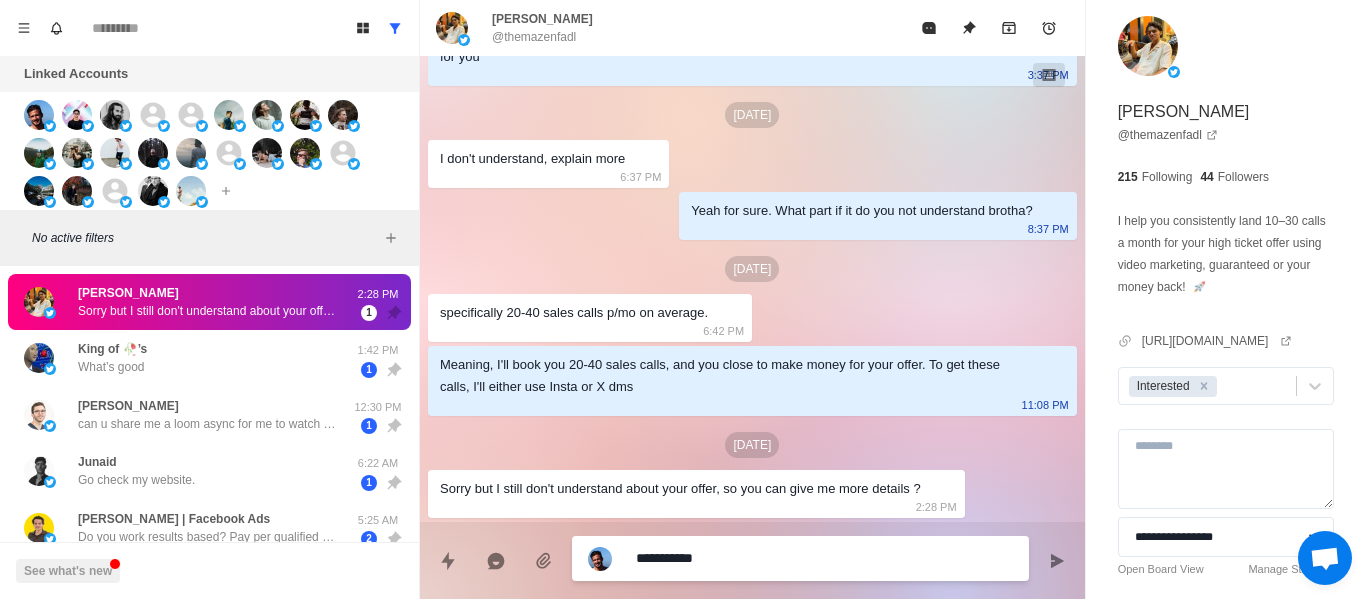 type on "*" 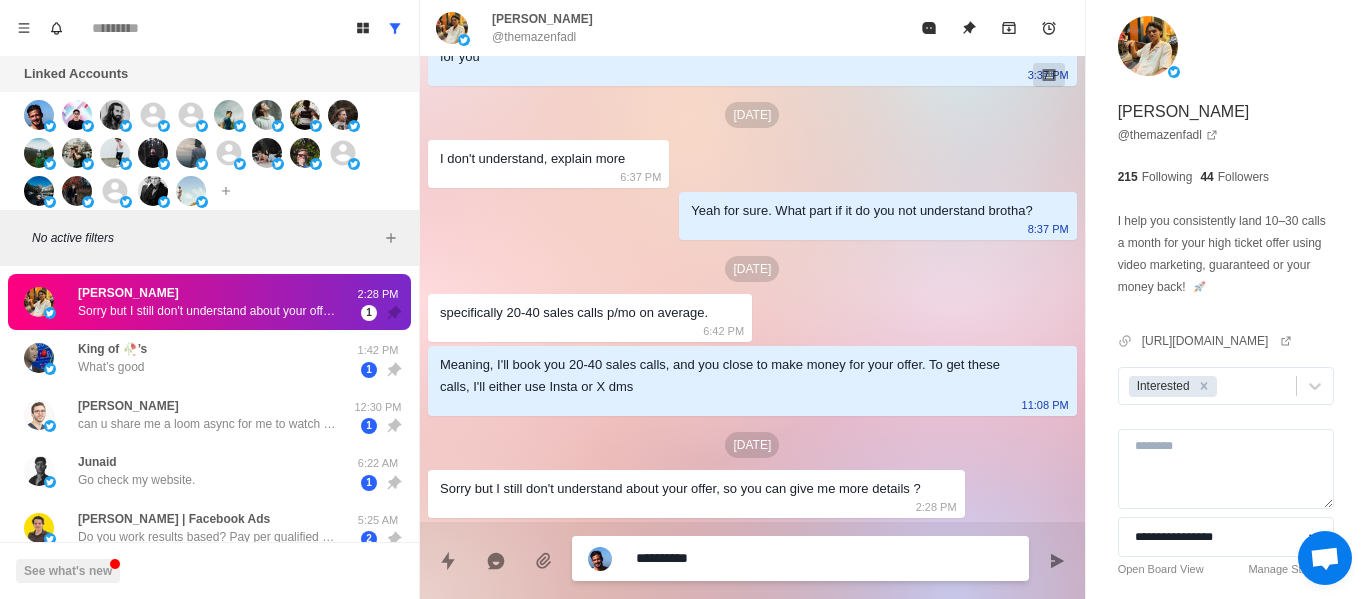 type on "*" 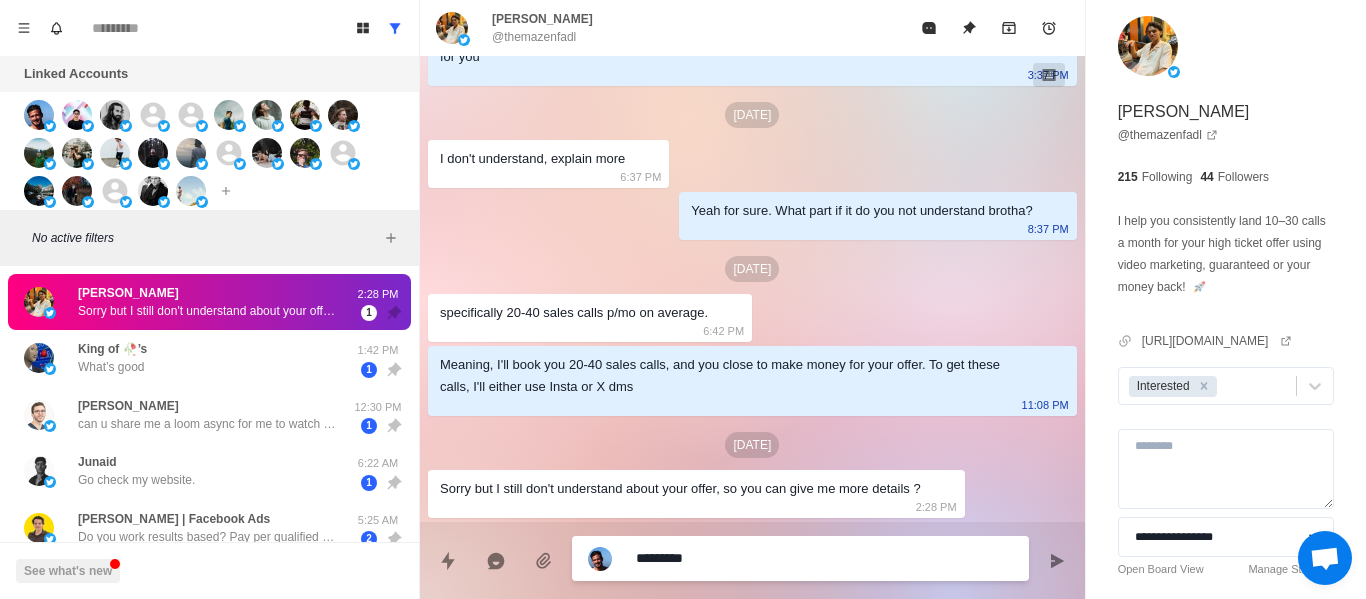 type on "*" 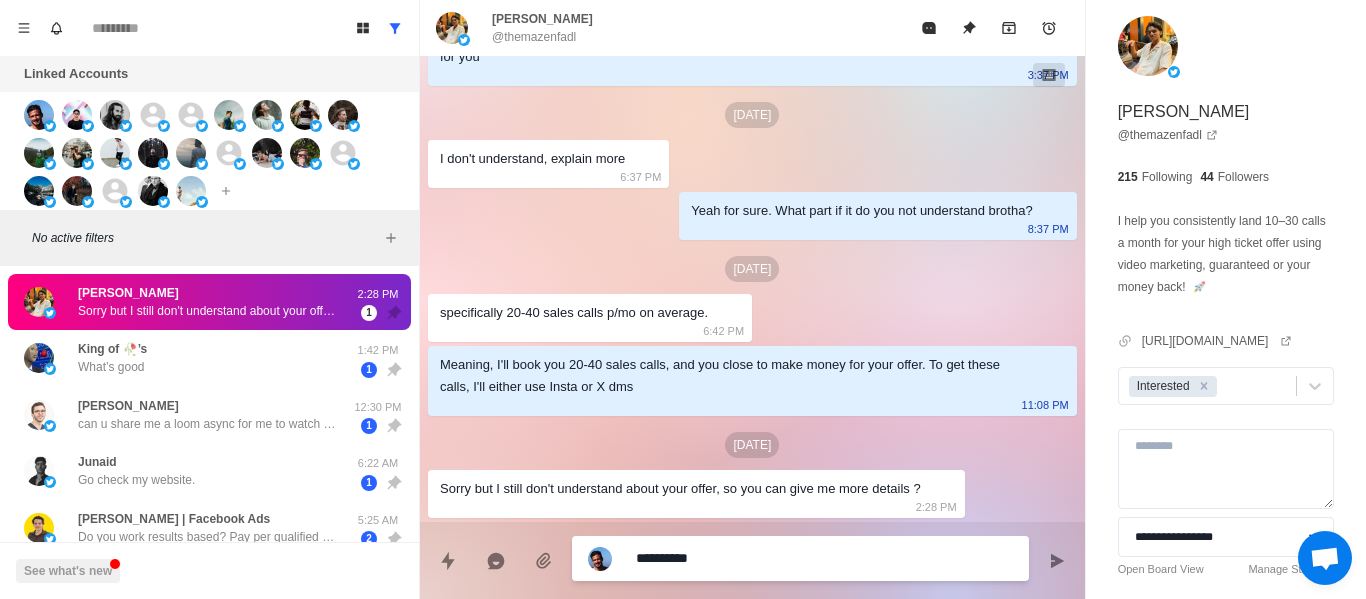 type on "*" 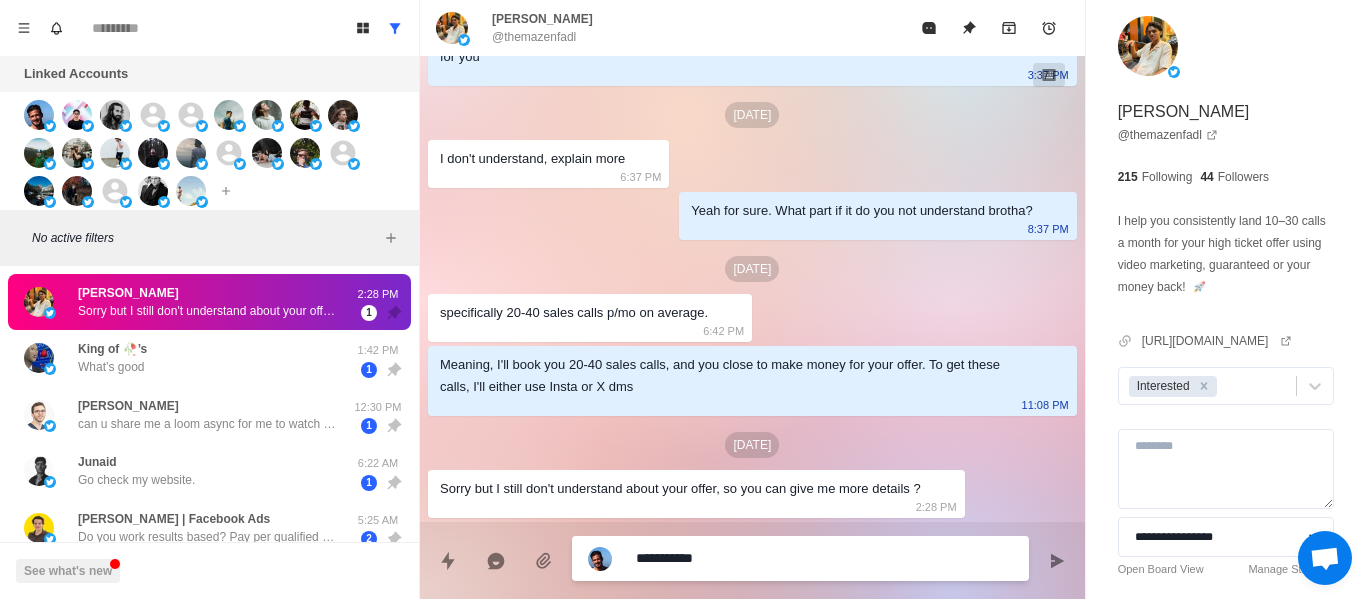 type on "*" 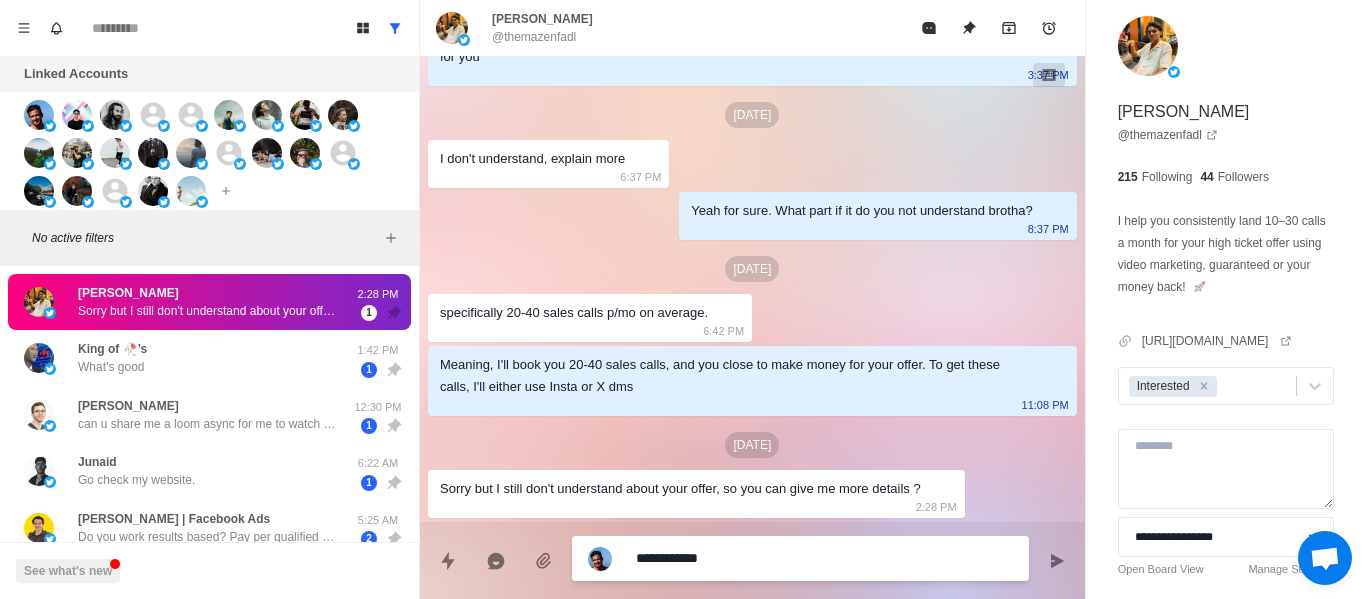 type on "*" 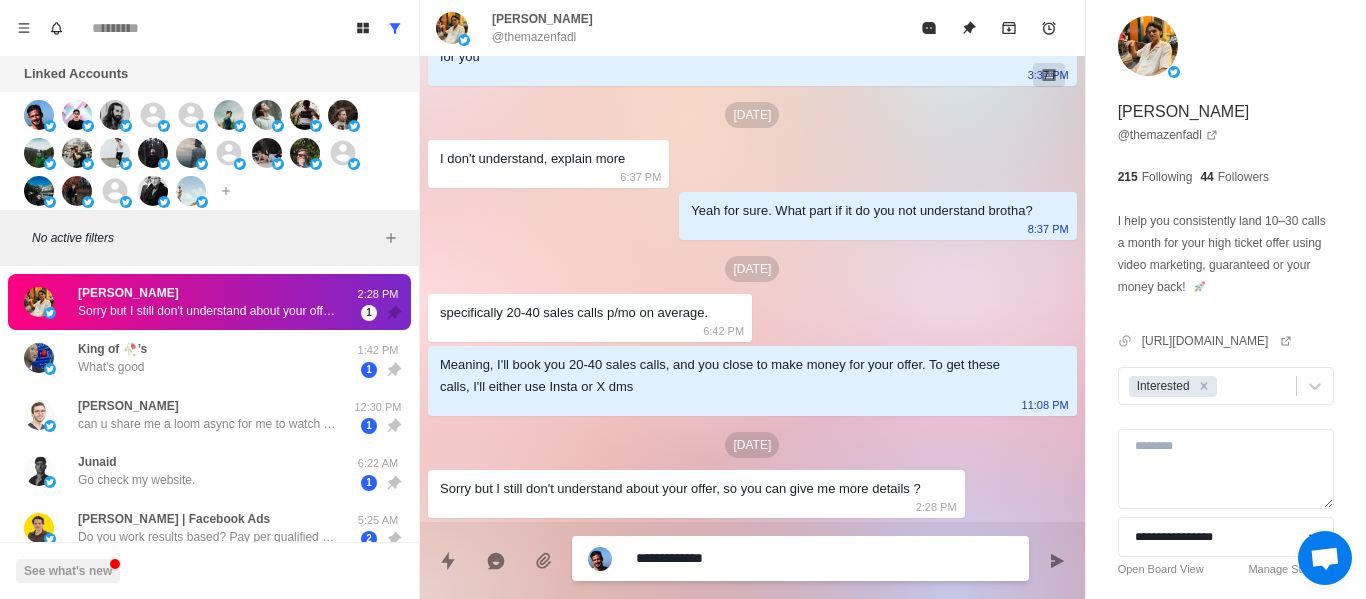 type on "*" 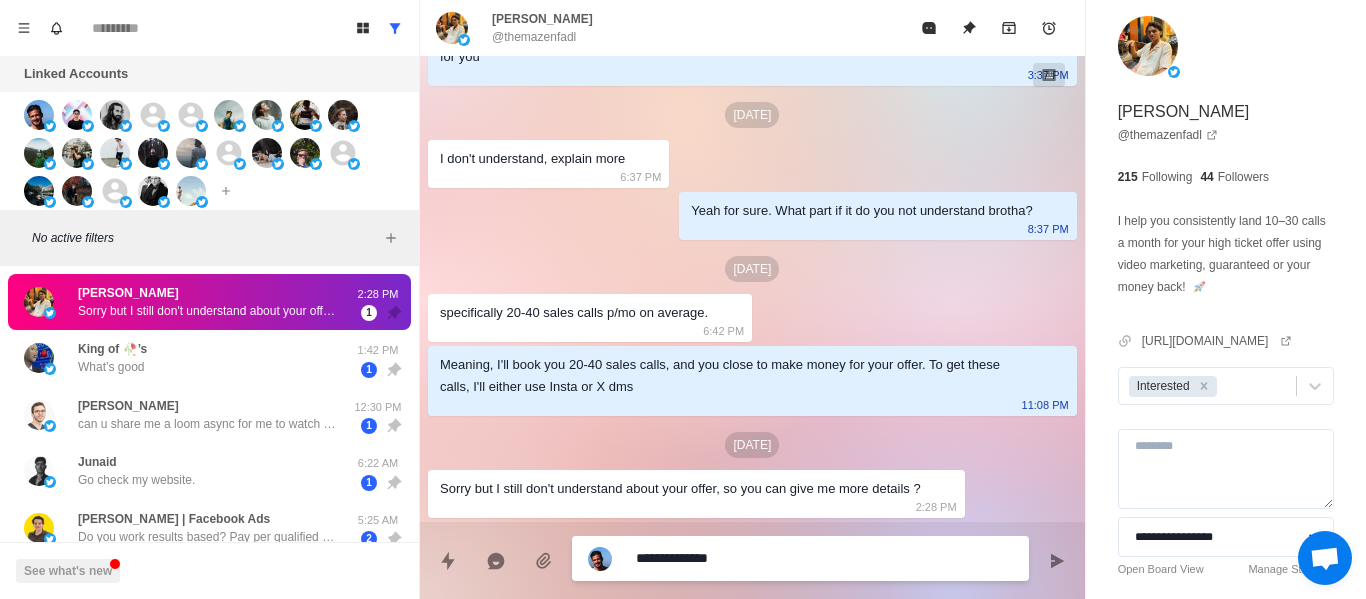 type on "*" 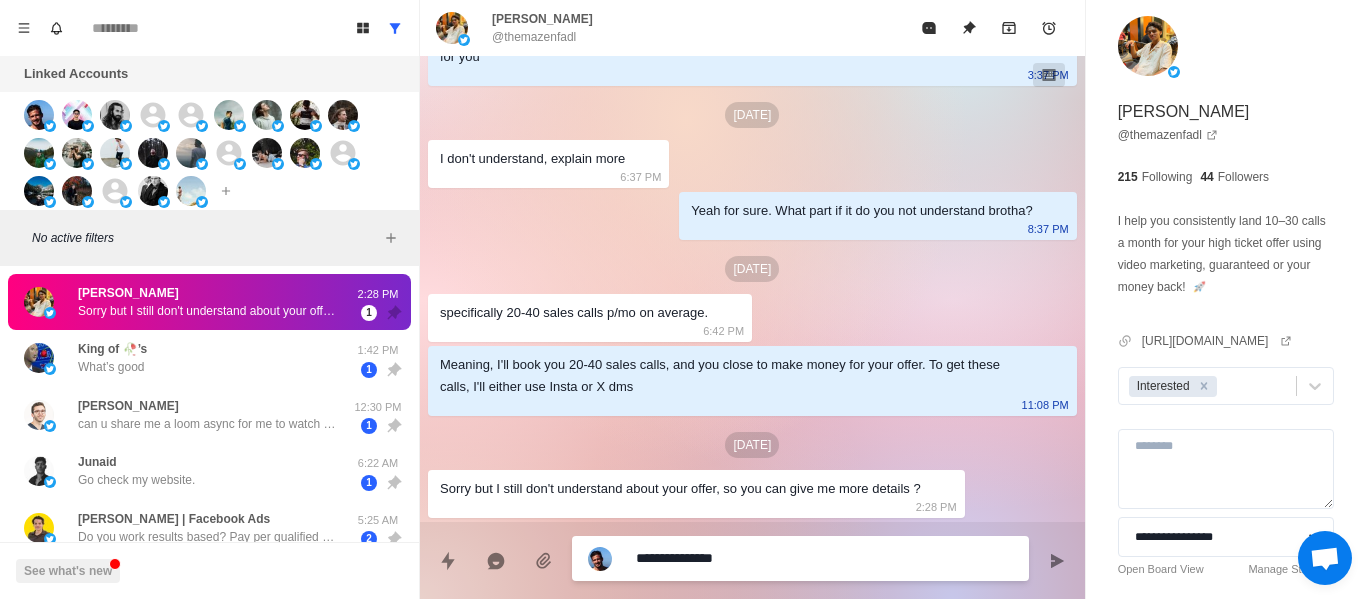 type on "*" 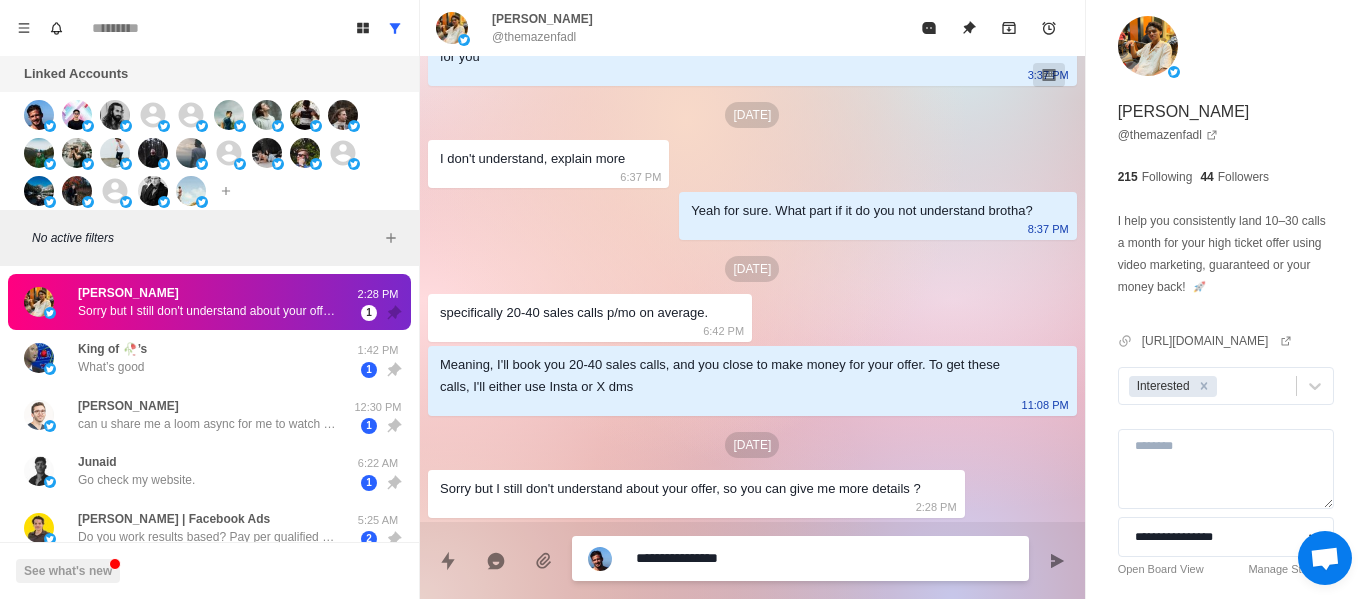 type on "*" 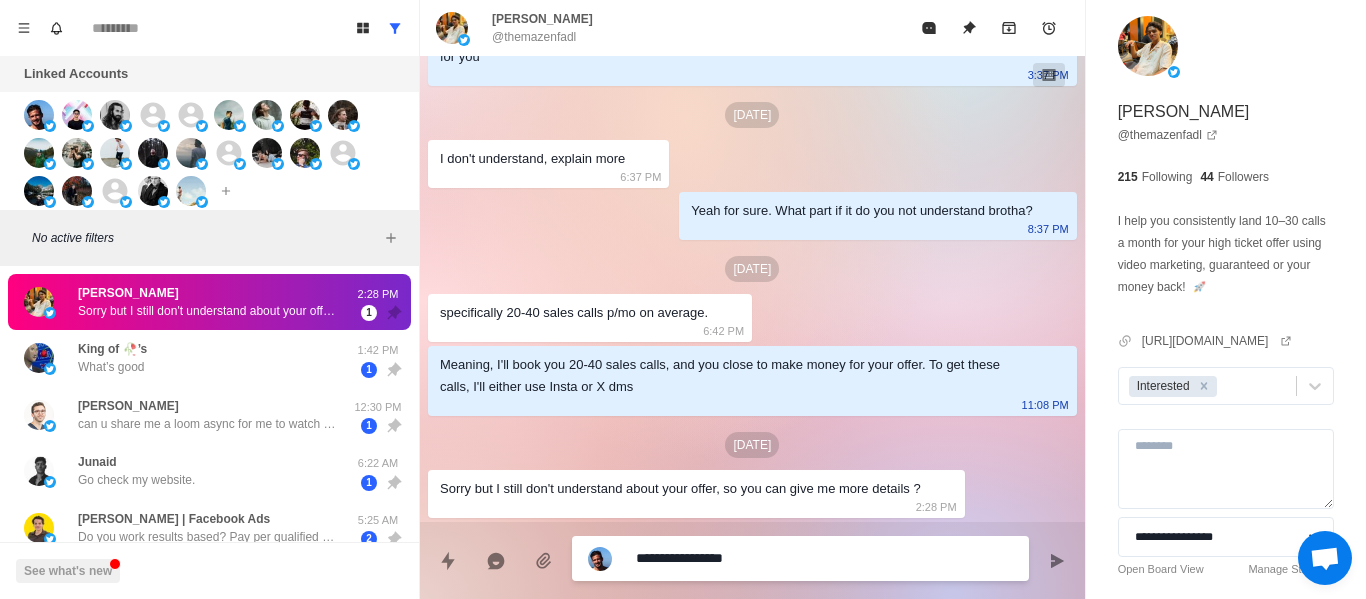 type on "*" 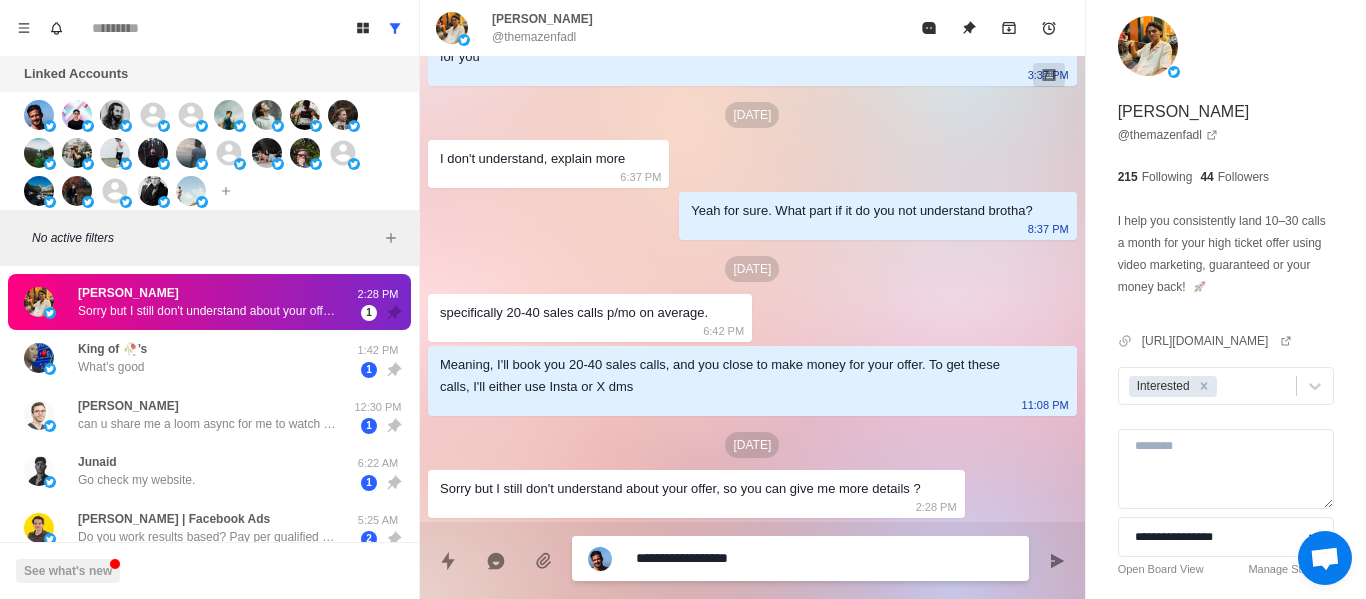 type on "*" 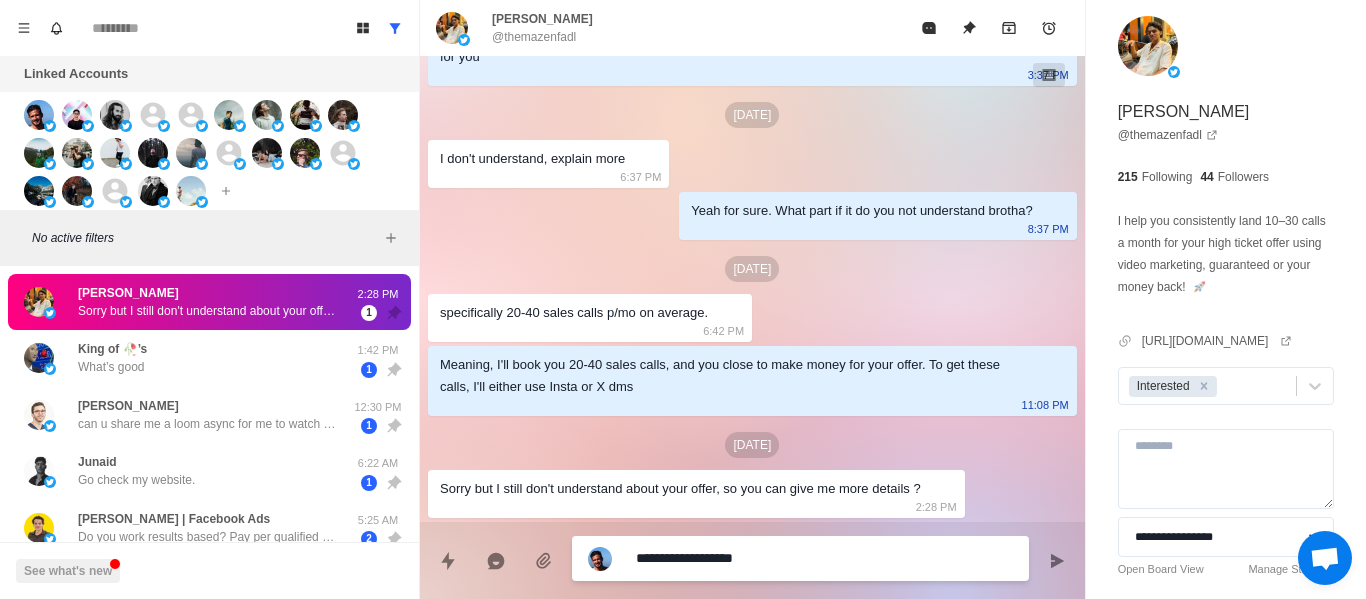 type on "*" 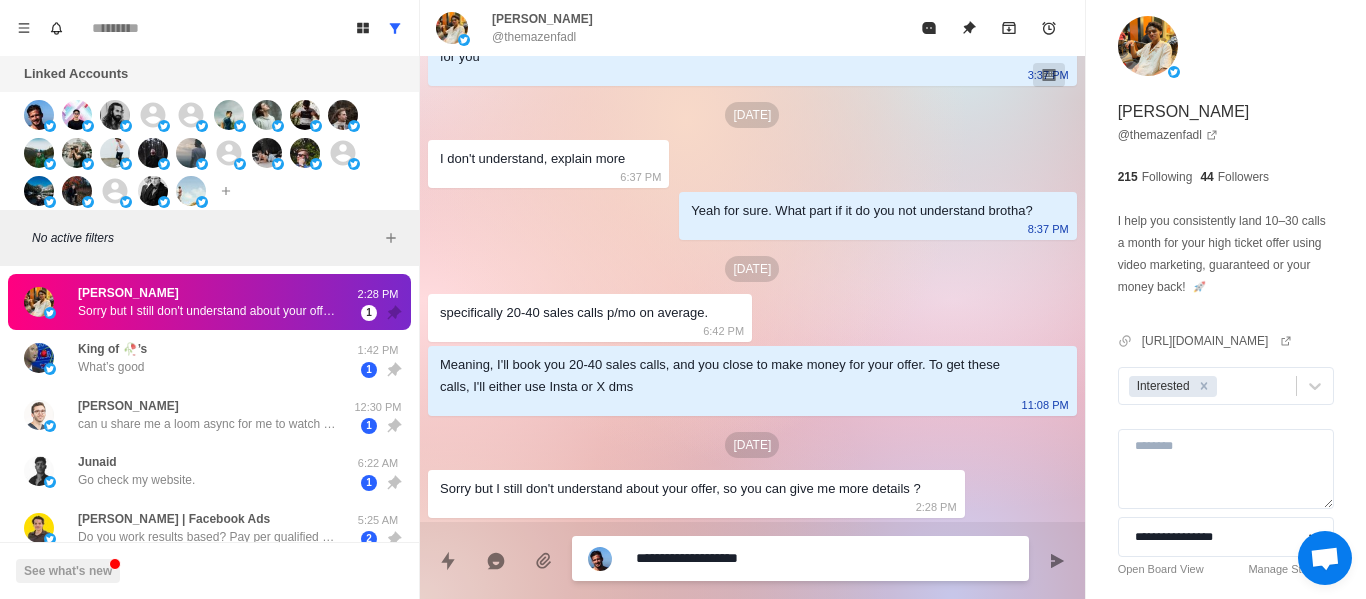 type on "*" 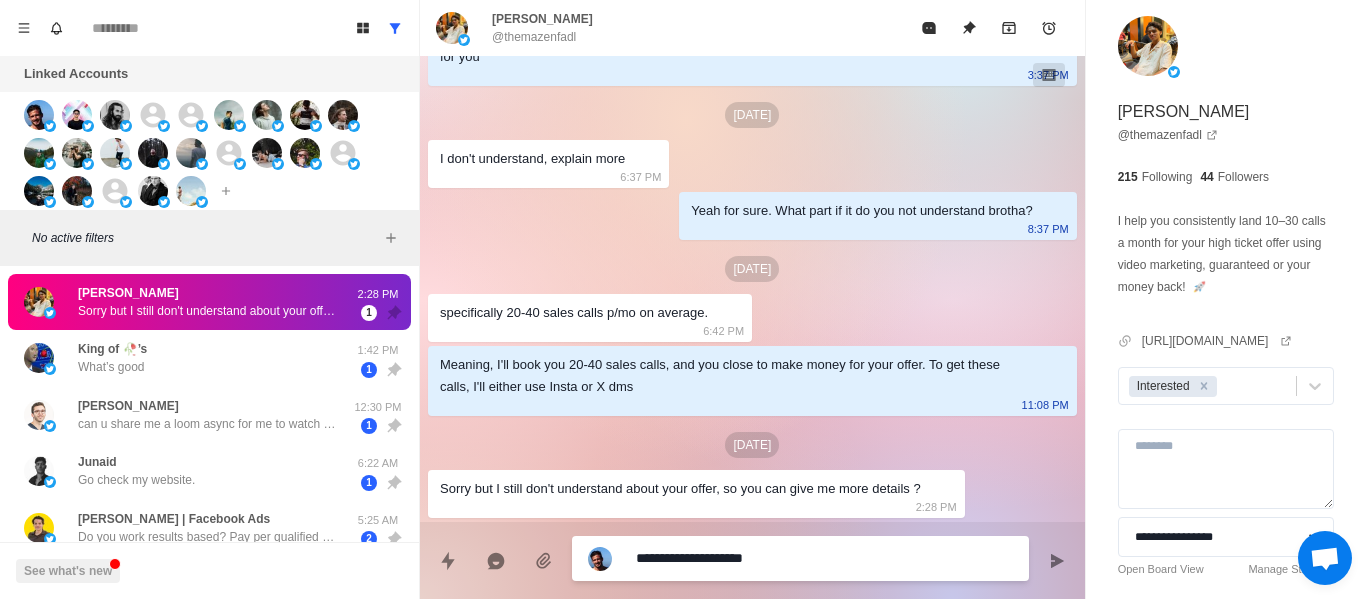 type on "*" 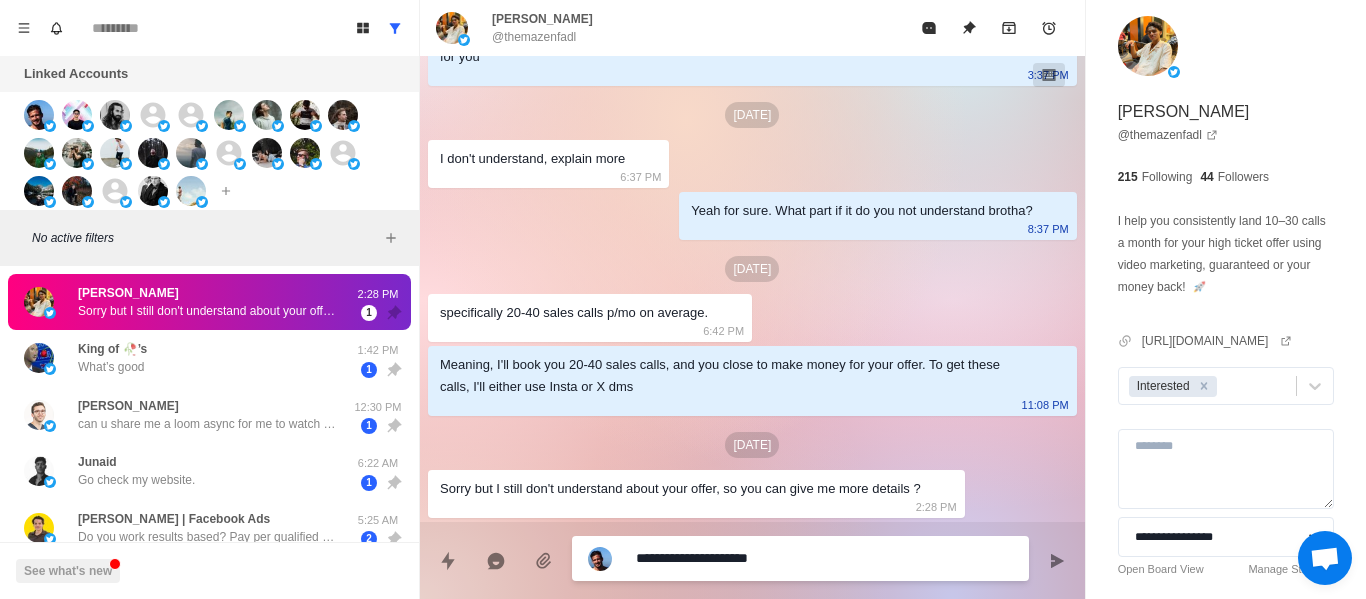 type on "*" 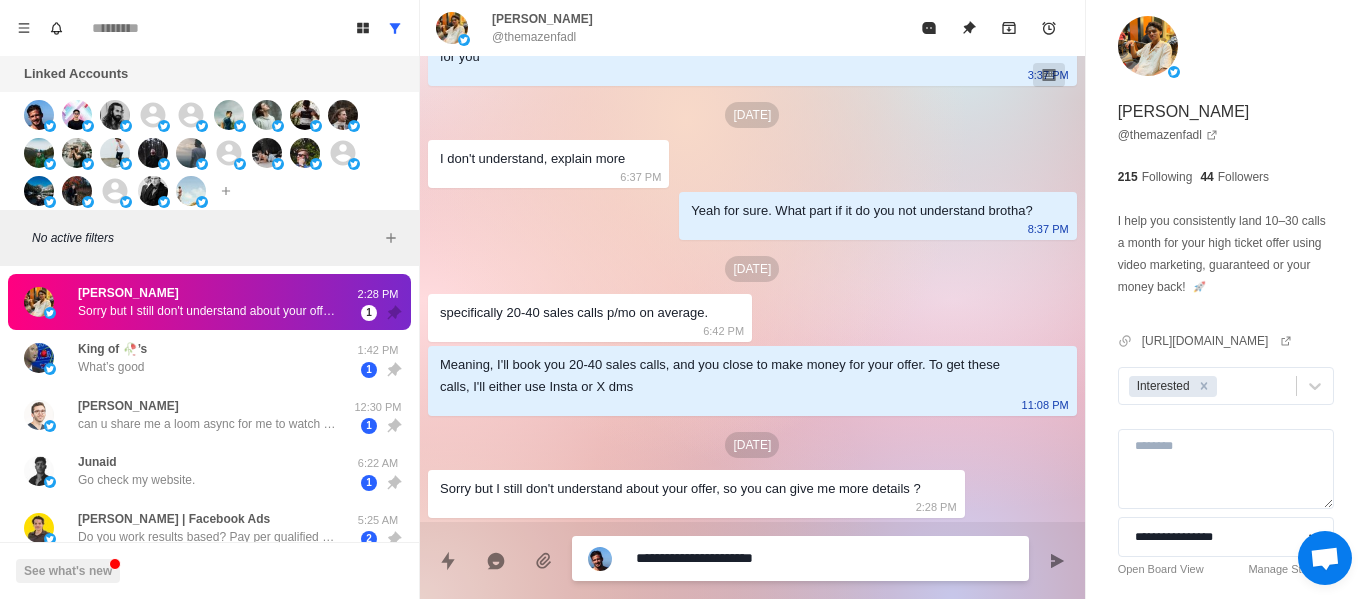 type on "*" 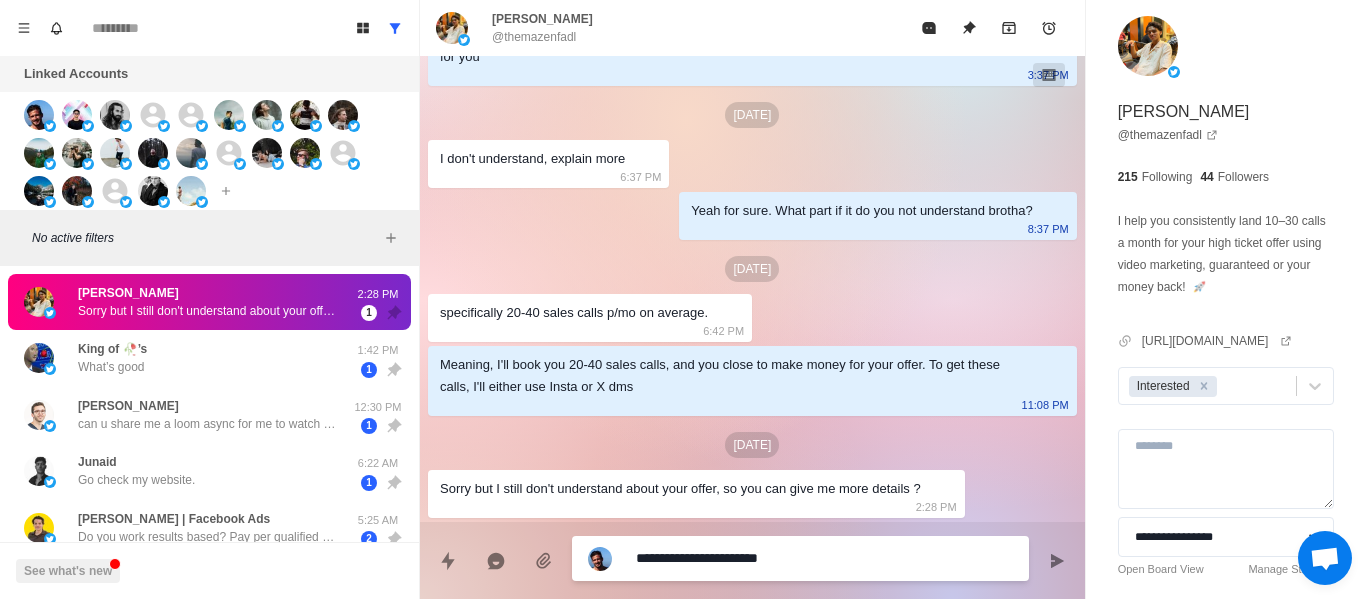 type on "*" 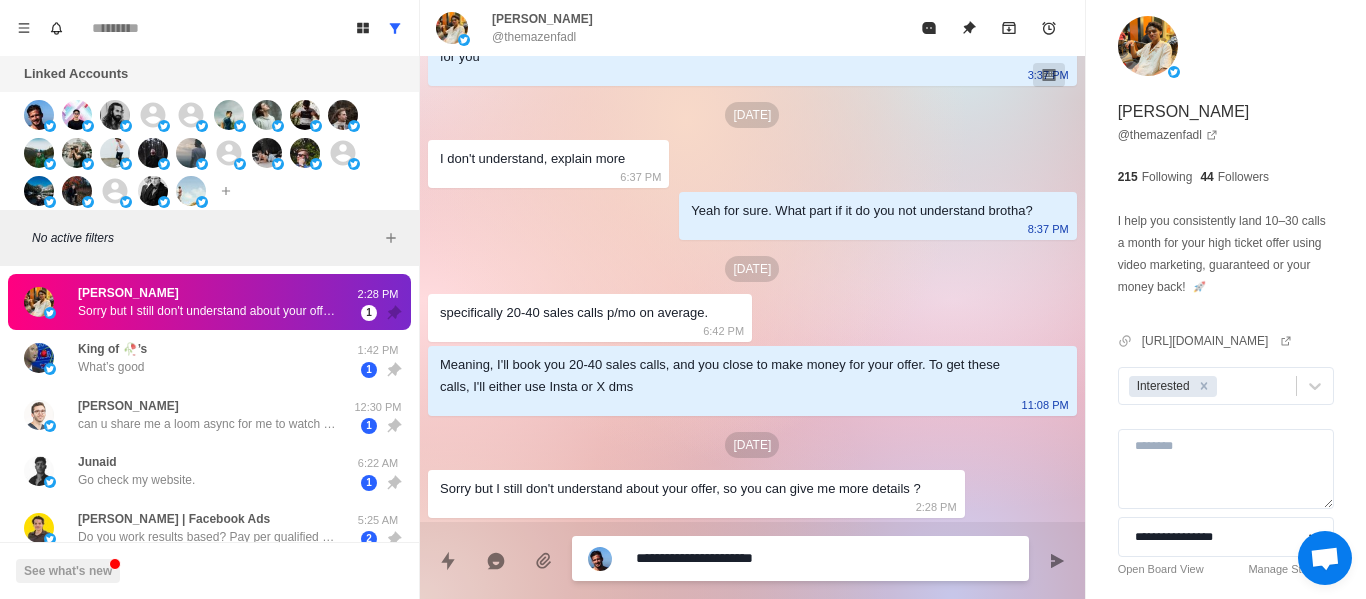 type on "*" 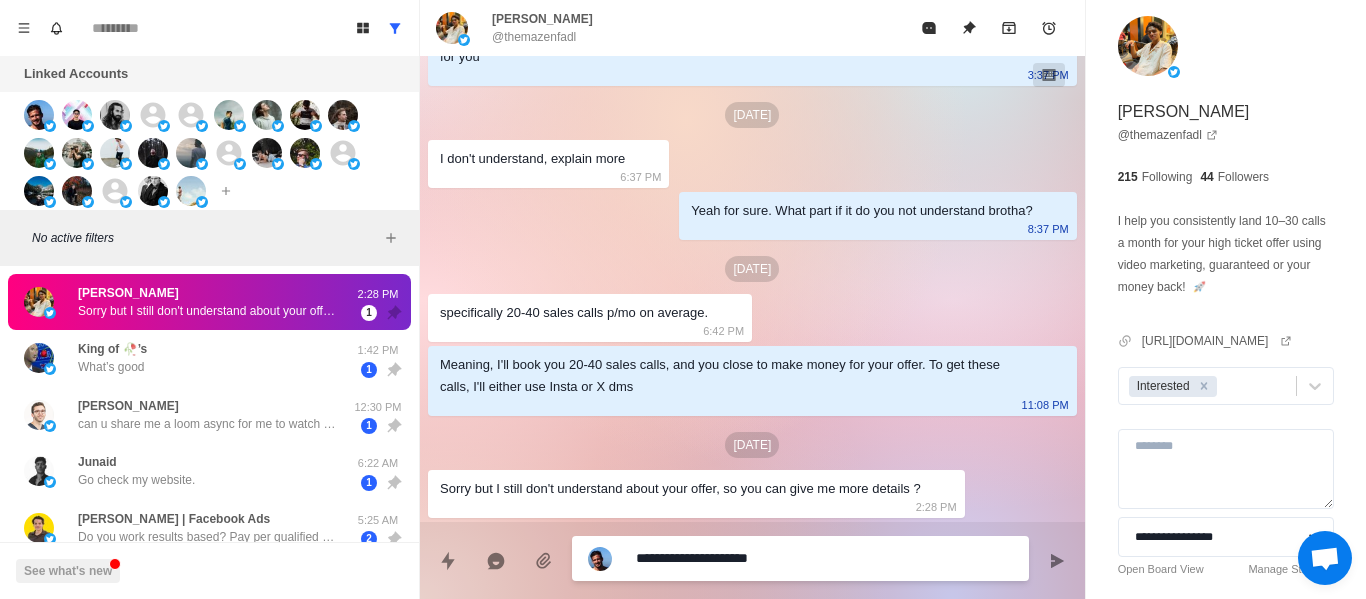 type on "*" 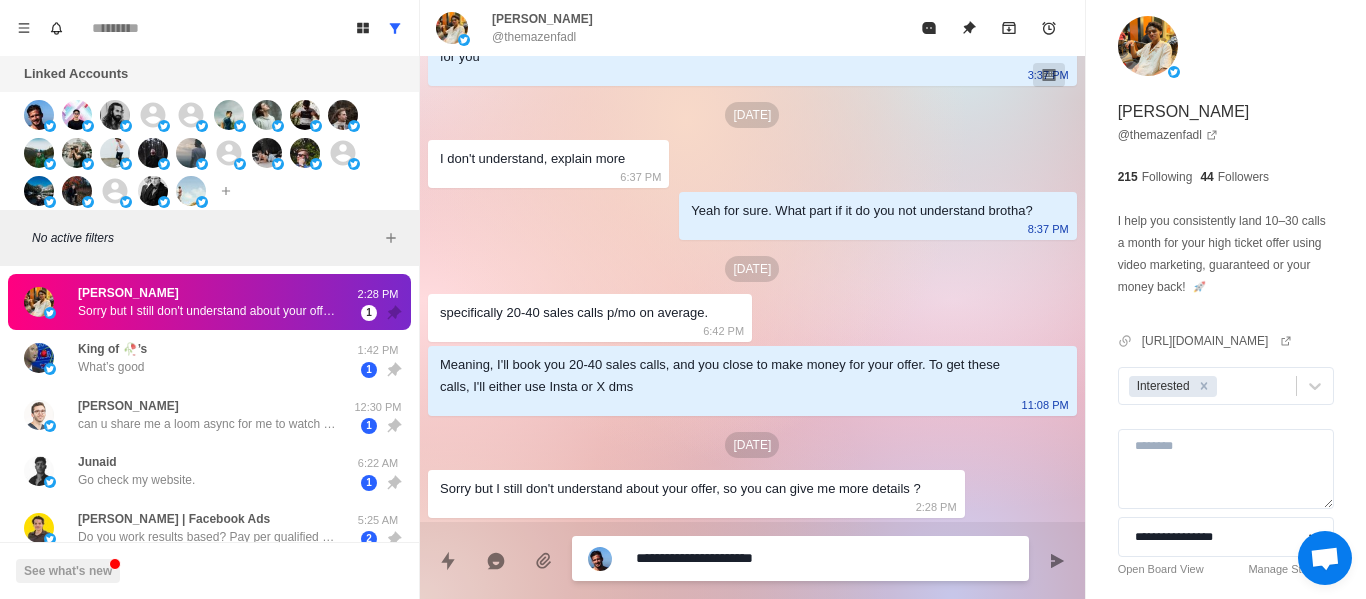 type on "*" 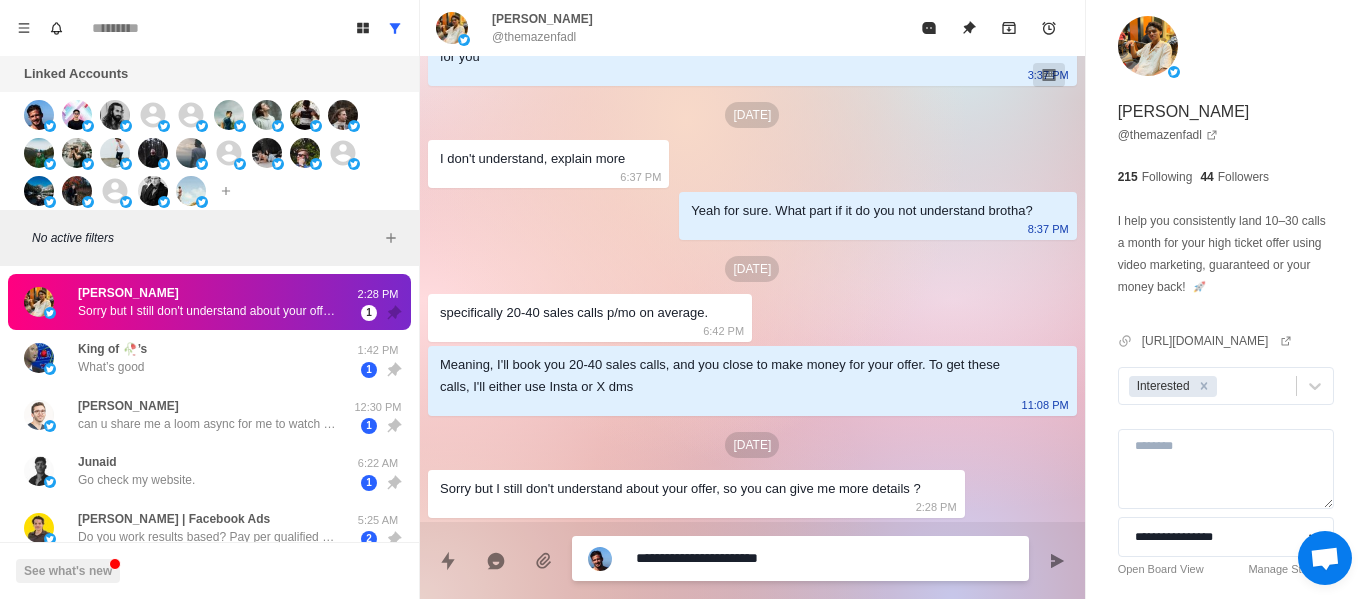 type on "*" 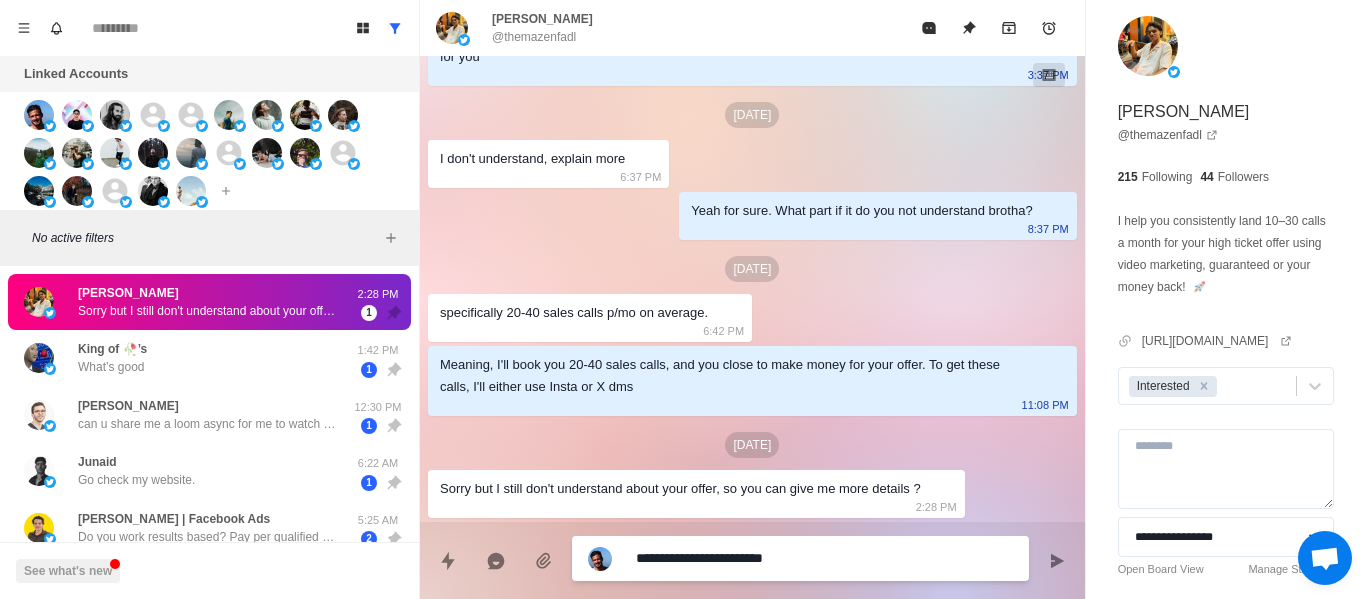 type on "*" 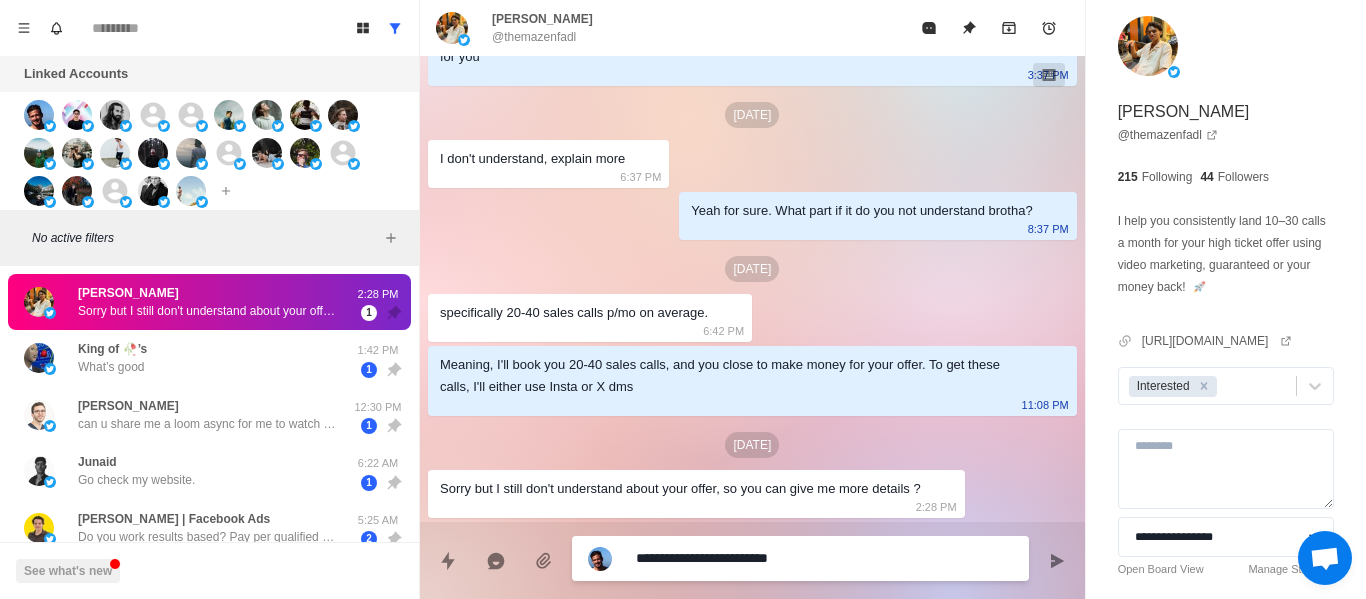 type on "*" 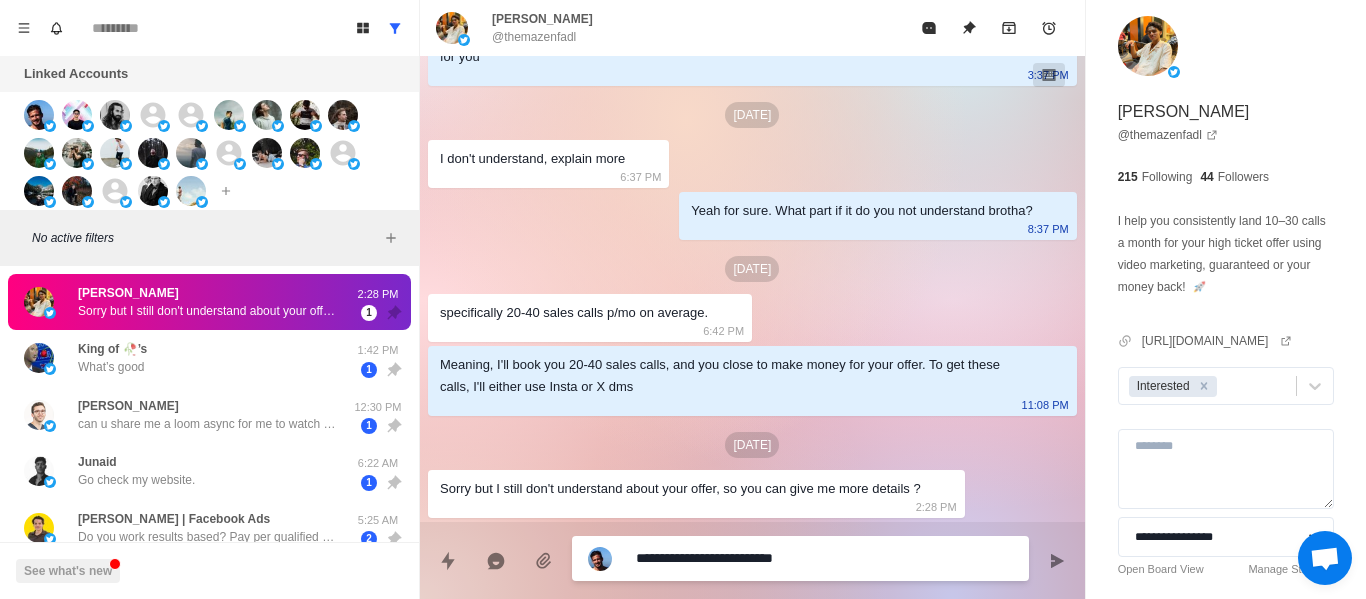 type on "*" 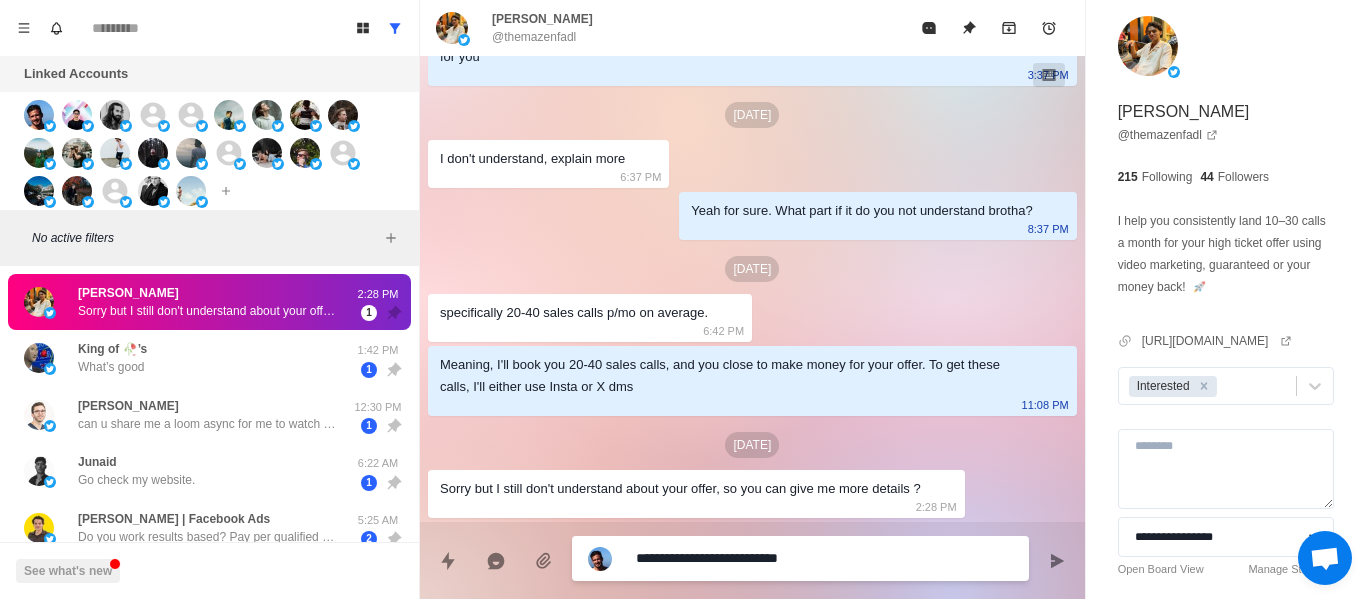 type on "**********" 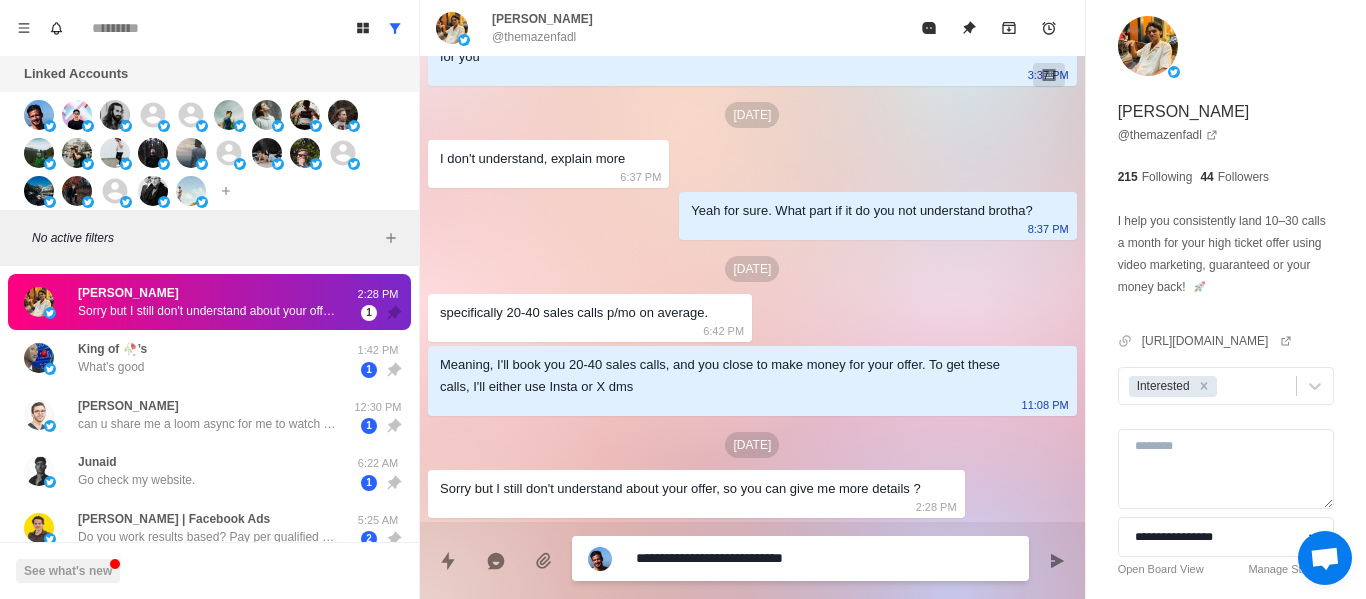 type on "*" 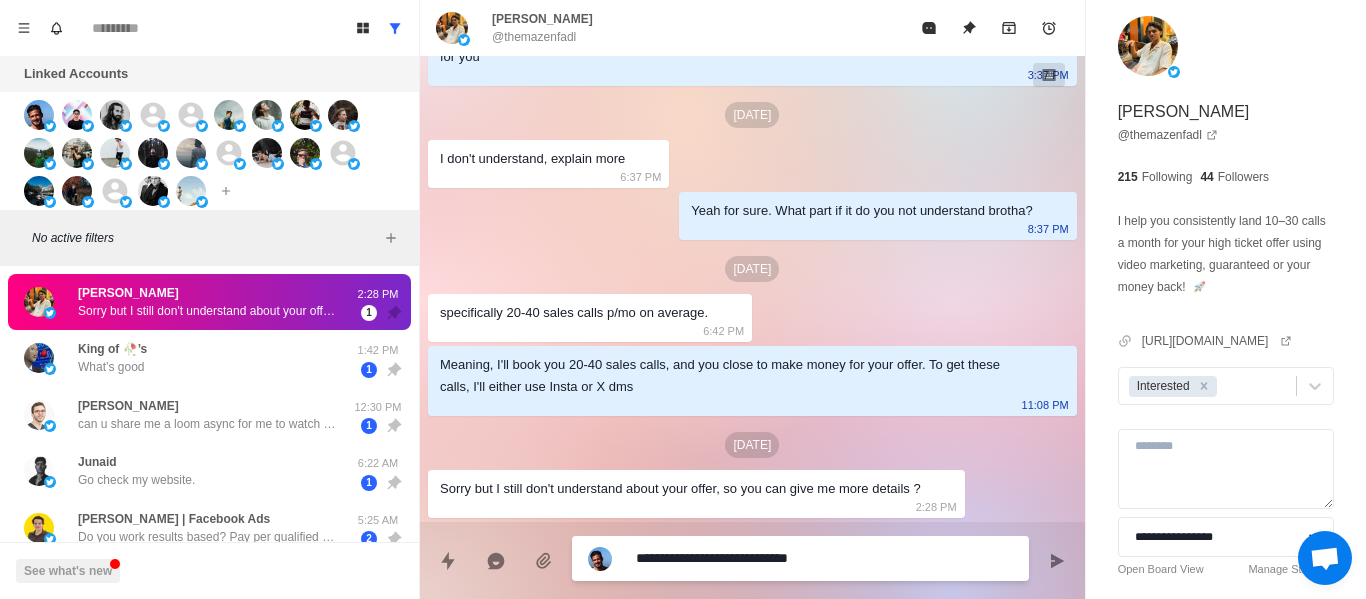 type on "*" 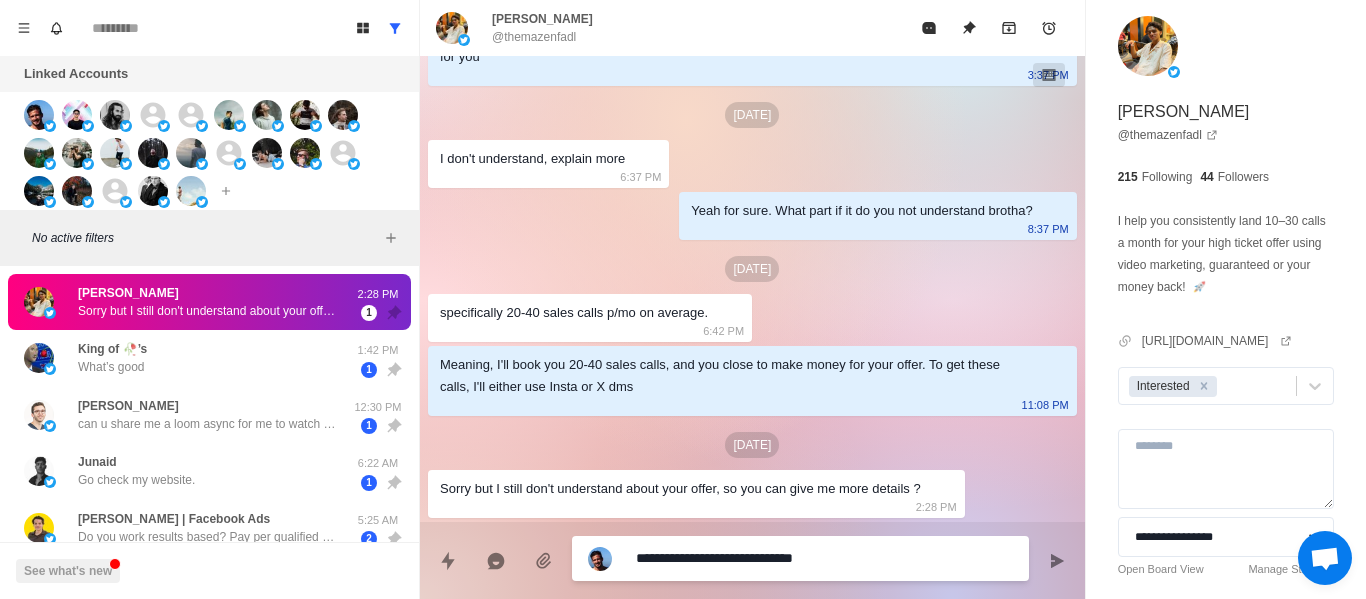 type on "*" 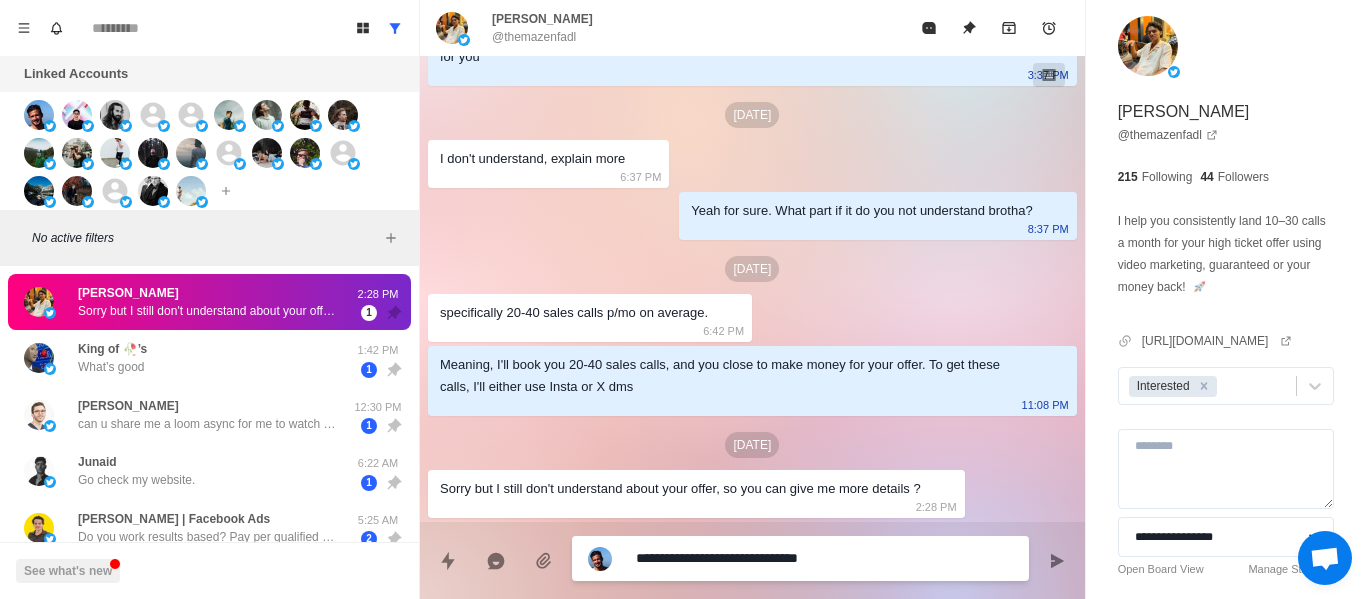 type on "*" 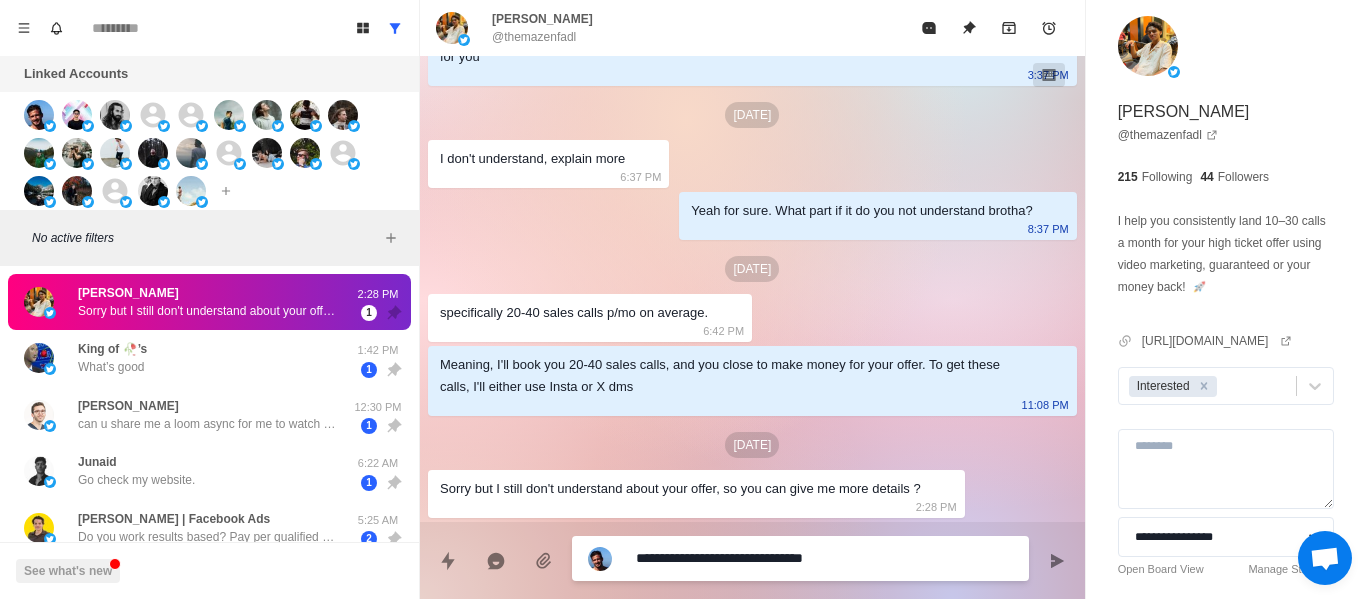 type on "*" 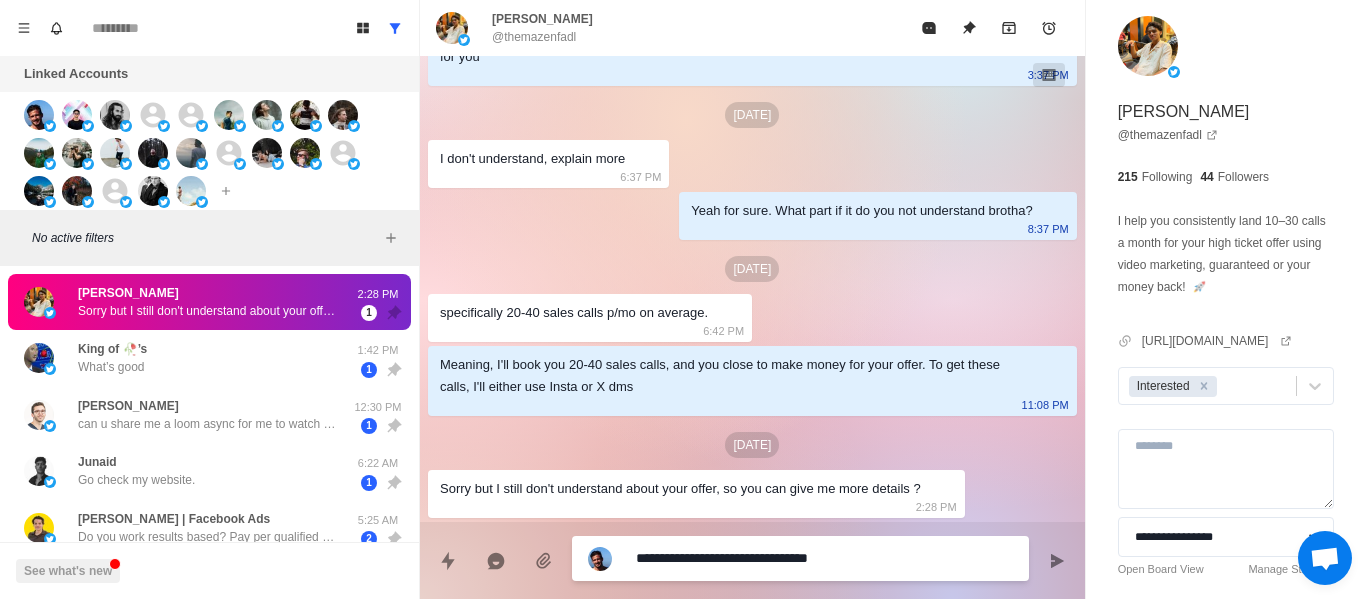 type on "*" 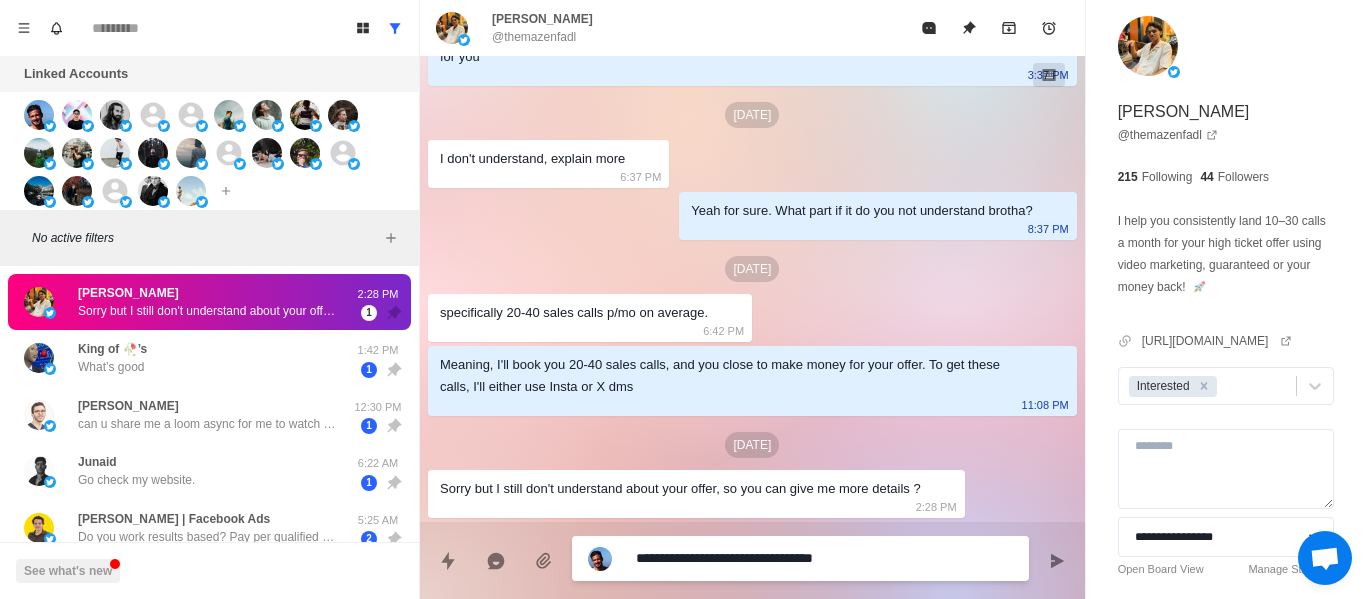 type on "*" 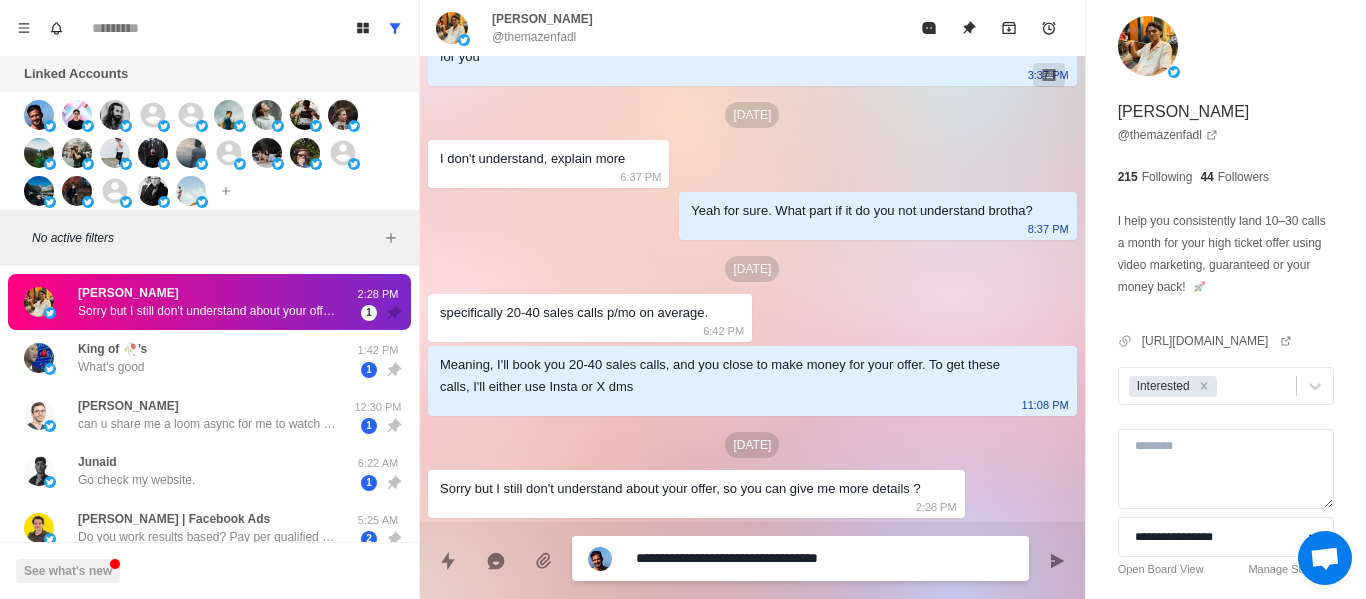 type on "*" 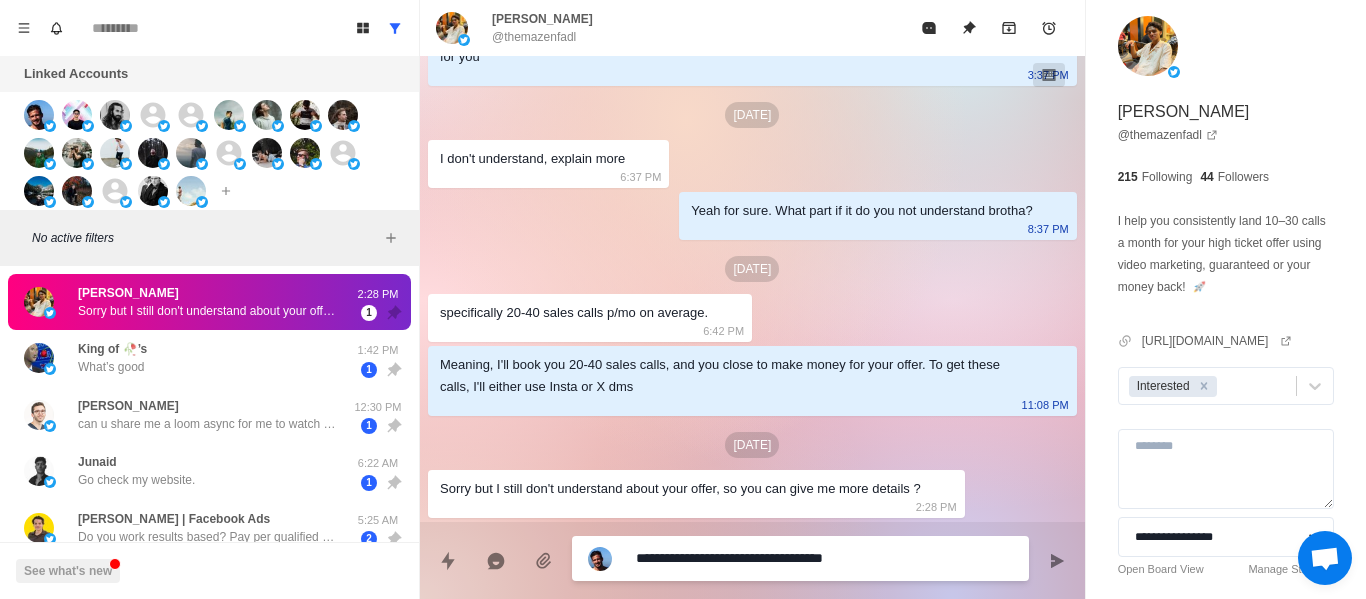 type on "*" 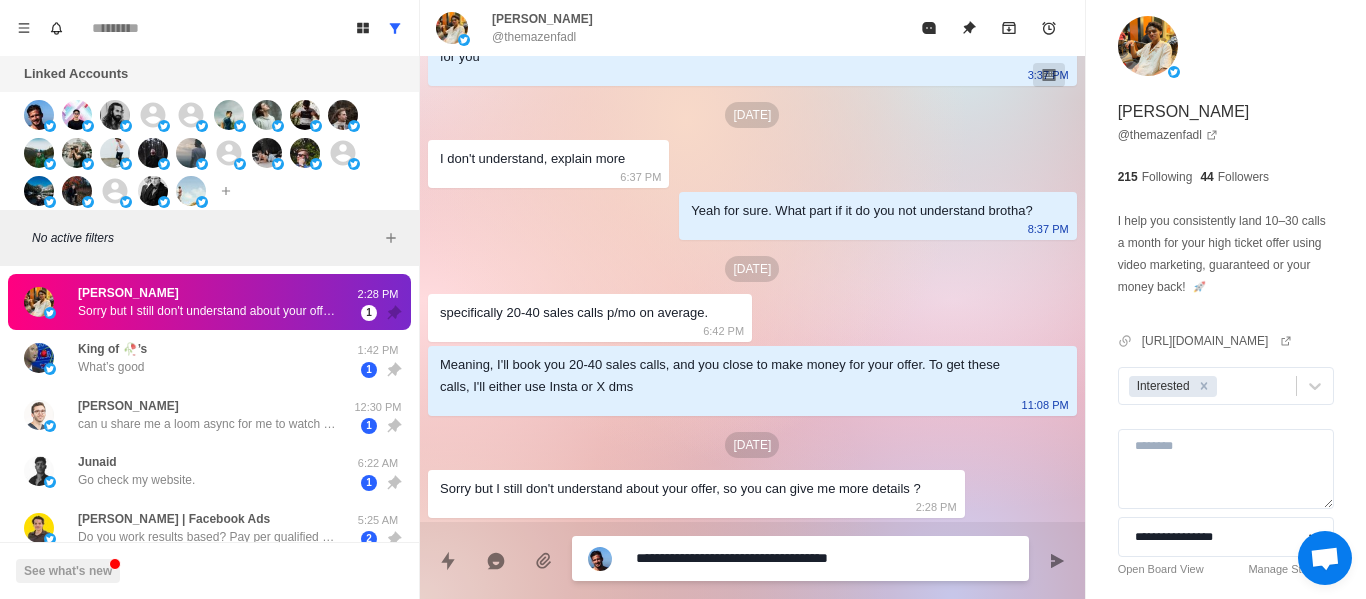 type on "*" 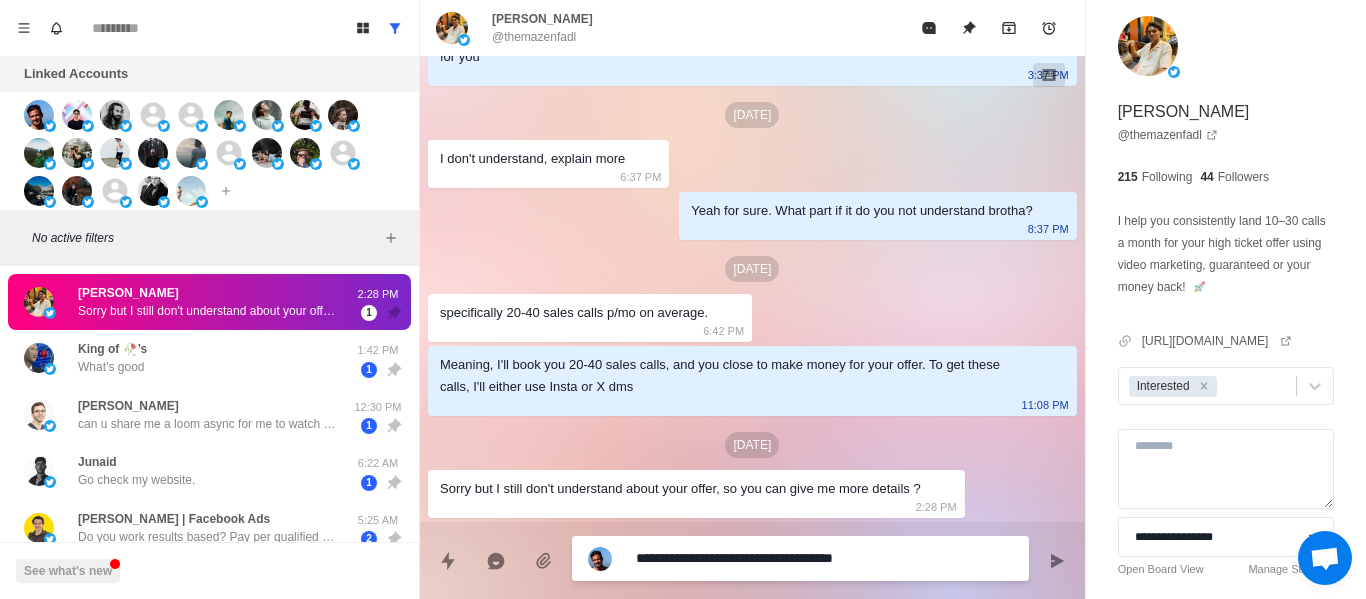 type on "*" 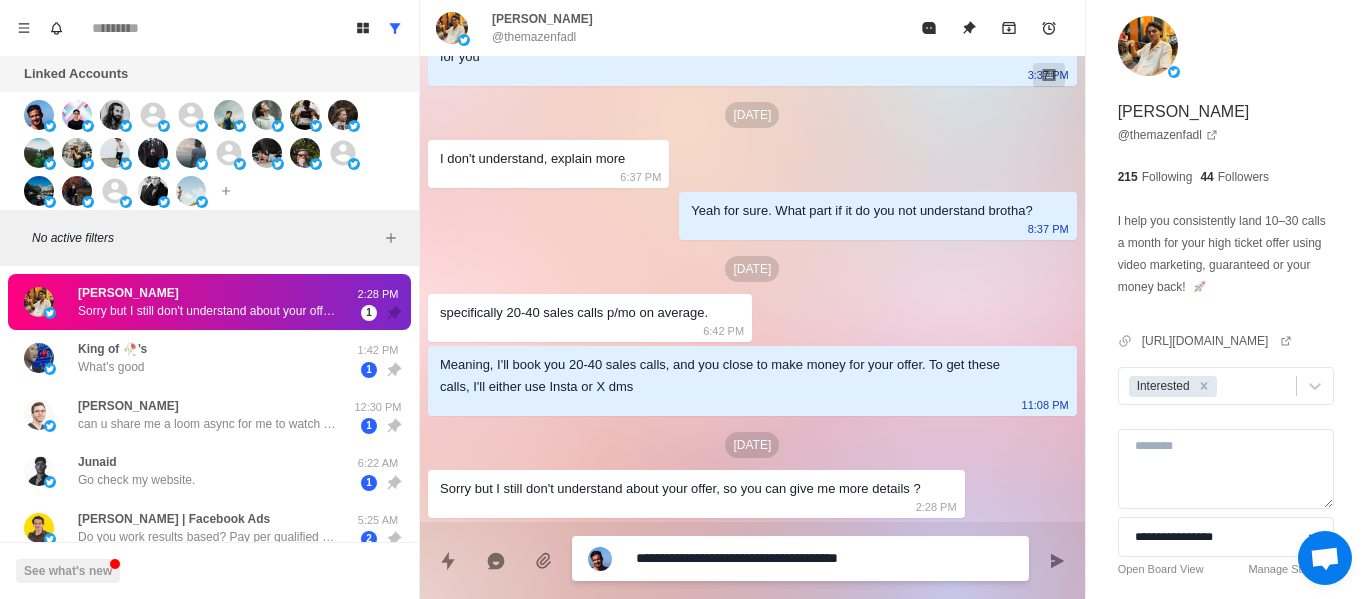 type on "*" 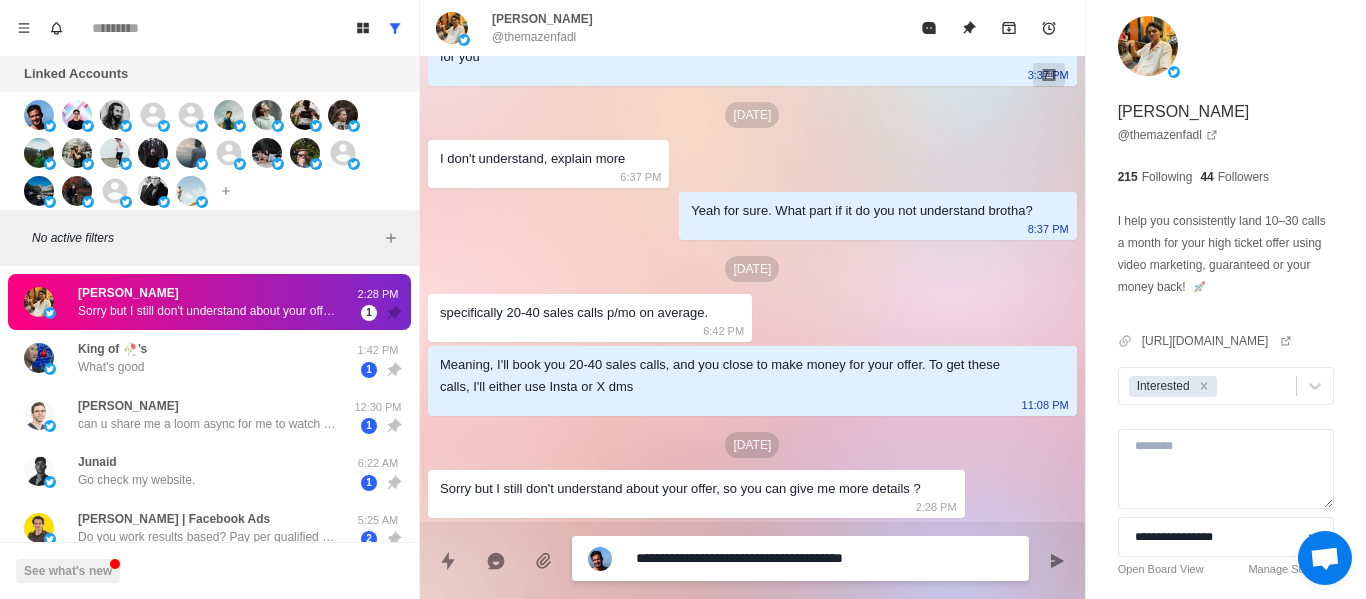 type on "*" 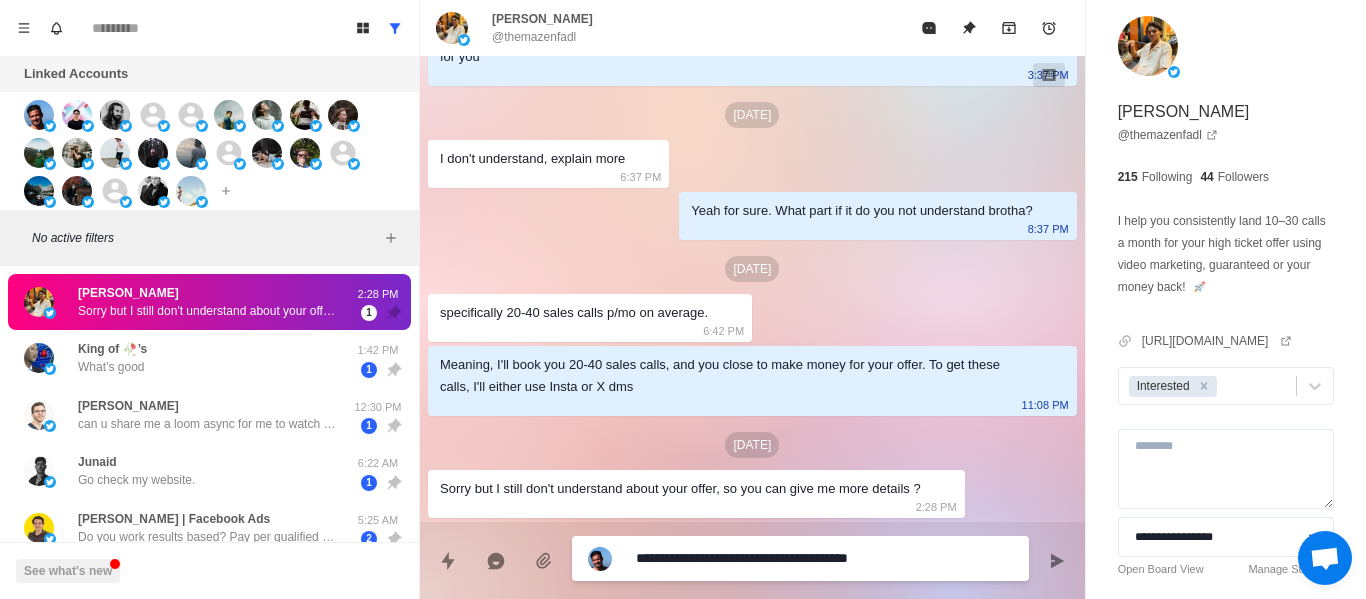 type on "*" 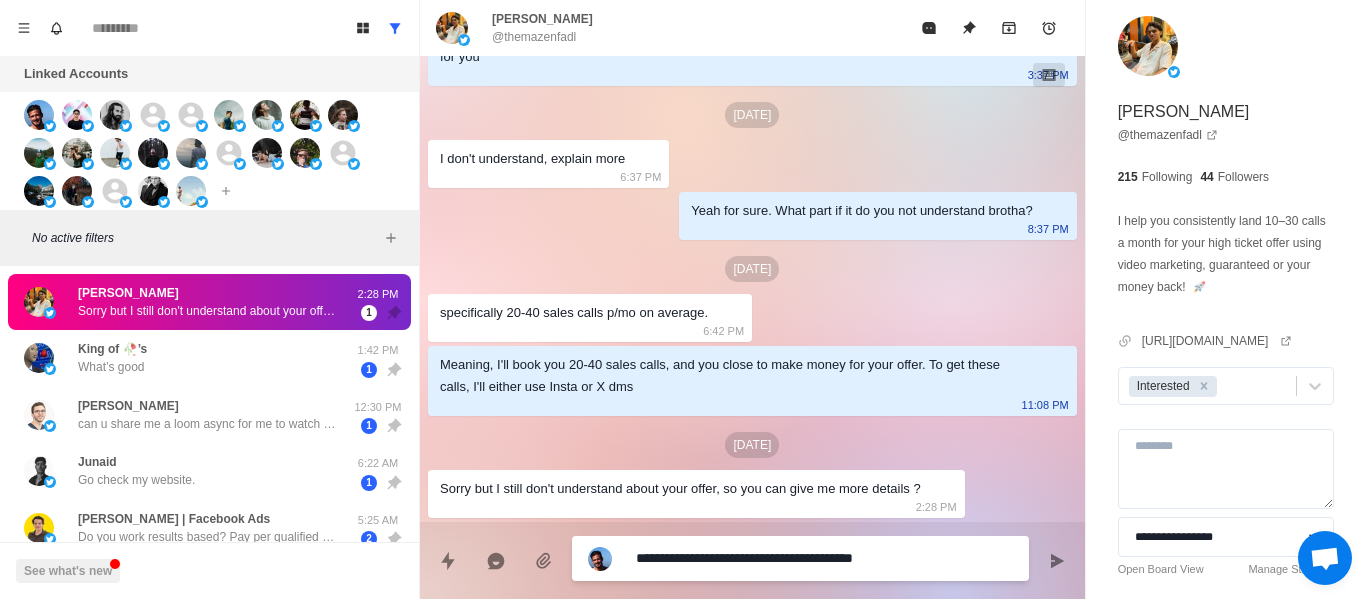type on "*" 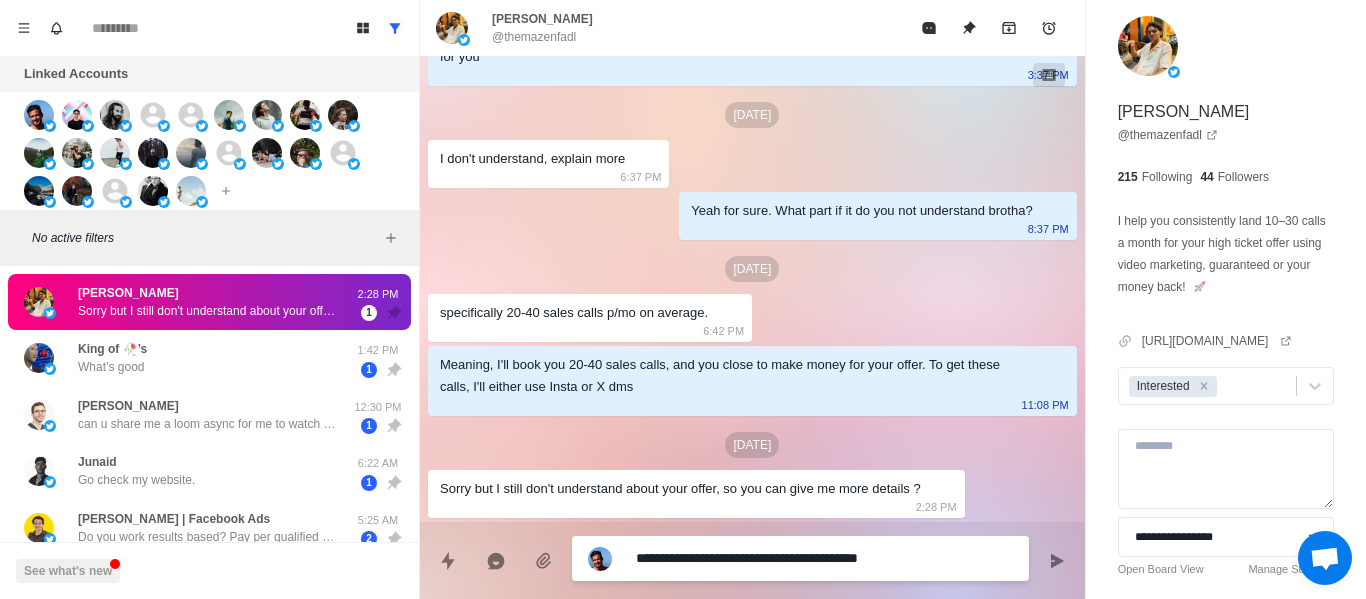 type on "*" 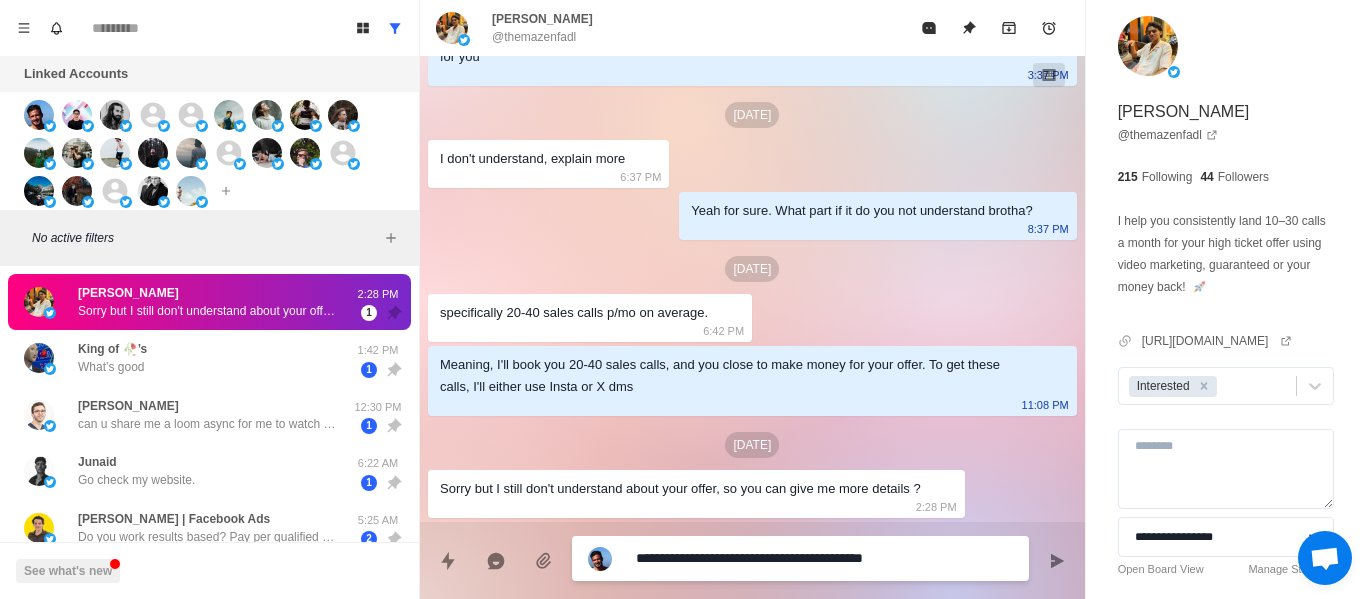 type on "*" 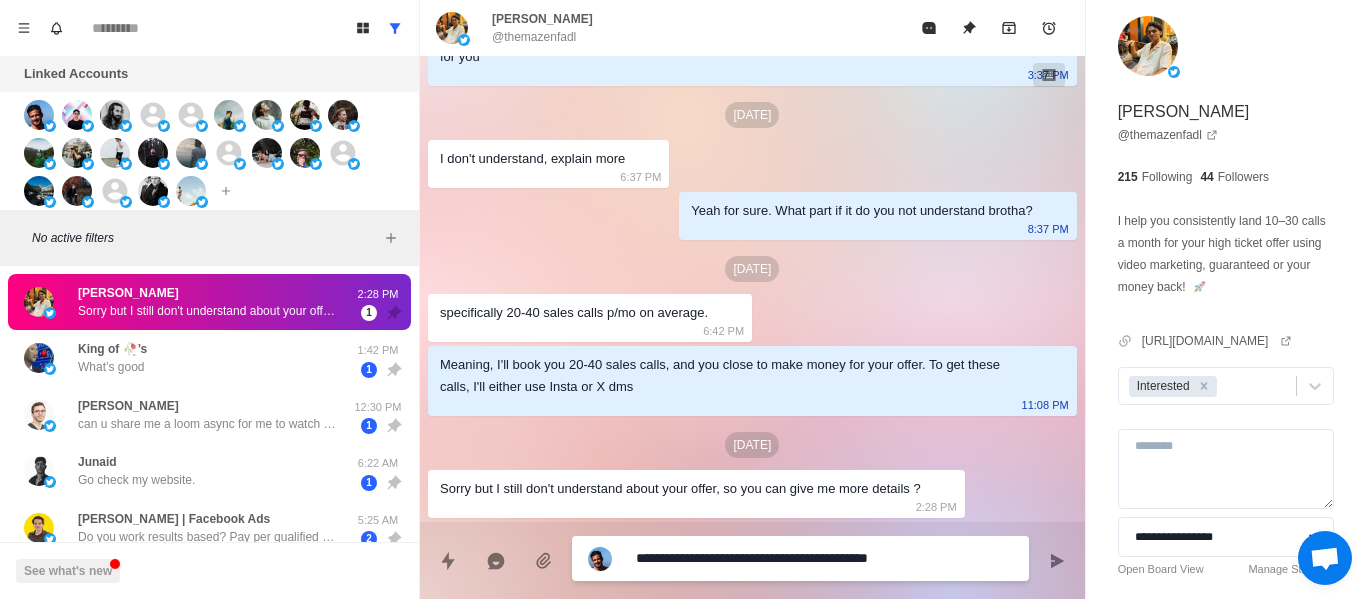 type on "*" 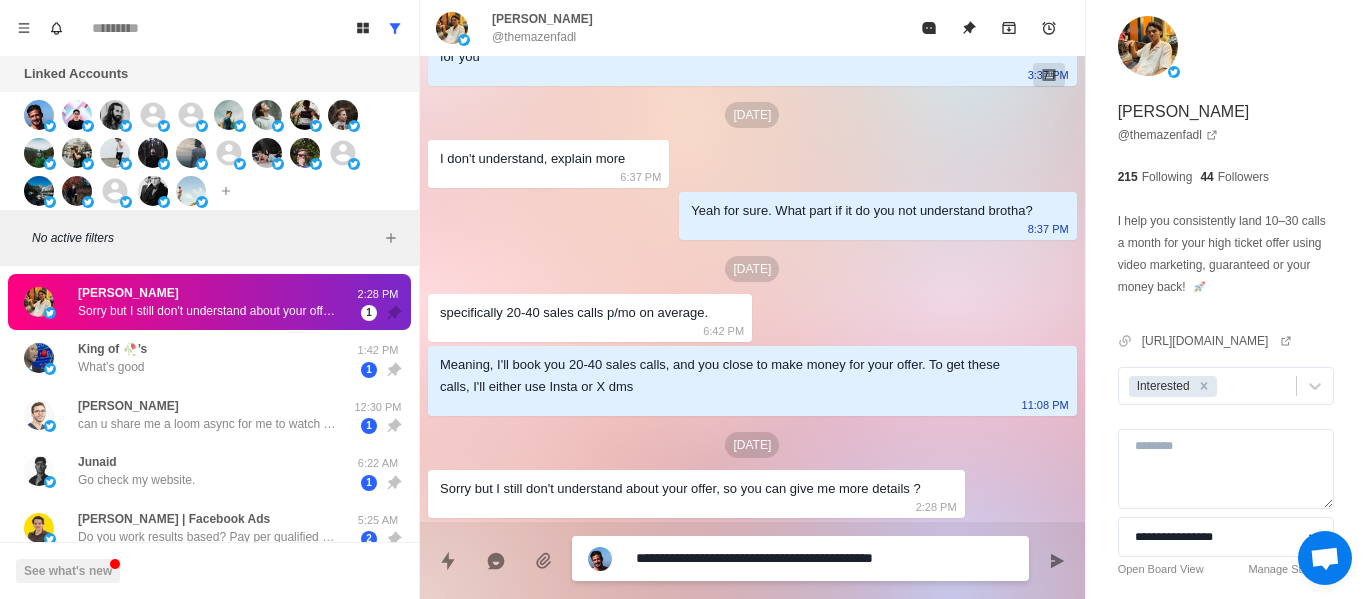 type on "*" 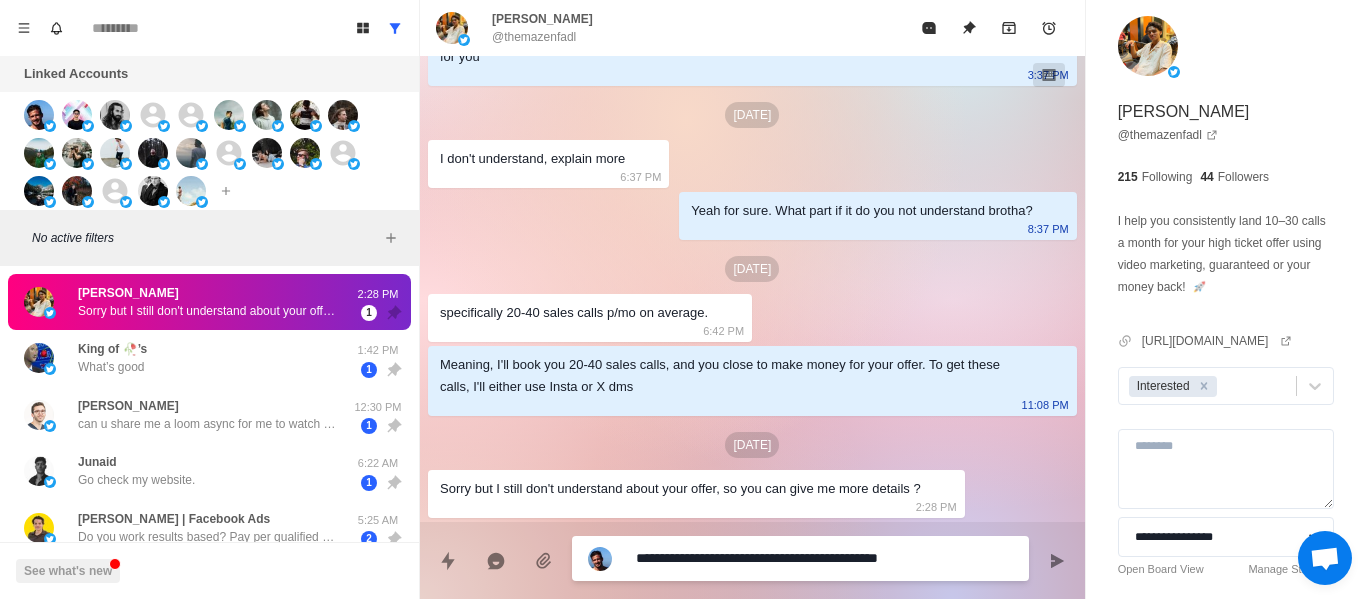 type on "*" 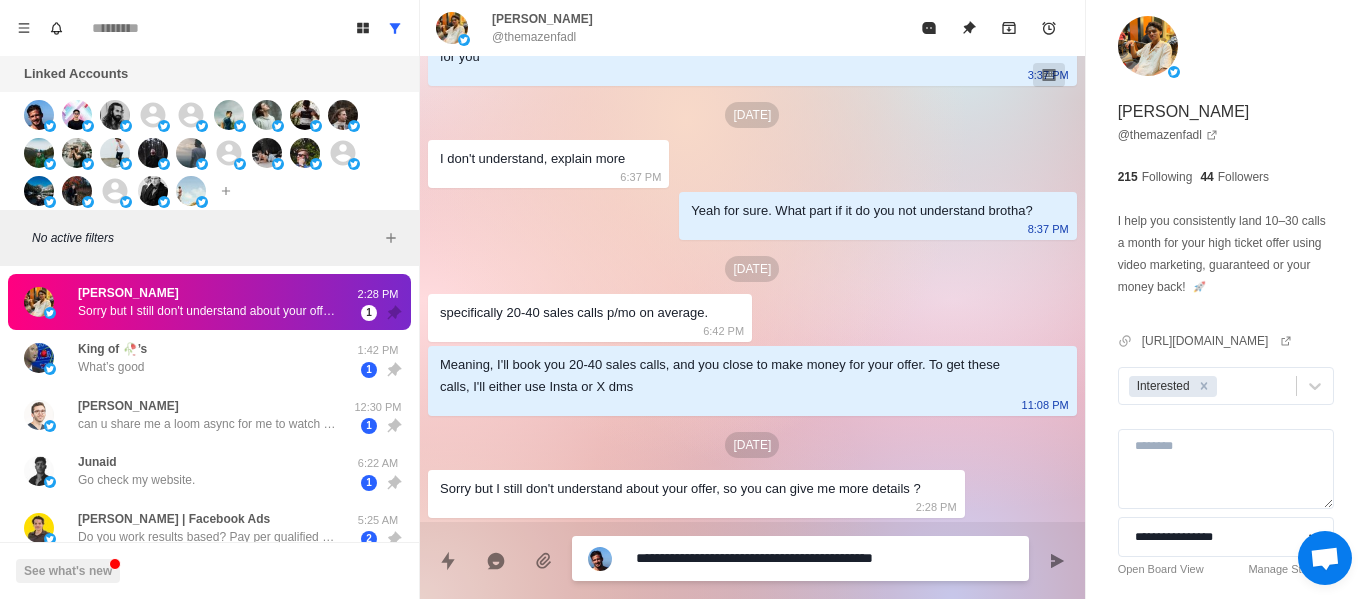 type on "*" 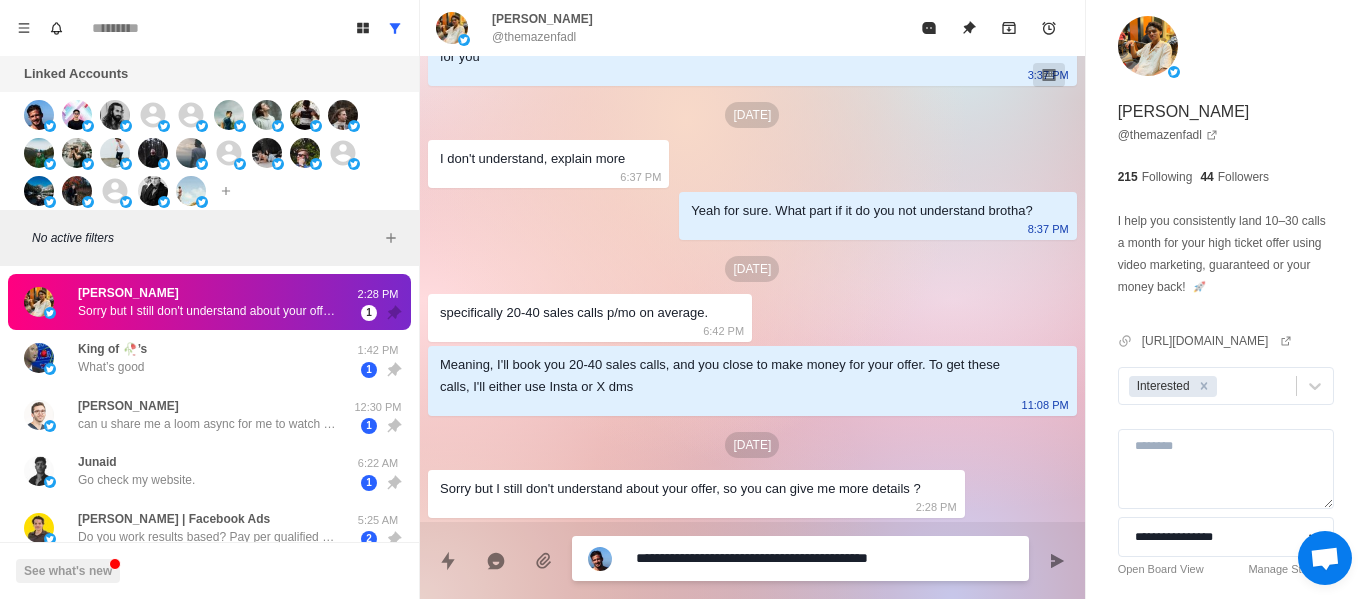 type on "*" 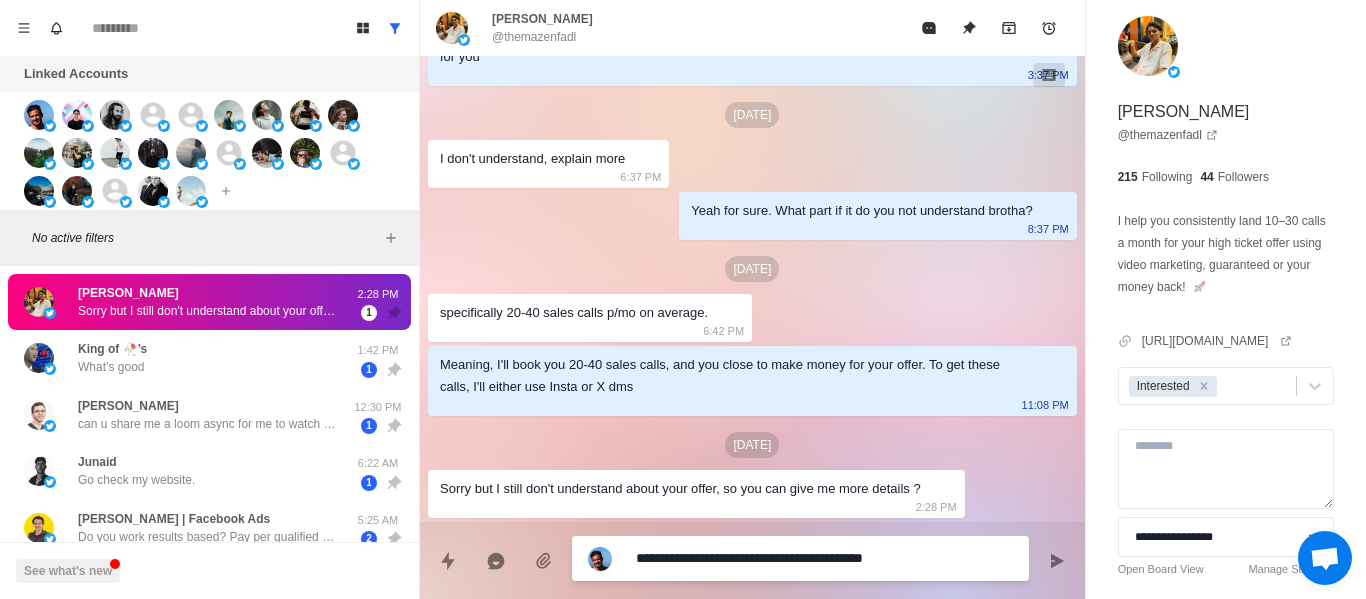 type on "*" 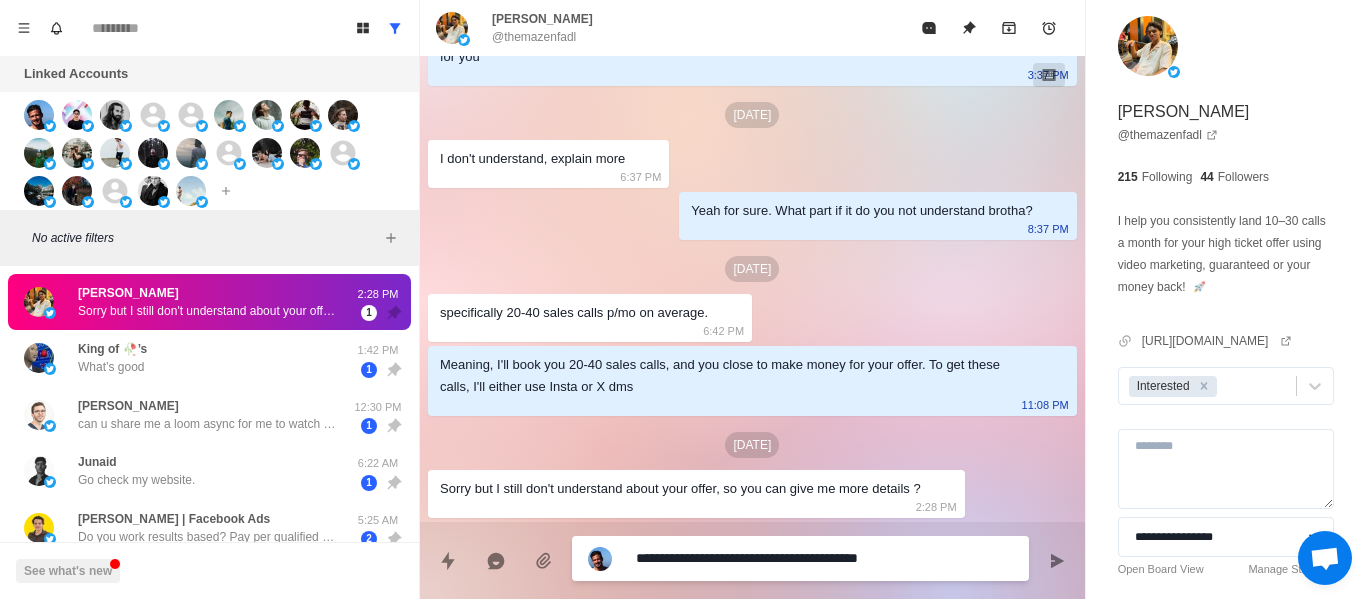 type on "*" 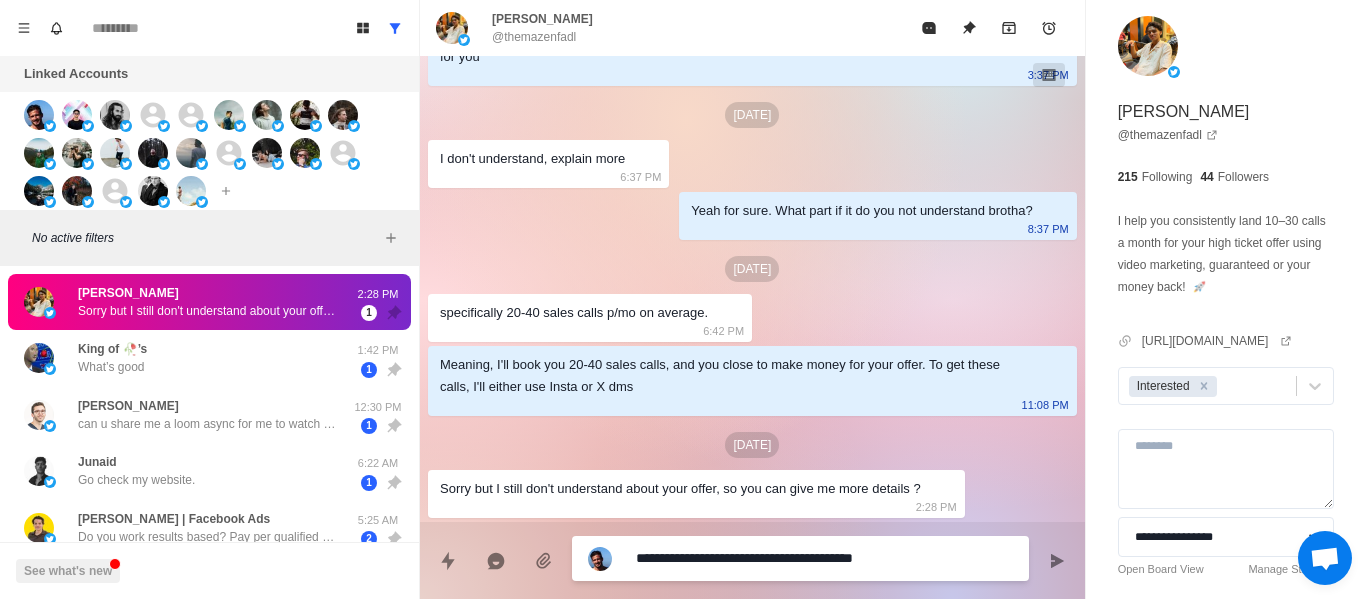 type on "*" 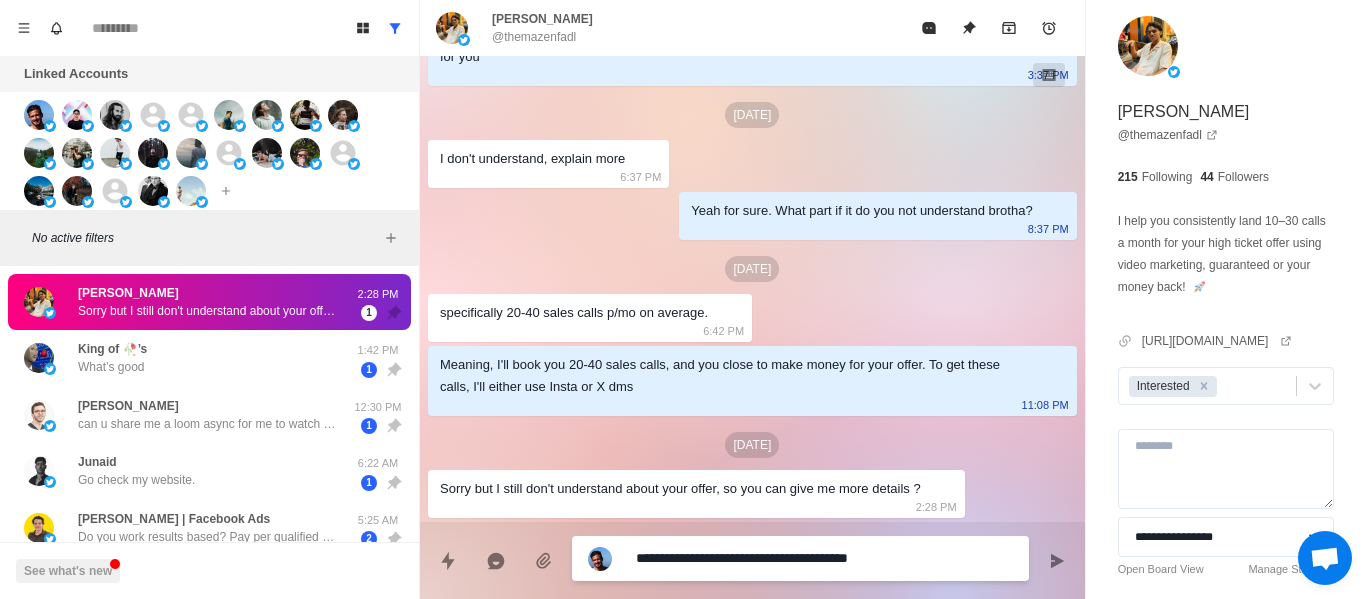 type on "**********" 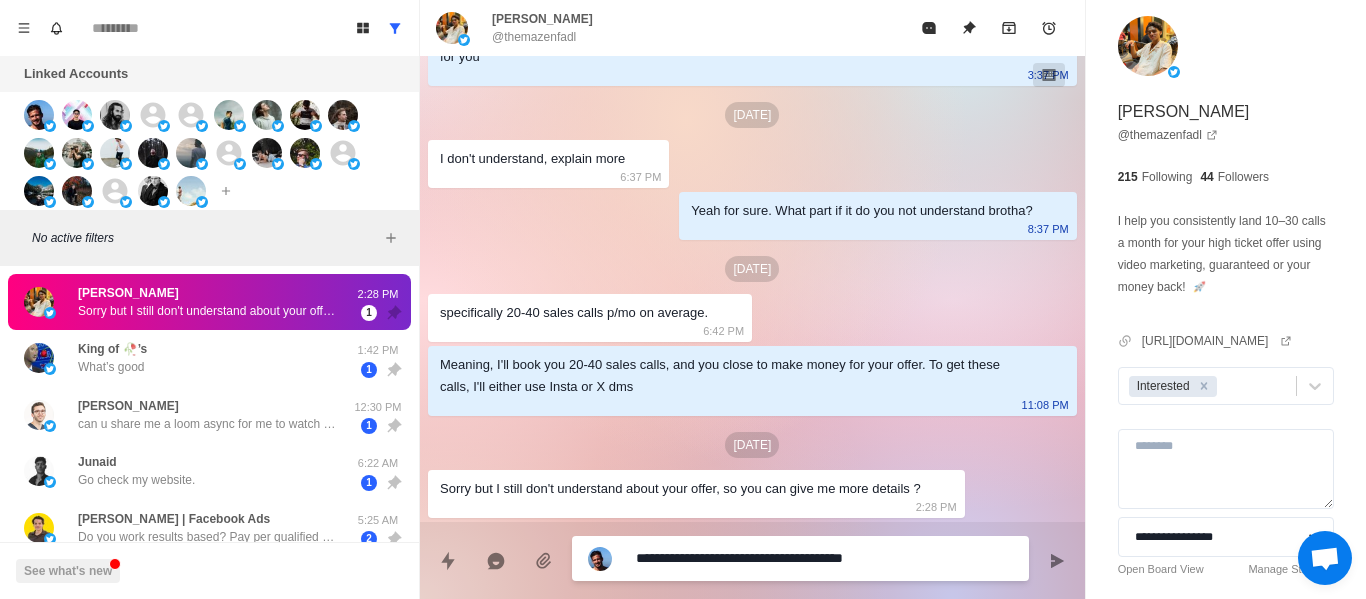 type on "*" 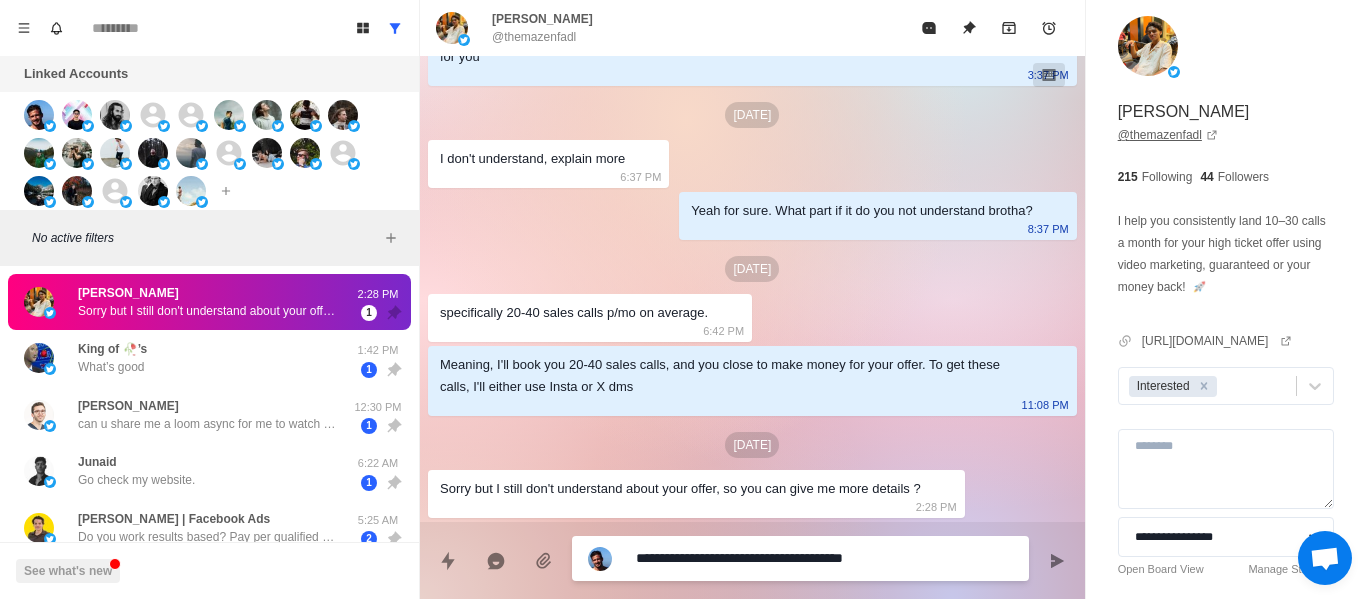 type on "**********" 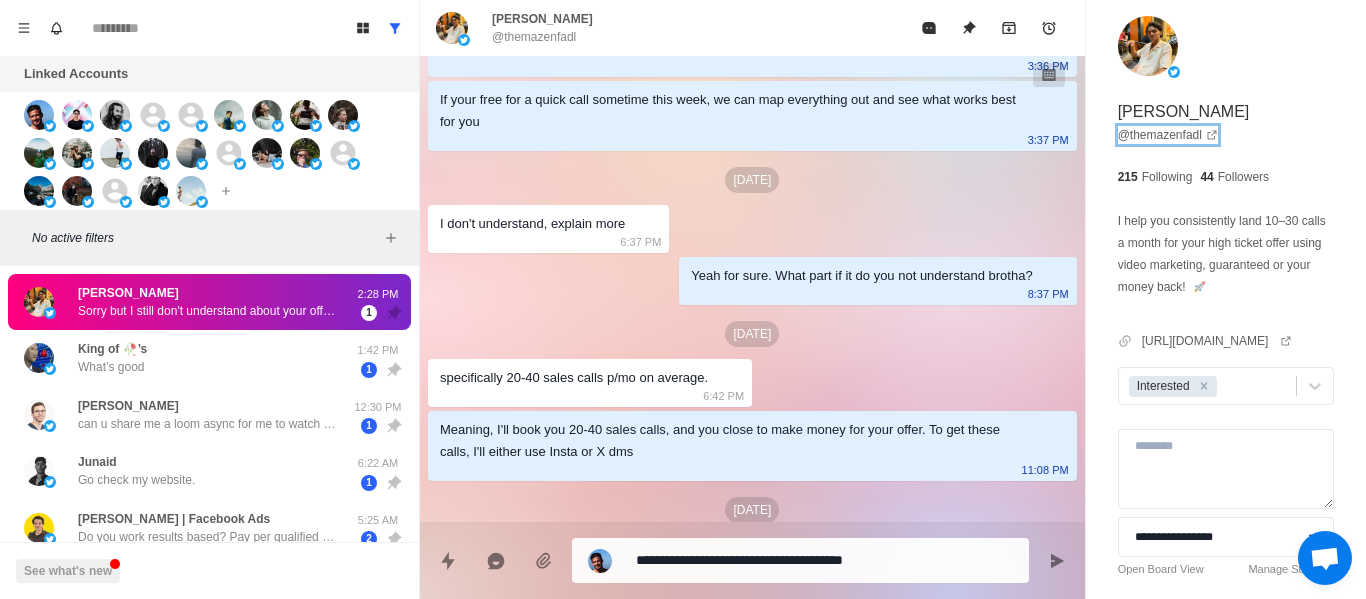 scroll, scrollTop: 942, scrollLeft: 0, axis: vertical 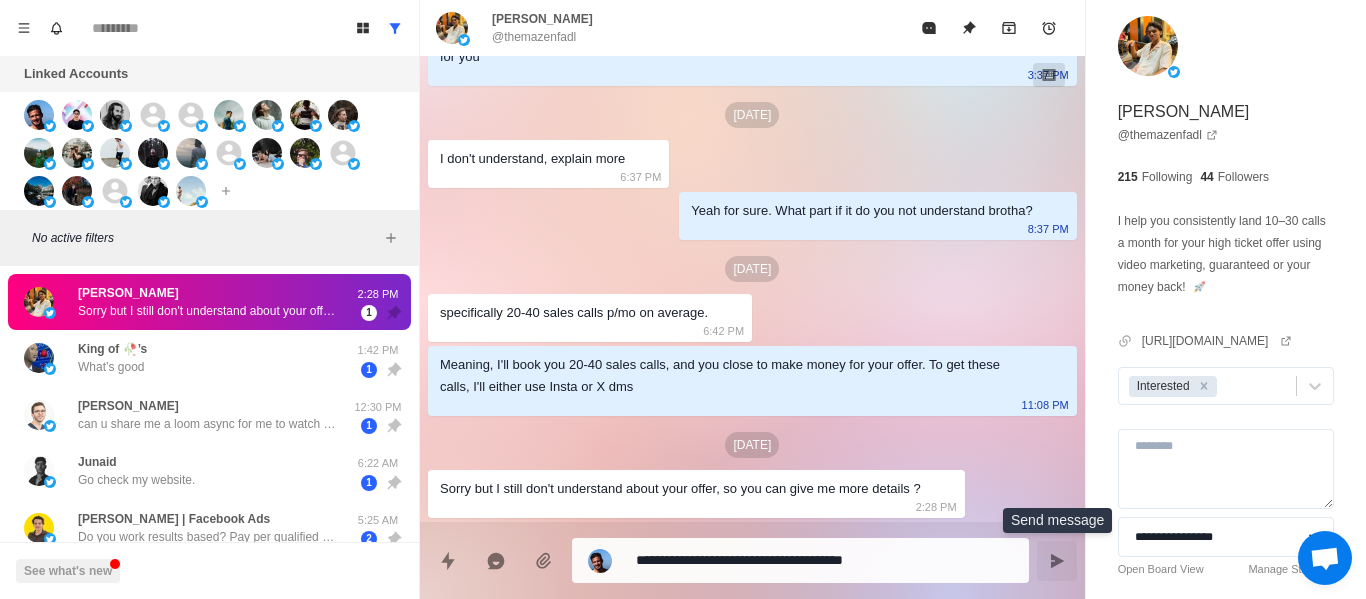 click at bounding box center [1057, 561] 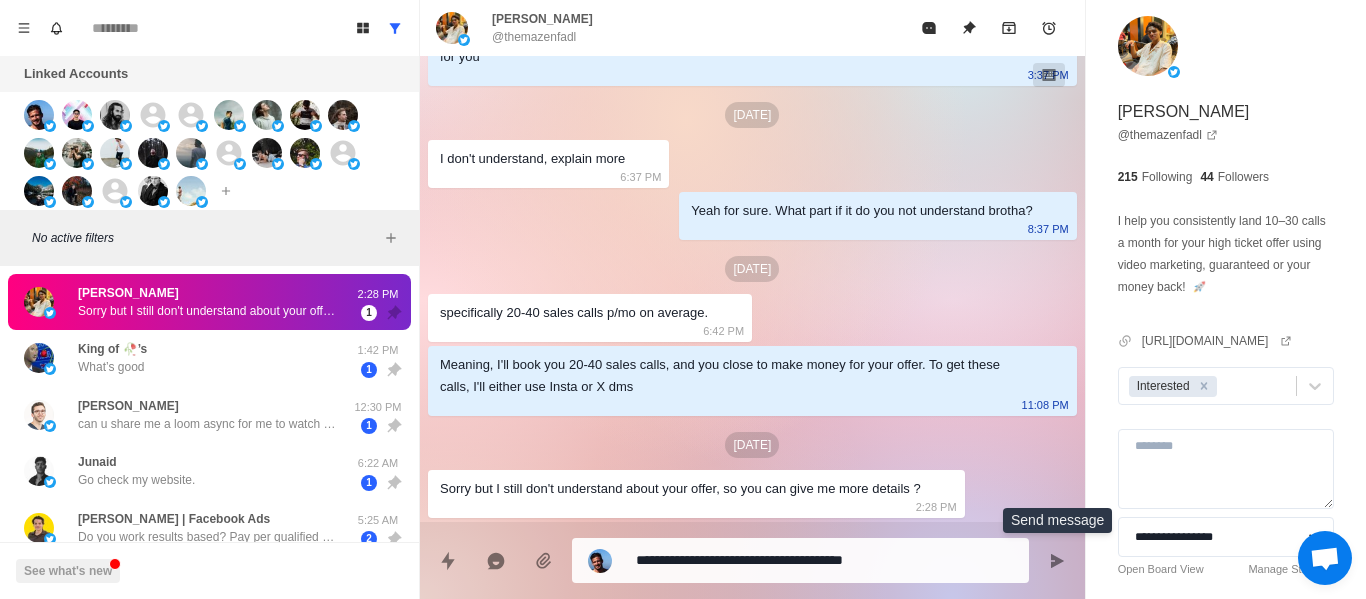 type on "*" 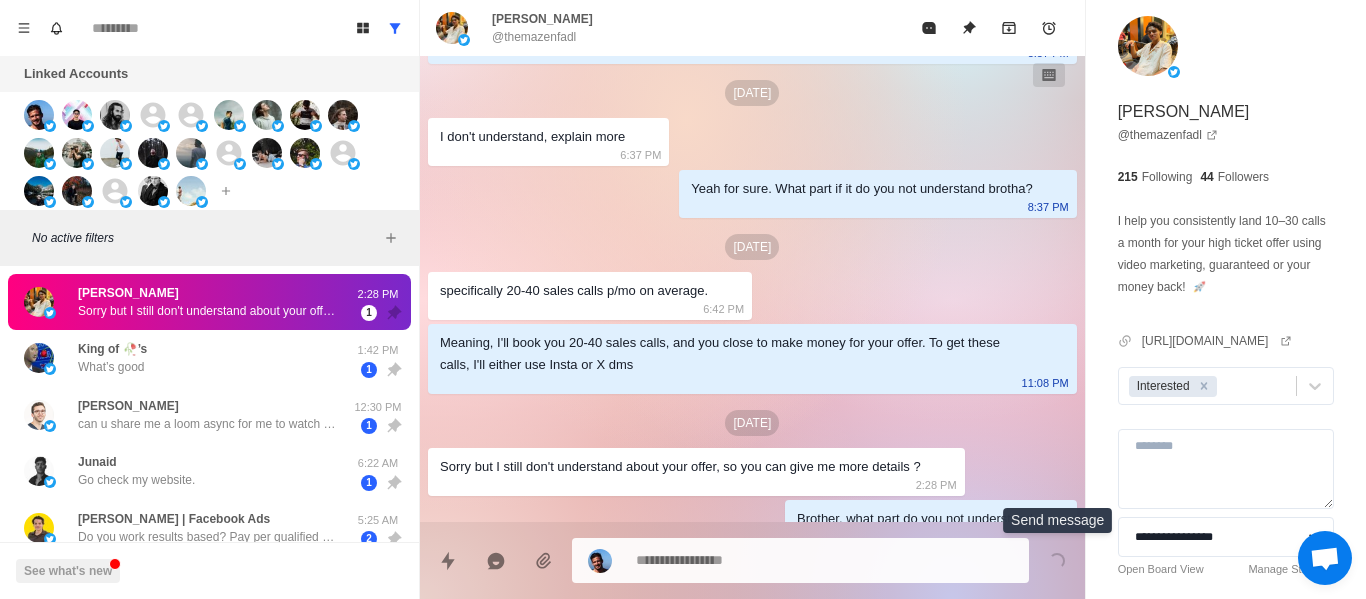 scroll, scrollTop: 994, scrollLeft: 0, axis: vertical 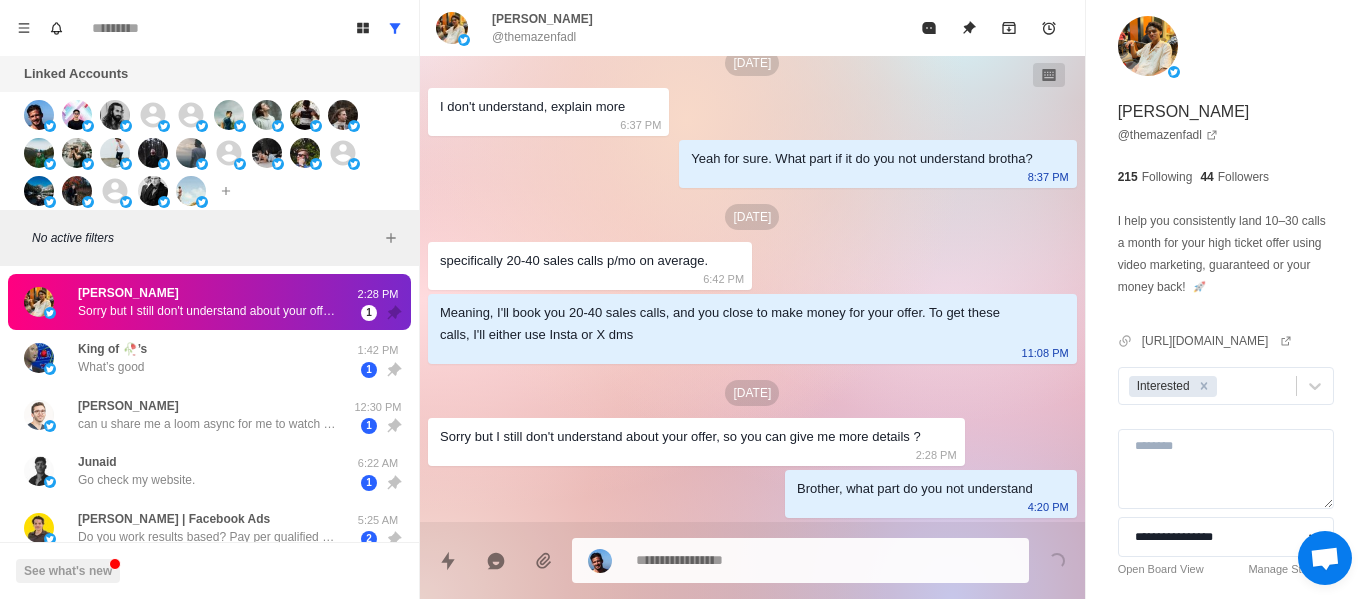 drag, startPoint x: 859, startPoint y: 543, endPoint x: 848, endPoint y: 550, distance: 13.038404 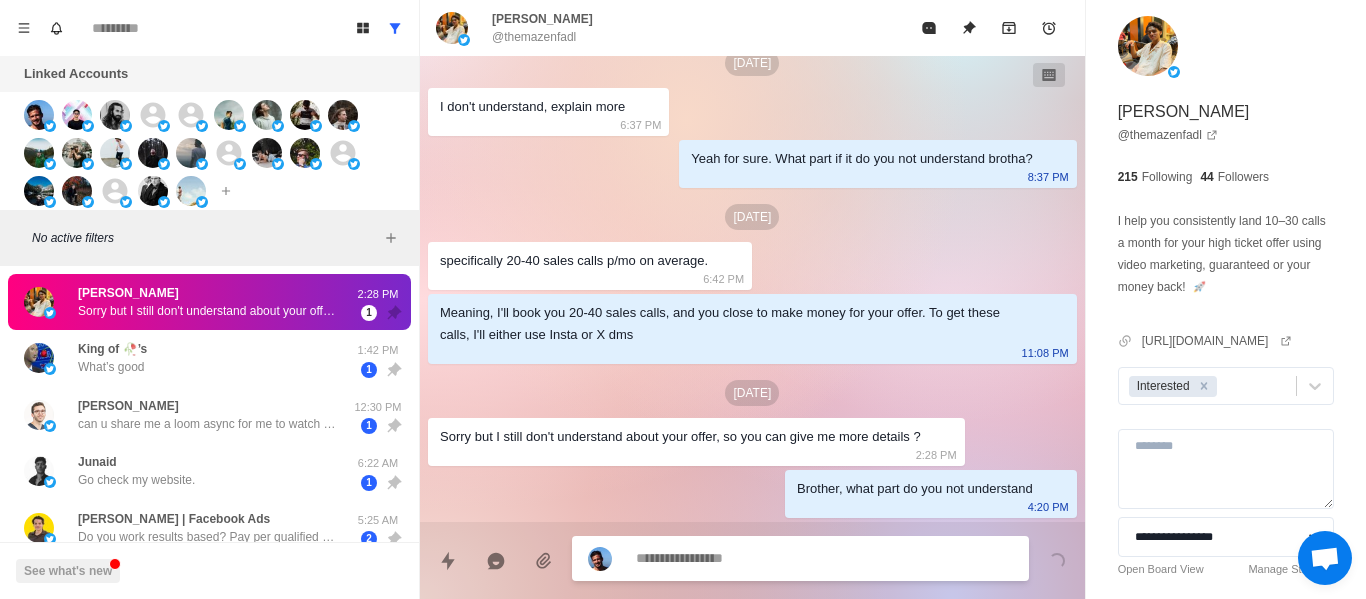 click at bounding box center [824, 558] 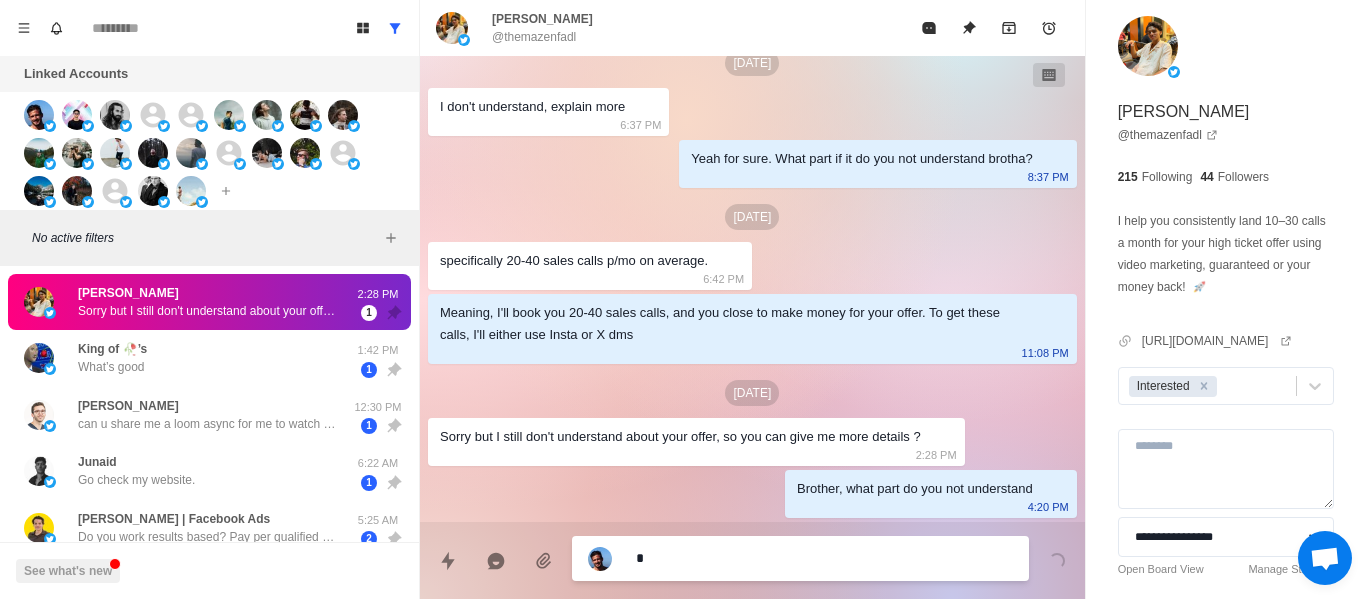 type on "*" 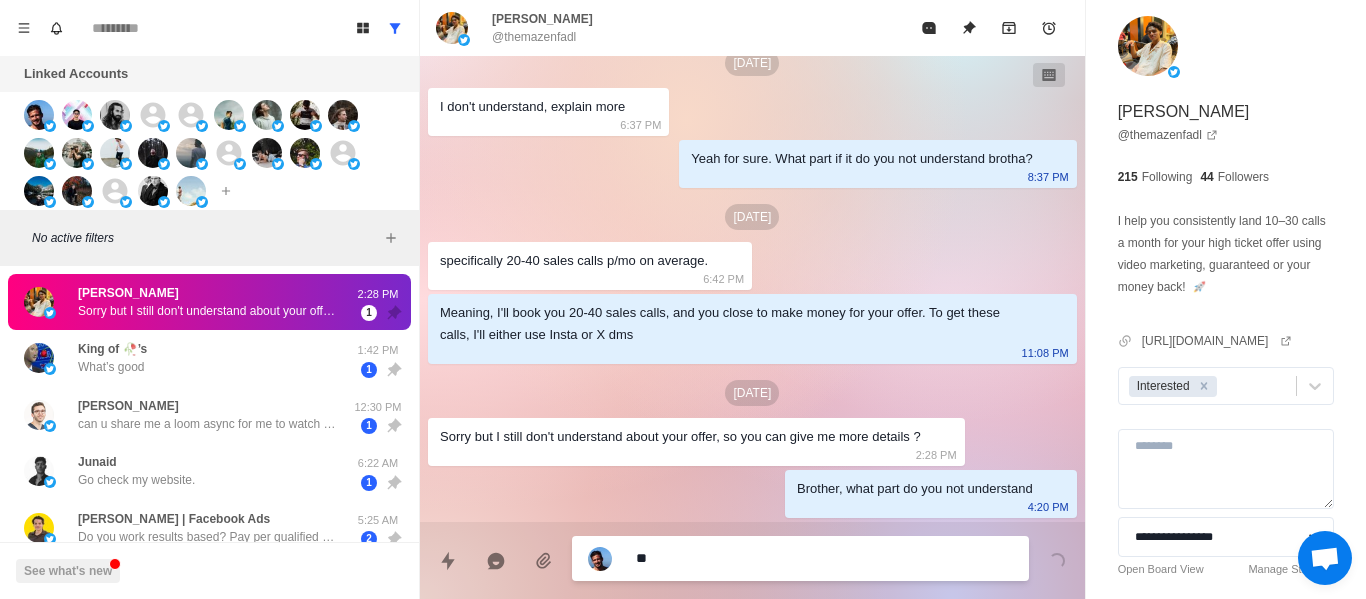 type on "*" 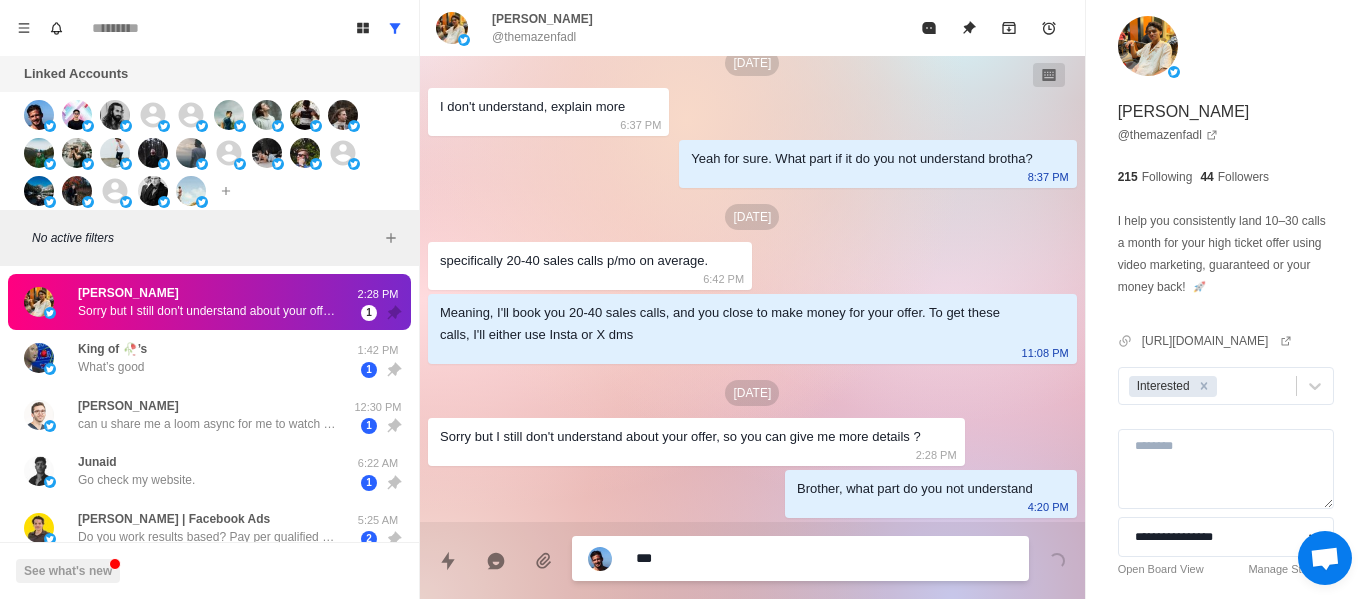 type on "*" 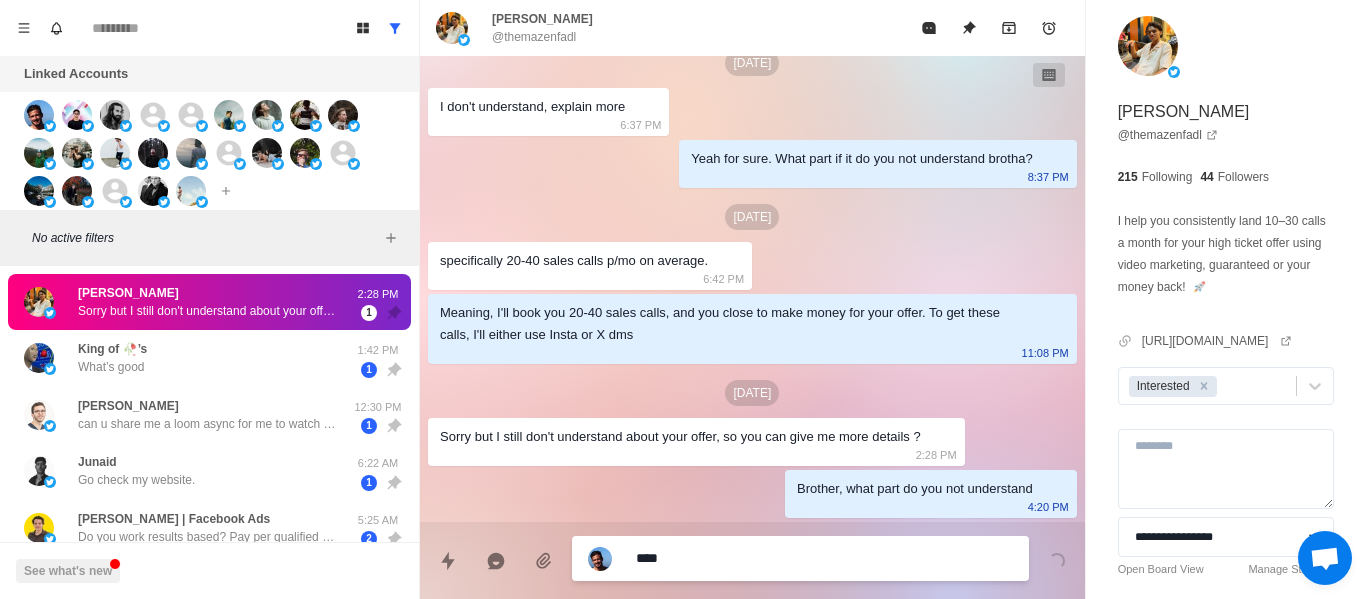 type on "*" 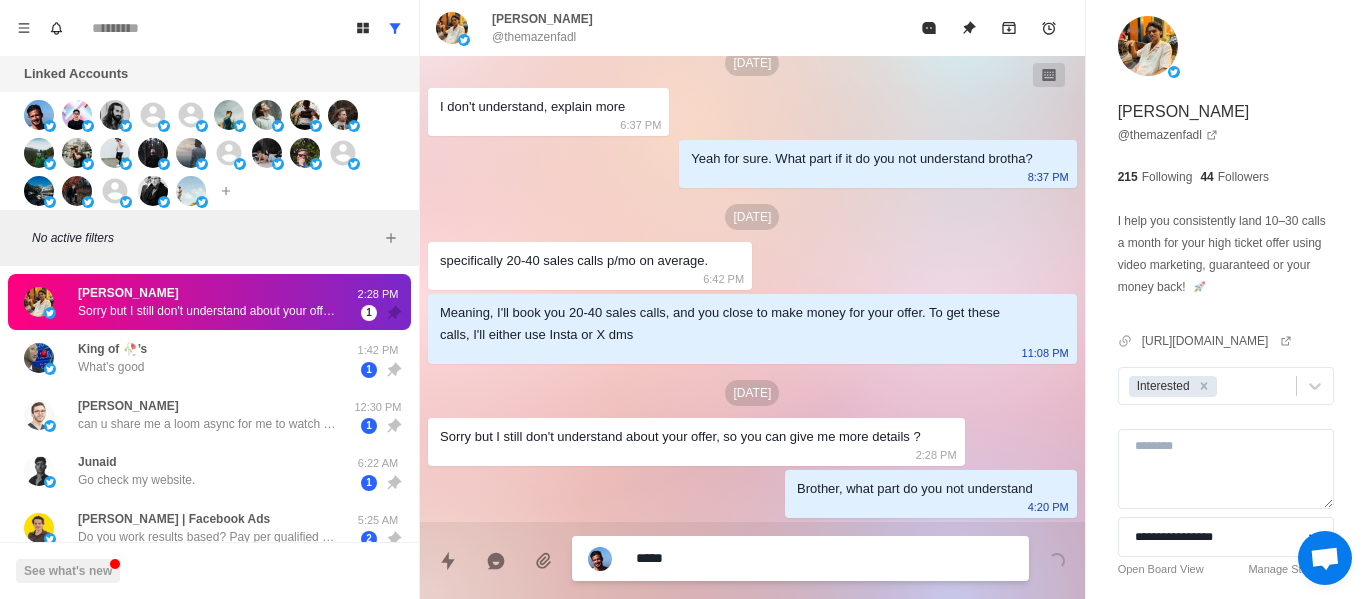 type on "*" 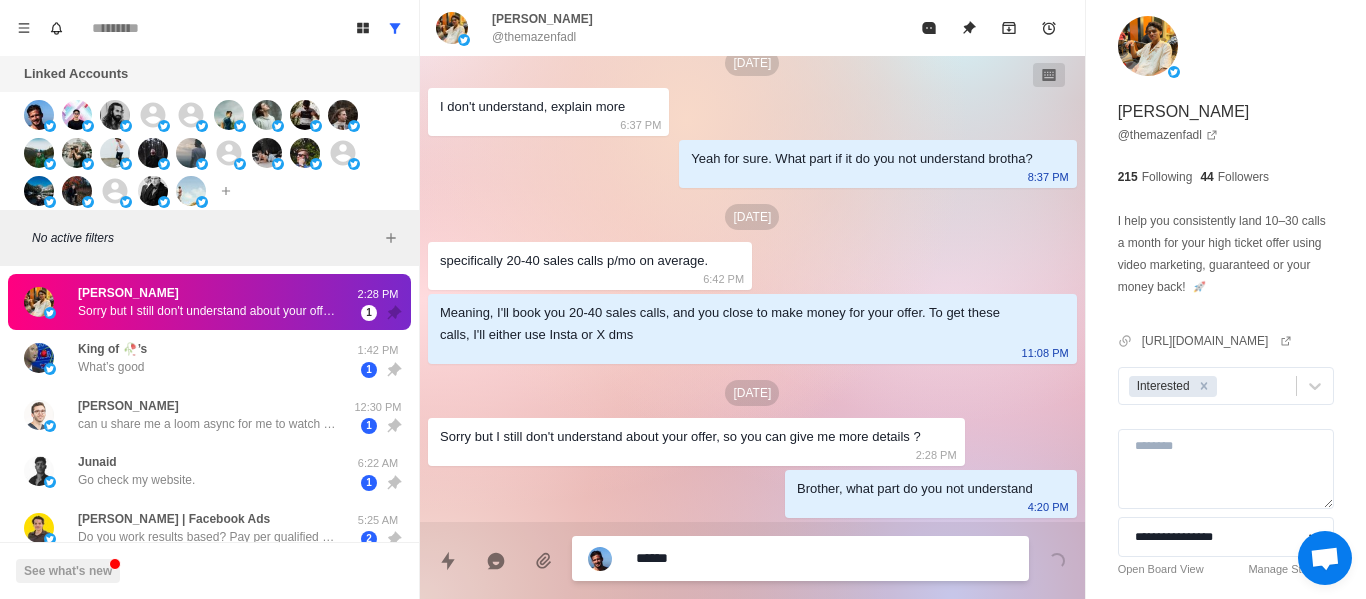 type on "*" 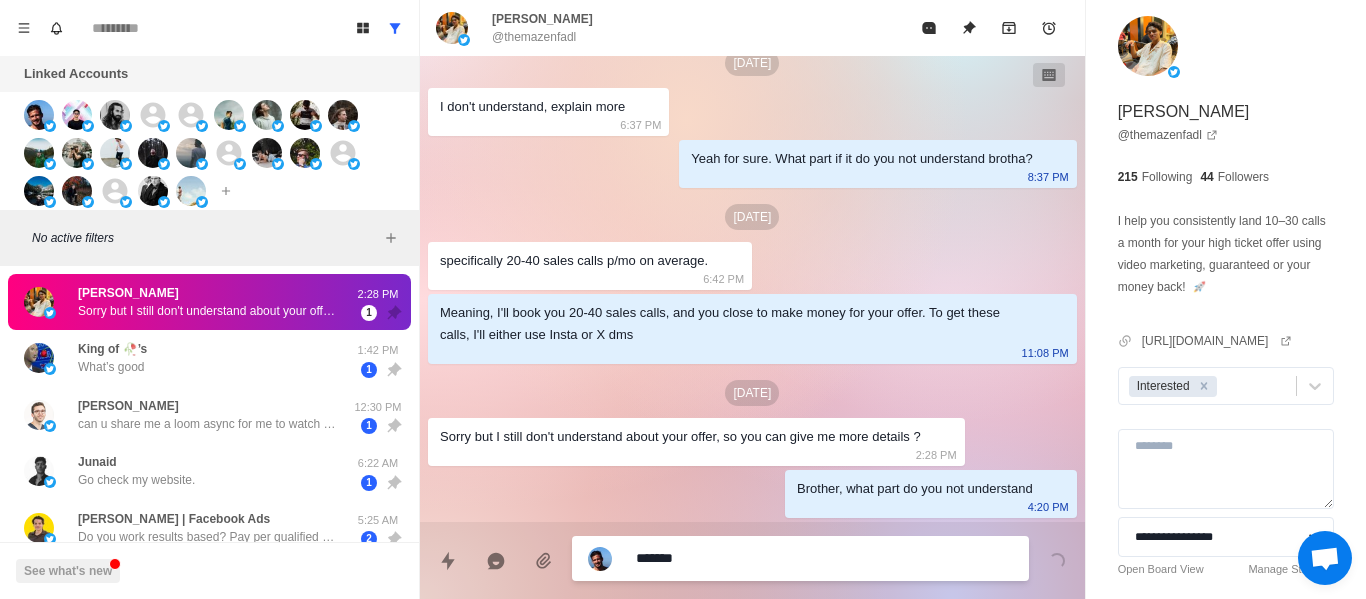 type on "*" 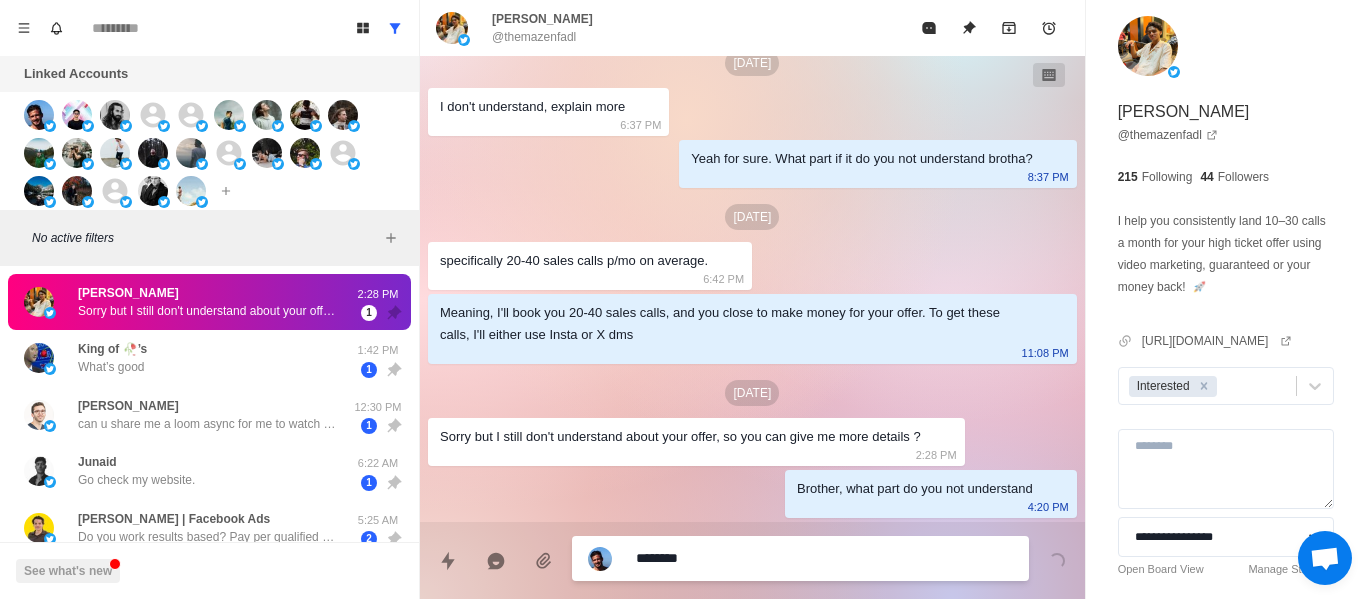 type on "*" 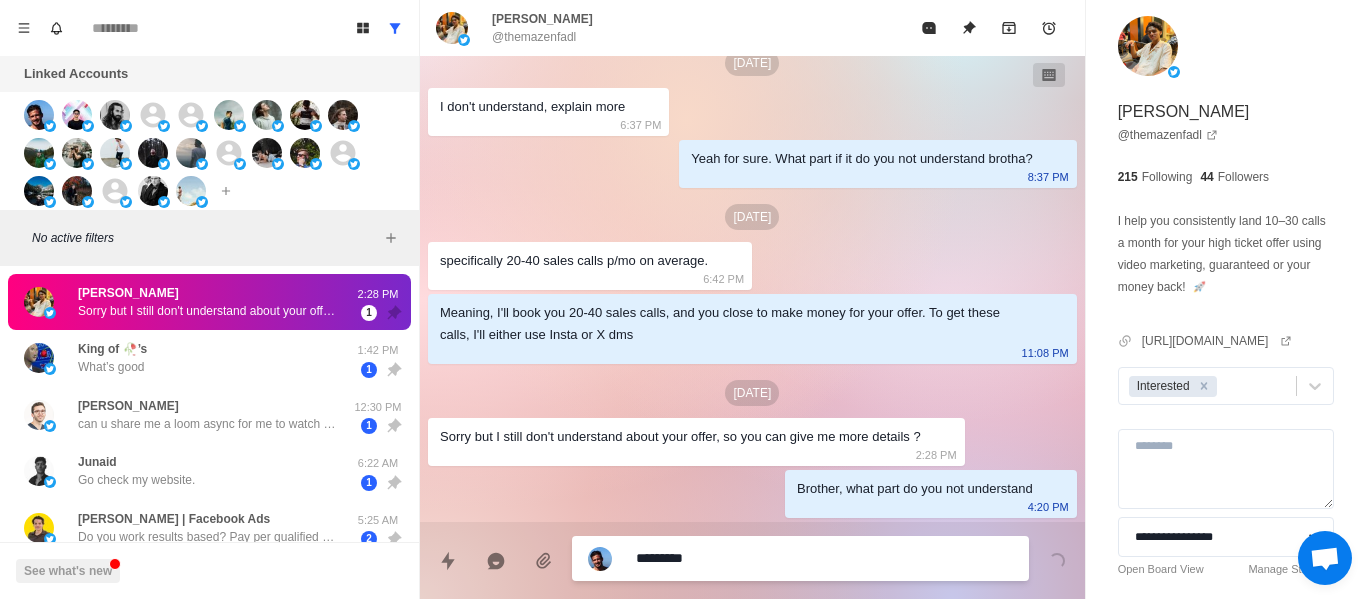 type on "*" 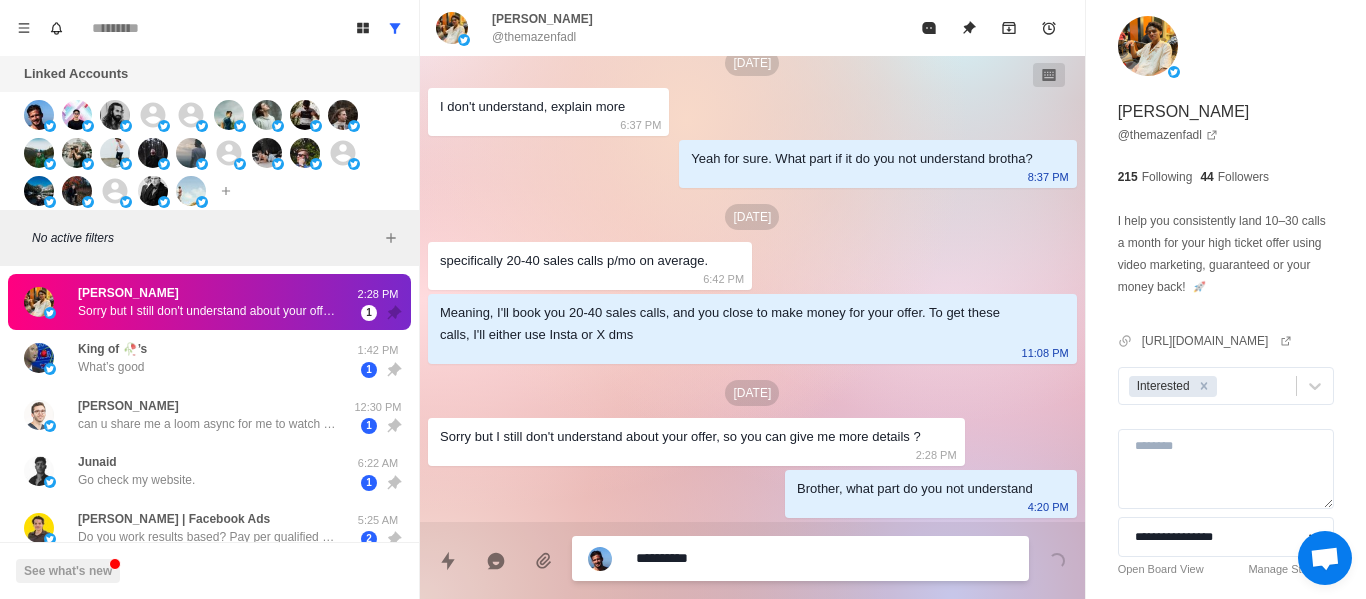 type on "*" 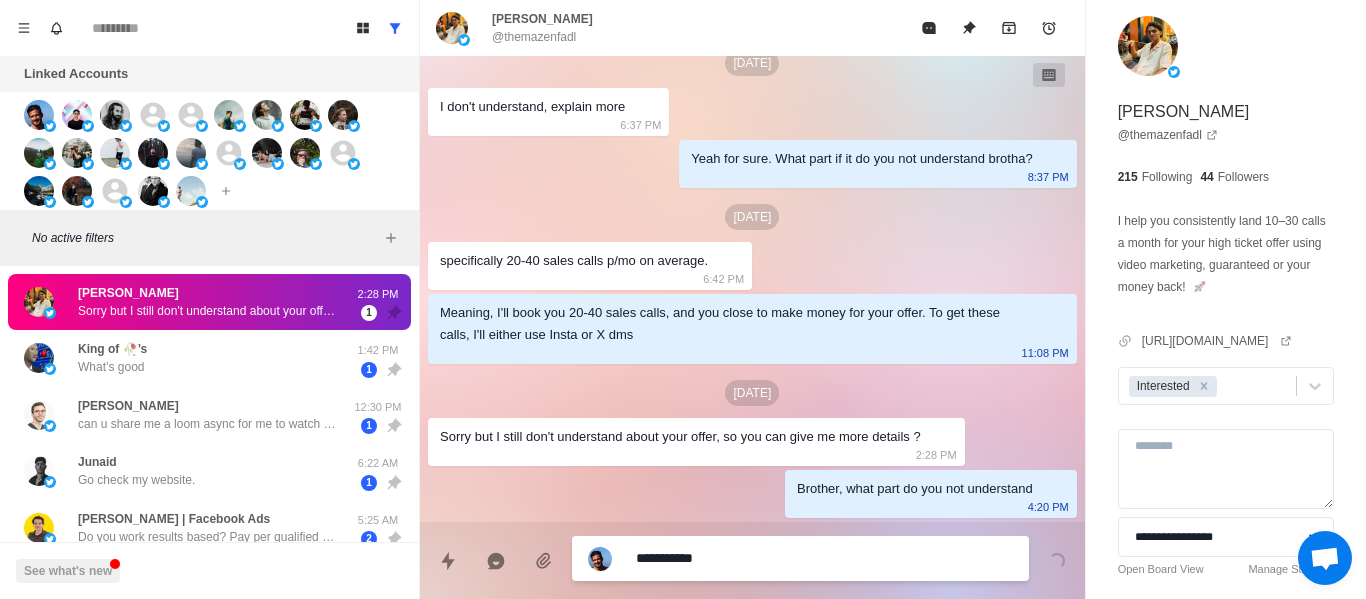 type on "*" 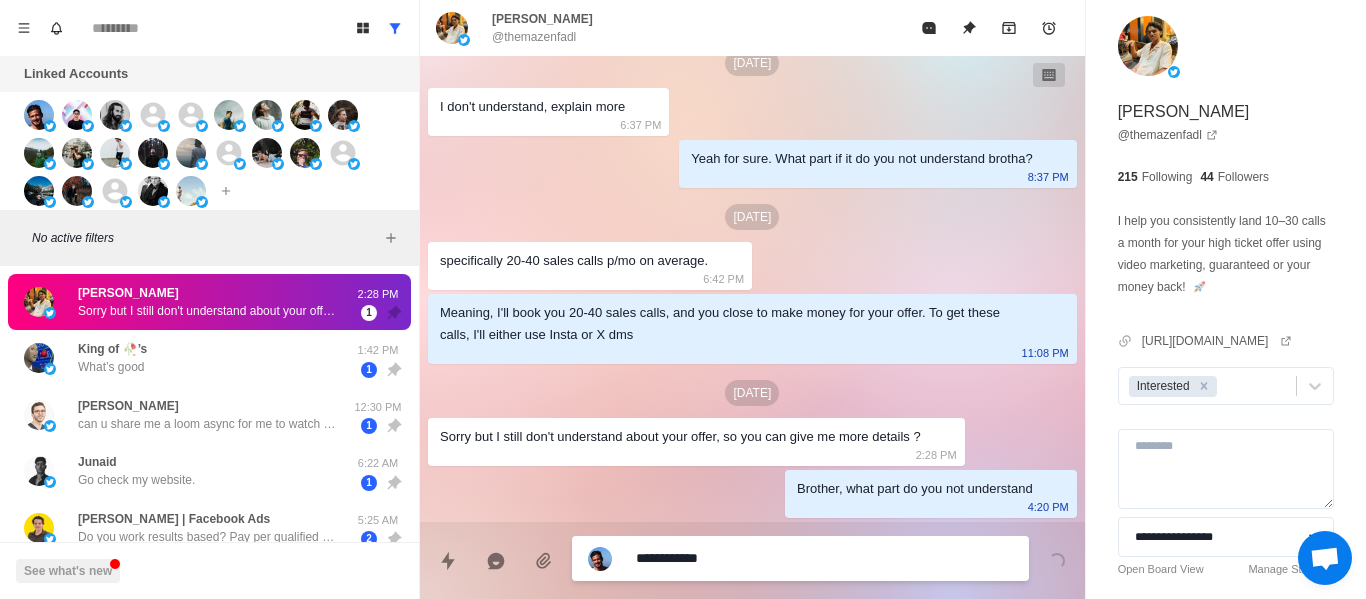 type on "*" 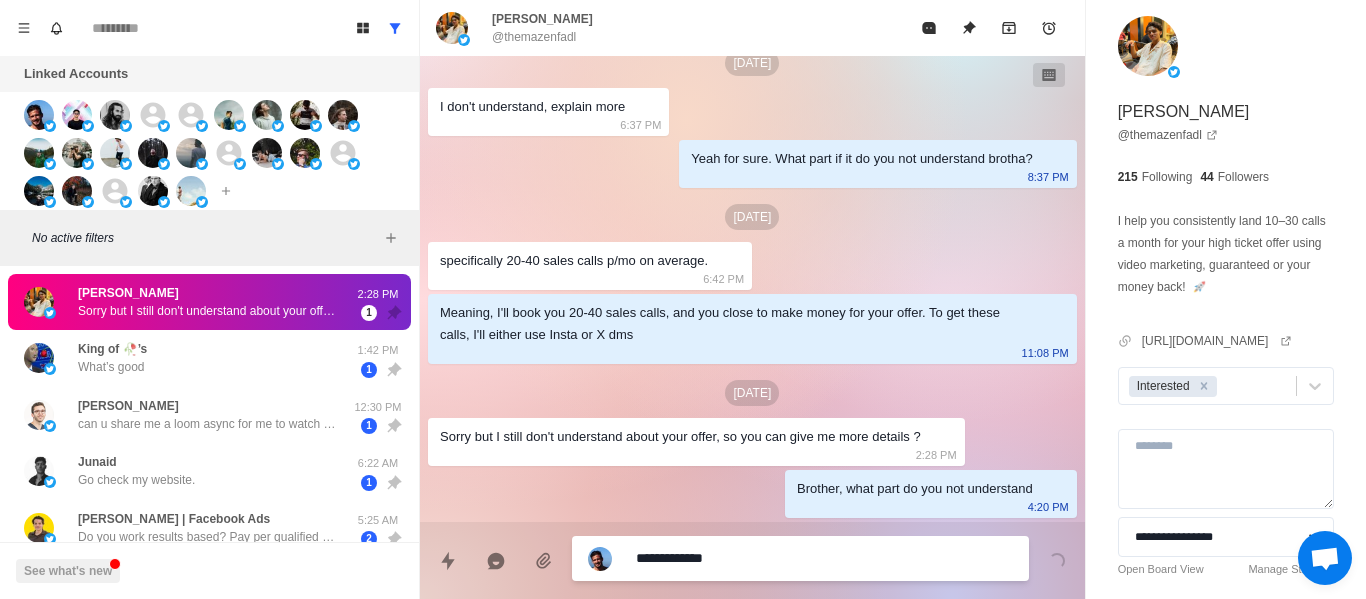 type on "*" 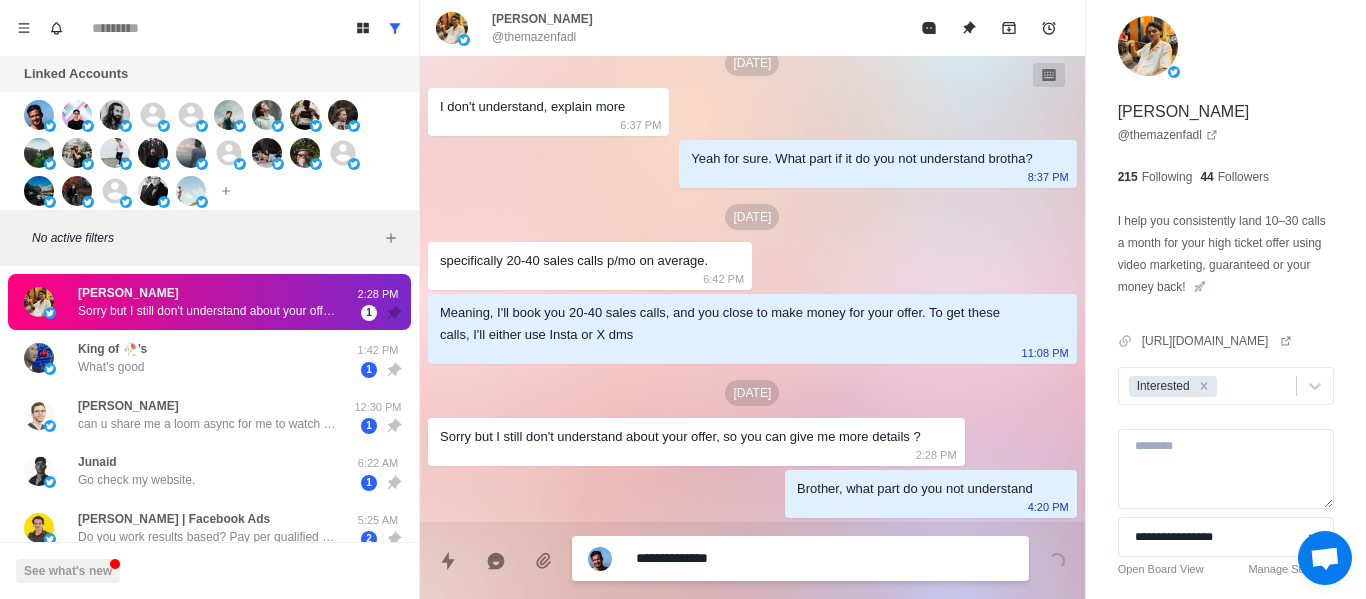 type on "*" 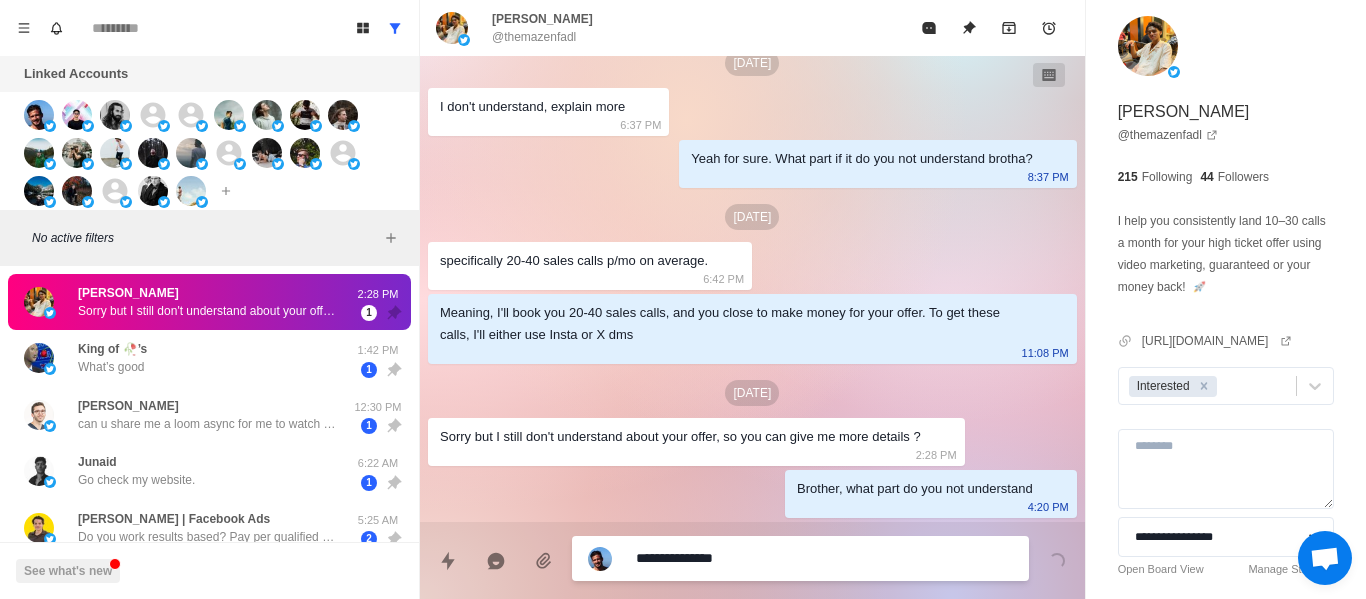 type on "*" 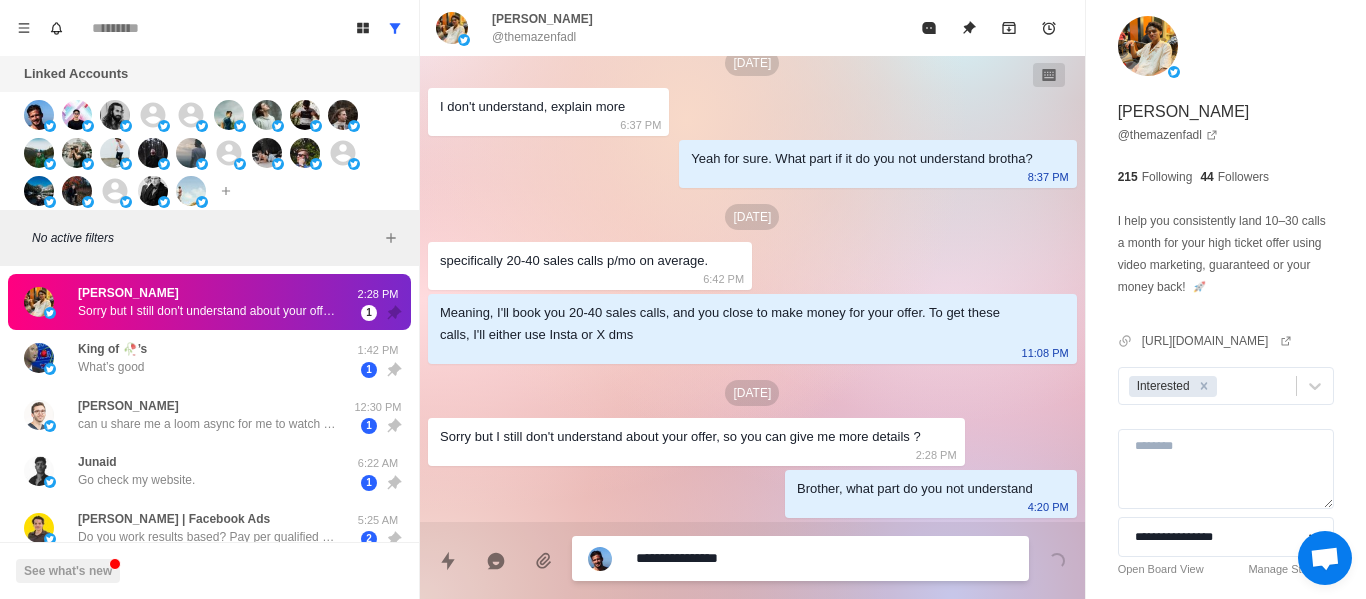 type on "**********" 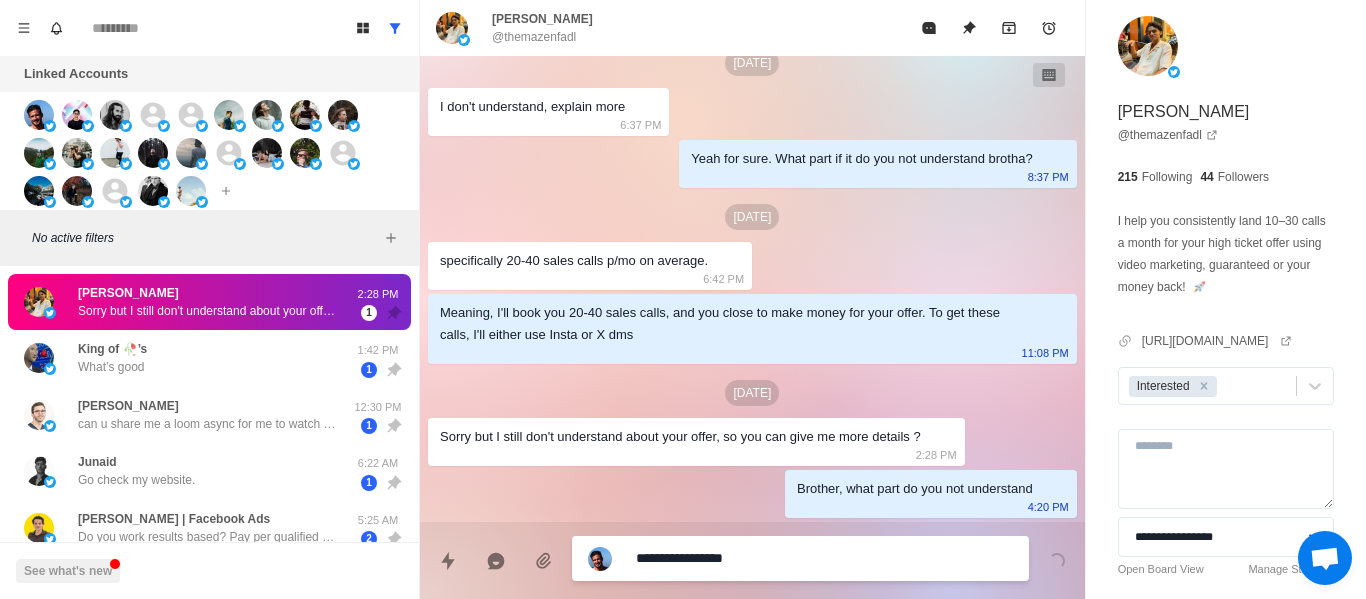 type on "*" 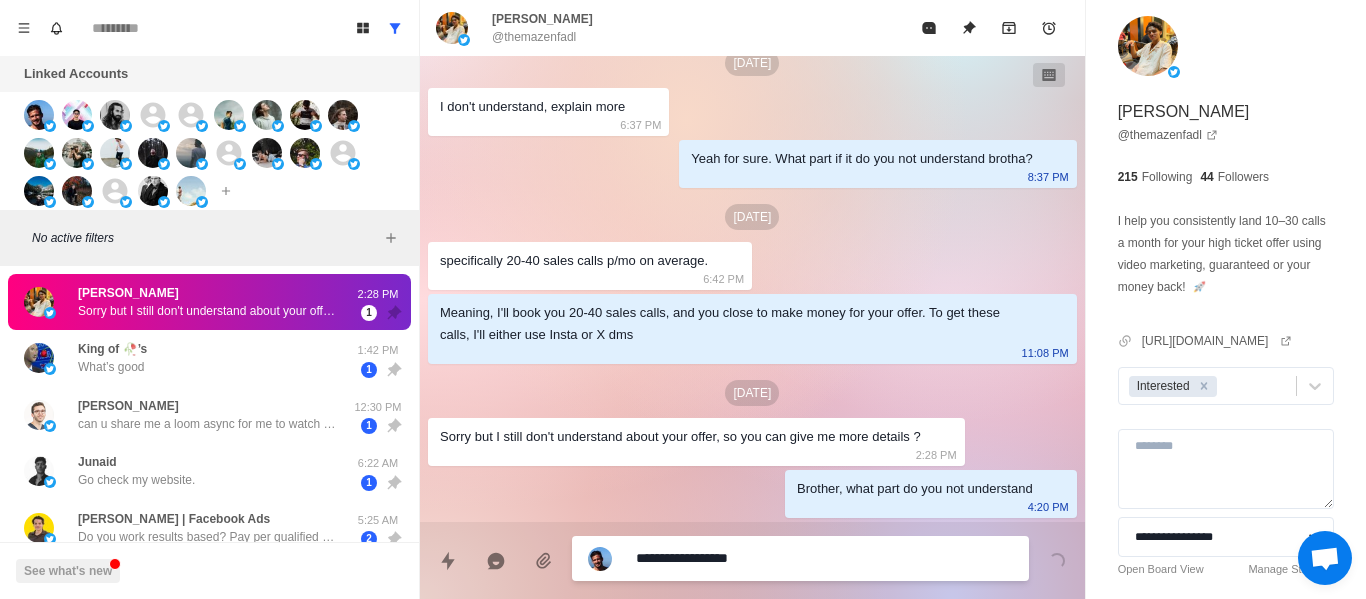 type on "*" 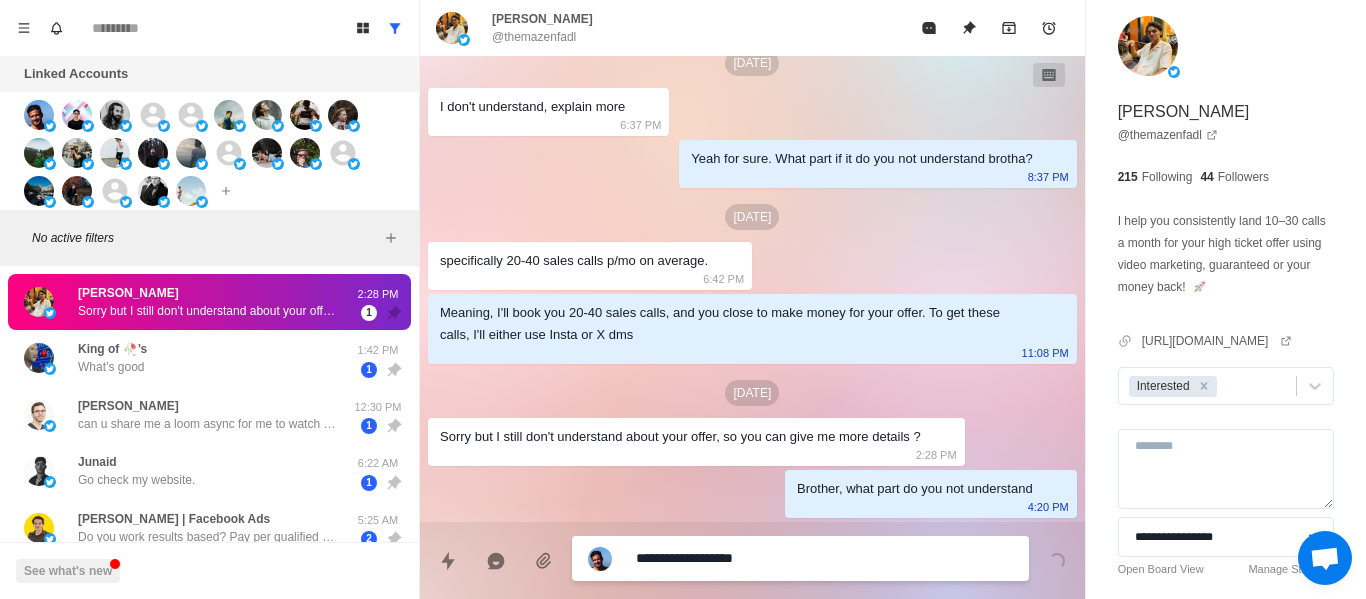 type on "*" 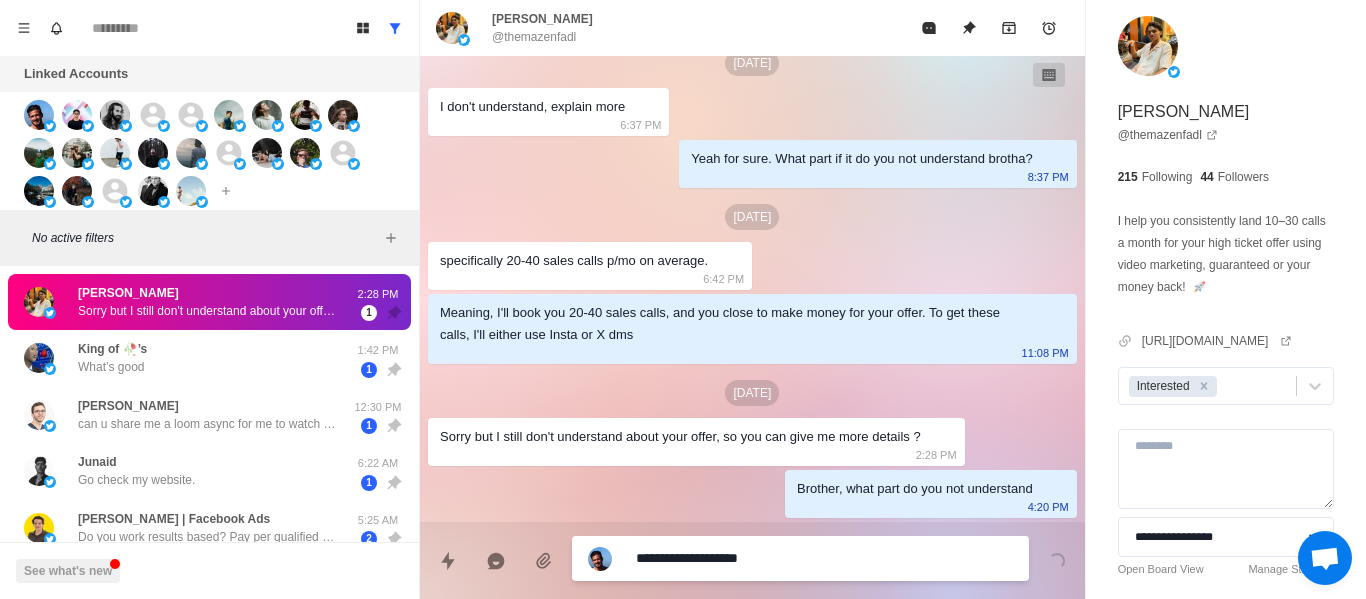 type on "*" 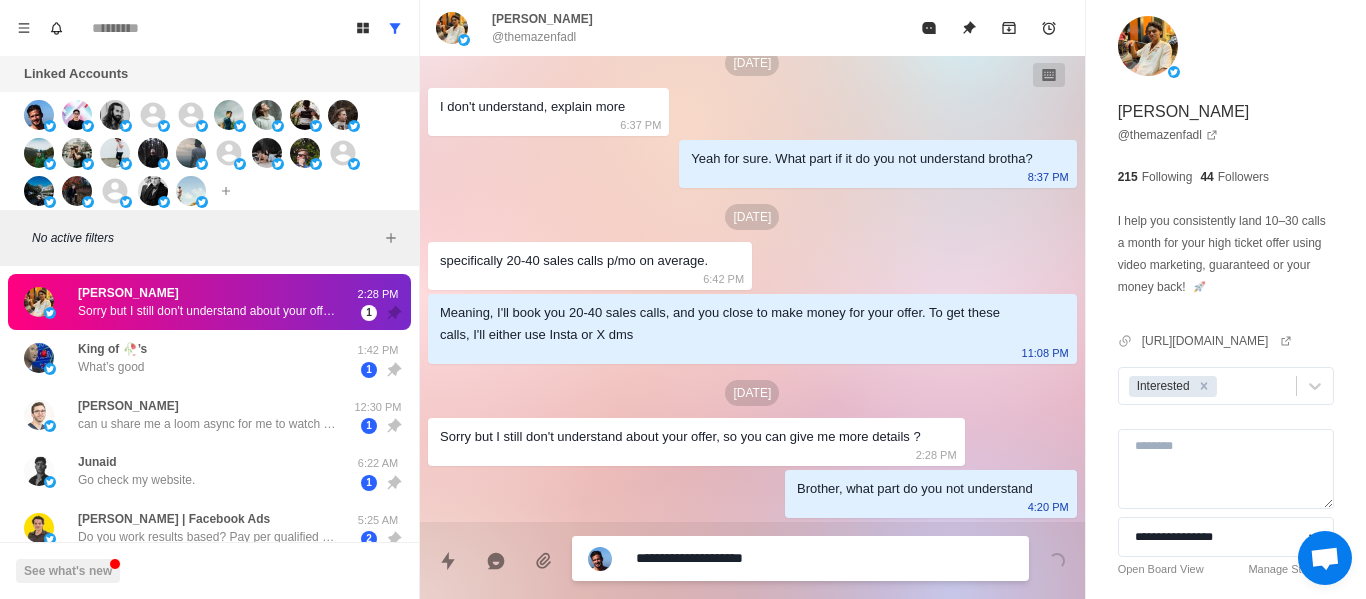 type on "*" 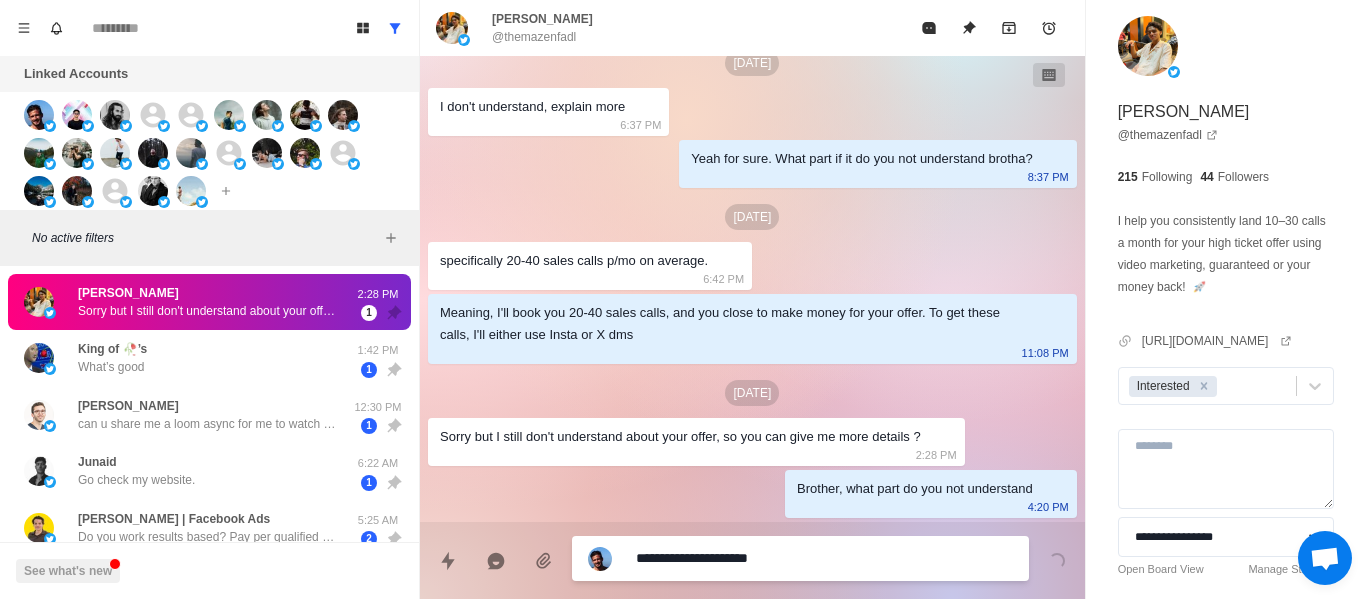 type on "**********" 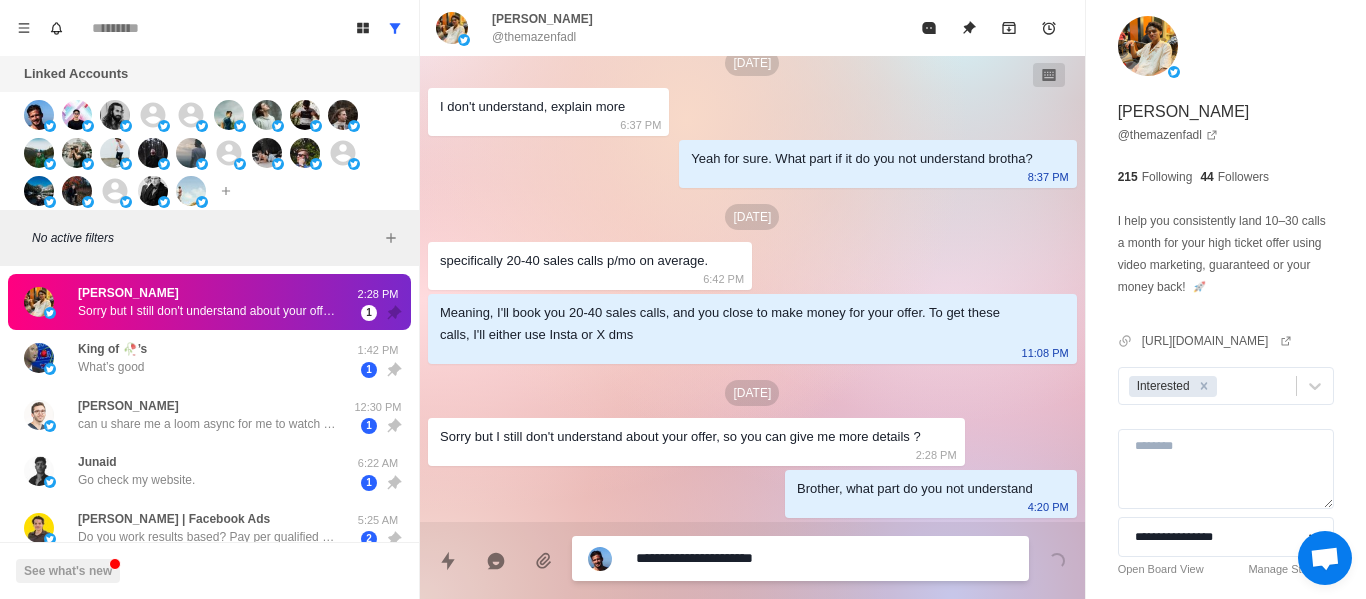 type on "*" 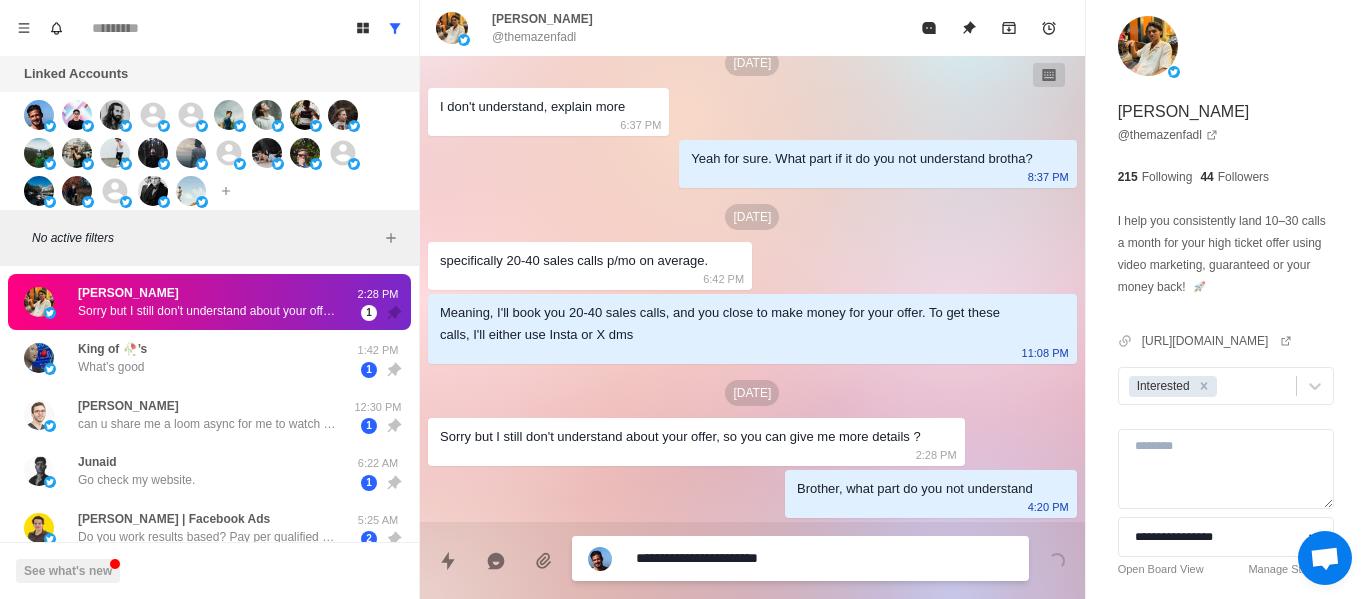 type on "*" 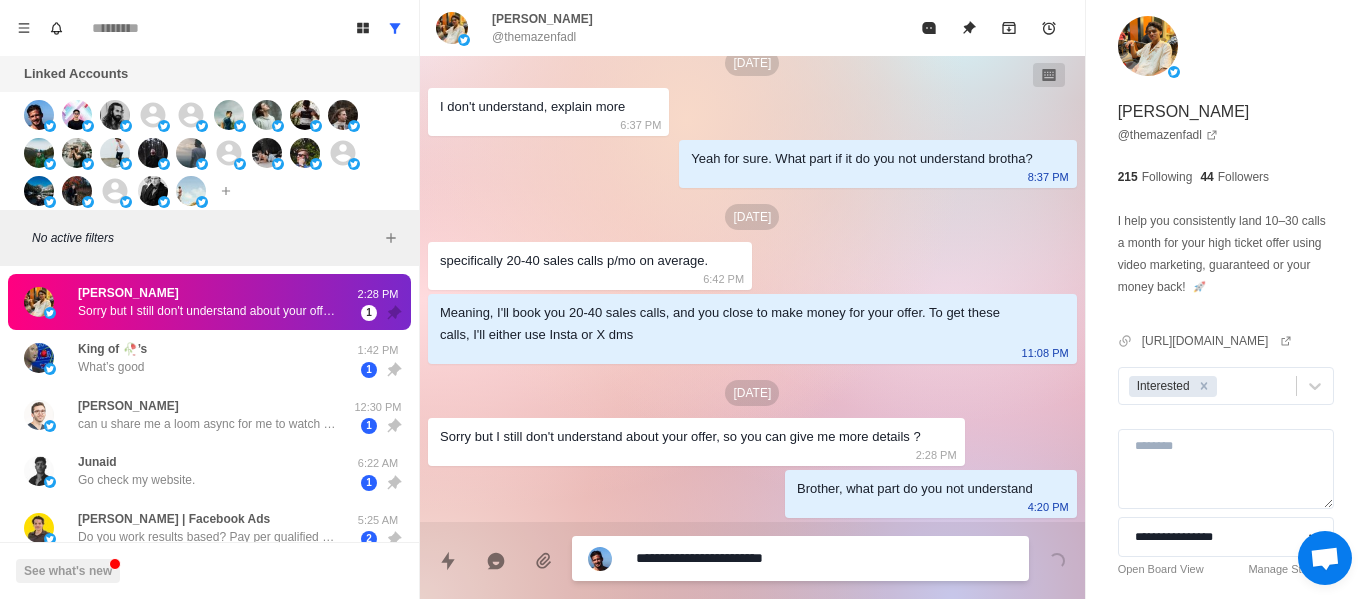 type on "*" 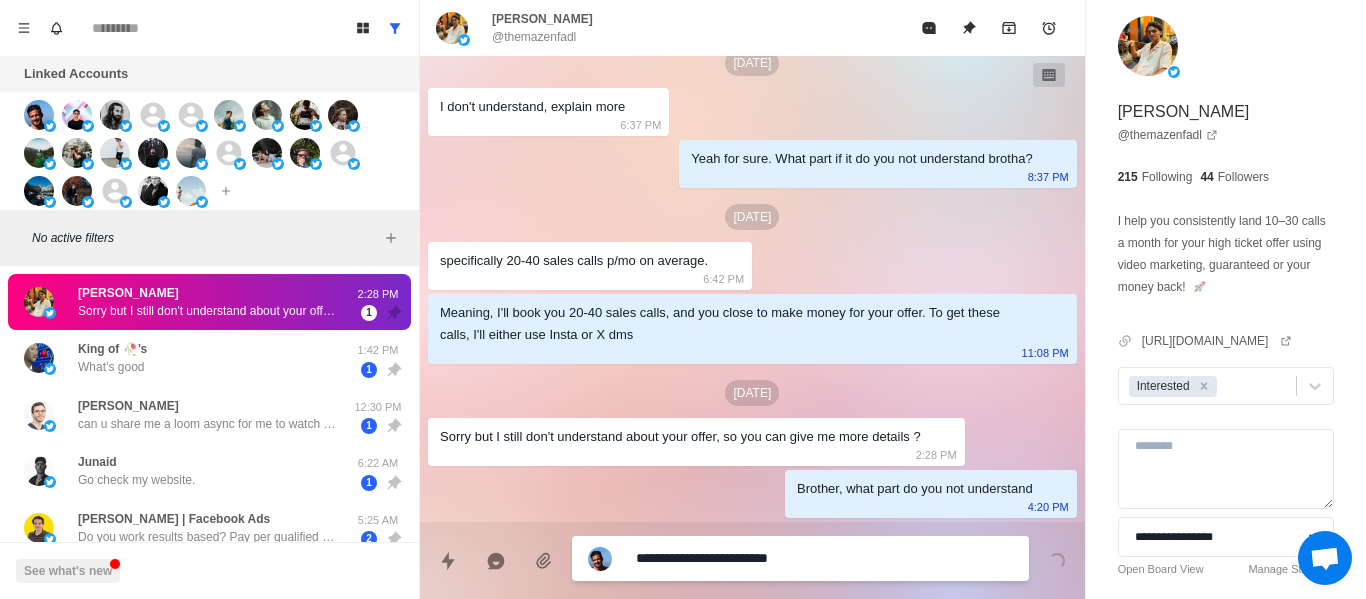 type on "*" 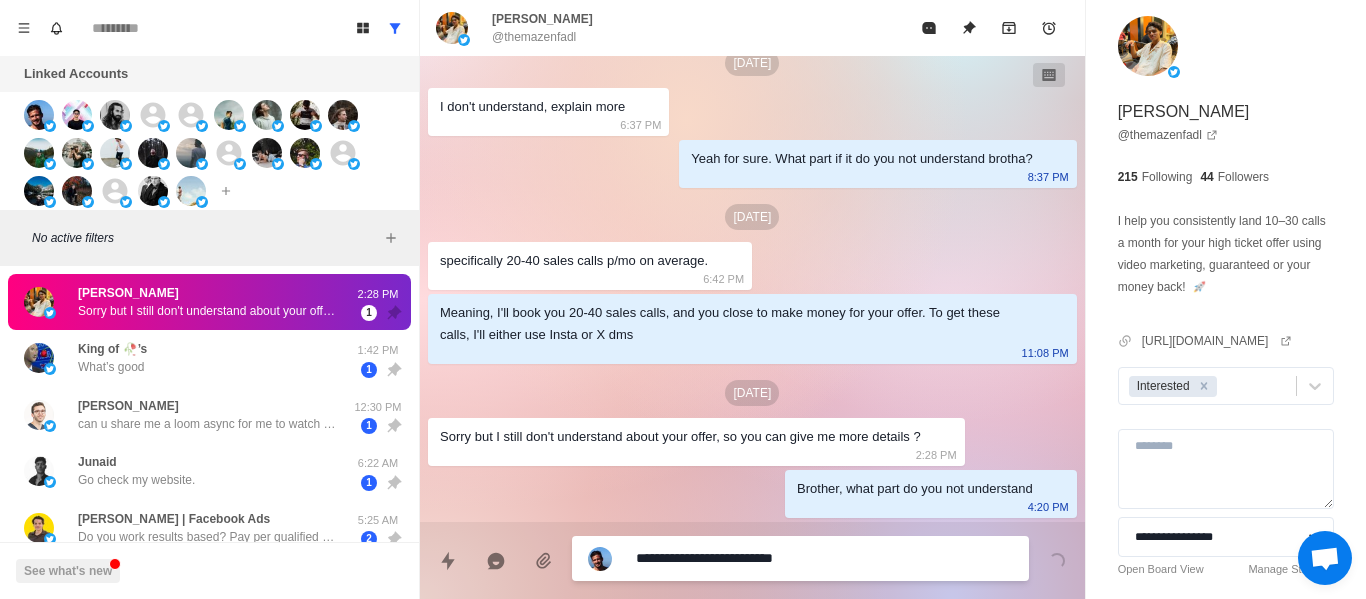 type on "*" 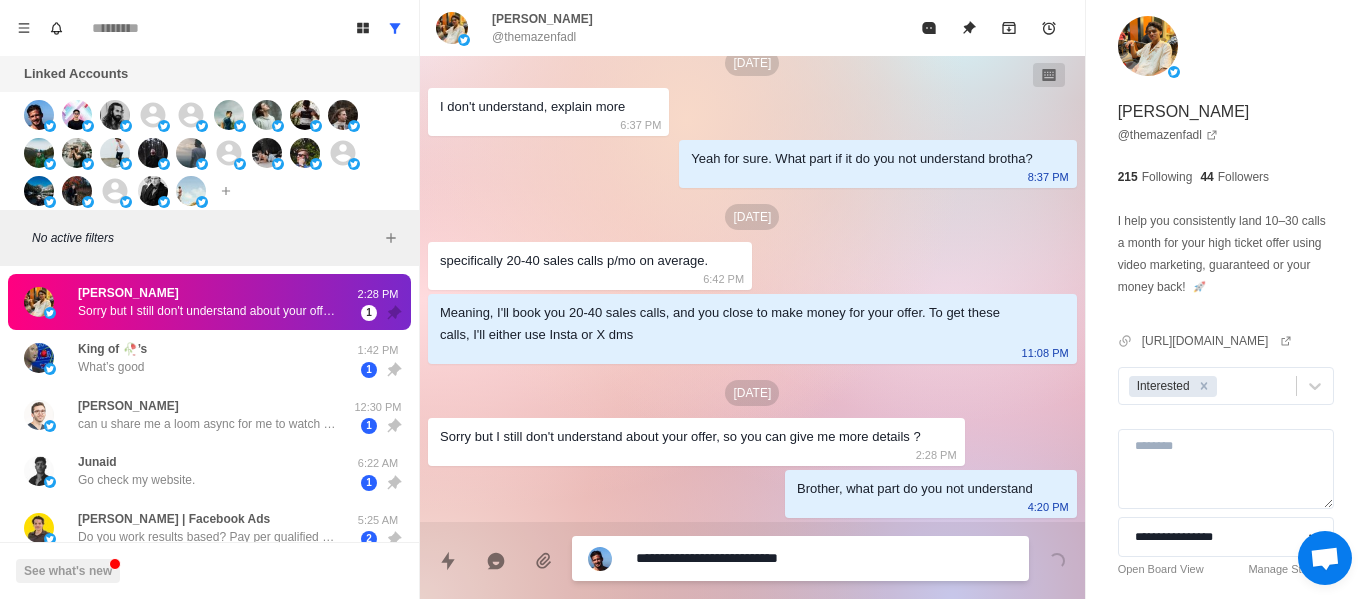 type on "*" 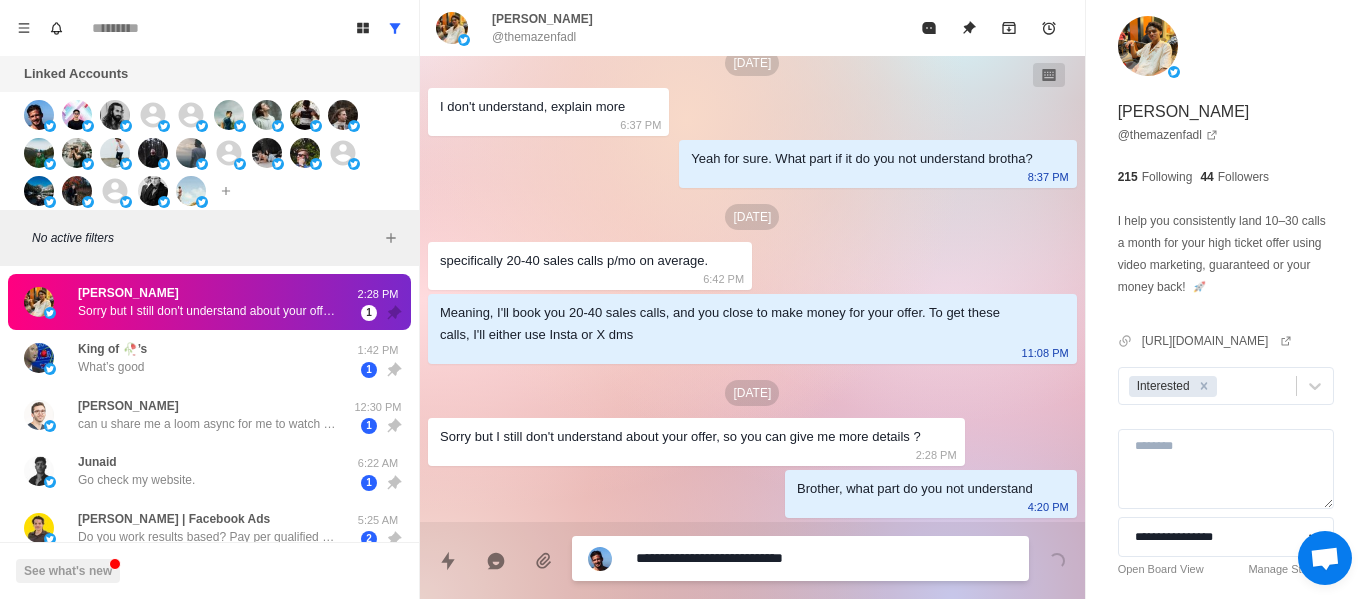 type on "*" 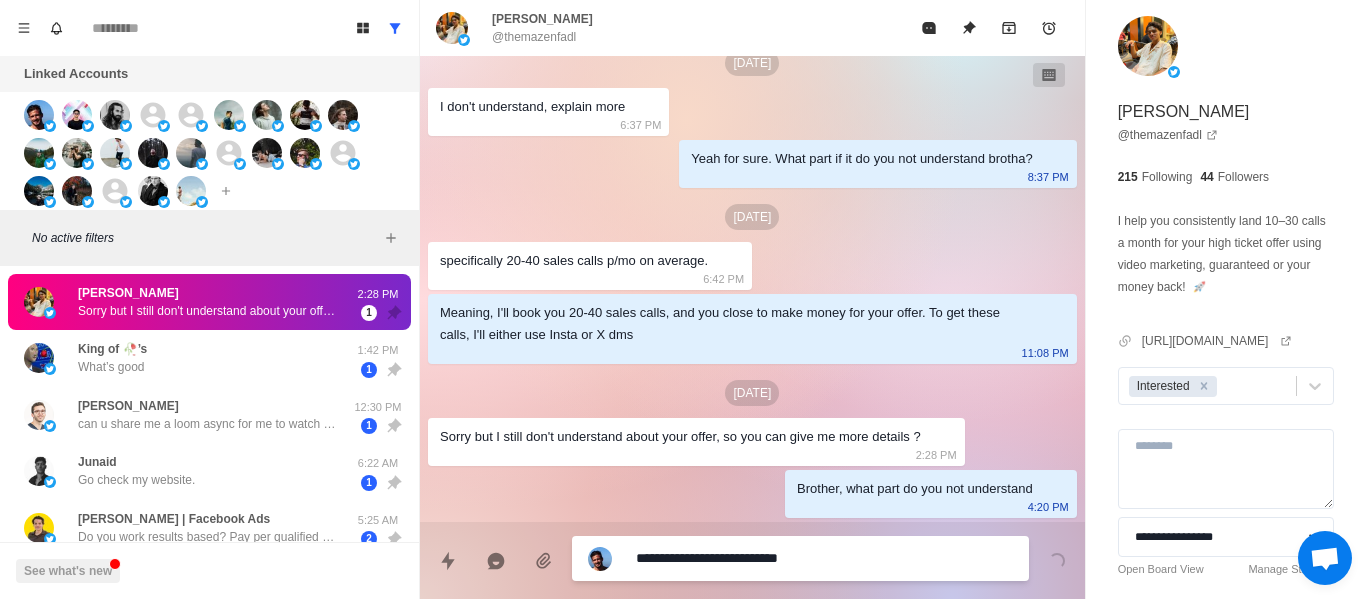 type on "*" 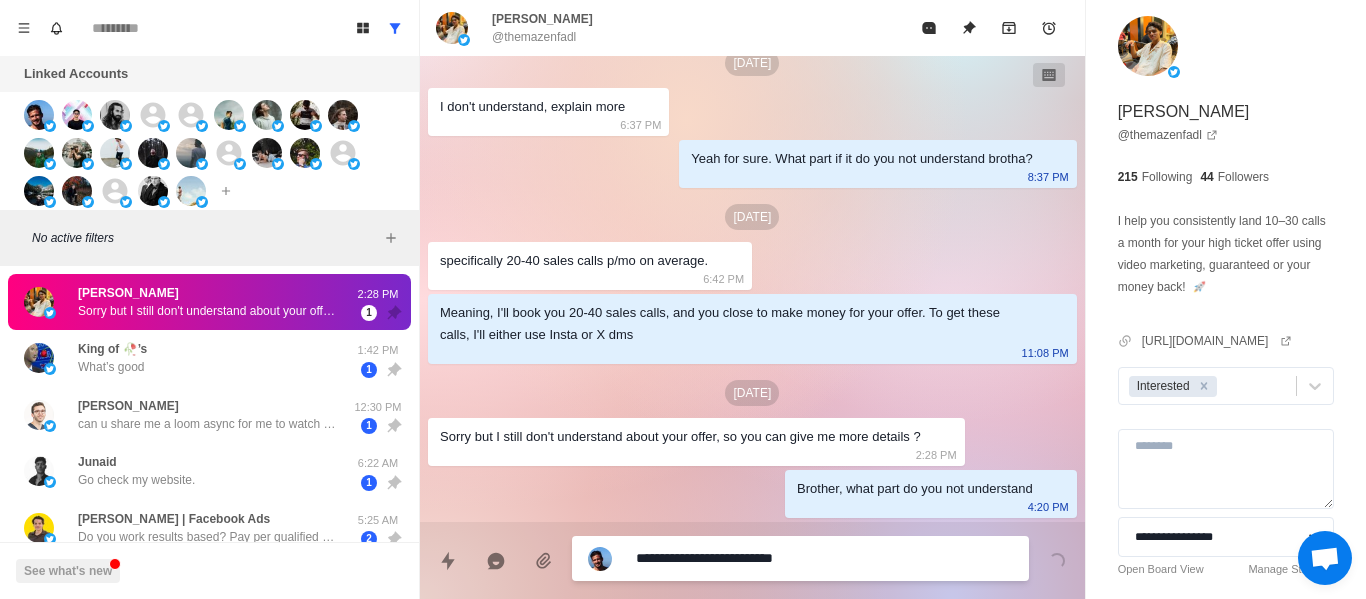 type on "*" 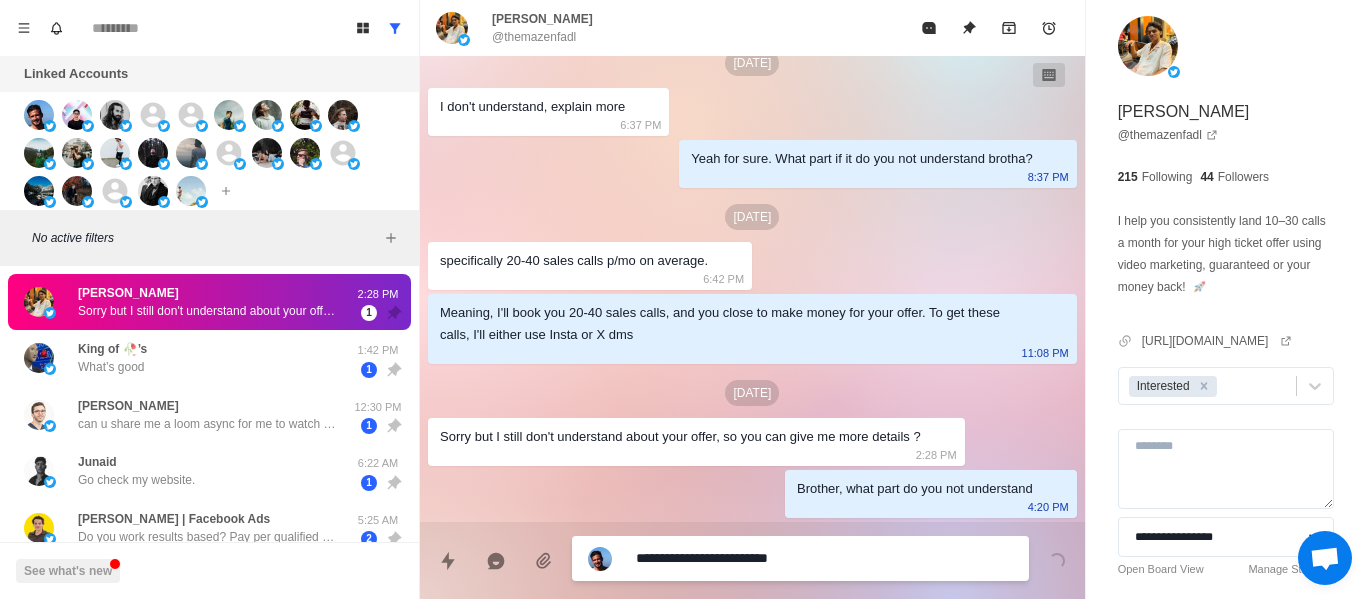 type on "*" 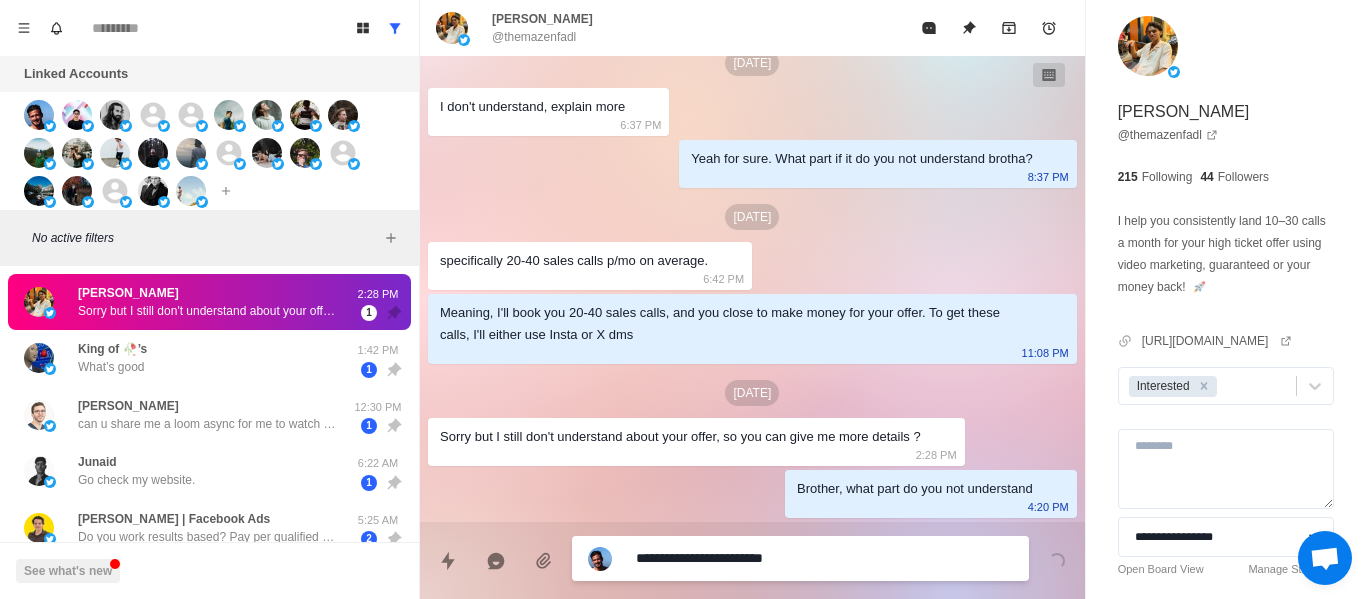 type on "*" 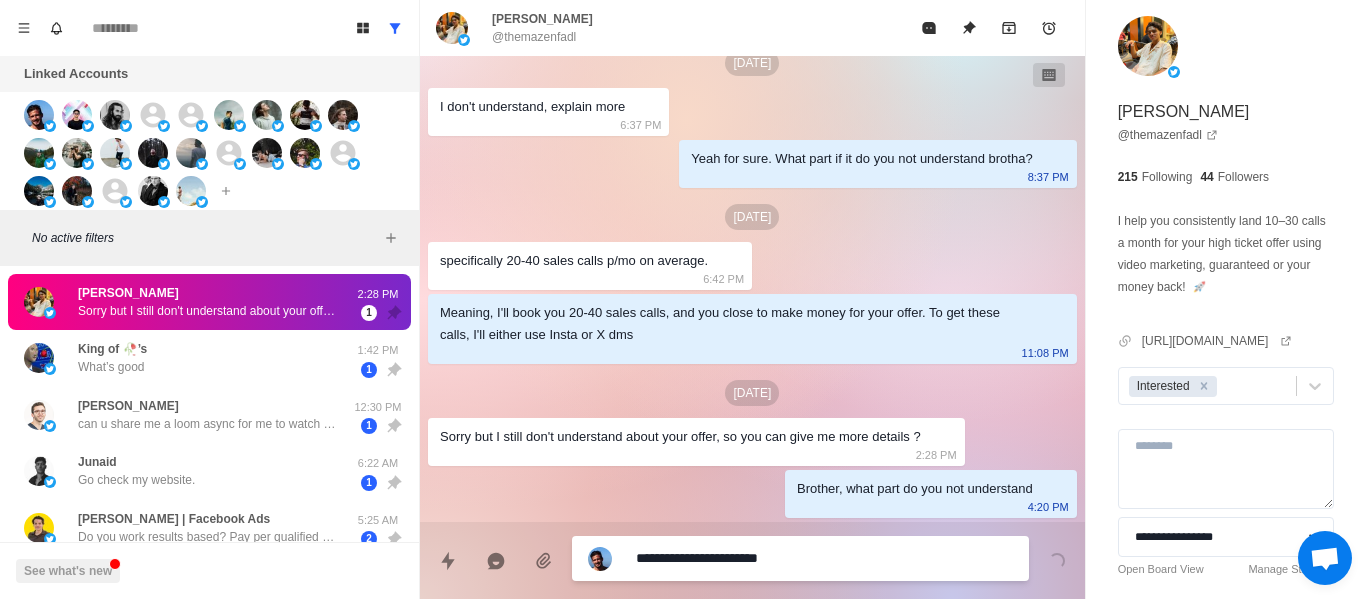 type on "*" 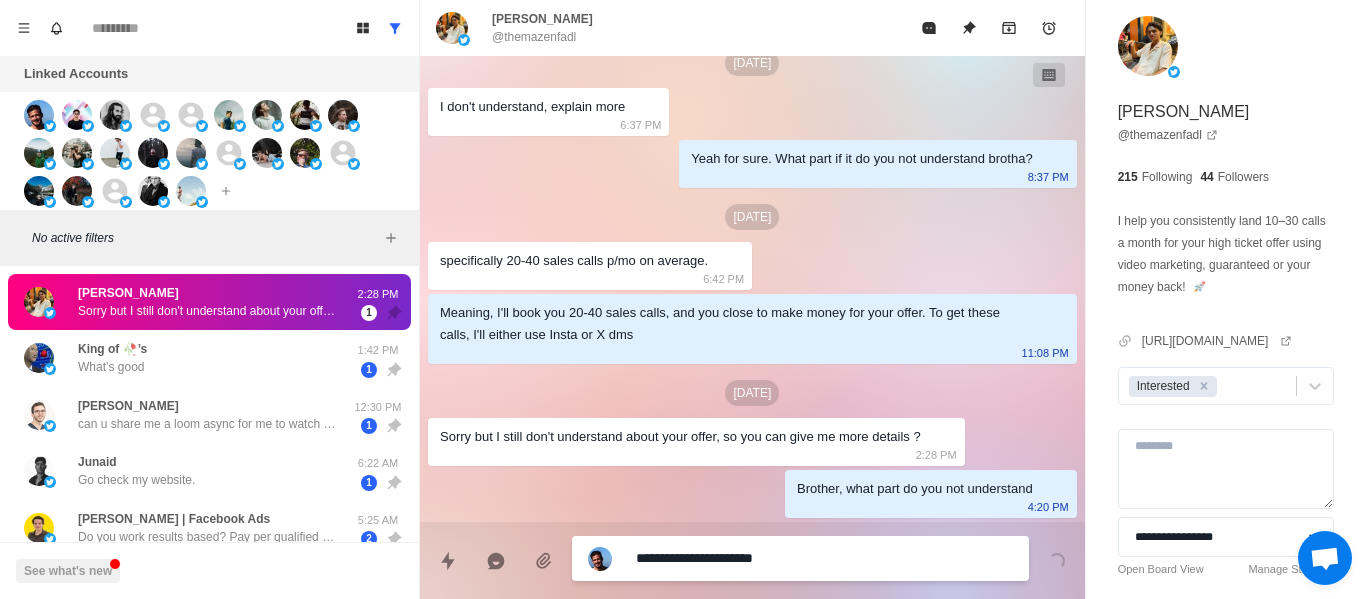 type on "*" 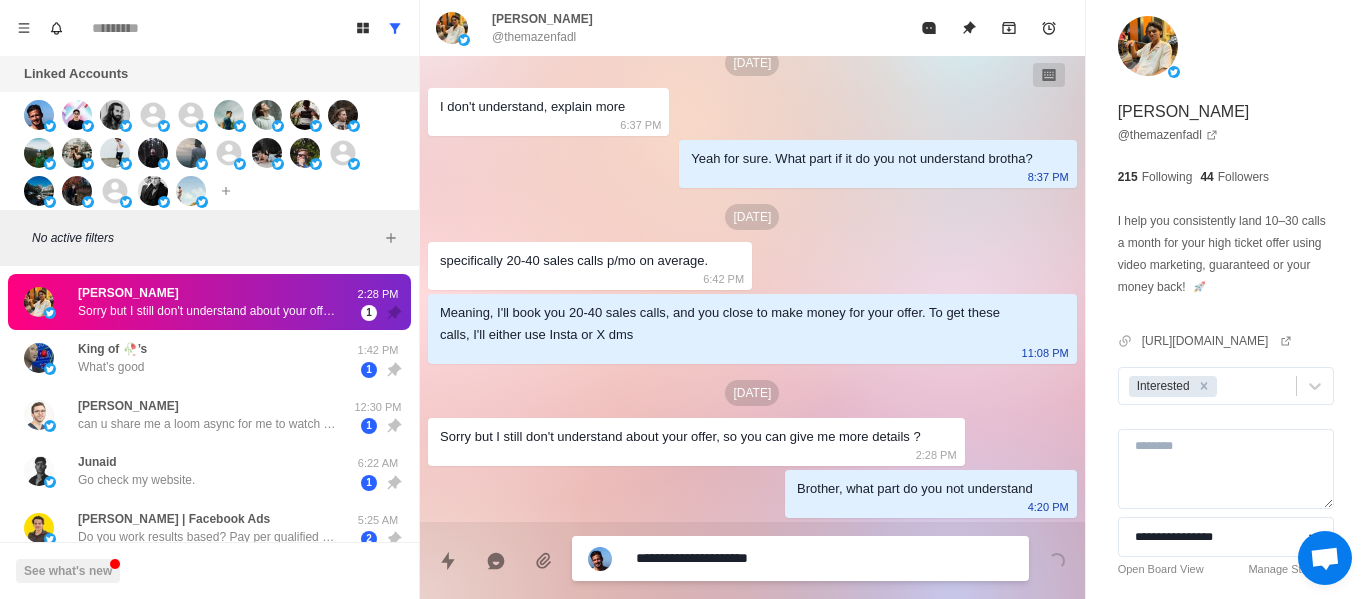 type on "*" 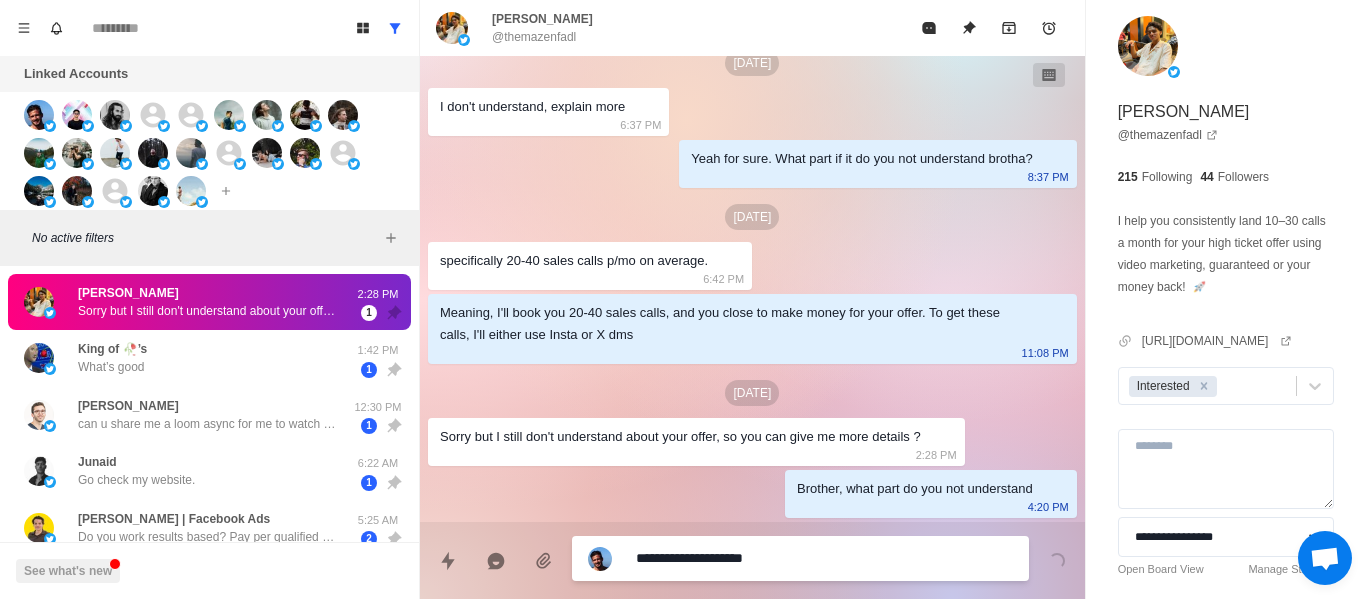 type on "*" 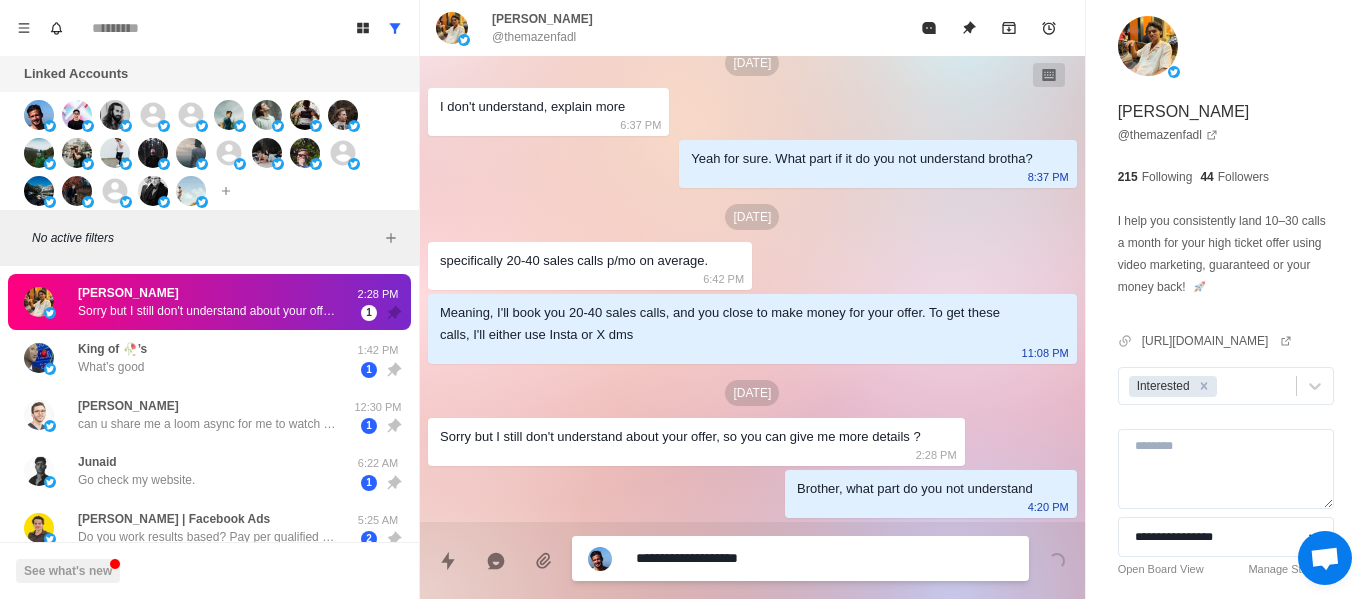 type 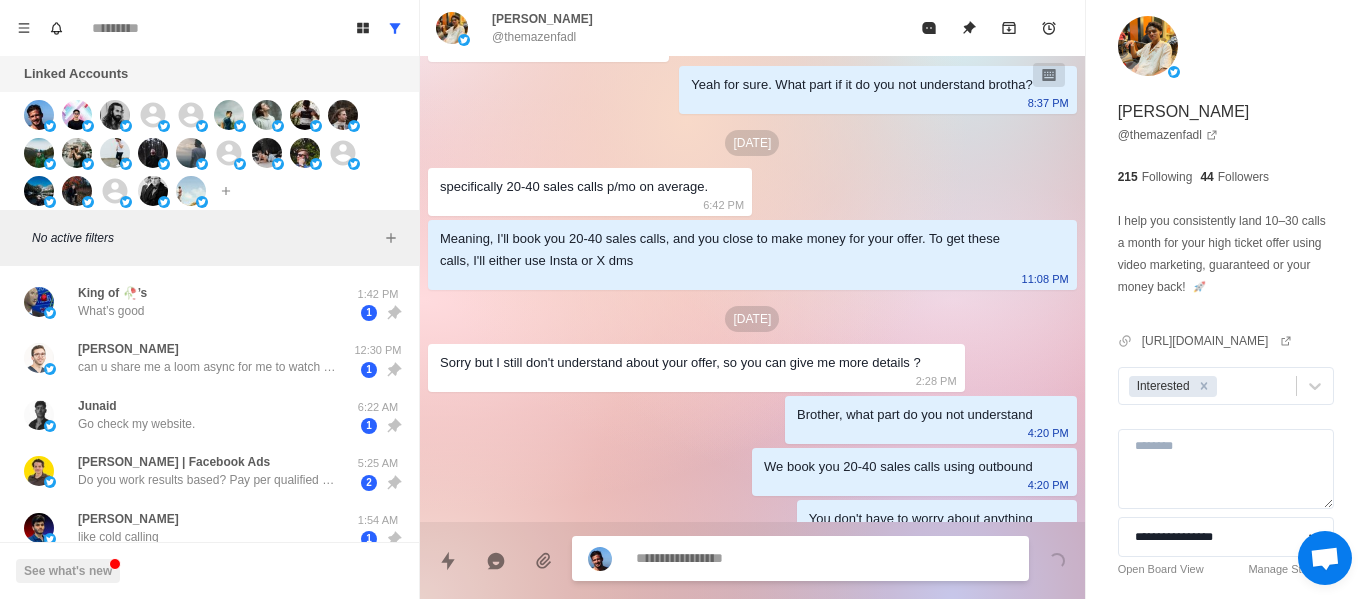 scroll, scrollTop: 1098, scrollLeft: 0, axis: vertical 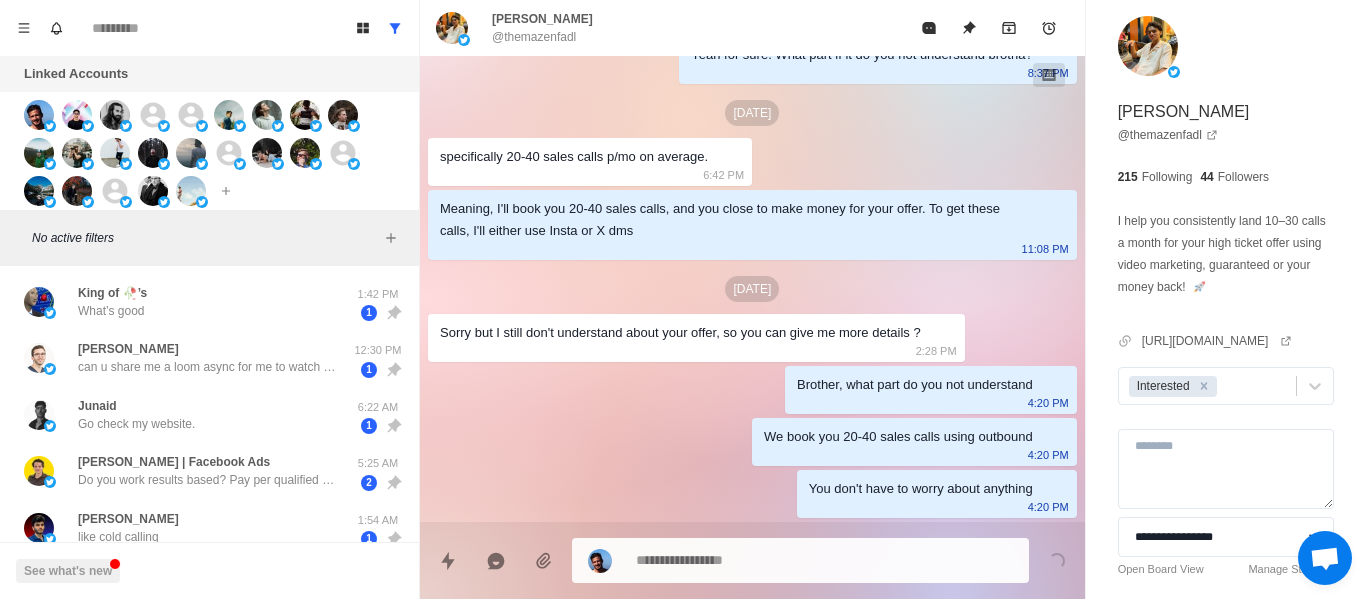 drag, startPoint x: 162, startPoint y: 353, endPoint x: 214, endPoint y: 231, distance: 132.61975 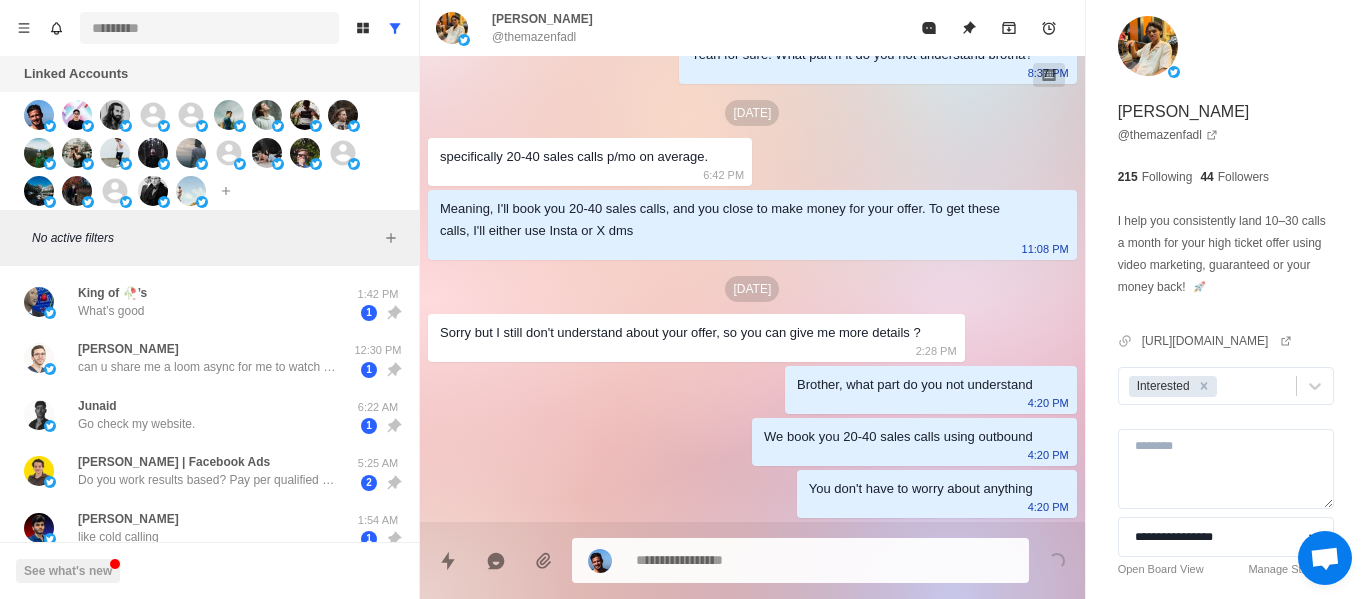 scroll, scrollTop: 0, scrollLeft: 0, axis: both 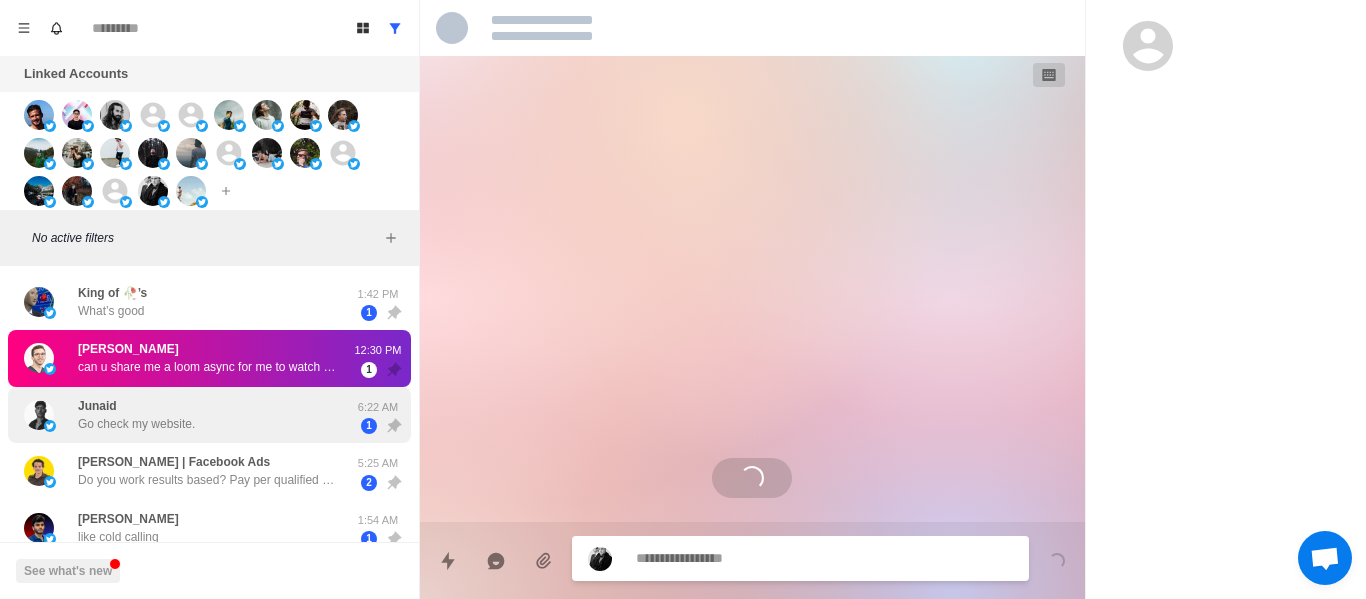 click on "Junaid Go check my website." at bounding box center (188, 415) 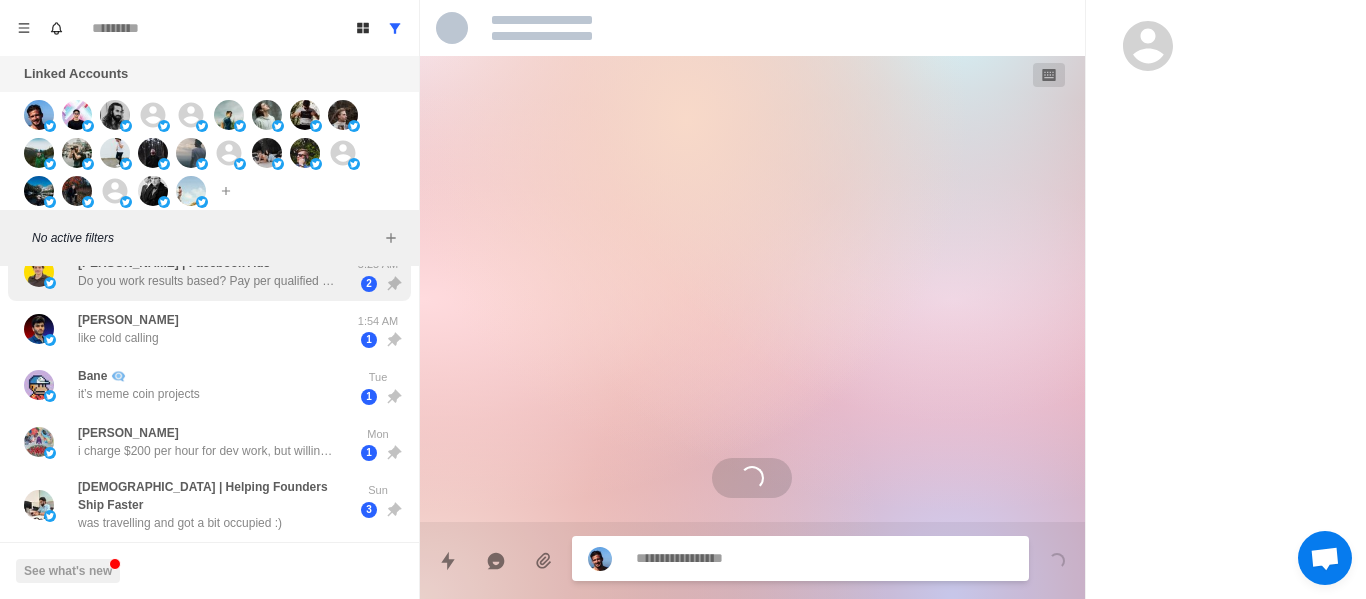 scroll, scrollTop: 200, scrollLeft: 0, axis: vertical 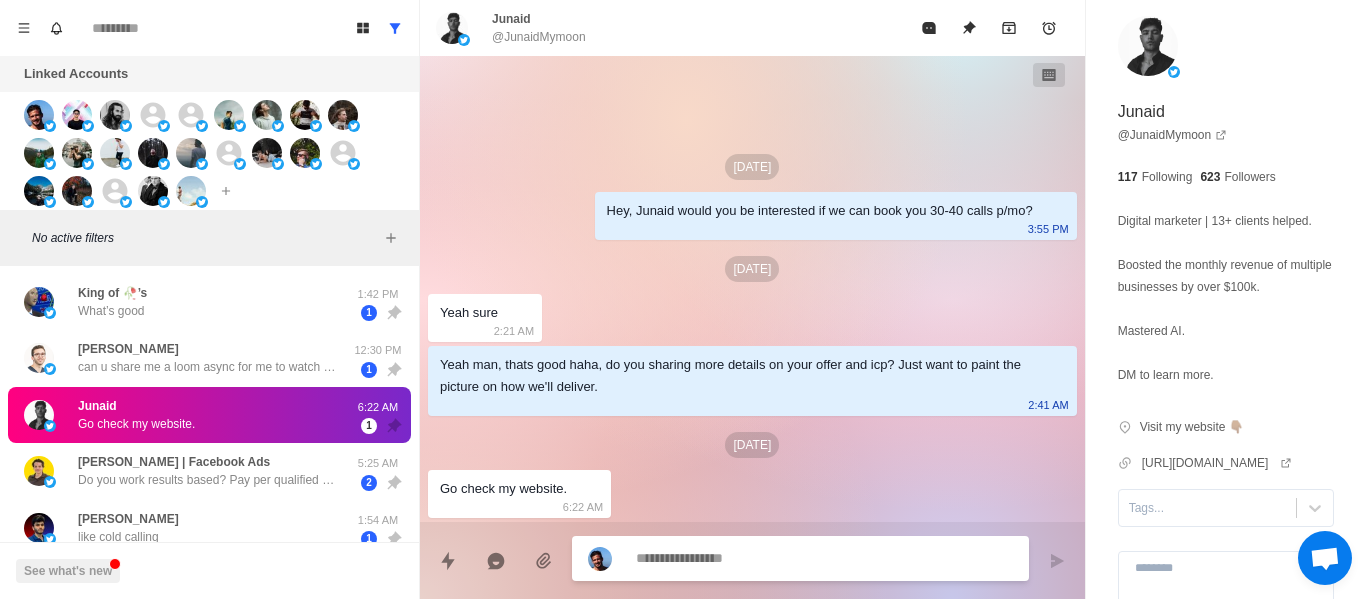 click on "Junaid Go check my website." at bounding box center (188, 415) 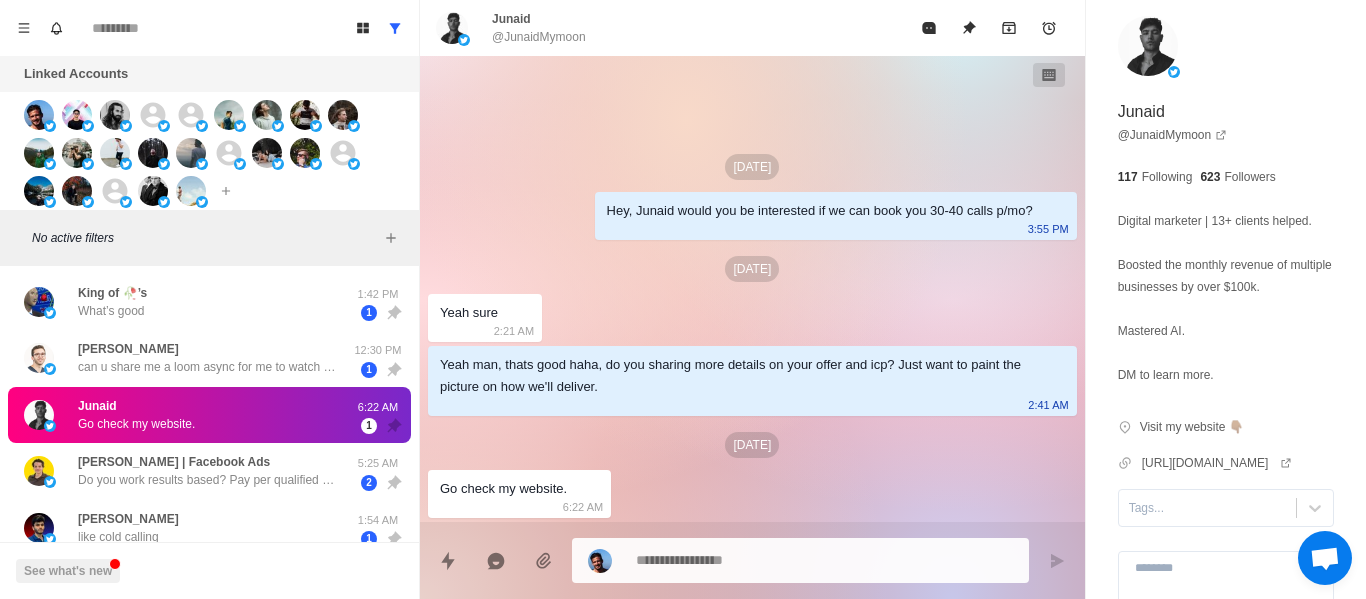 click on "[PERSON_NAME]" at bounding box center (128, 349) 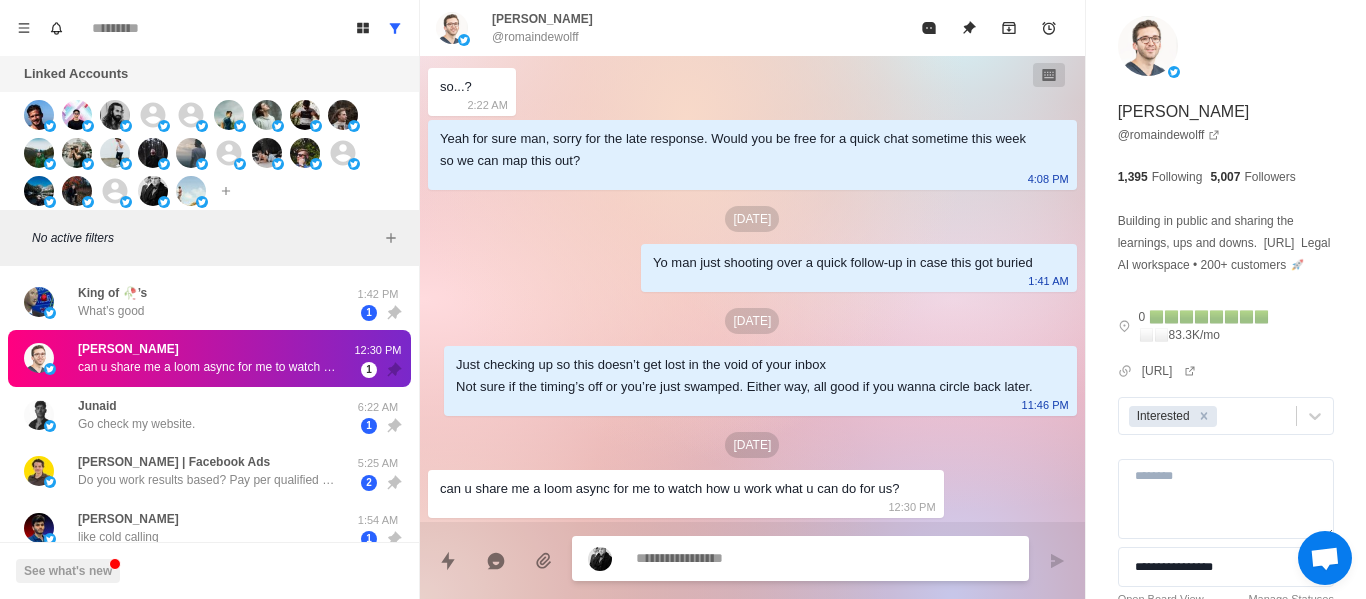 scroll, scrollTop: 302, scrollLeft: 0, axis: vertical 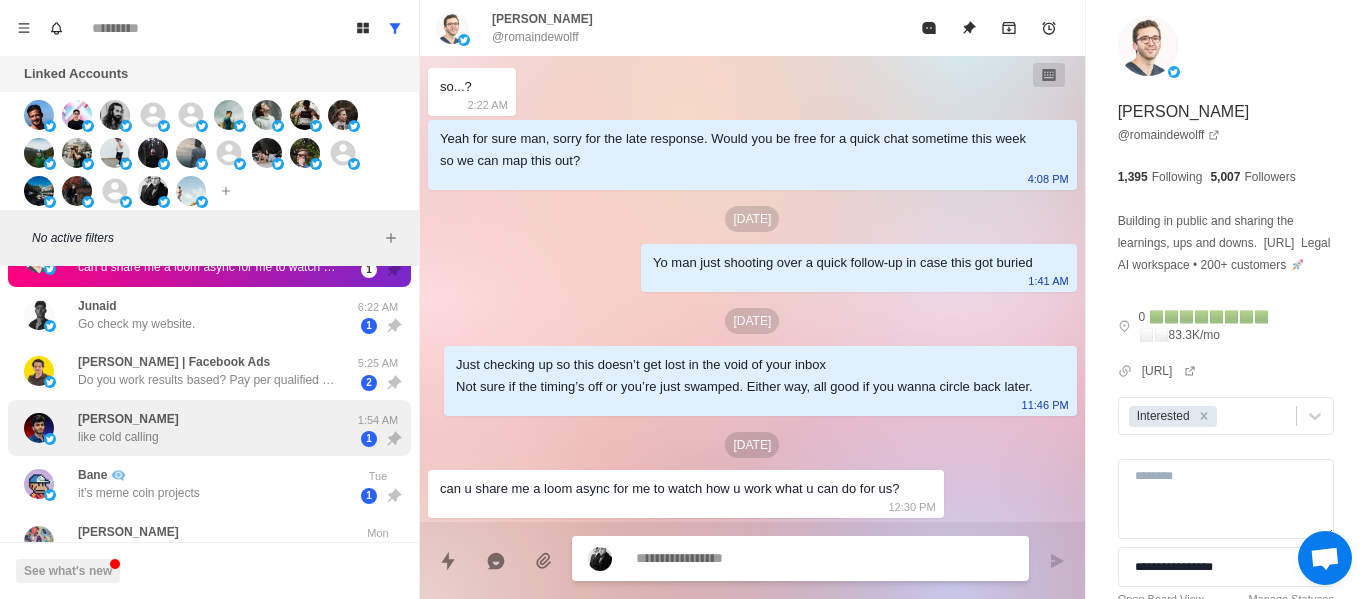 drag, startPoint x: 262, startPoint y: 467, endPoint x: 229, endPoint y: 441, distance: 42.0119 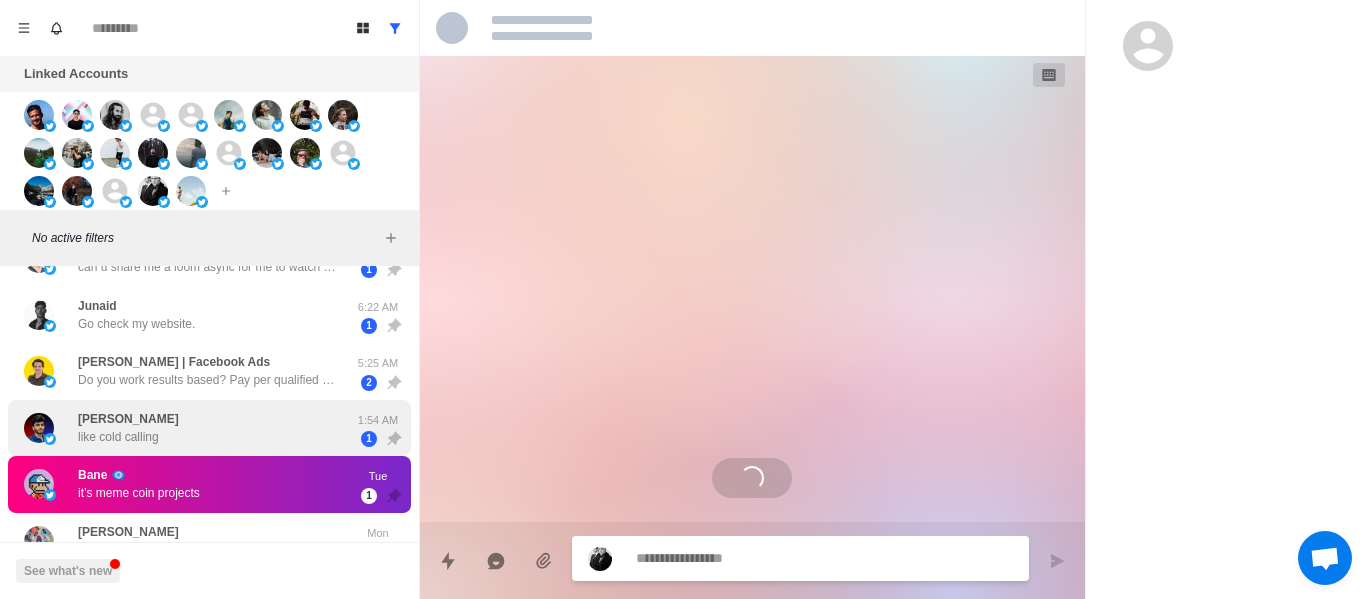 scroll, scrollTop: 0, scrollLeft: 0, axis: both 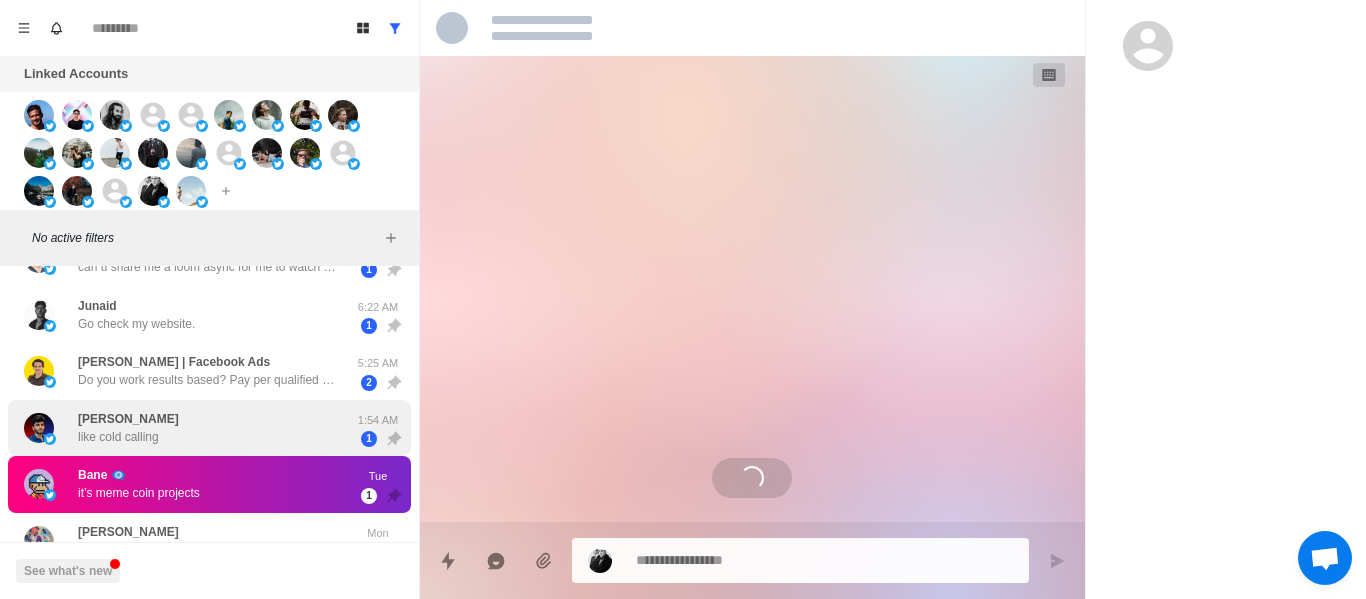 drag, startPoint x: 224, startPoint y: 437, endPoint x: 233, endPoint y: 452, distance: 17.492855 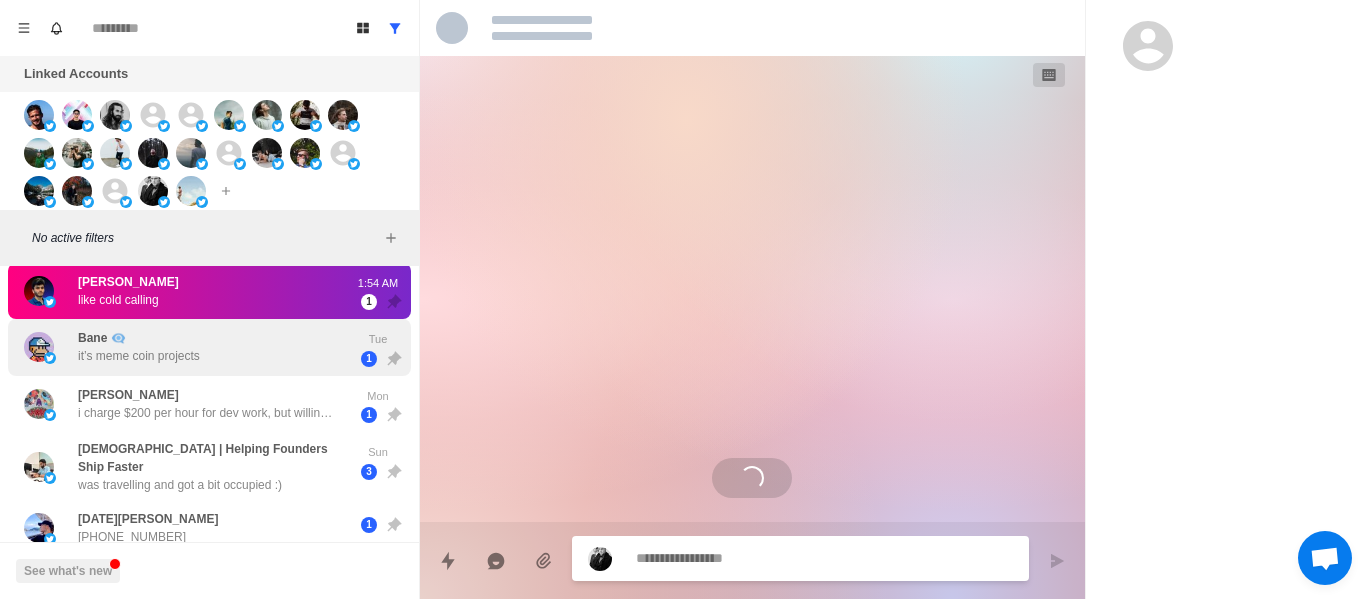 scroll, scrollTop: 300, scrollLeft: 0, axis: vertical 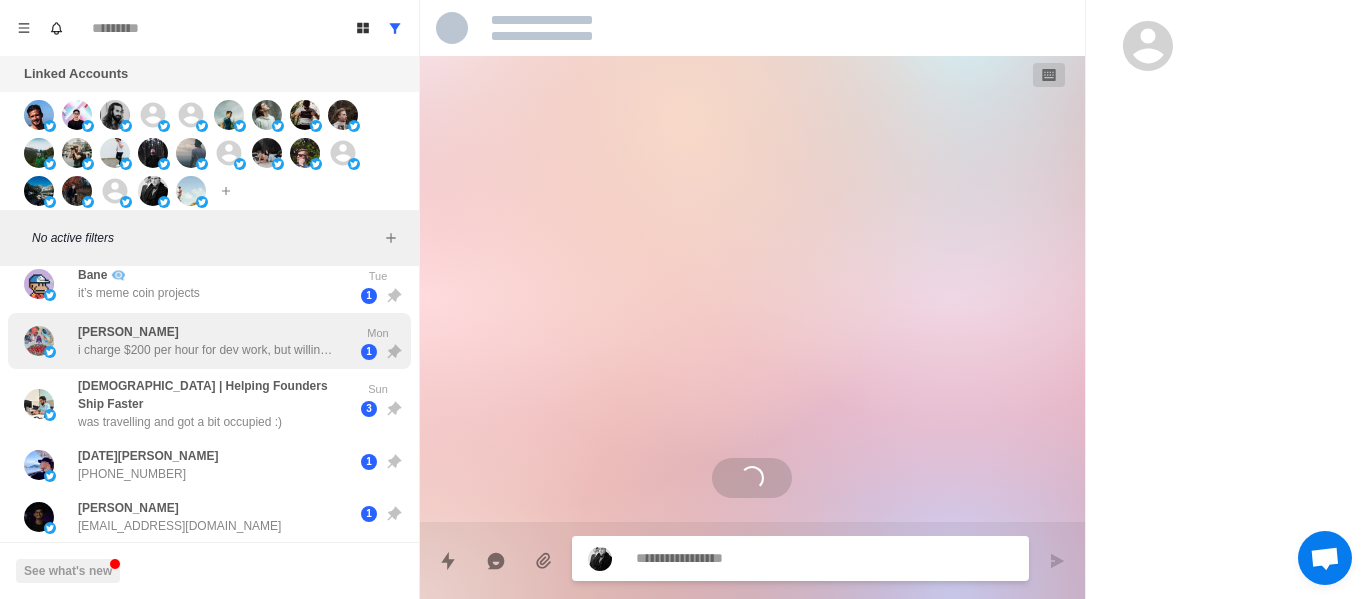 drag, startPoint x: 157, startPoint y: 325, endPoint x: 232, endPoint y: 477, distance: 169.4963 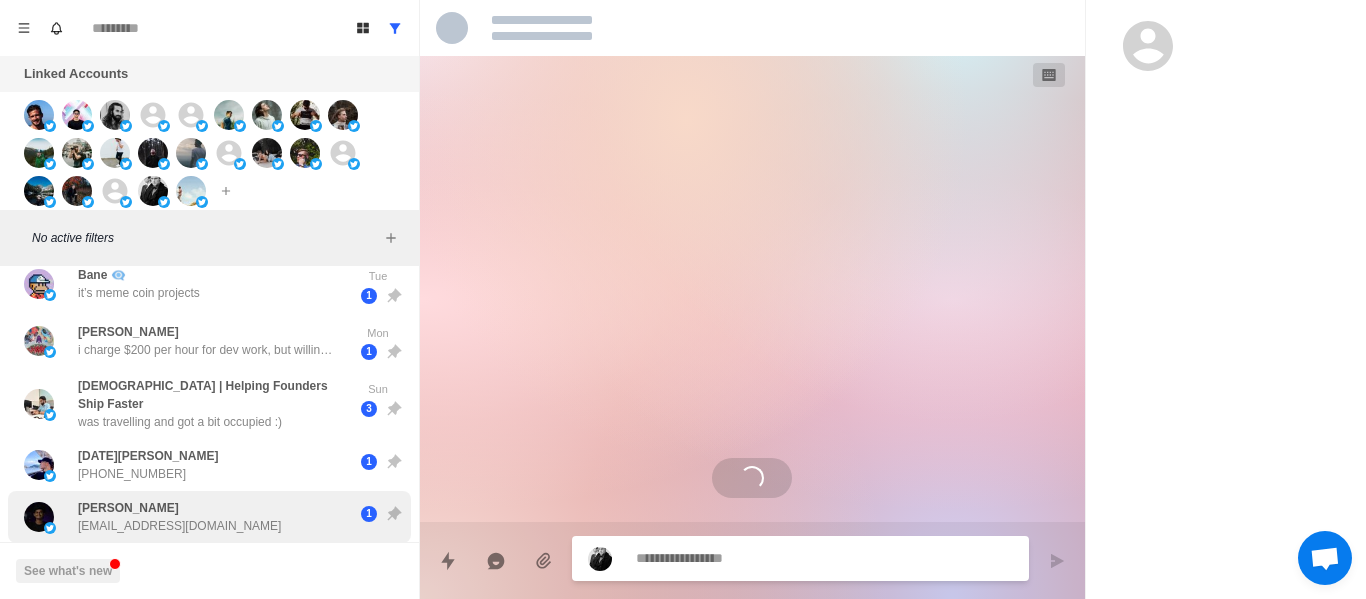 click on "Drew Roberts i charge $200 per hour for dev work, but willing to do $50 to $100 for 30-60 min meetings as long as they pay upfront. u can sell it for whatever u want above that rate" at bounding box center (208, 341) 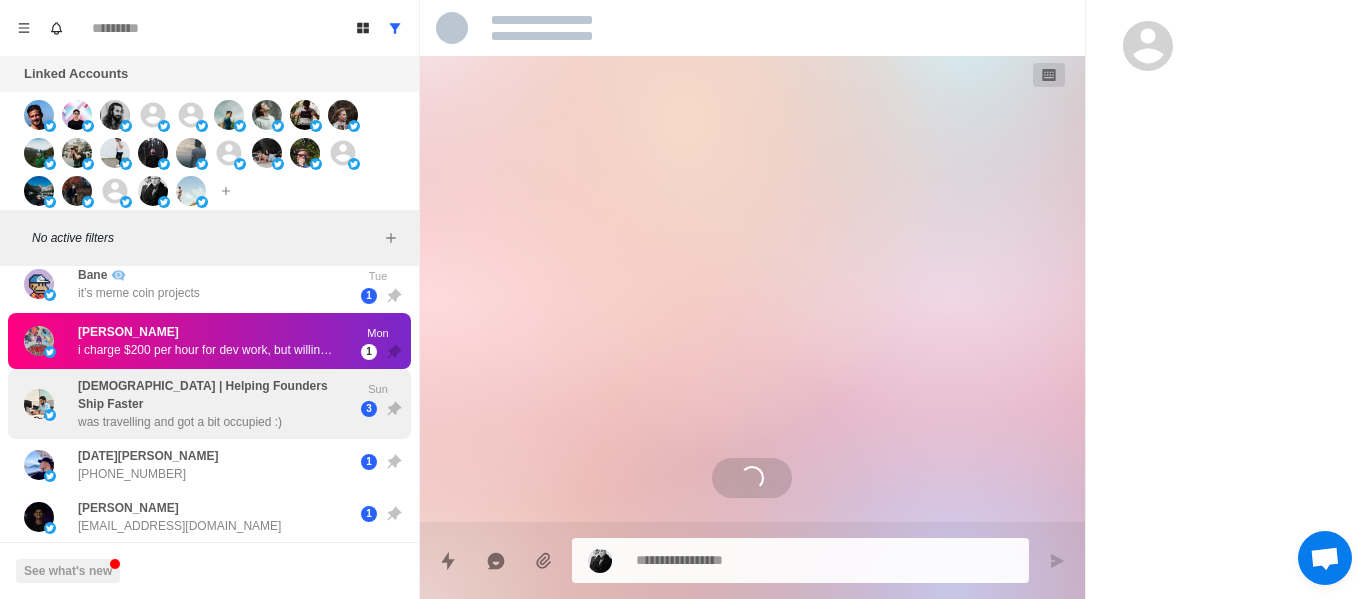 drag, startPoint x: 149, startPoint y: 369, endPoint x: 198, endPoint y: 463, distance: 106.004715 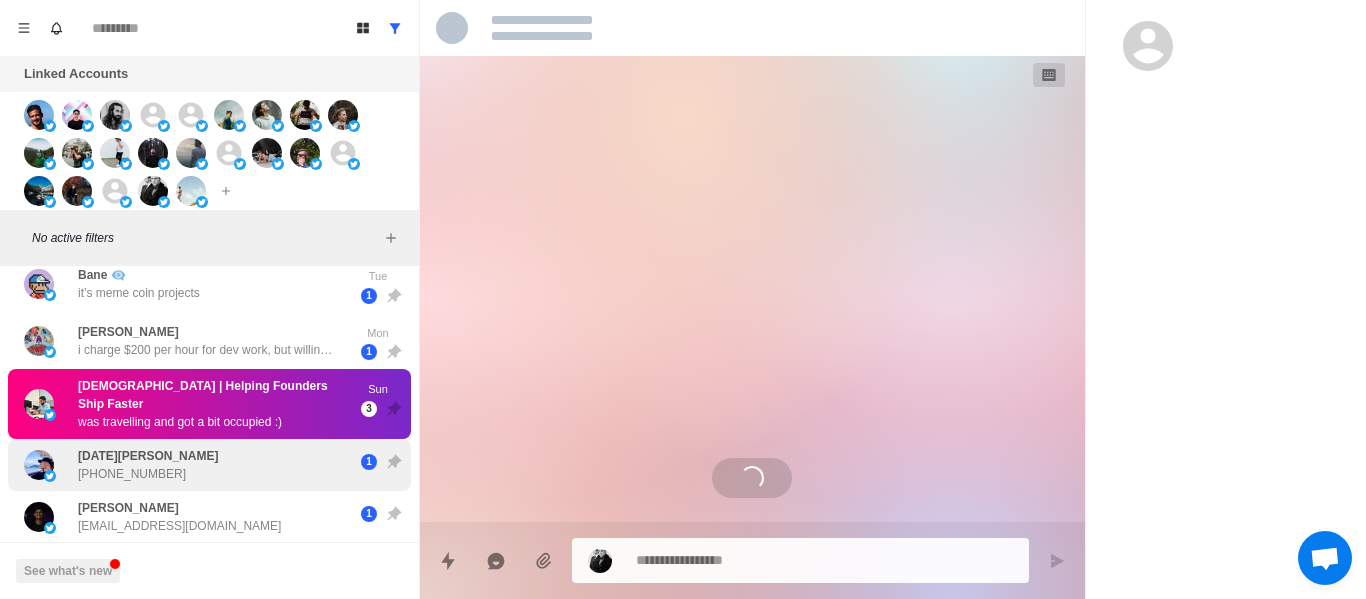 drag, startPoint x: 198, startPoint y: 465, endPoint x: 172, endPoint y: 465, distance: 26 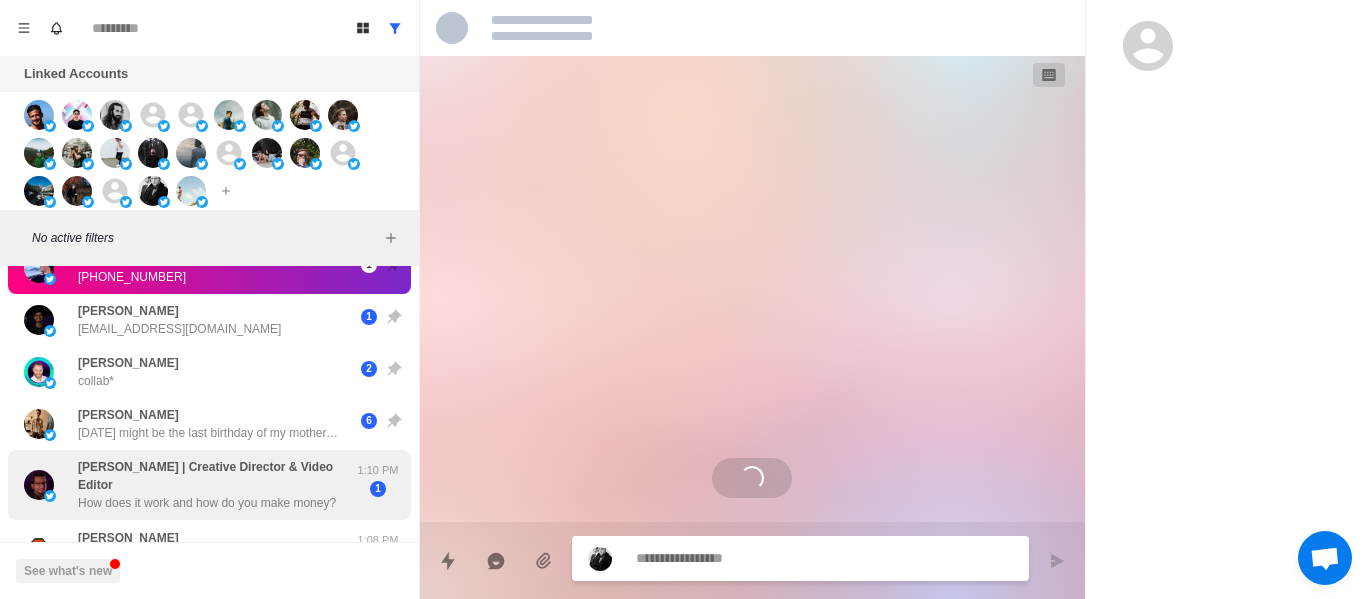 scroll, scrollTop: 600, scrollLeft: 0, axis: vertical 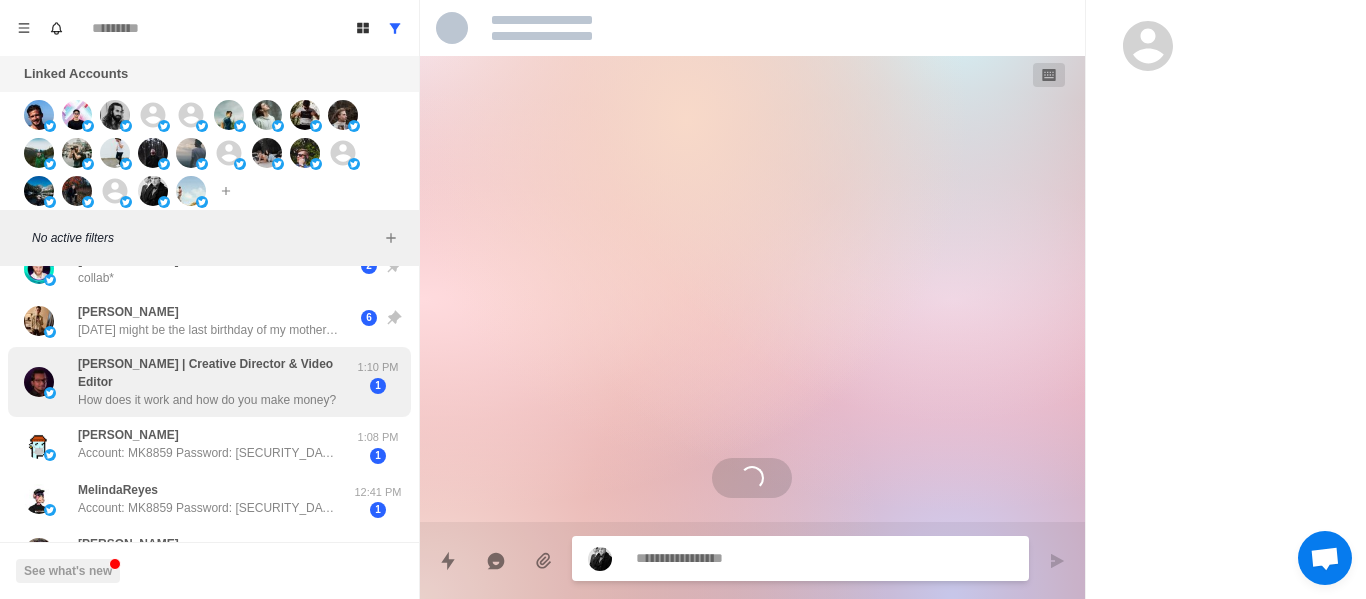 click on "[PERSON_NAME]" at bounding box center (128, 312) 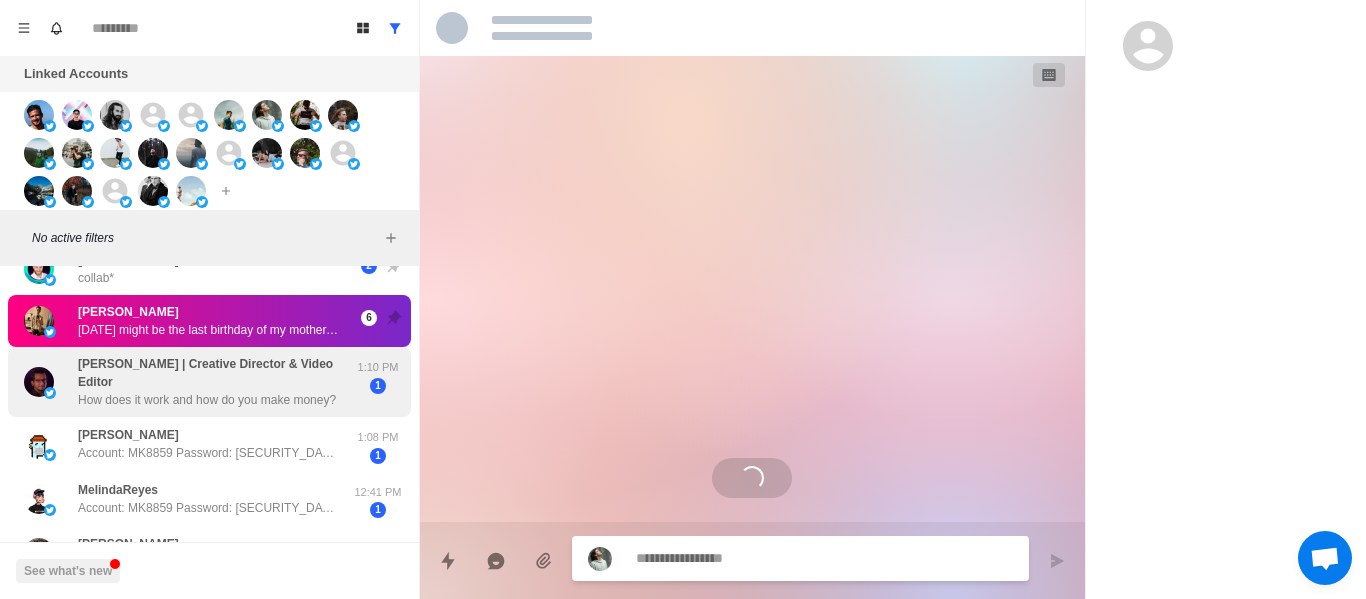 click on "[PERSON_NAME] | Creative Director & Video Editor" at bounding box center [215, 373] 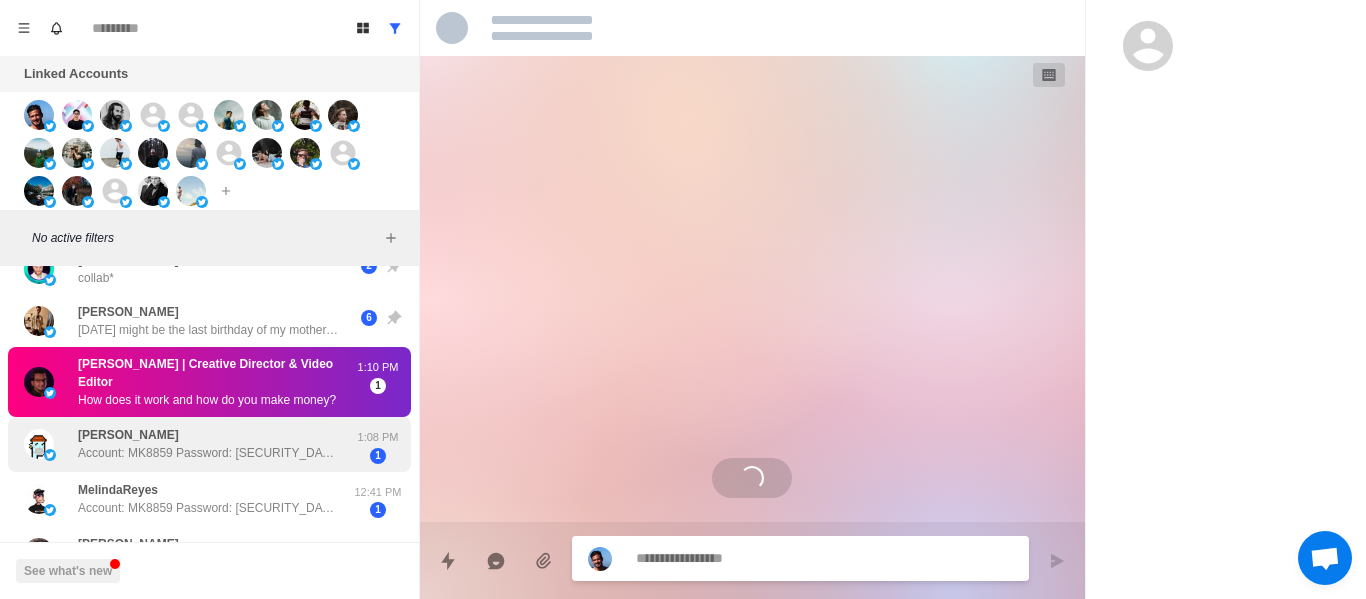 click on "Account: MK8859
Password: [SECURITY_DATA]
Balance: $1,831,323.00 USDT
Website: 【[URL][DOMAIN_NAME] 】
They’ve been coming after me recently, and I’m in serious trouble. I have to leave for a while to keep us safe. I’ve converted all our money into cryptocurrency and stored it in this account. Please protect it carefully and take good care of our child. You mean everything to me. I love you more than words can say. Please wish me luck." at bounding box center [208, 453] 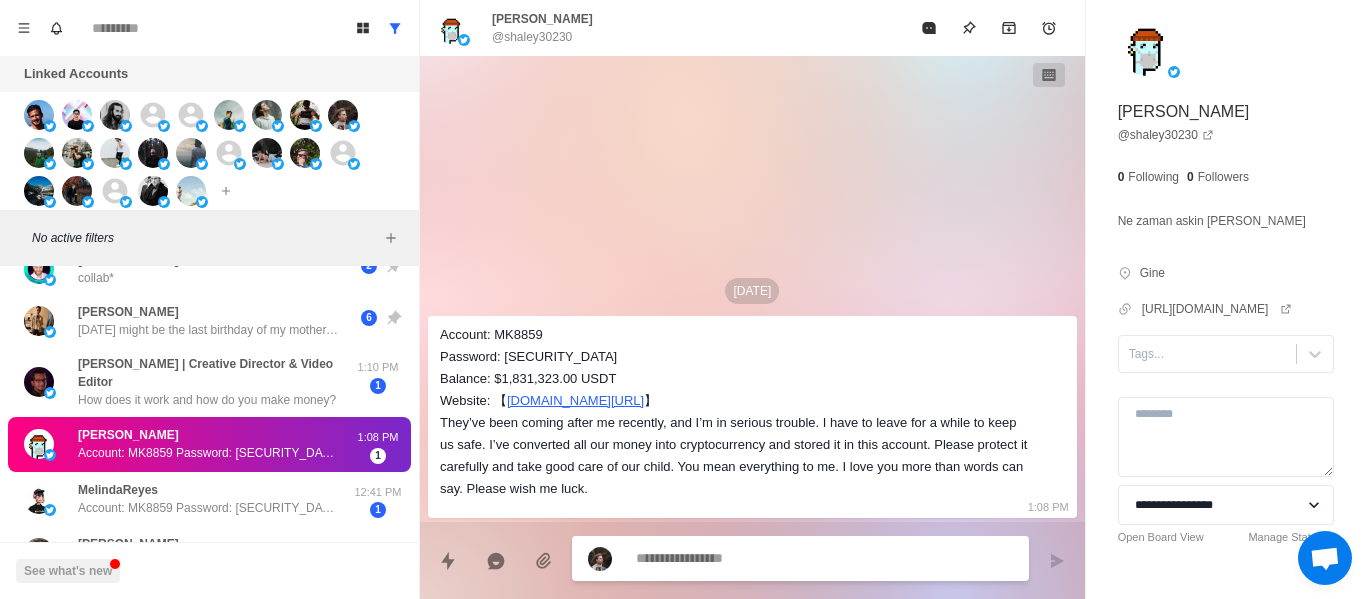 click on "Jul 10 Account: MK8859
Password: dtg5562
Balance: $1,831,323.00 USDT
Website: 【 t.co/Ajb8Vd4dx7  】
They’ve been coming after me recently, and I’m in serious trouble. I have to leave for a while to keep us safe. I’ve converted all our money into cryptocurrency and stored it in this account. Please protect it carefully and take good care of our child. You mean everything to me. I love you more than words can say. Please wish me luck. 1:08 PM" at bounding box center (752, 289) 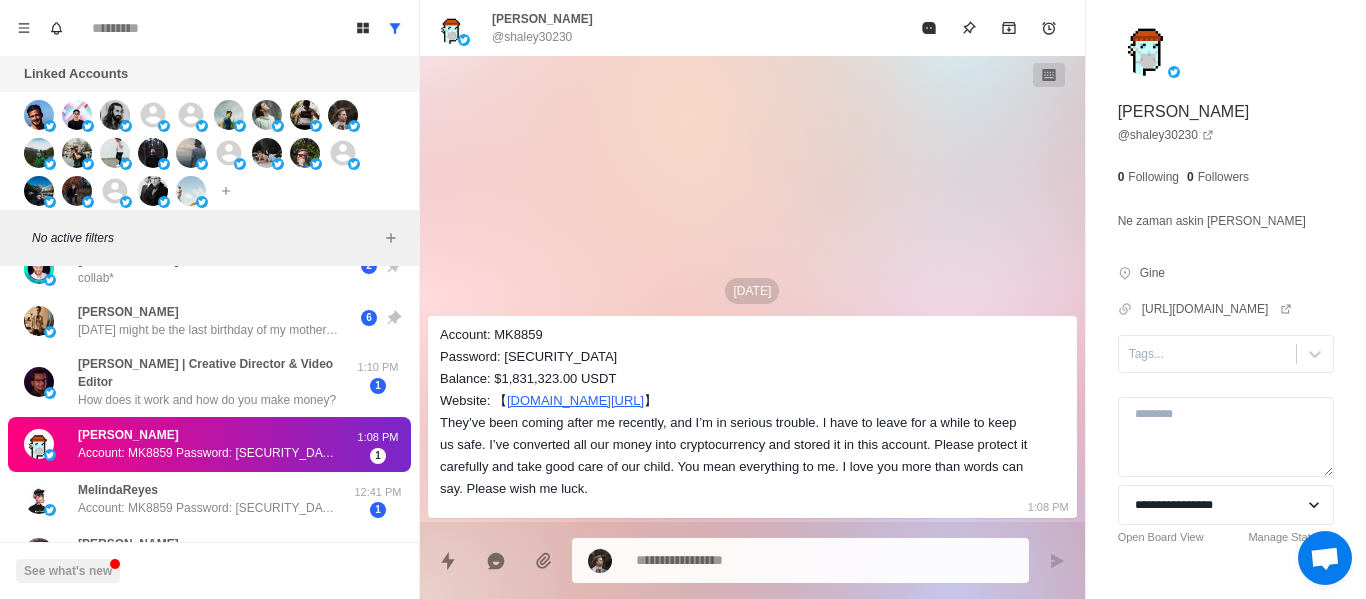 click at bounding box center (929, 28) 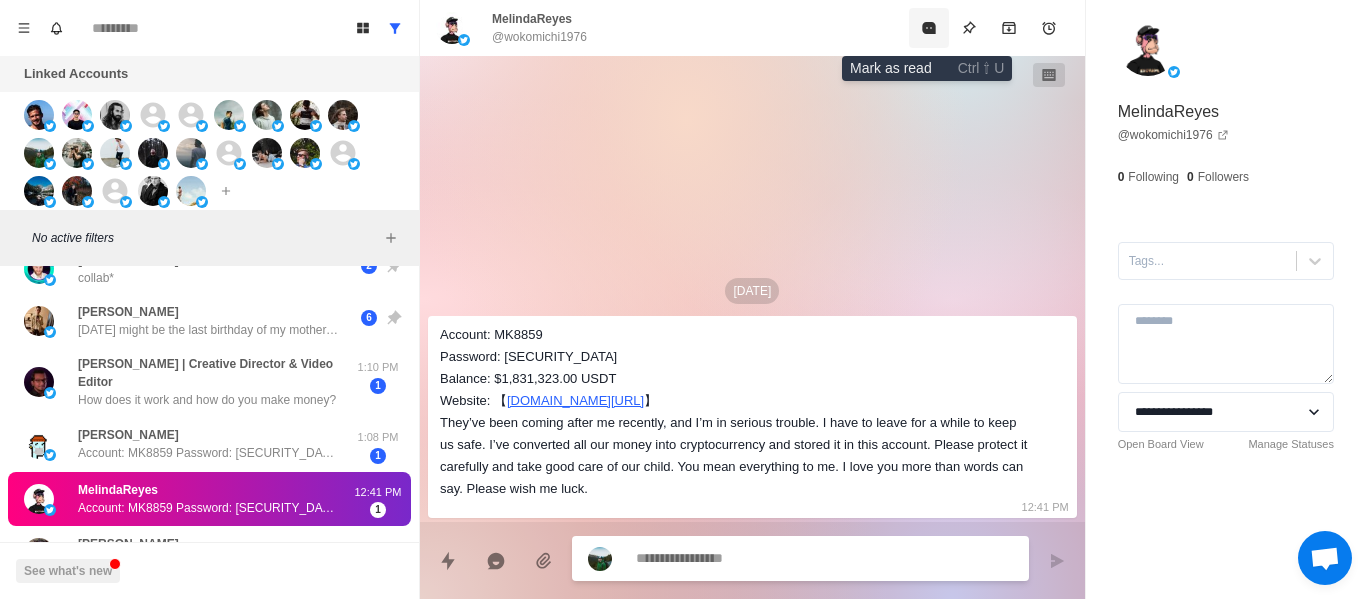 click 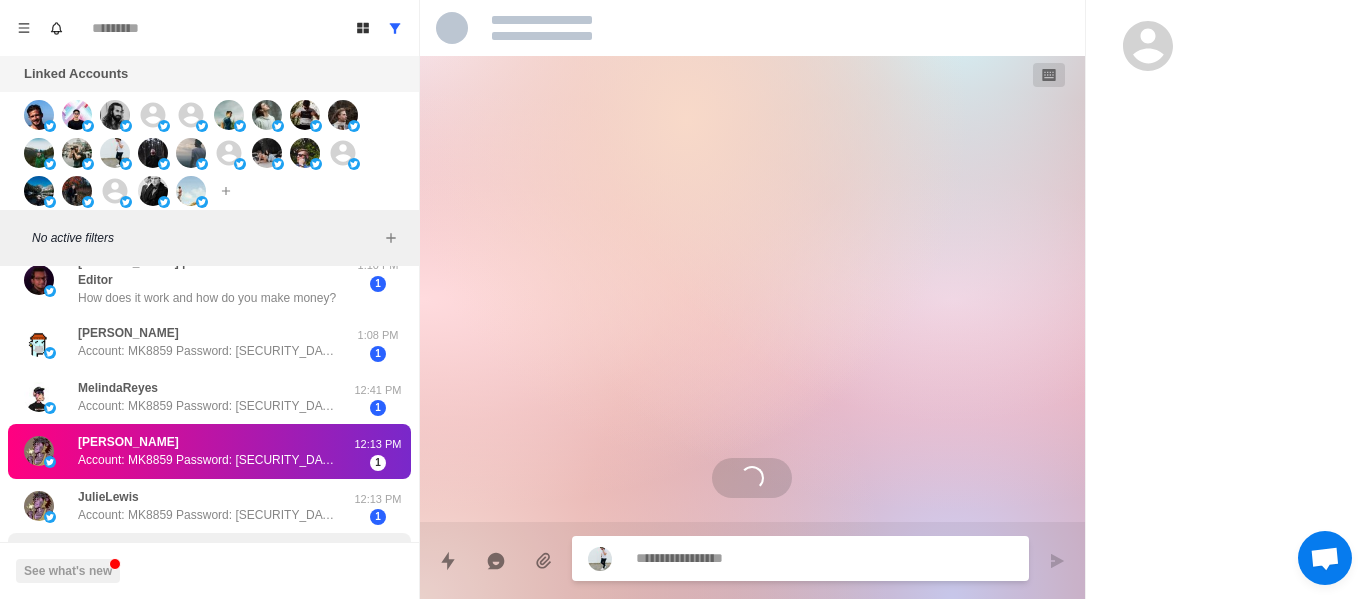 scroll, scrollTop: 800, scrollLeft: 0, axis: vertical 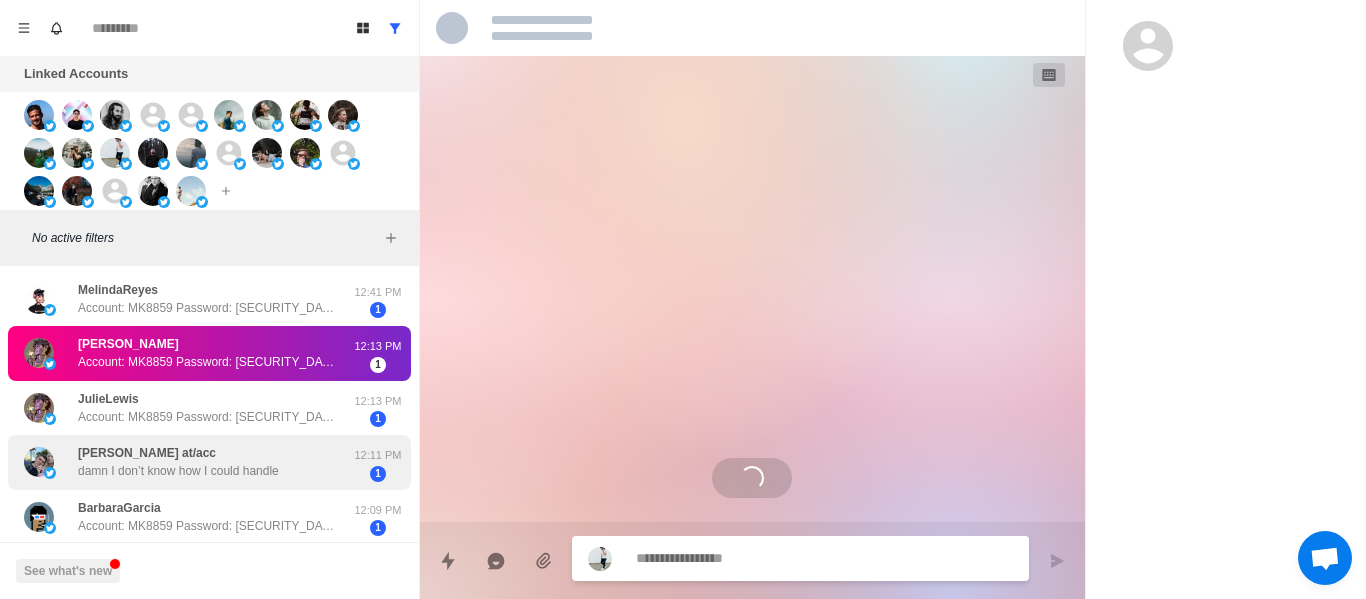 drag, startPoint x: 219, startPoint y: 368, endPoint x: 224, endPoint y: 418, distance: 50.24938 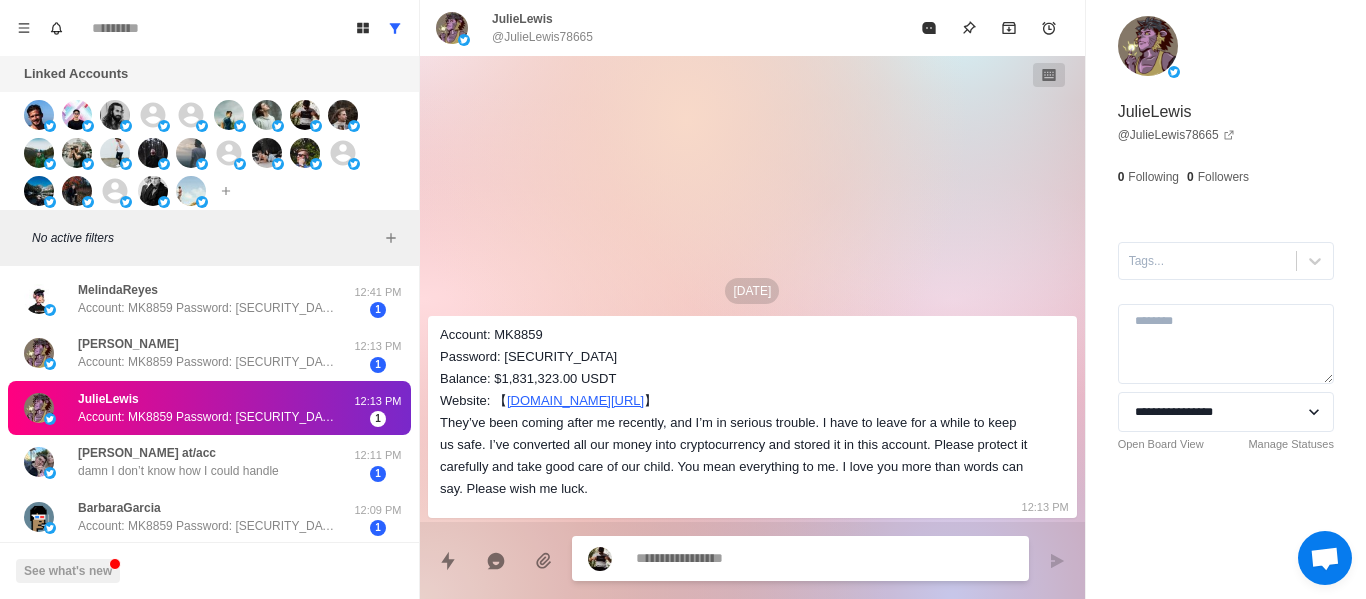 drag, startPoint x: 224, startPoint y: 428, endPoint x: 245, endPoint y: 553, distance: 126.751724 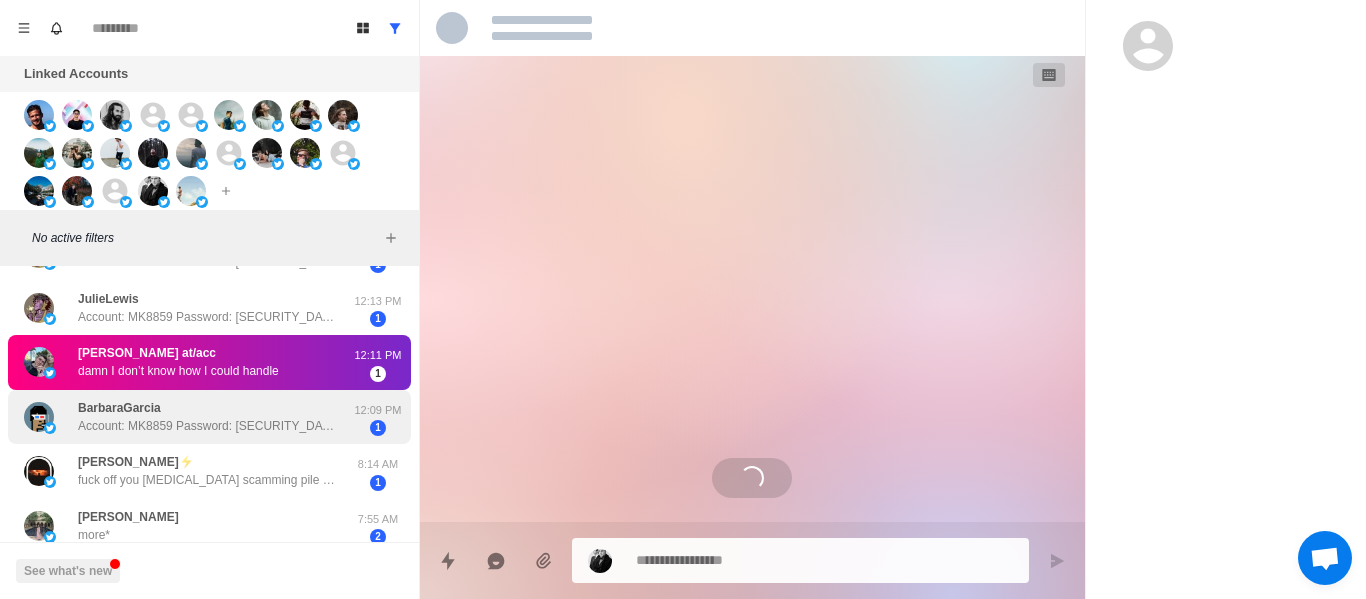 click on "BarbaraGarcia Account: MK8859
Password: dtg5562
Balance: $1,831,323.00 USDT
Website: 【https://t.co/PMICYgWdZh 】
They’ve been coming after me recently, and I’m in serious trouble. I have to leave for a while to keep us safe. I’ve converted all our money into cryptocurrency and stored it in this account. Please protect it carefully and take good care of our child. You mean everything to me. I love you more than words can say. Please wish me luck." at bounding box center (188, 417) 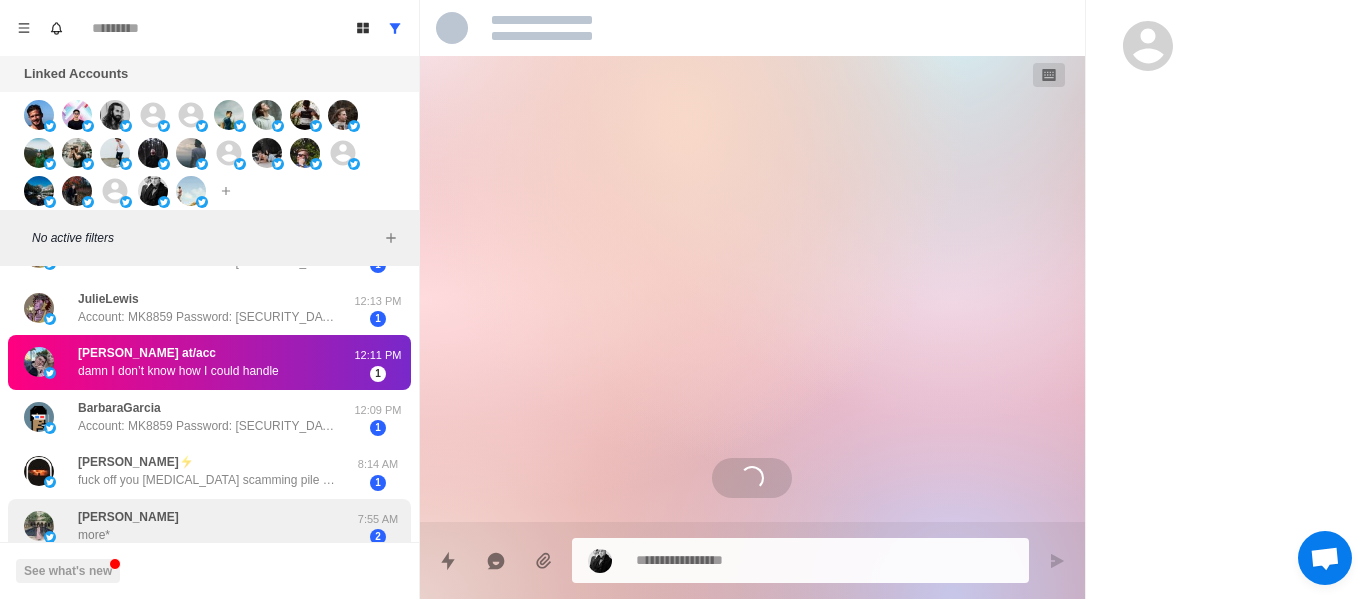 scroll, scrollTop: 791, scrollLeft: 0, axis: vertical 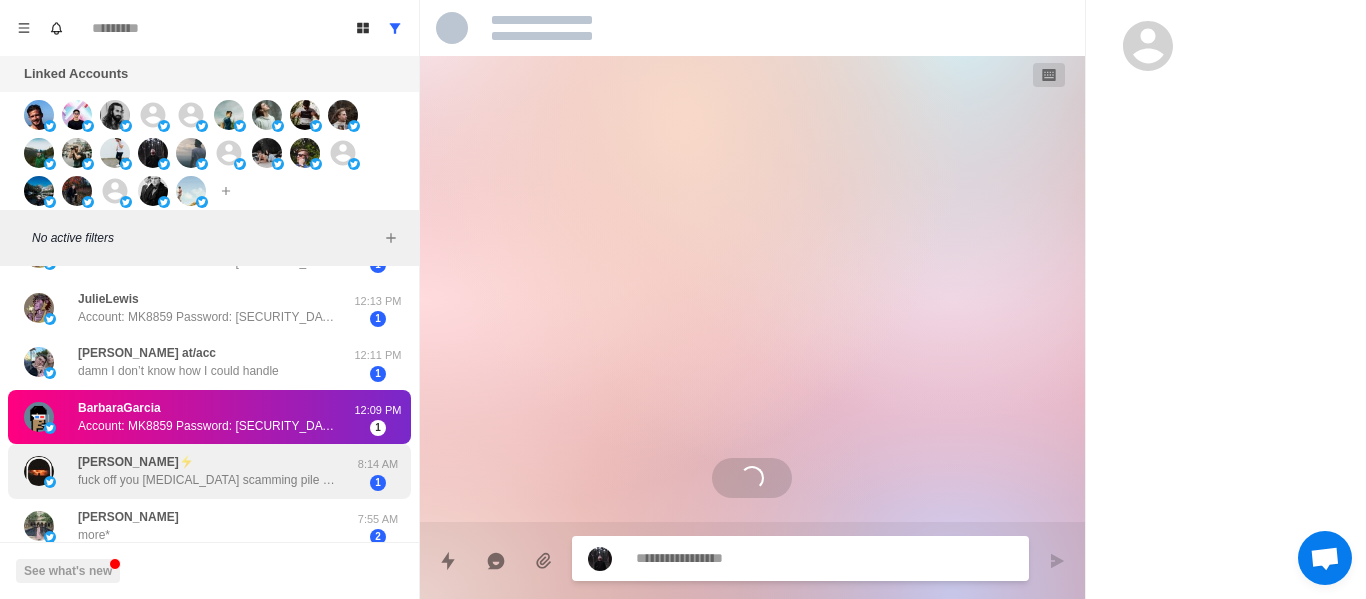 click on "Jack Spirko⚡️ fuck off you maggot scamming pile of 💩 8:14 AM 1" at bounding box center (209, 471) 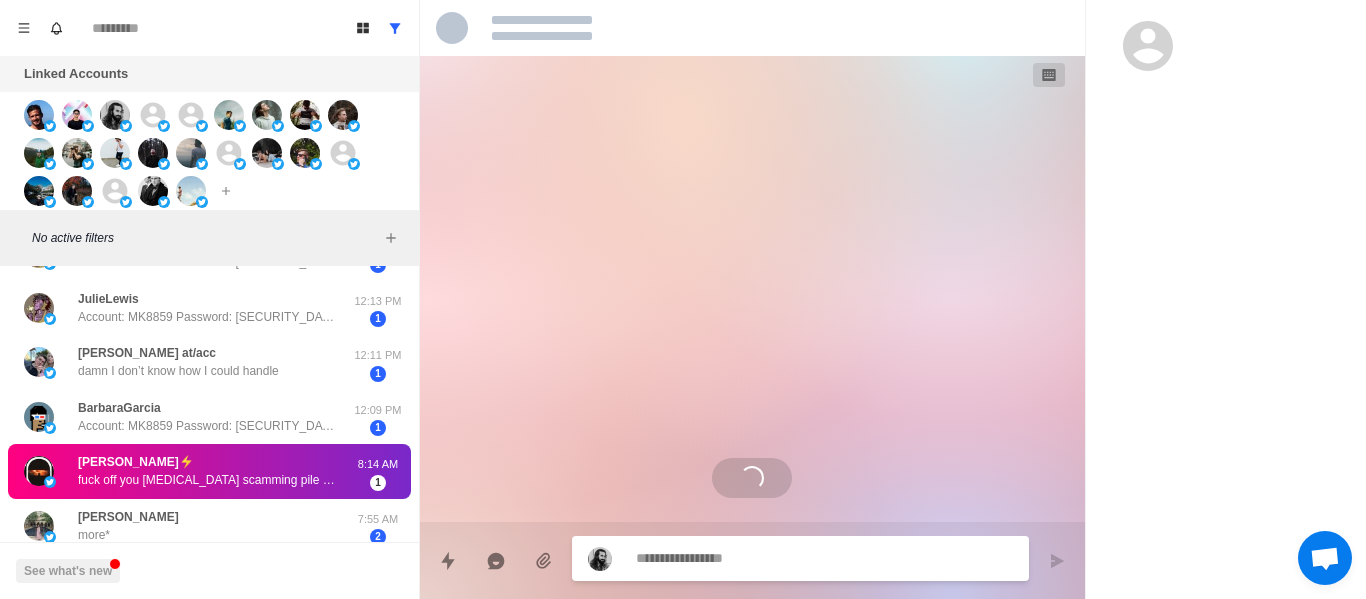 scroll, scrollTop: 891, scrollLeft: 0, axis: vertical 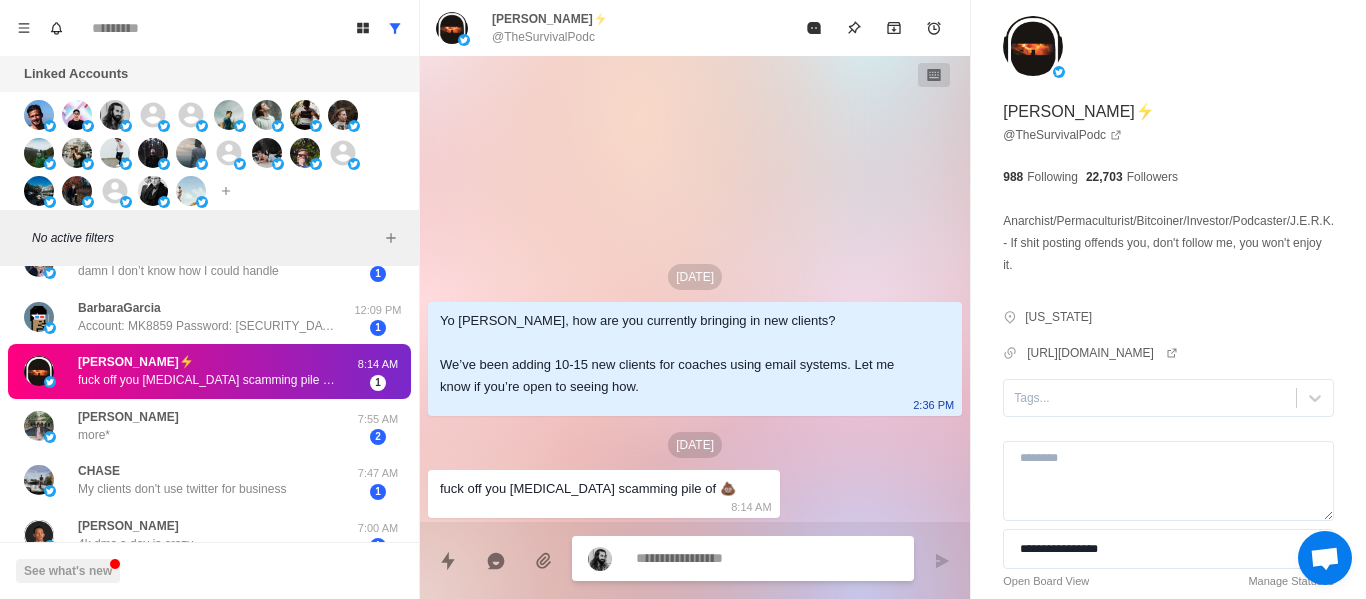 click at bounding box center [767, 558] 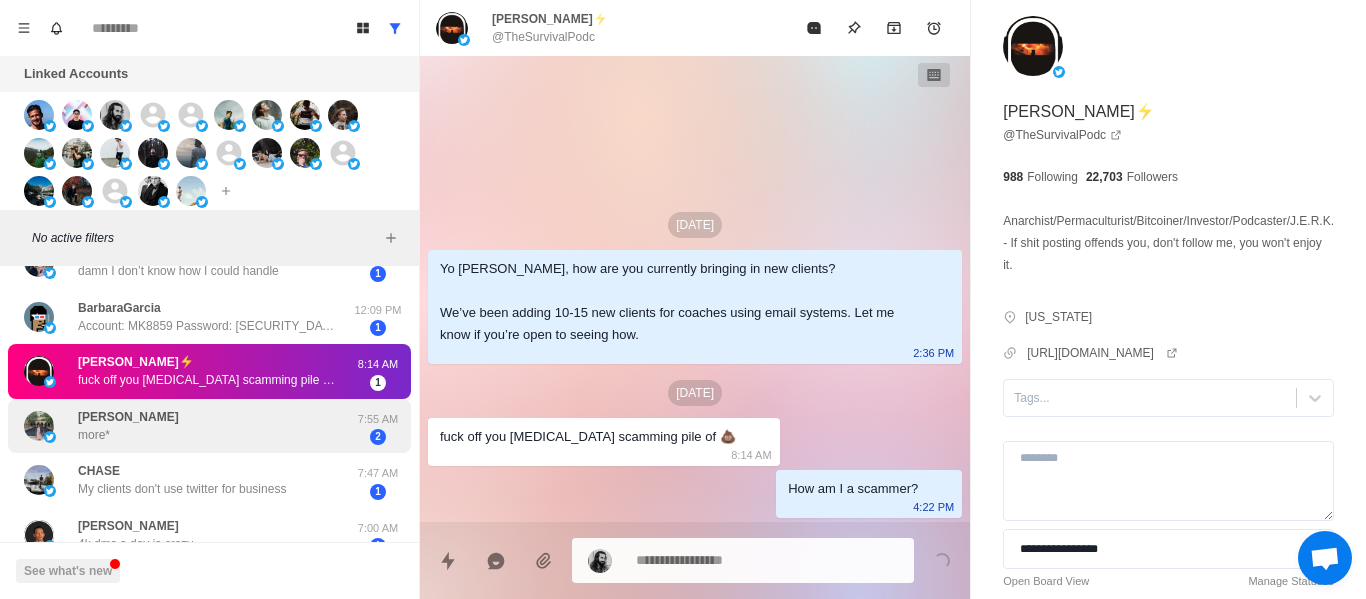 click on "Shravika Jain more*" at bounding box center [188, 426] 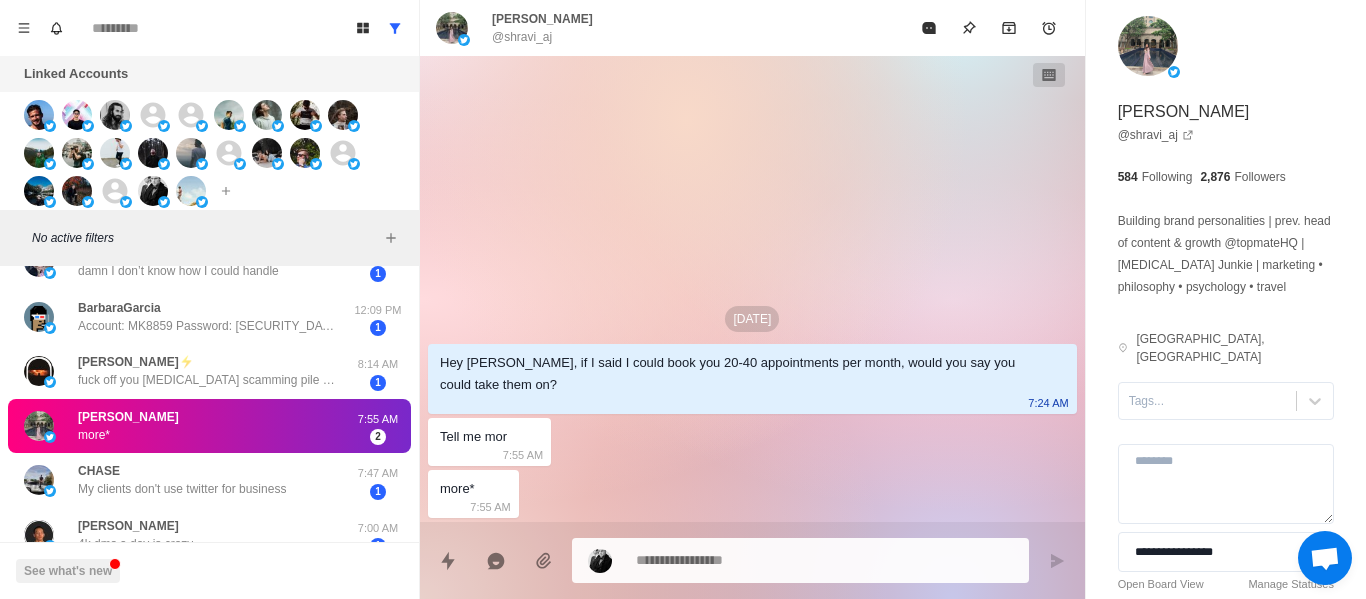 drag, startPoint x: 905, startPoint y: 122, endPoint x: 96, endPoint y: 172, distance: 810.54364 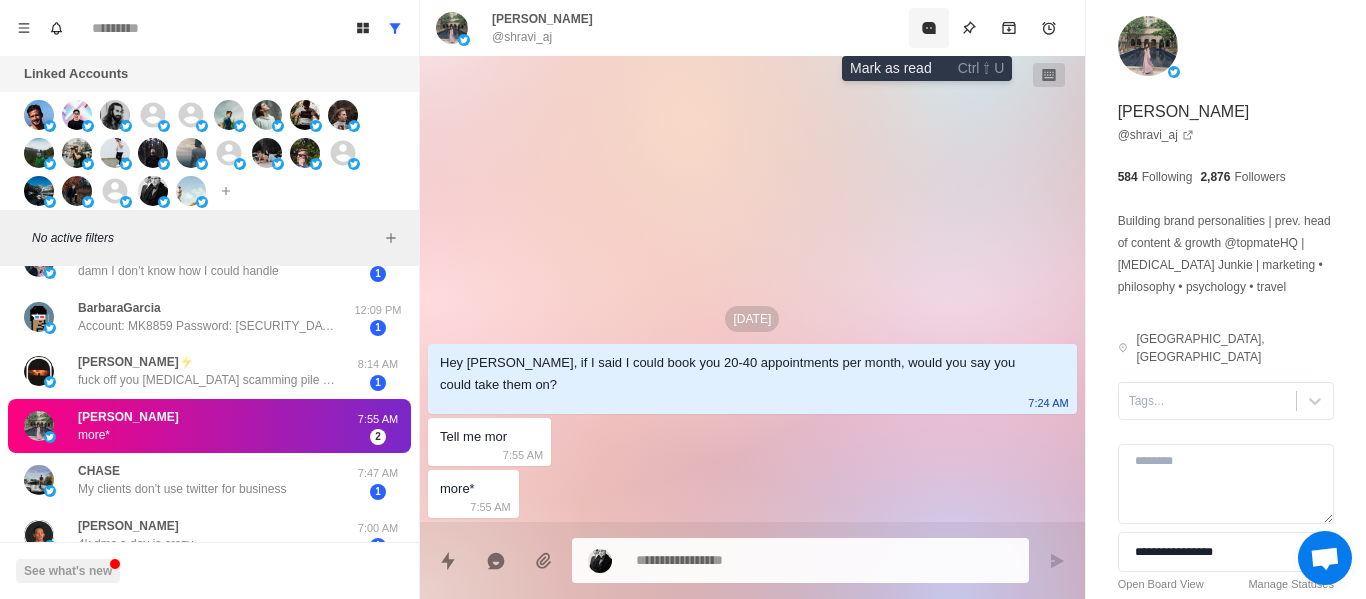 click 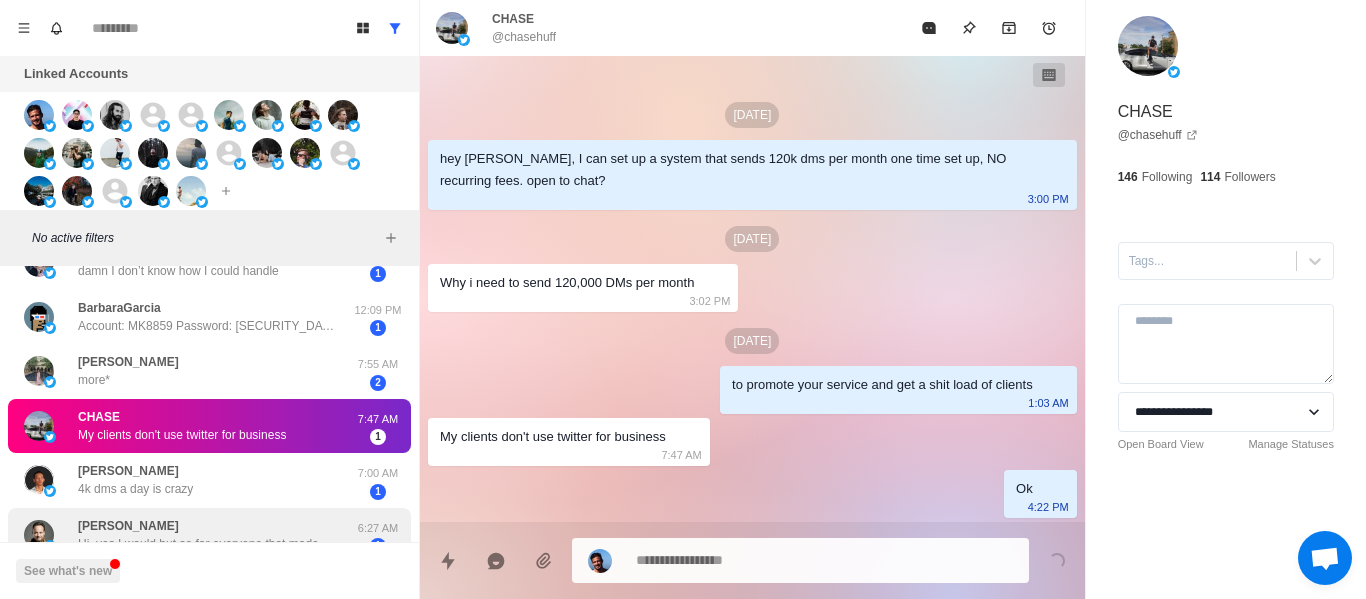 click on "Michael Cohen Hi, yes I would but so far everyone that made such promise did not fulfill or provided un qualified leads. Are you different?" at bounding box center [208, 535] 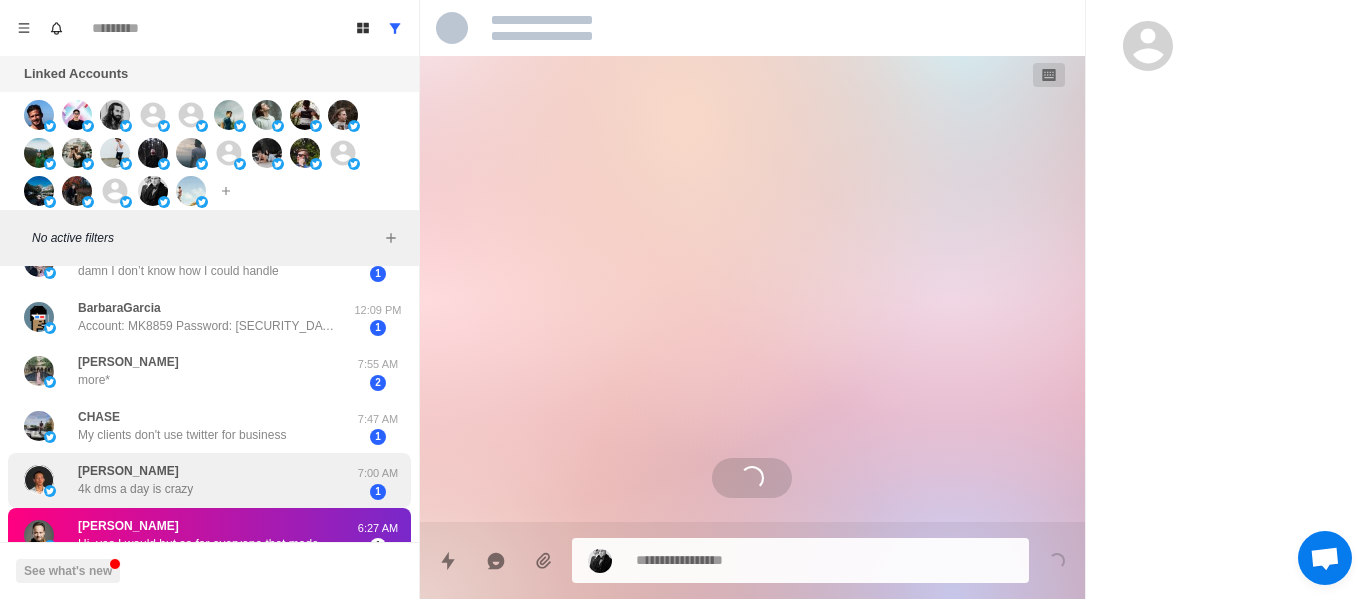 click on "Alikhan 4k dms a day is crazy 7:00 AM 1" at bounding box center [209, 480] 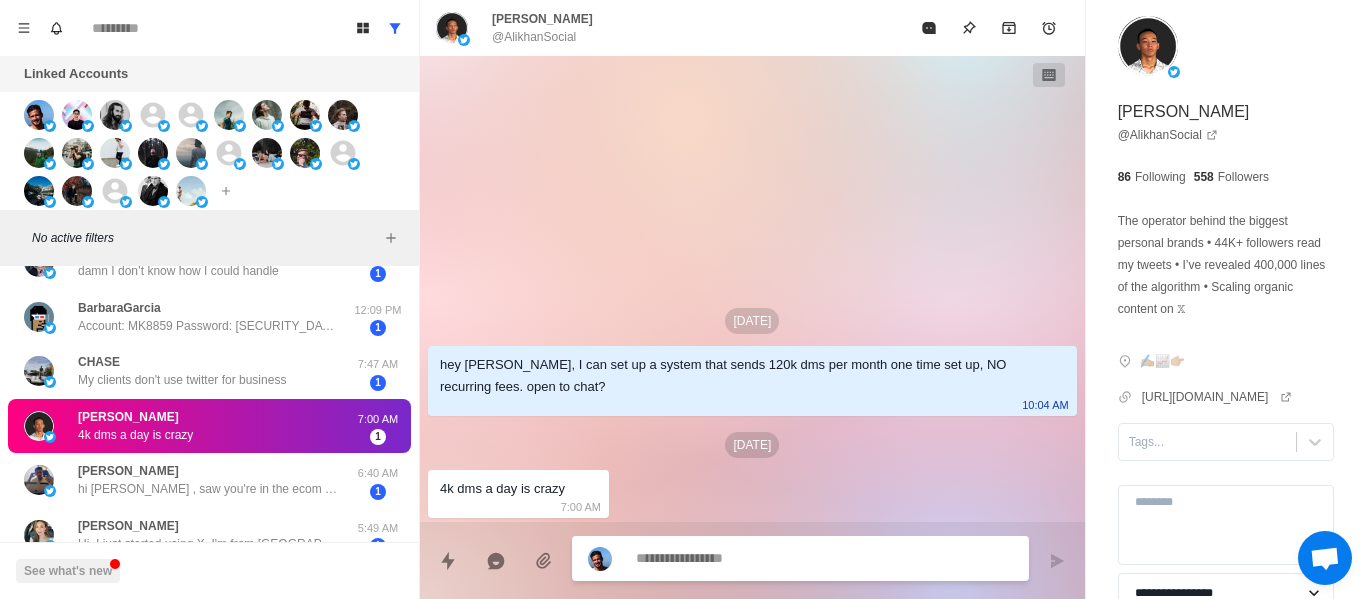 click at bounding box center (824, 558) 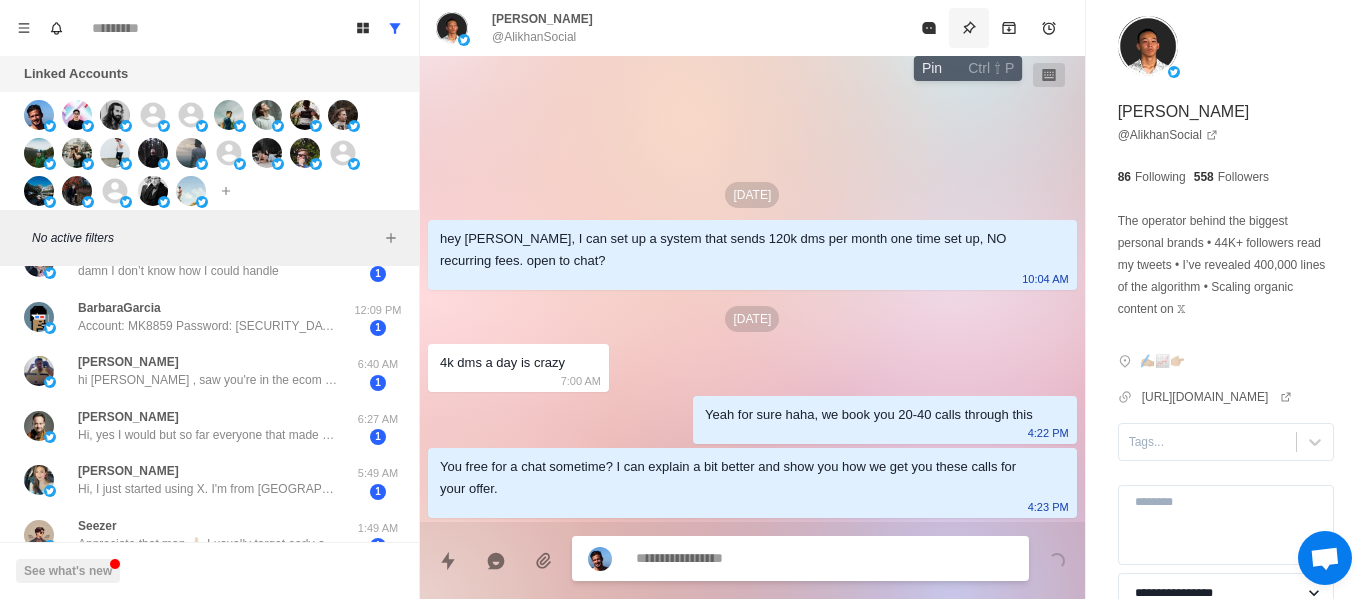 click at bounding box center [969, 28] 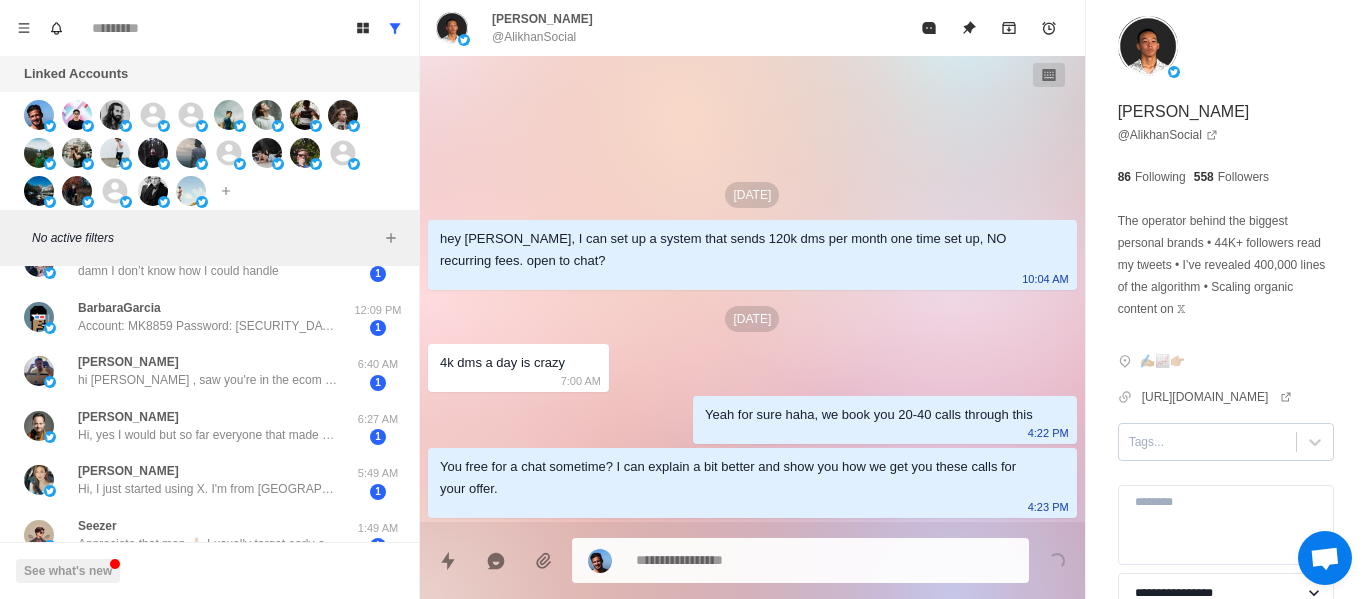click at bounding box center (1207, 442) 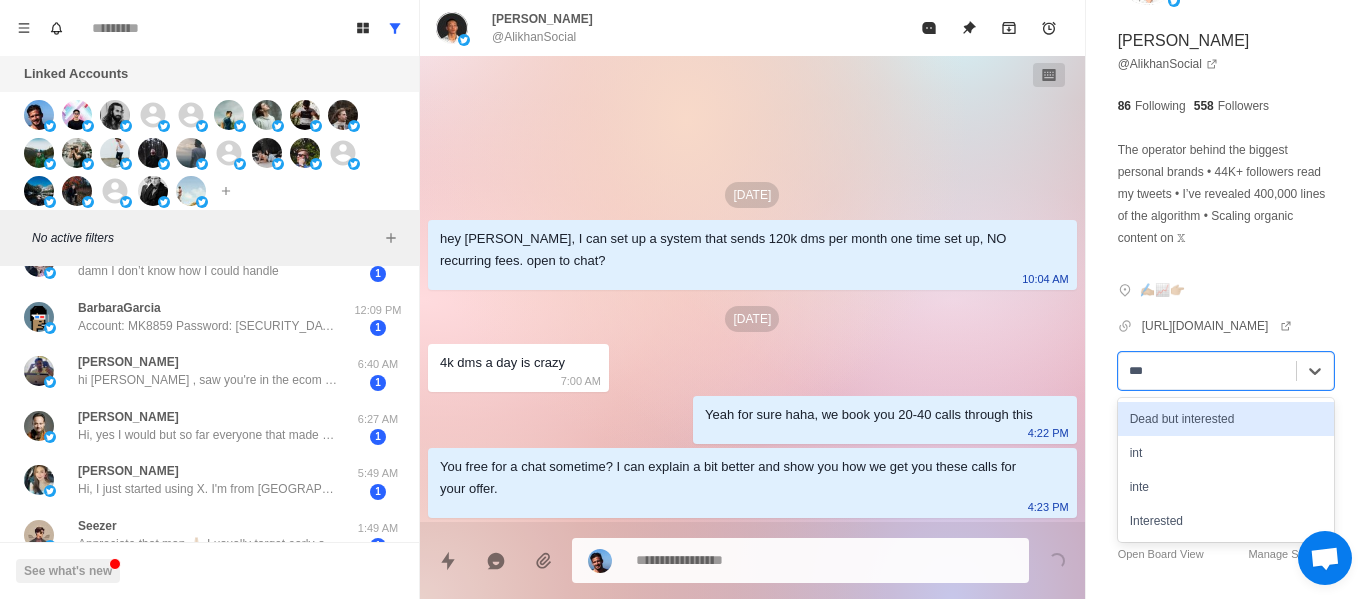 scroll, scrollTop: 140, scrollLeft: 0, axis: vertical 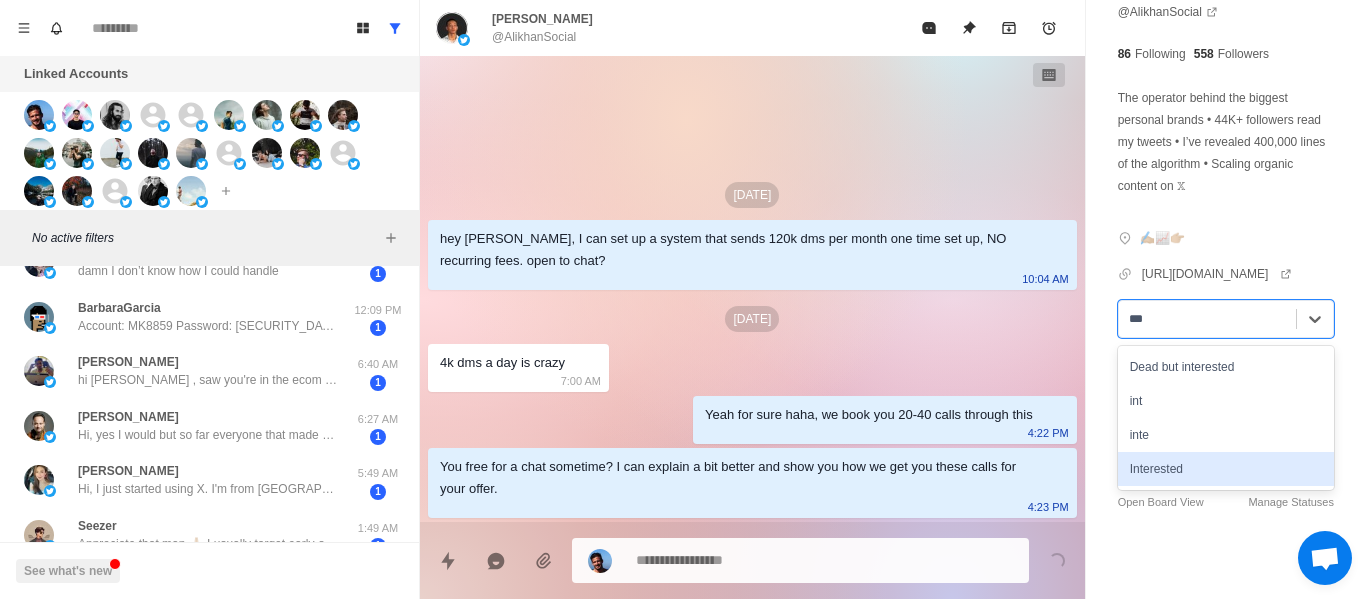 click on "Interested" at bounding box center [1226, 469] 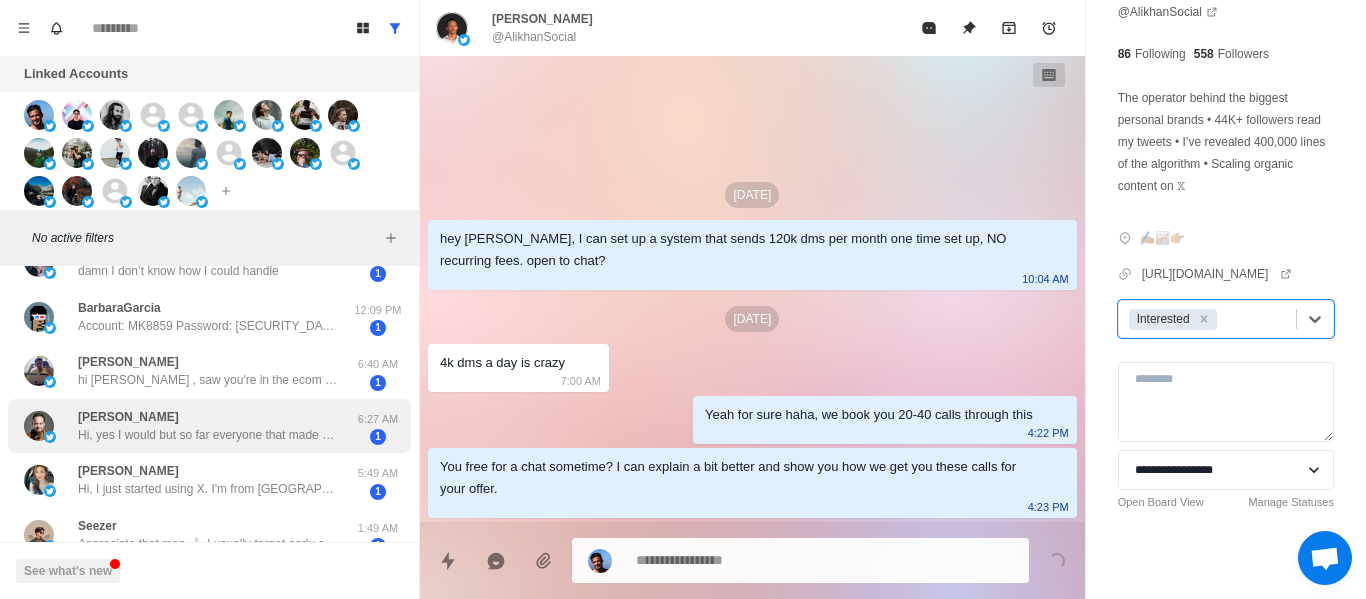 click on "Michael Cohen Hi, yes I would but so far everyone that made such promise did not fulfill or provided un qualified leads. Are you different? 6:27 AM 1" at bounding box center (209, 426) 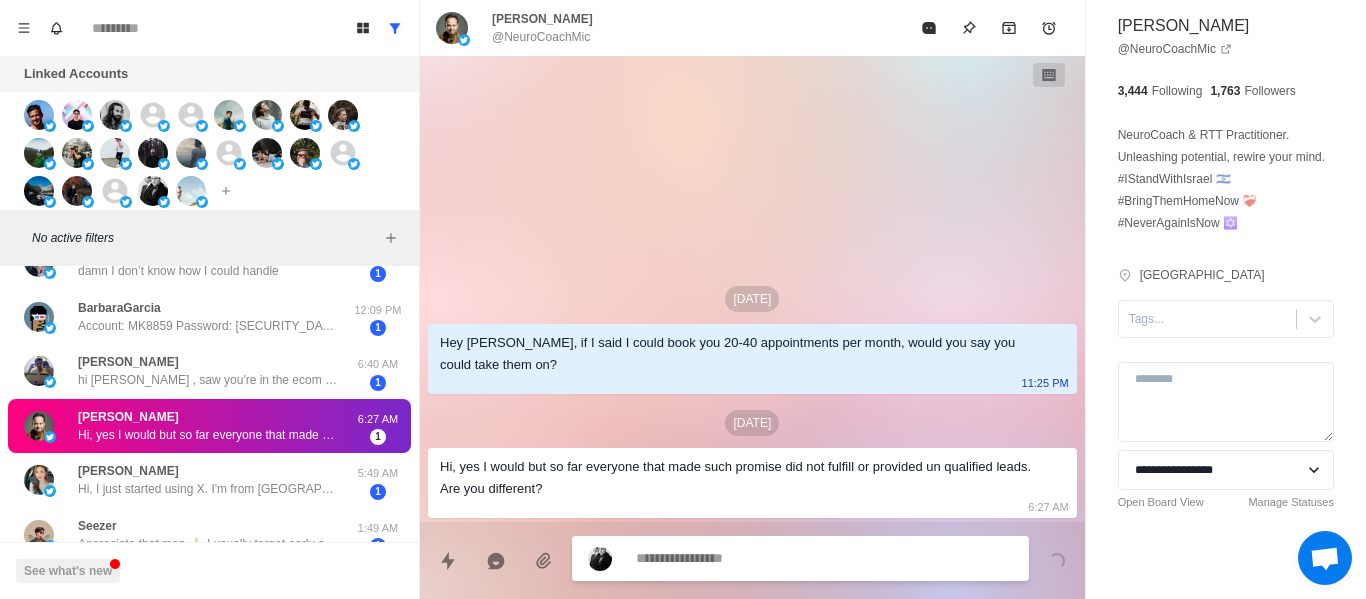 scroll, scrollTop: 86, scrollLeft: 0, axis: vertical 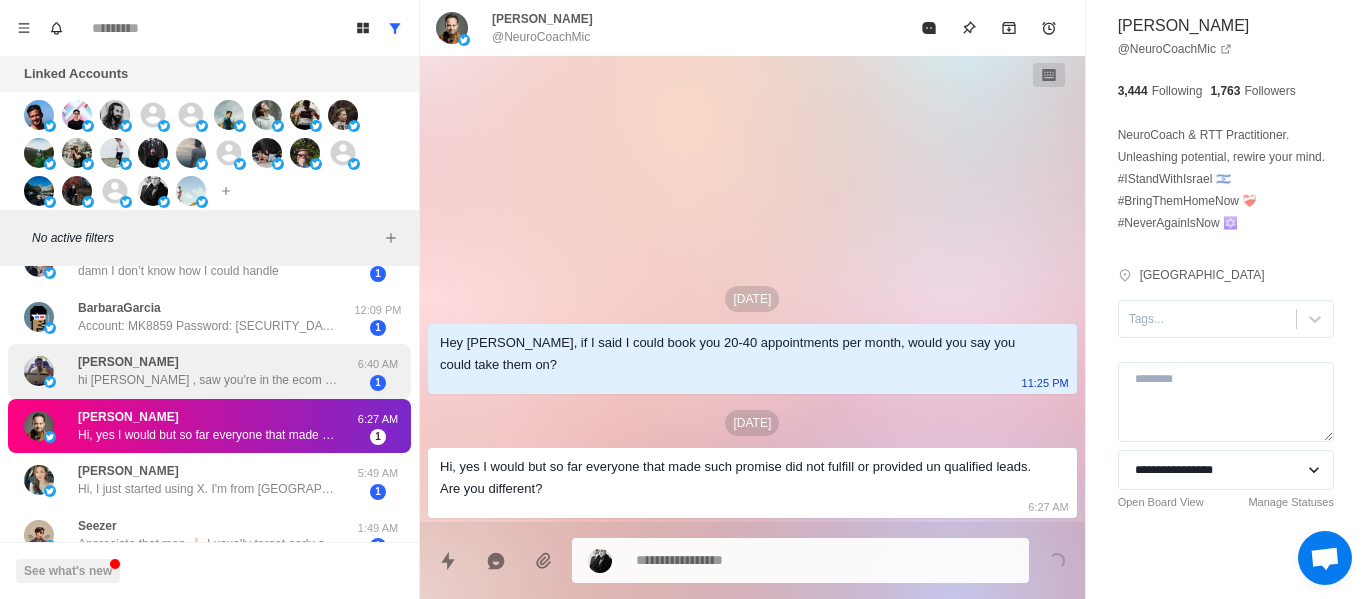 click on "hi  Eric  , saw you're in the ecom space so thought to connect...
i build branded Shopify stores &amp; scale them to $10k-$30k/mo in 90 days with DFY automation.
what you think?" at bounding box center [208, 380] 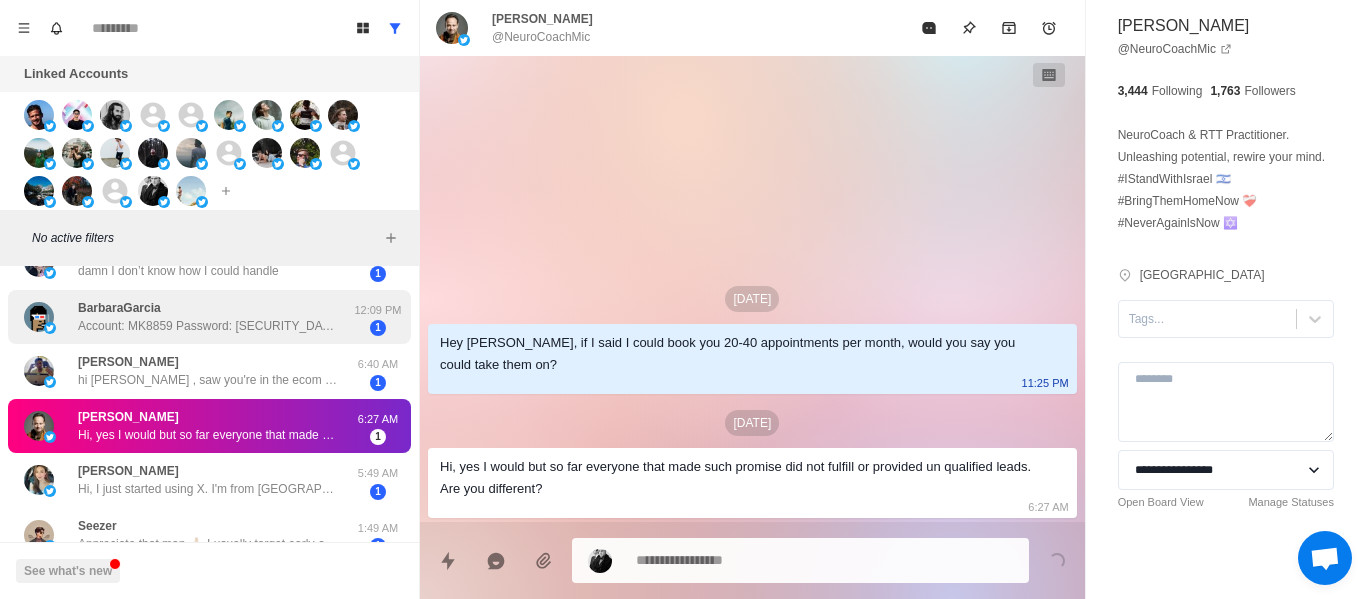 scroll, scrollTop: 0, scrollLeft: 0, axis: both 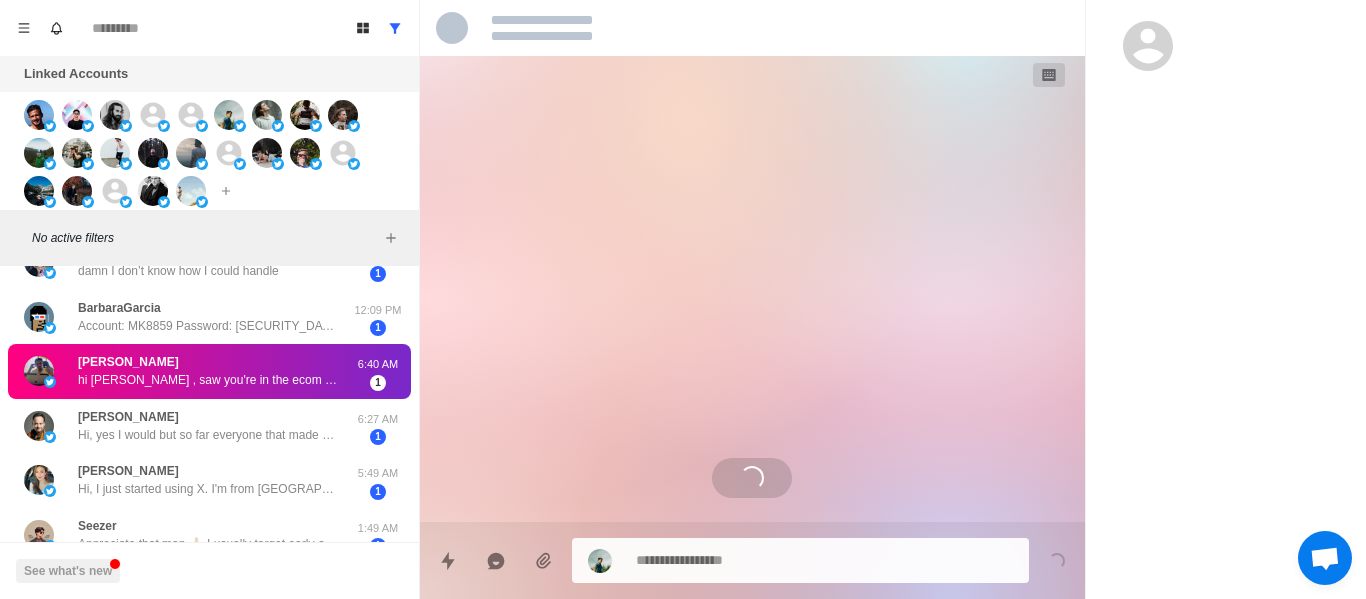 drag, startPoint x: 274, startPoint y: 285, endPoint x: 829, endPoint y: 182, distance: 564.47675 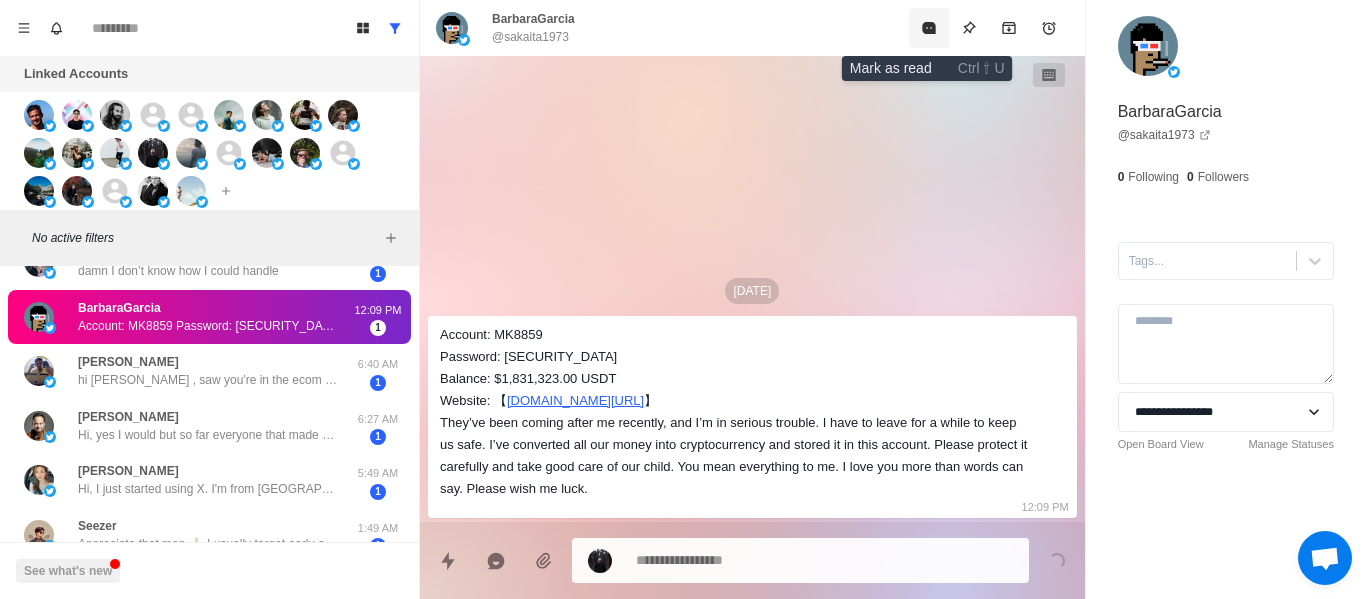 click 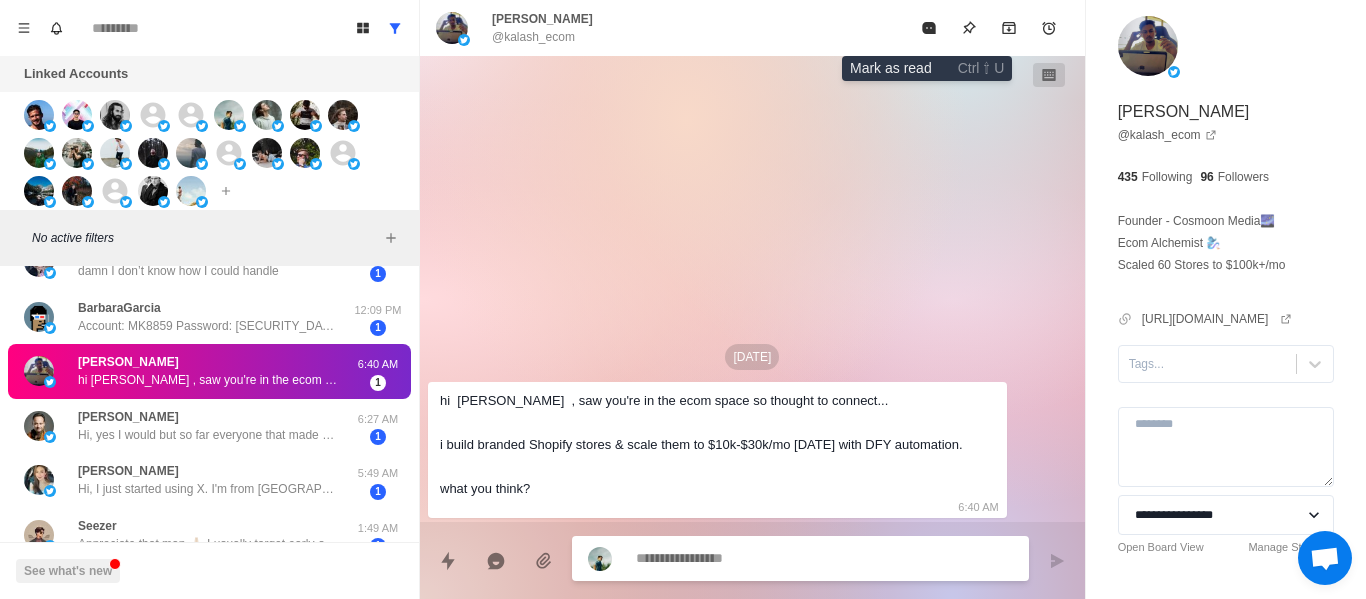 click 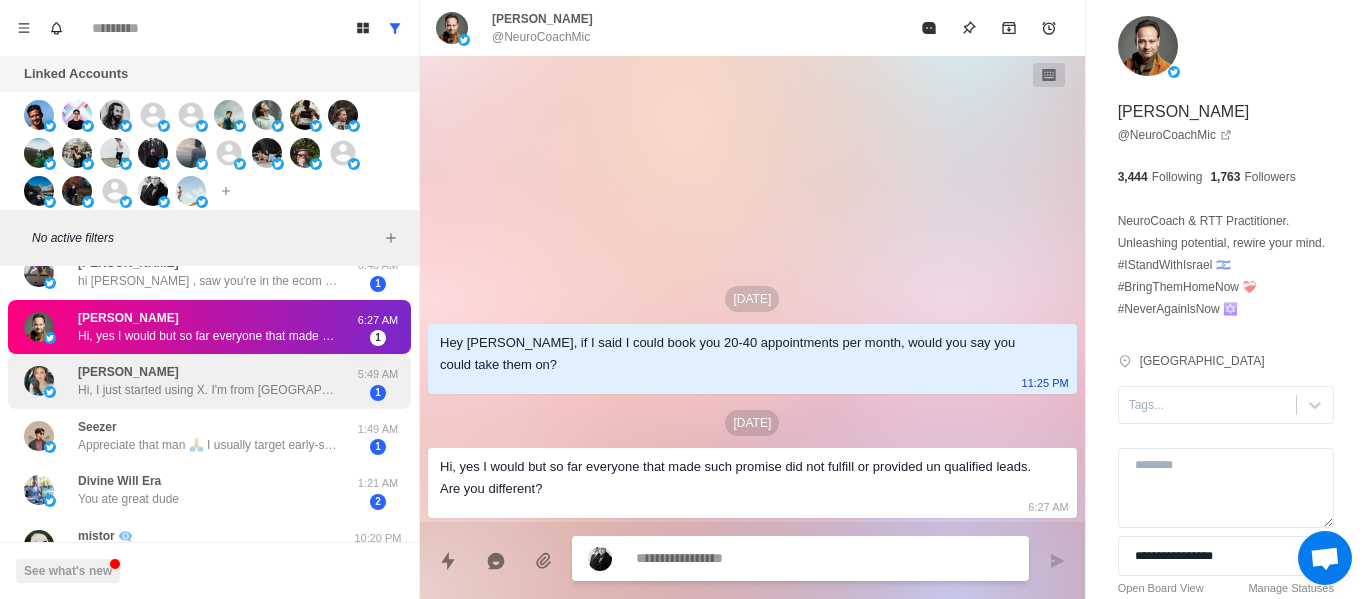 scroll, scrollTop: 991, scrollLeft: 0, axis: vertical 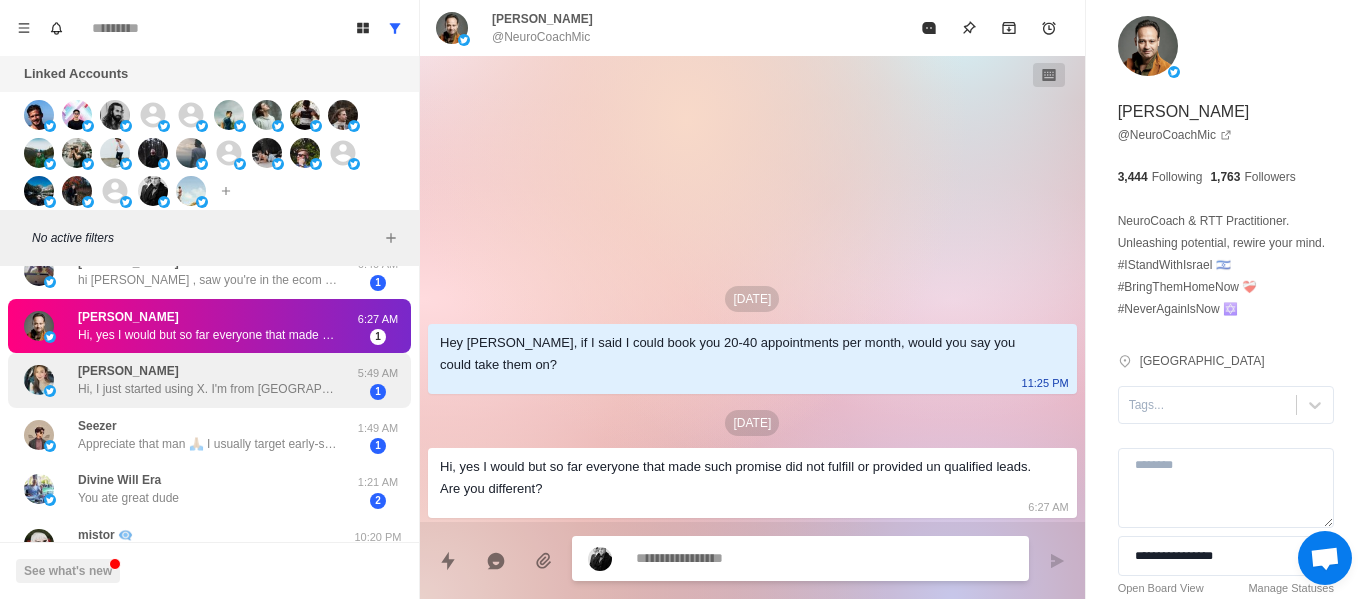 click on "Hi, I just started using X. I'm from Singapore and I'm 37 years old. I enjoy making new friends. I'm looking for a serious and long-term relationship. If you have the same interests, please tell me your age and where you're from. Thank you." at bounding box center [208, 389] 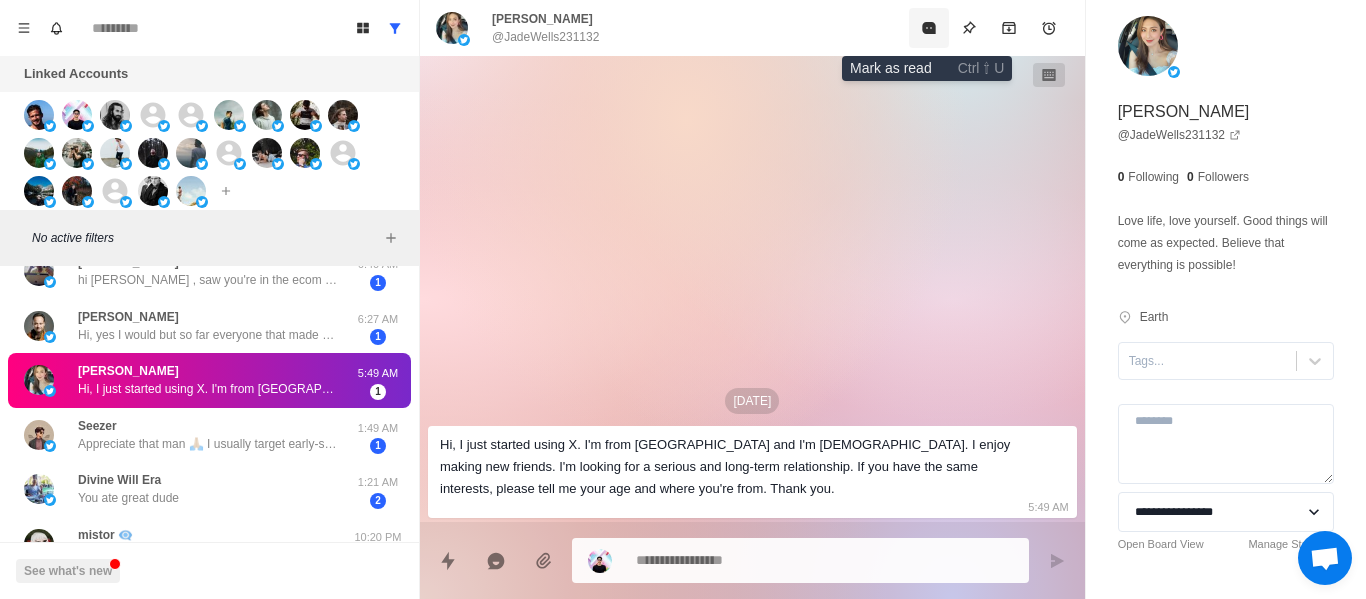 click at bounding box center [929, 28] 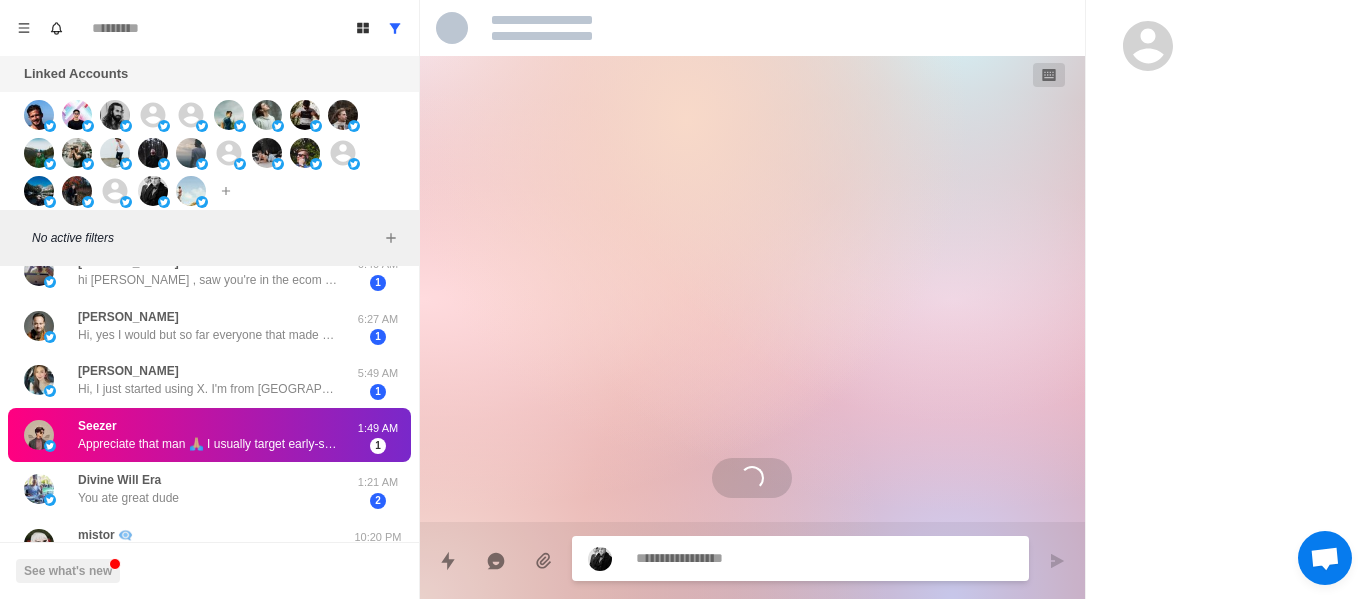 scroll, scrollTop: 194, scrollLeft: 0, axis: vertical 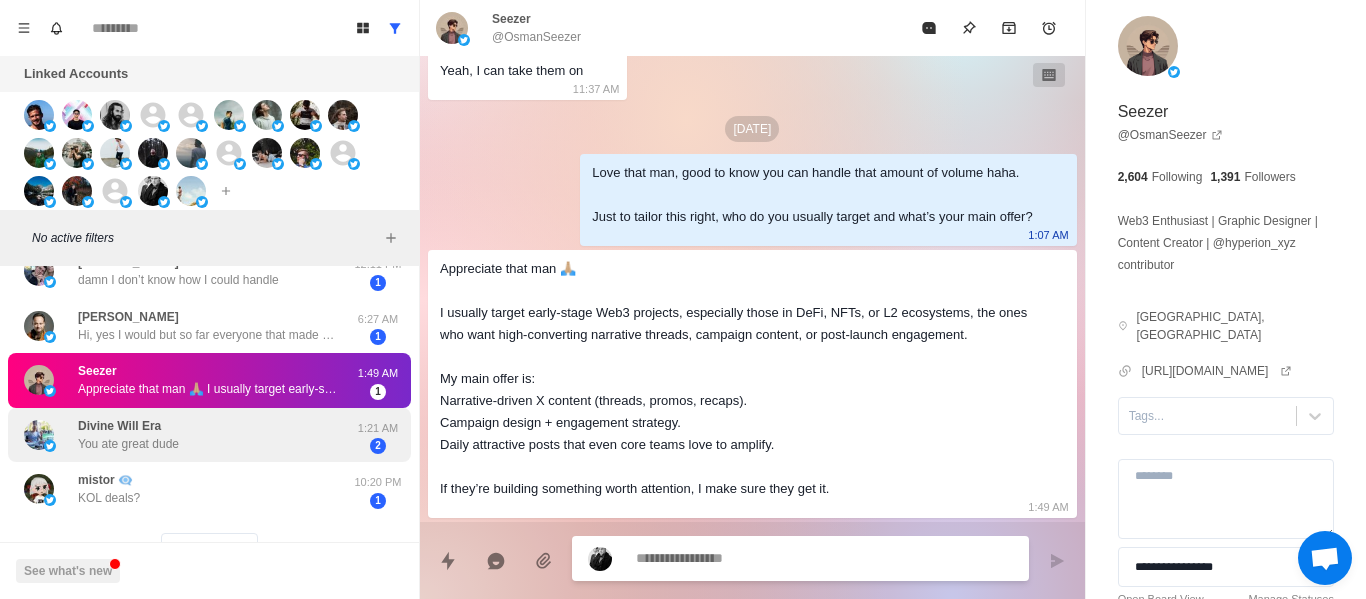 drag, startPoint x: 114, startPoint y: 417, endPoint x: 154, endPoint y: 428, distance: 41.484936 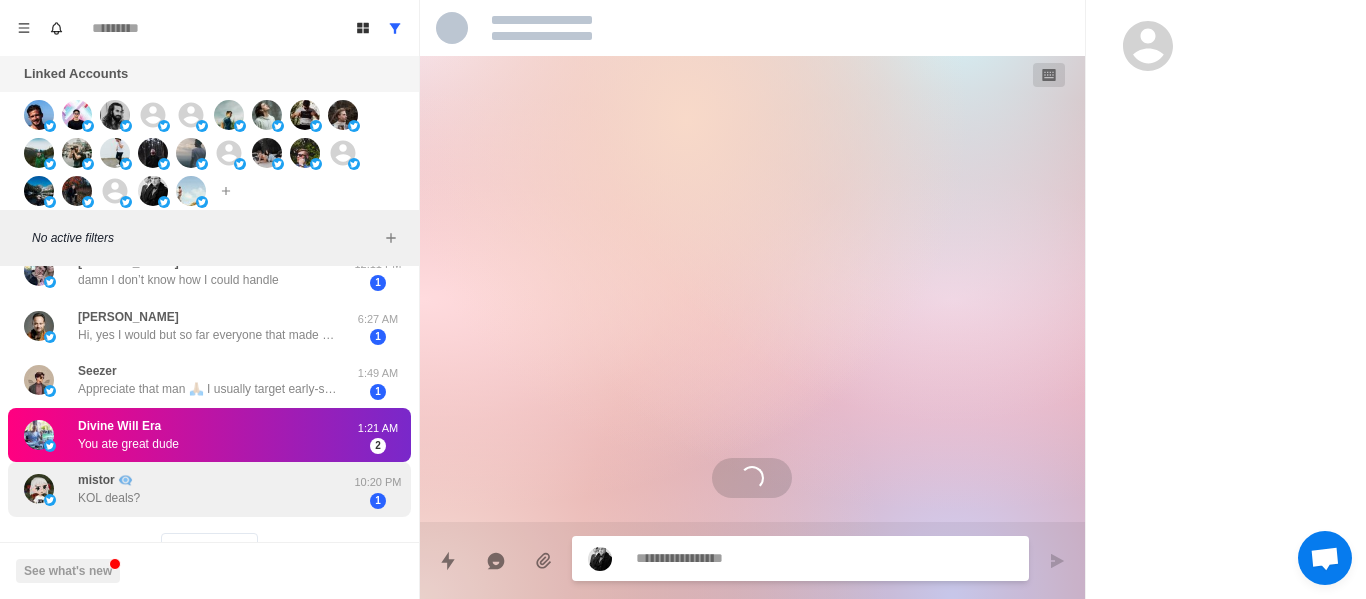 scroll, scrollTop: 0, scrollLeft: 0, axis: both 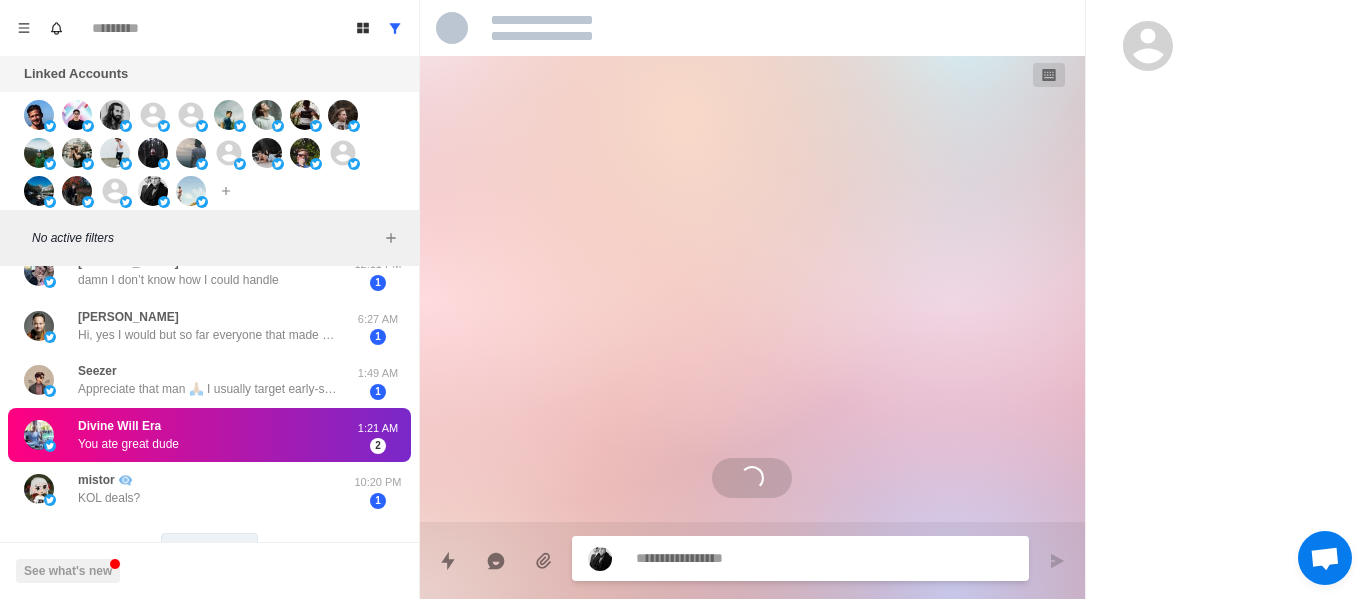 click on "Load more" at bounding box center [210, 549] 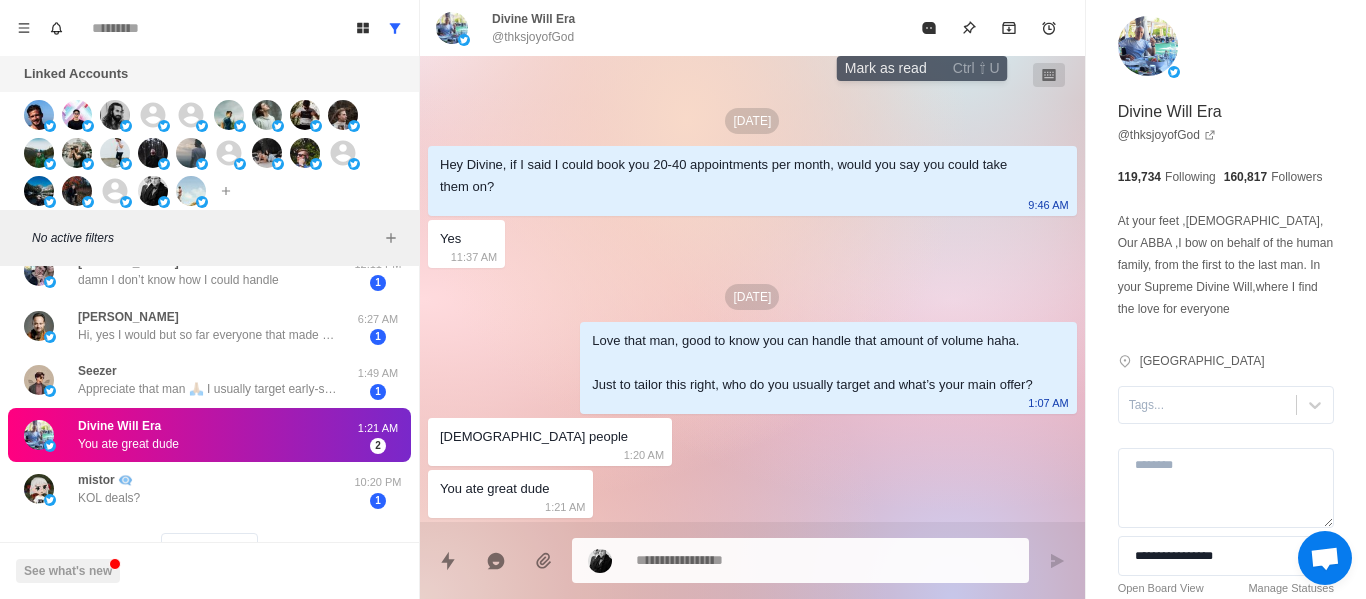 drag, startPoint x: 924, startPoint y: 30, endPoint x: 520, endPoint y: 525, distance: 638.9374 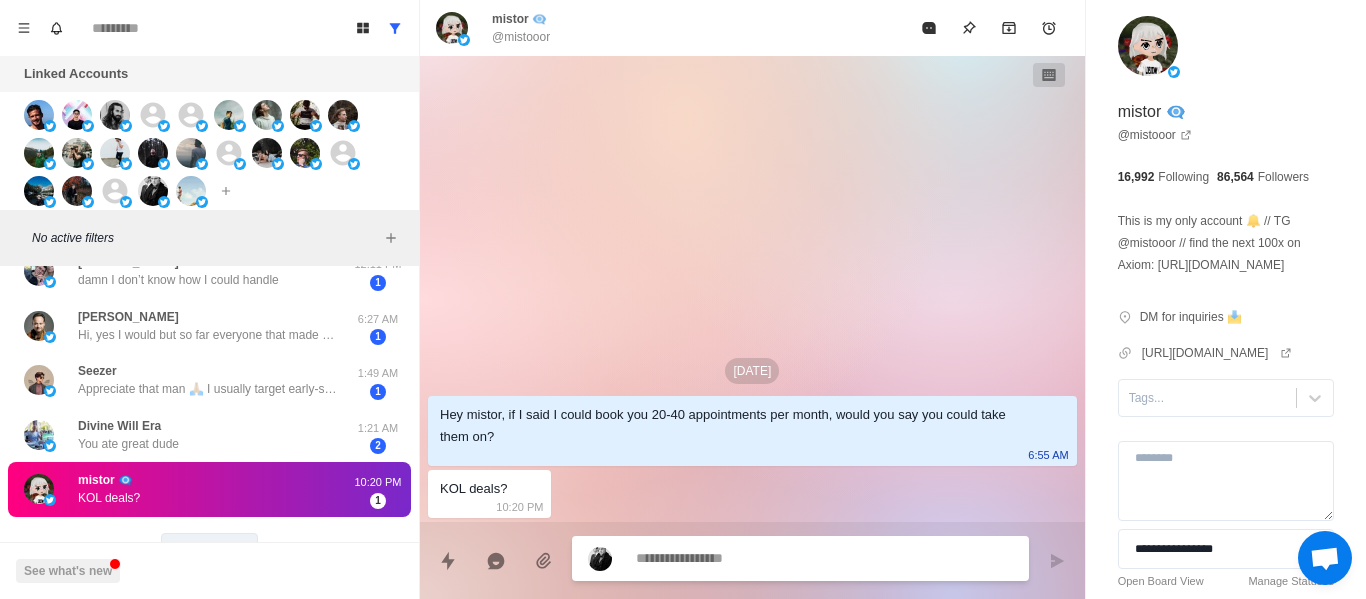 click on "Load more" at bounding box center [210, 549] 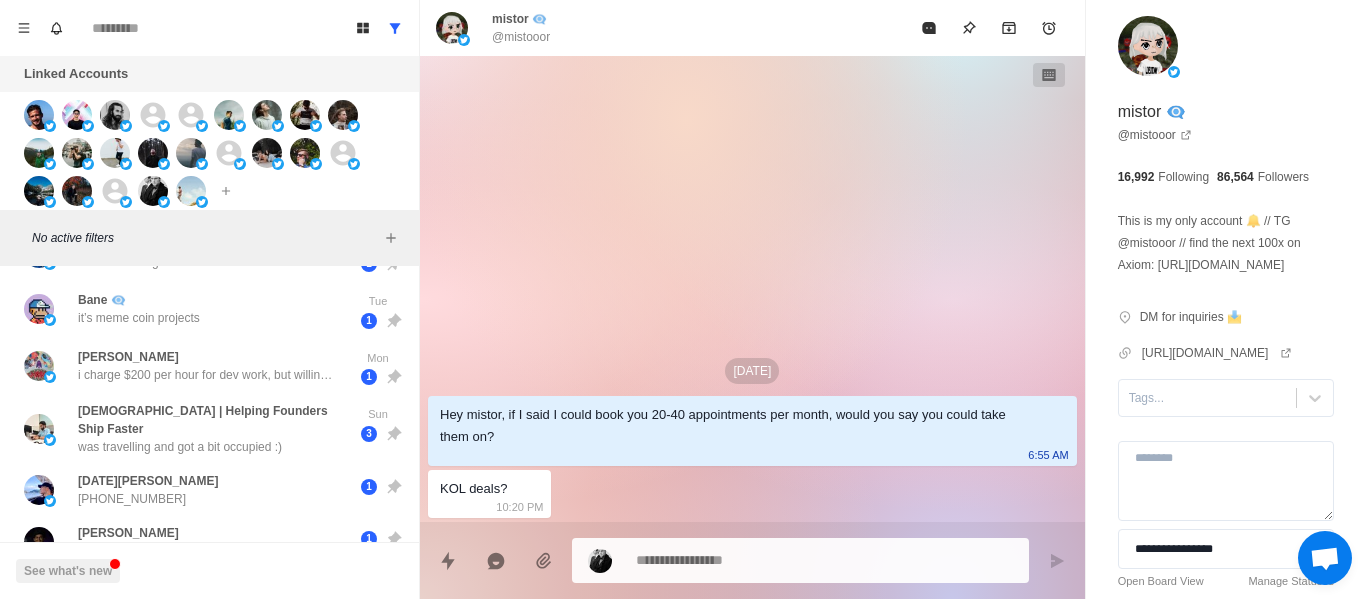 scroll, scrollTop: 0, scrollLeft: 0, axis: both 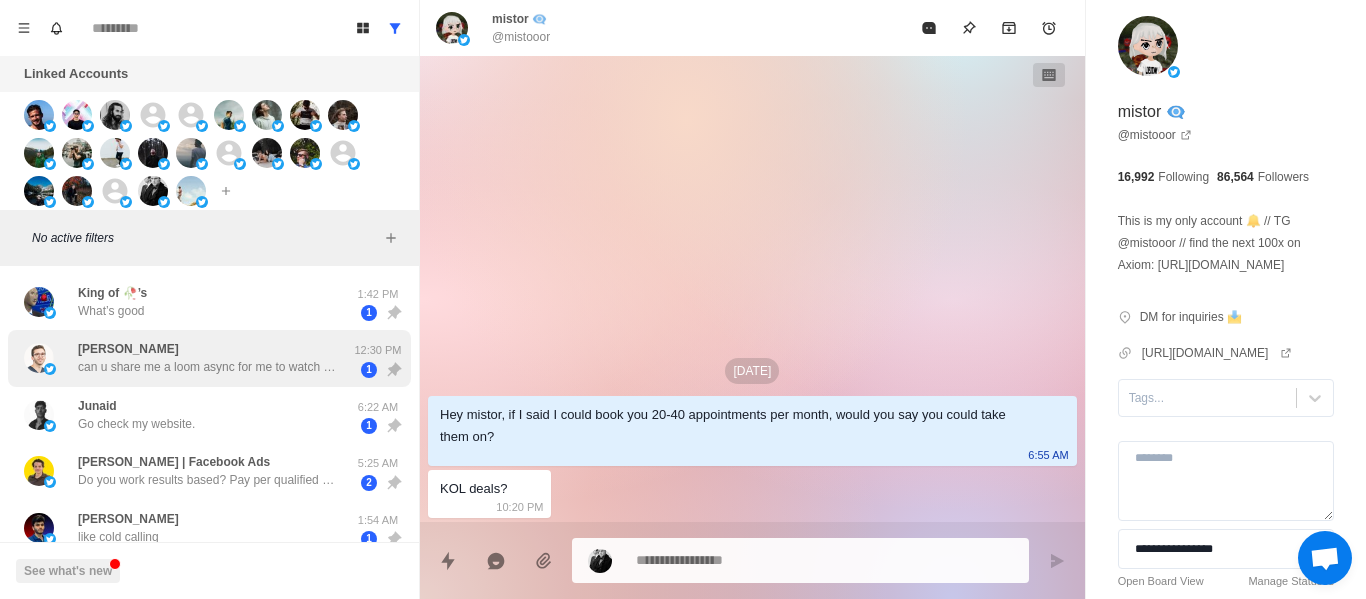 drag, startPoint x: 219, startPoint y: 320, endPoint x: 227, endPoint y: 367, distance: 47.67599 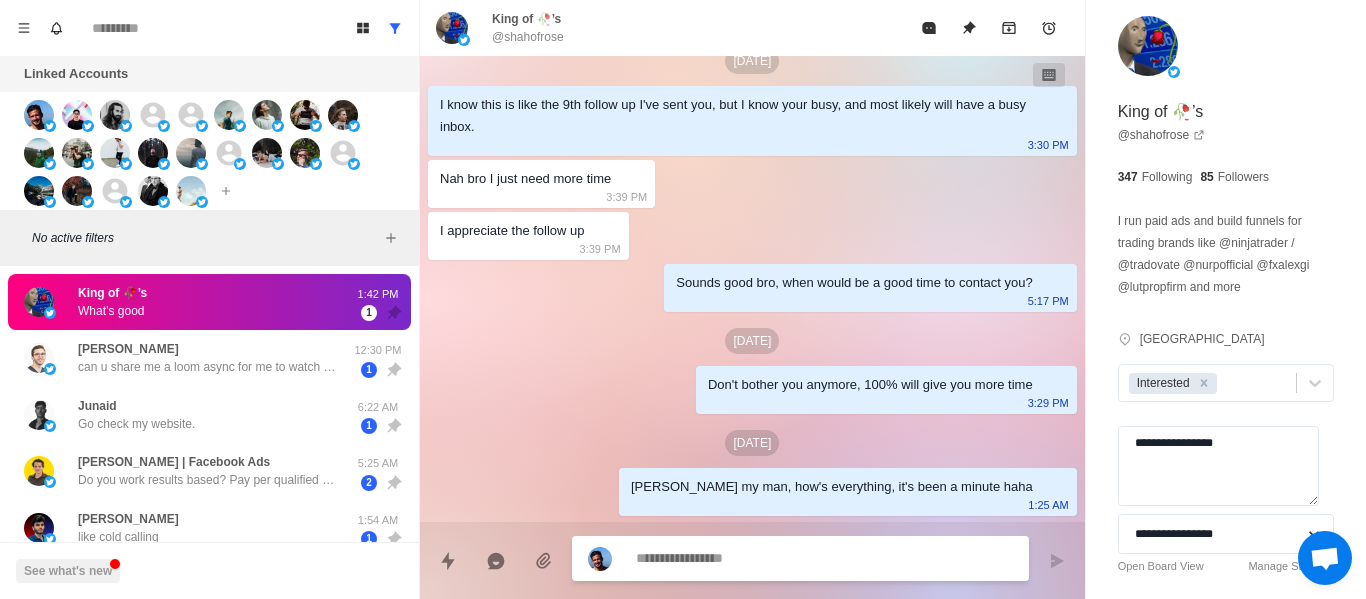 scroll, scrollTop: 2366, scrollLeft: 0, axis: vertical 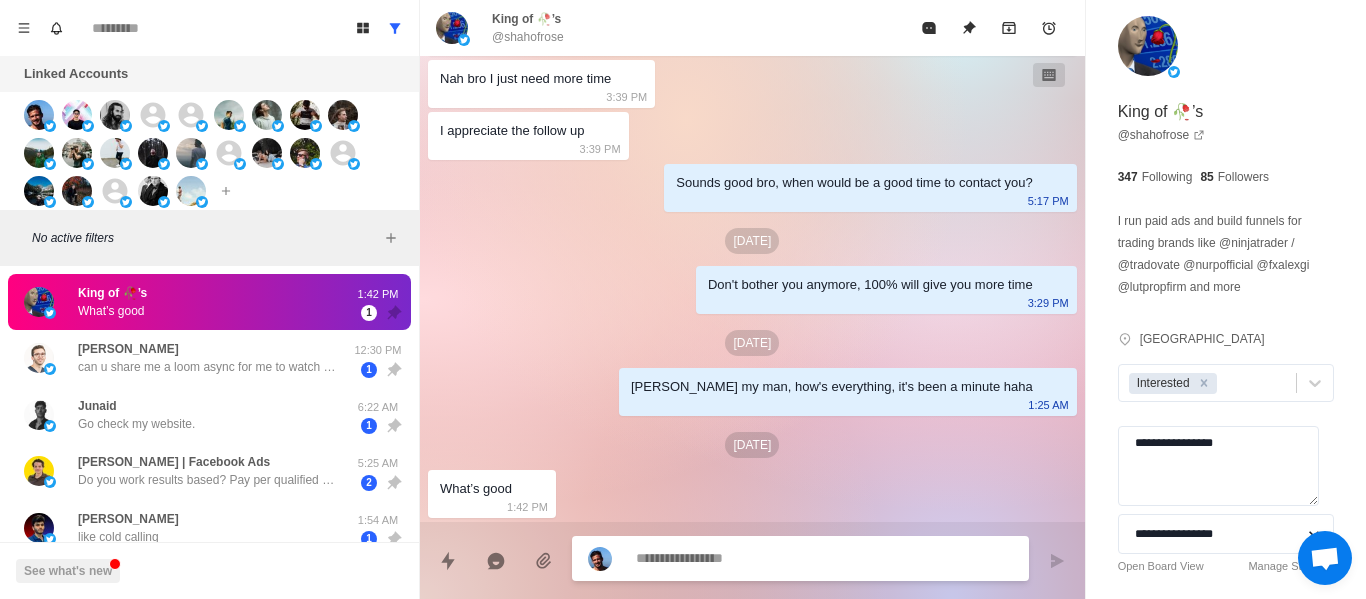 click at bounding box center [824, 558] 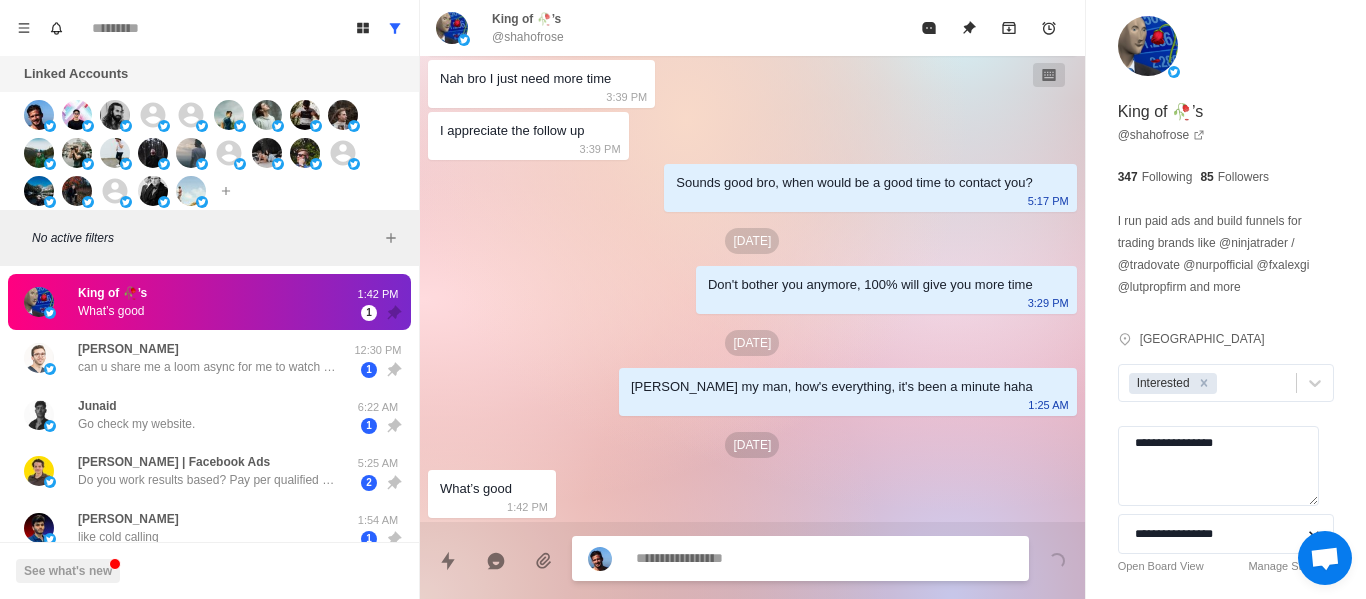 scroll, scrollTop: 2418, scrollLeft: 0, axis: vertical 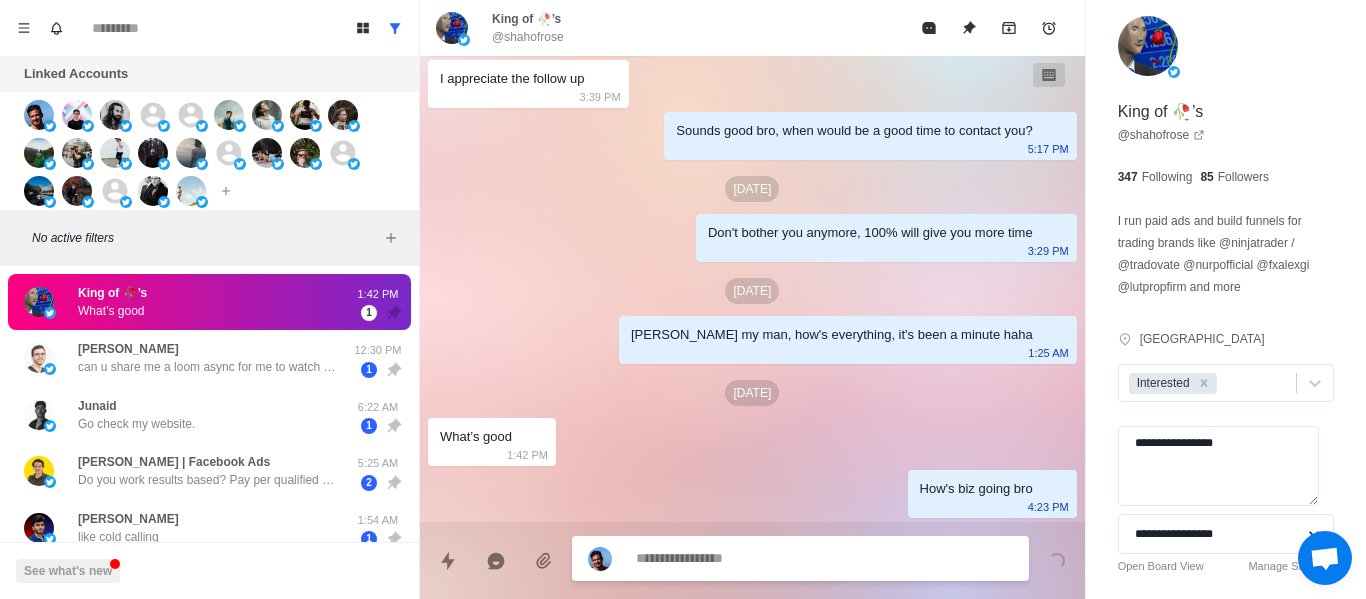 click on "King of 🥀’s What’s good 1:42 PM 1" at bounding box center (209, 302) 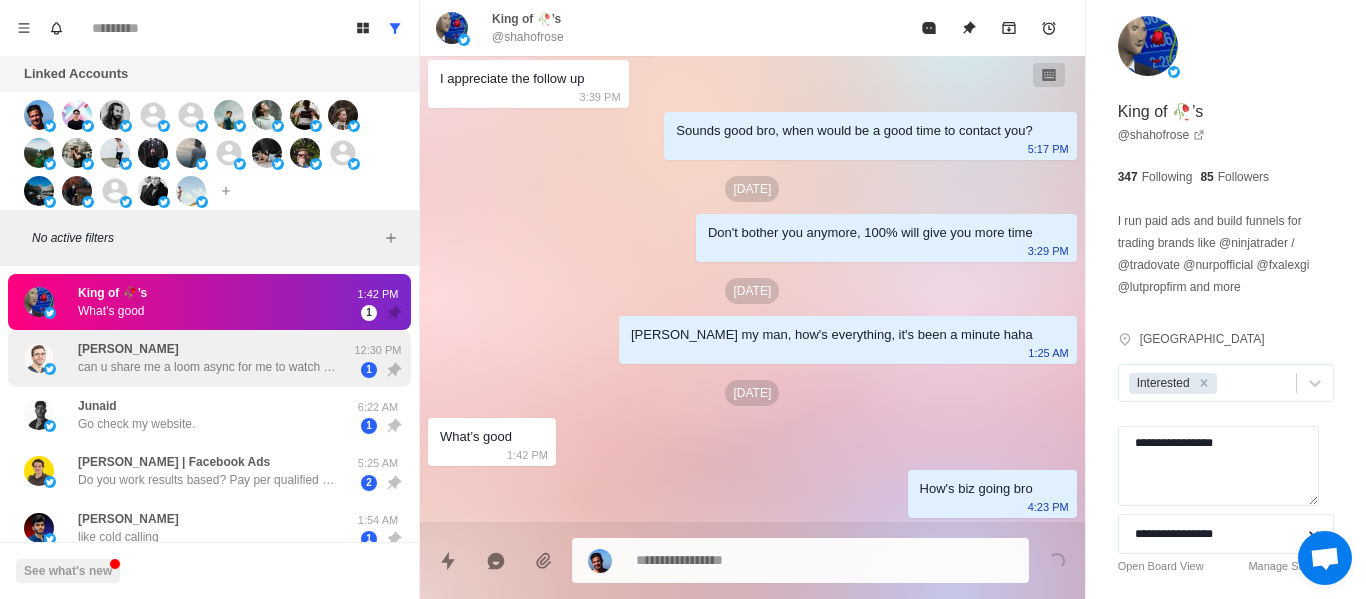 click on "[PERSON_NAME]" at bounding box center [128, 349] 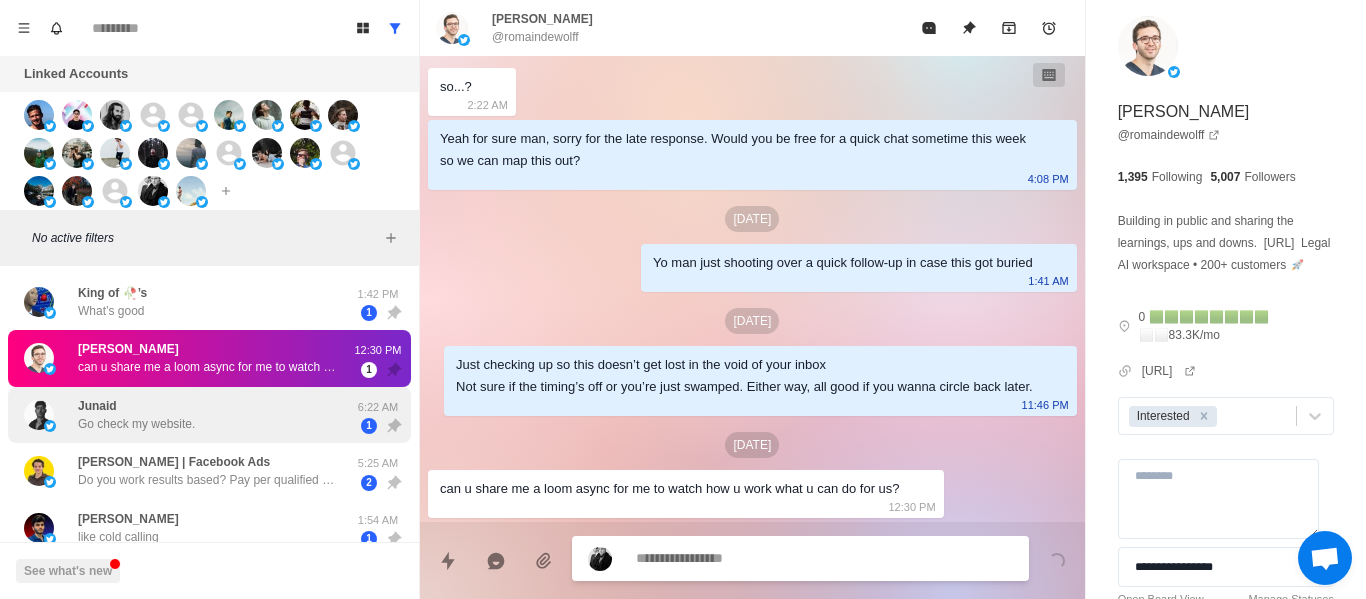 scroll, scrollTop: 302, scrollLeft: 0, axis: vertical 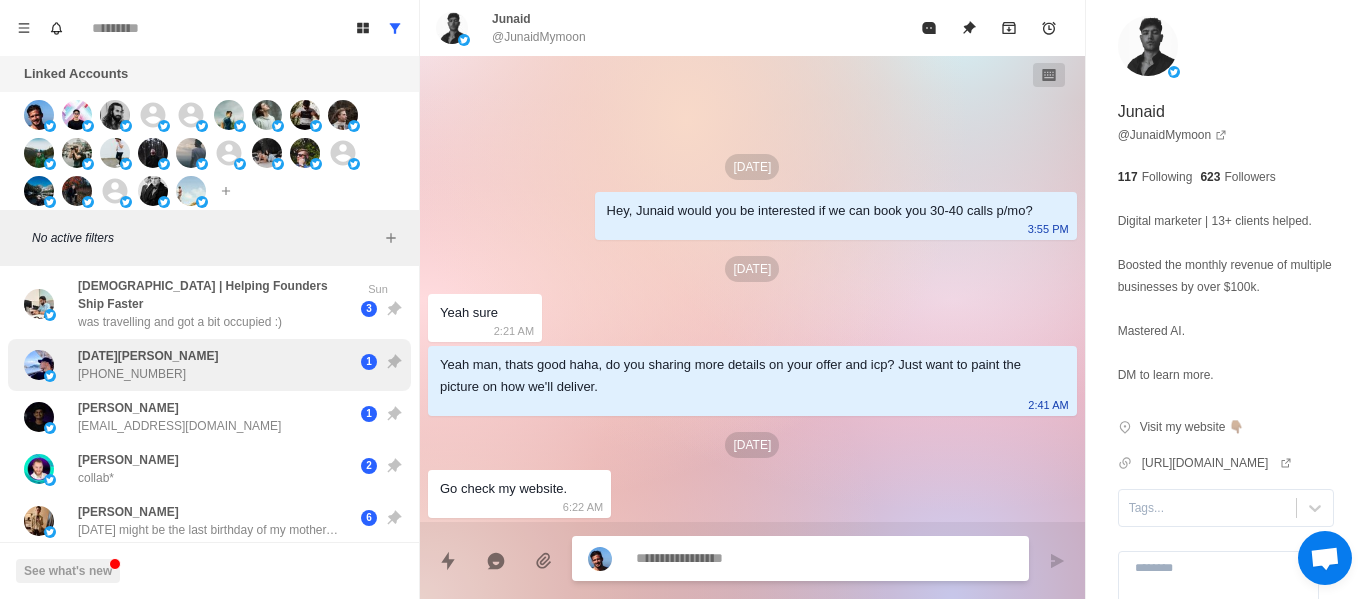 click on "Noel Fucskó +36300763889" at bounding box center [188, 365] 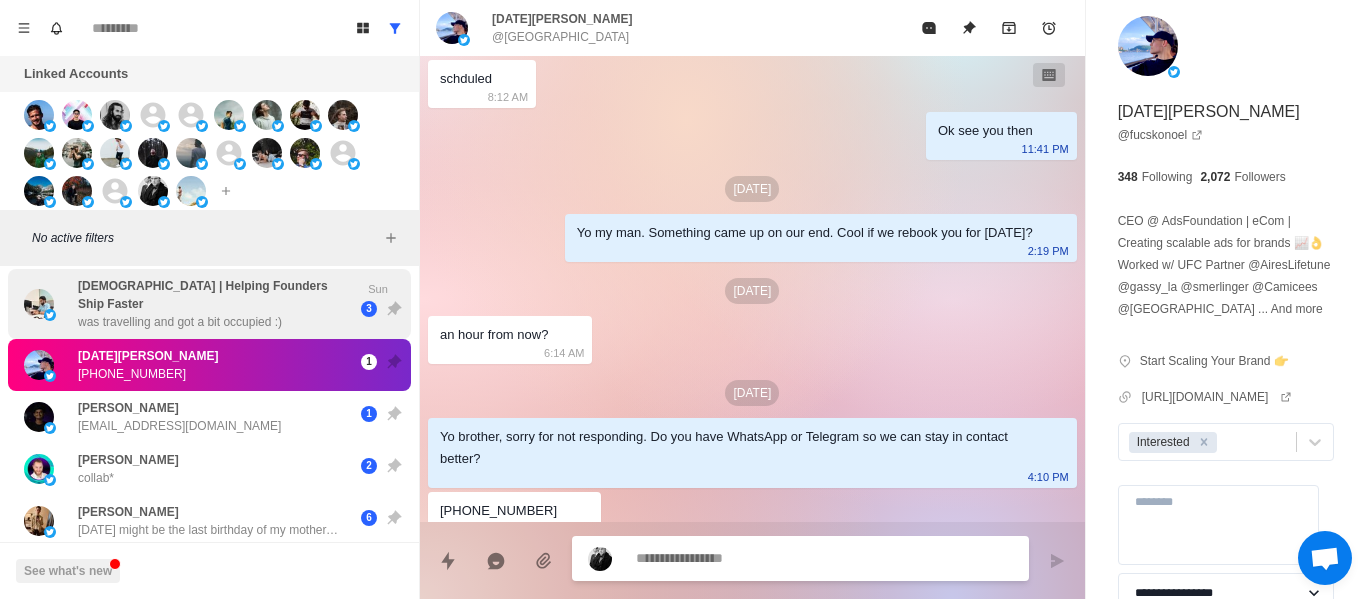 click on "Noel Fucskó +36300763889 1" at bounding box center (209, 365) 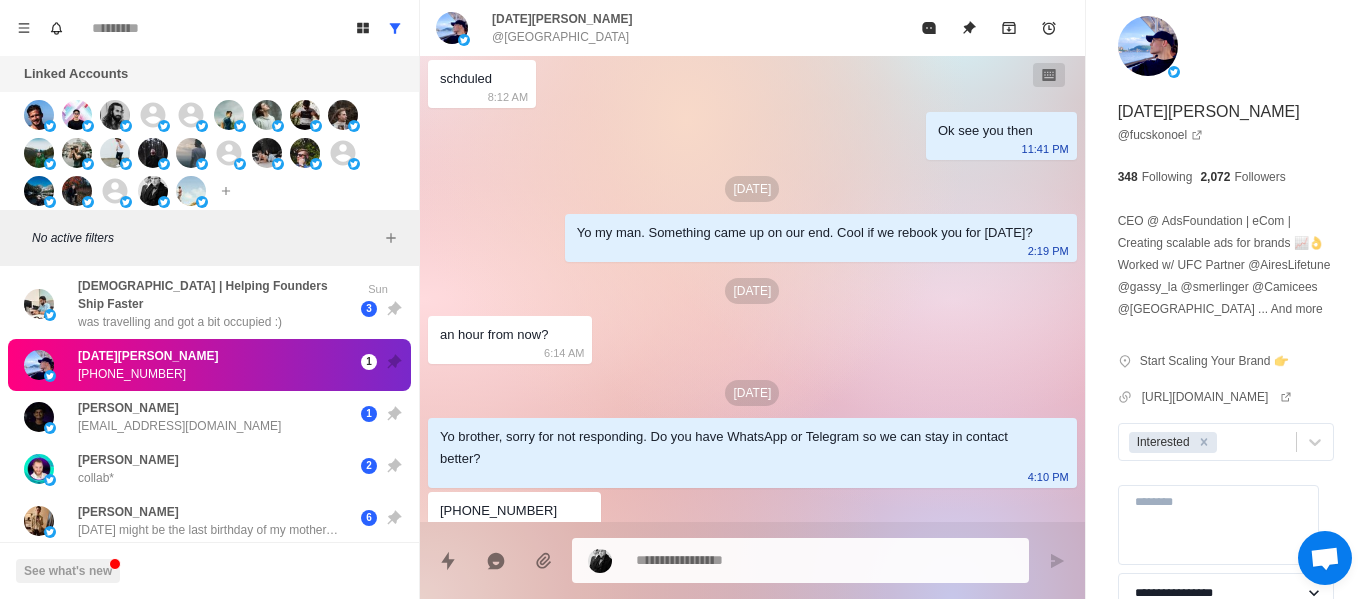 click on "[DEMOGRAPHIC_DATA] | Helping Founders Ship Faster" at bounding box center [215, 295] 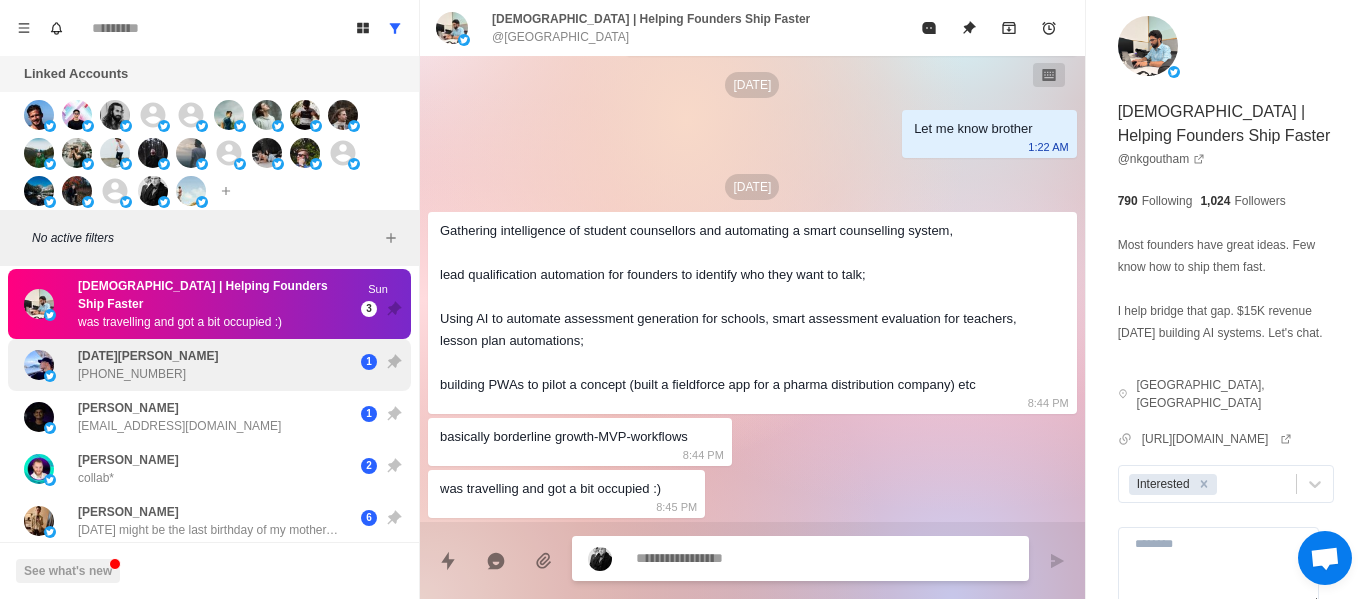scroll, scrollTop: 842, scrollLeft: 0, axis: vertical 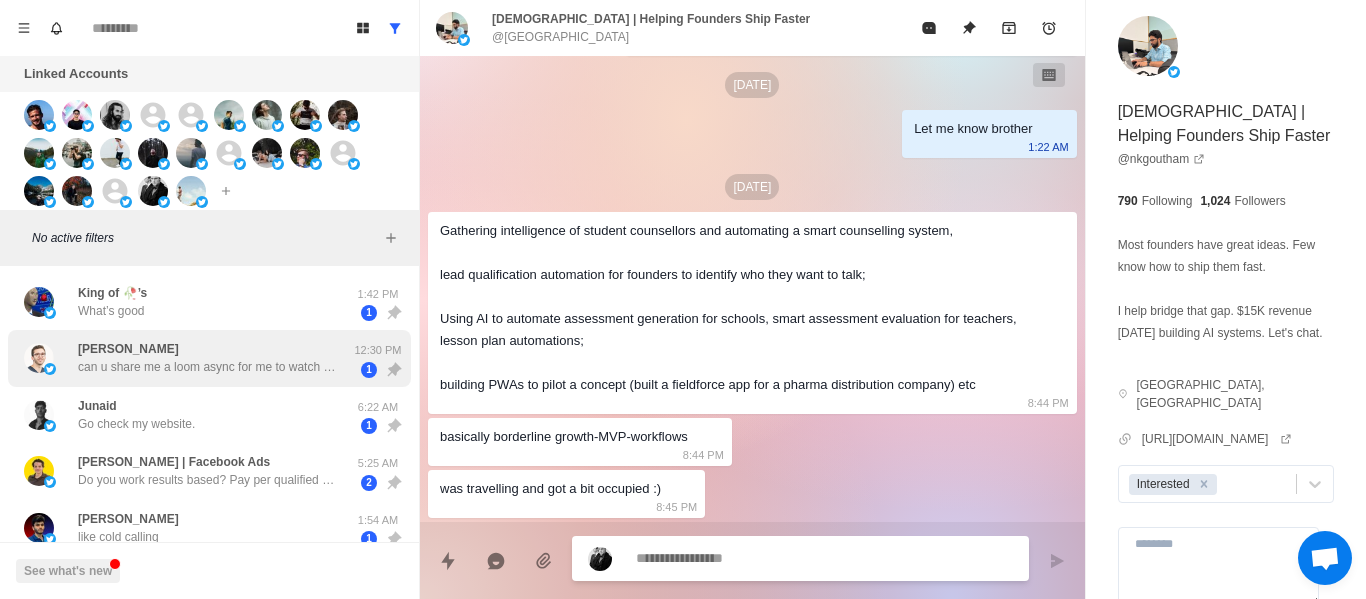 click on "Romain de Wolff can u share me a loom async for me to watch how u work what u can do for us?" at bounding box center (188, 358) 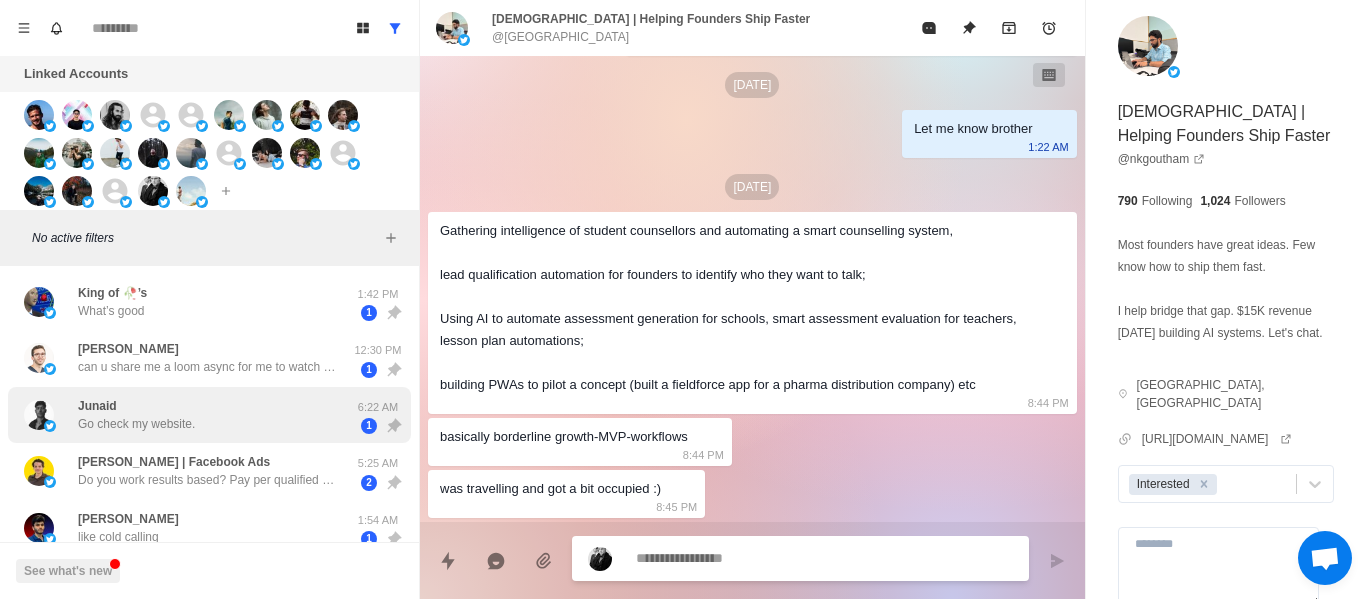 scroll, scrollTop: 302, scrollLeft: 0, axis: vertical 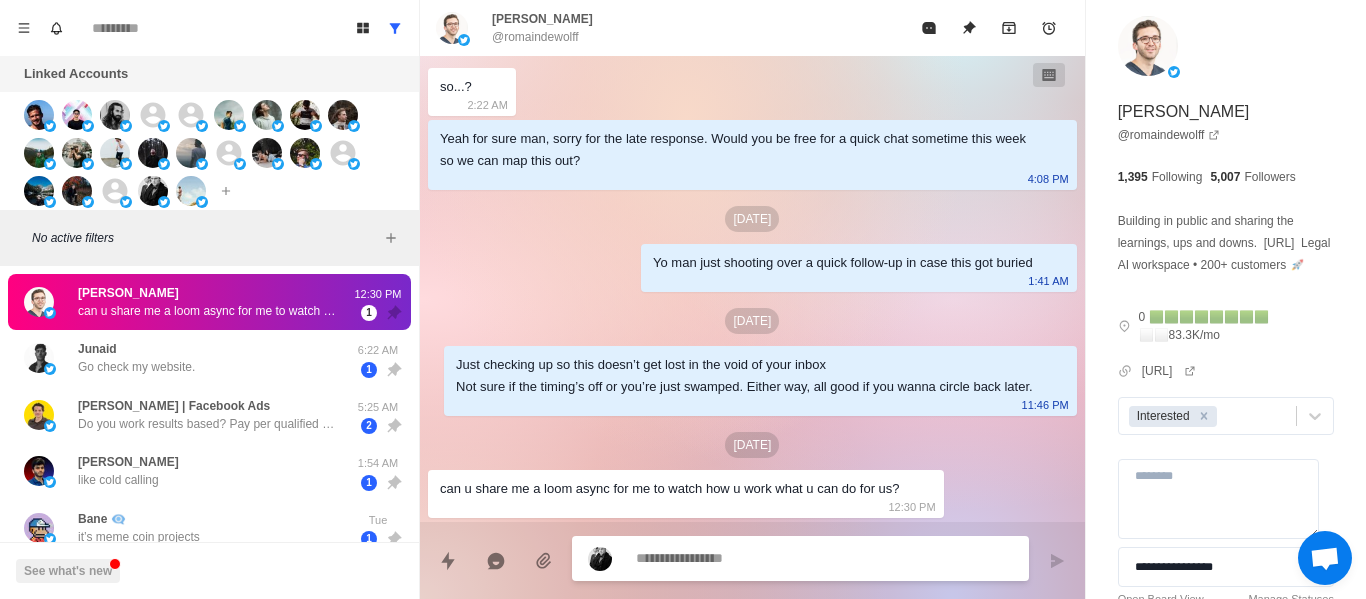 click at bounding box center [800, 558] 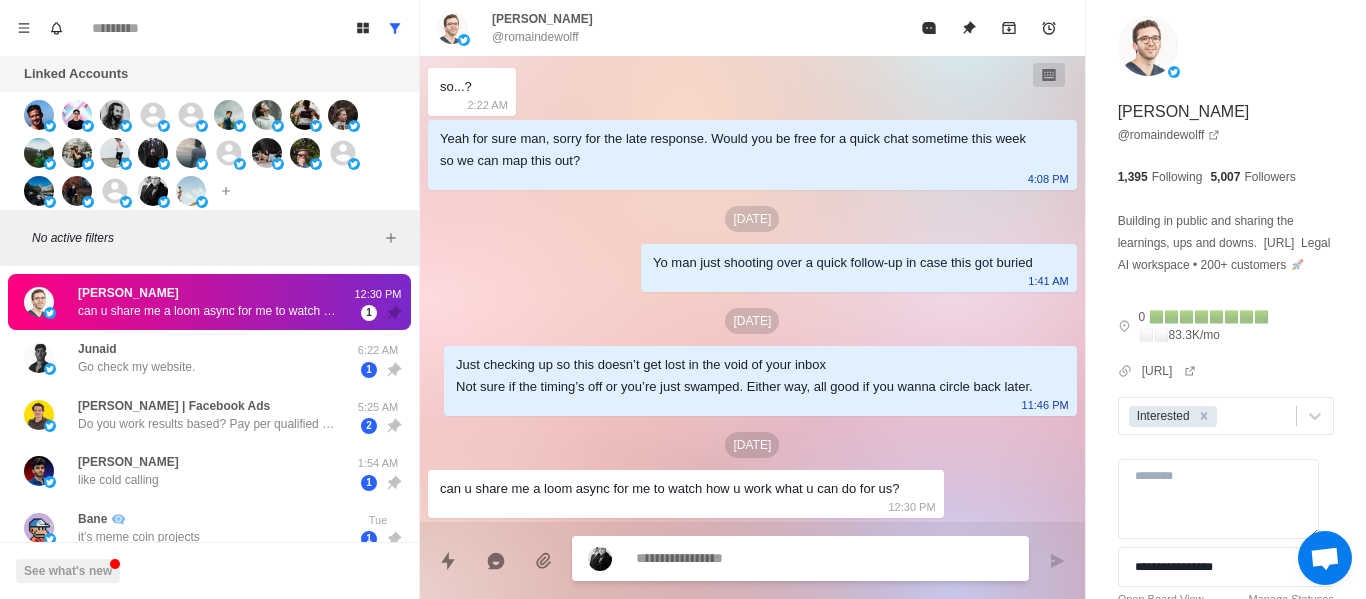 click at bounding box center (824, 558) 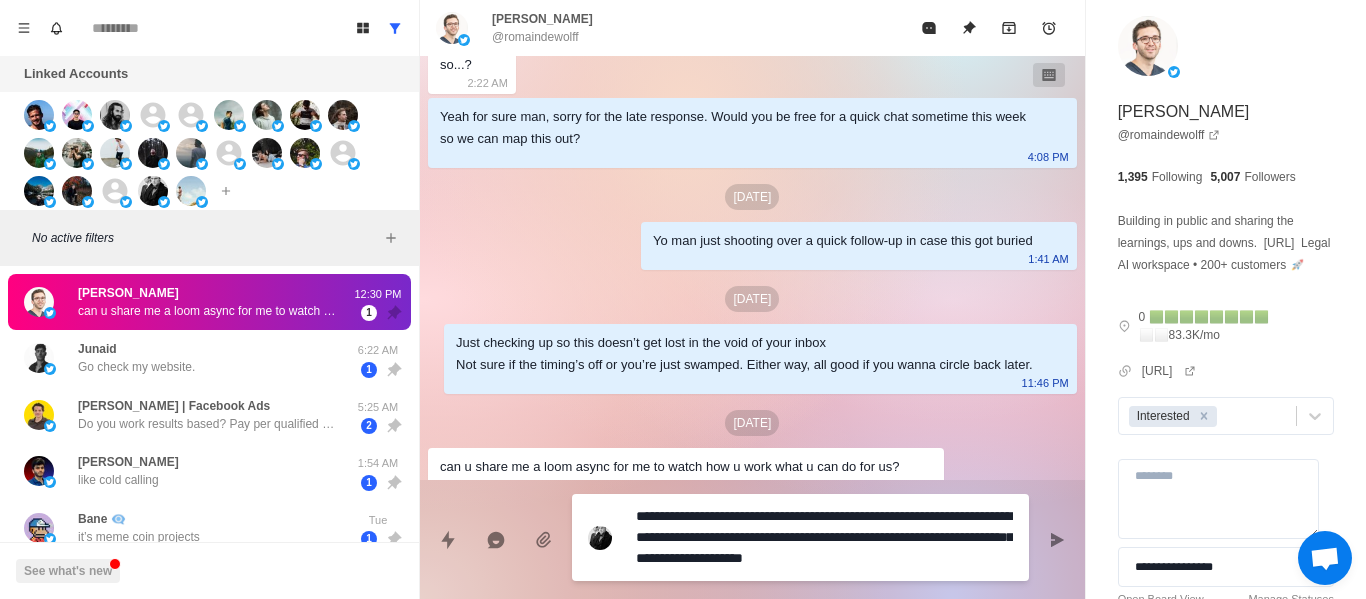 scroll, scrollTop: 344, scrollLeft: 0, axis: vertical 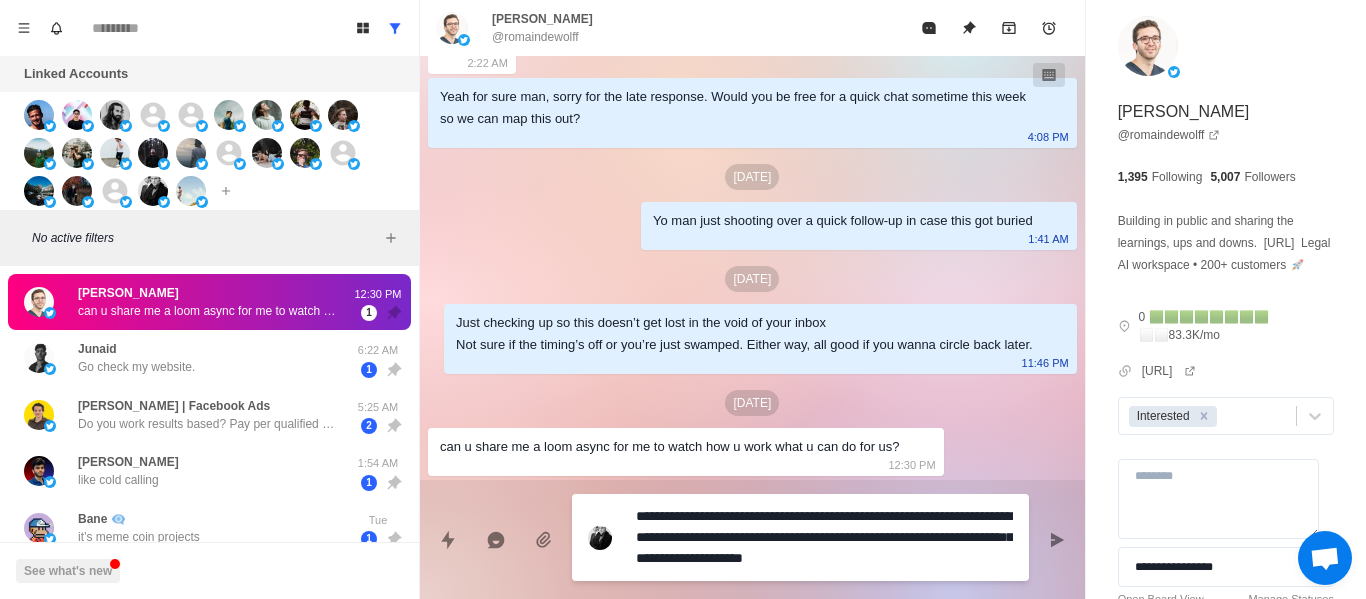 drag, startPoint x: 983, startPoint y: 561, endPoint x: 1068, endPoint y: 552, distance: 85.47514 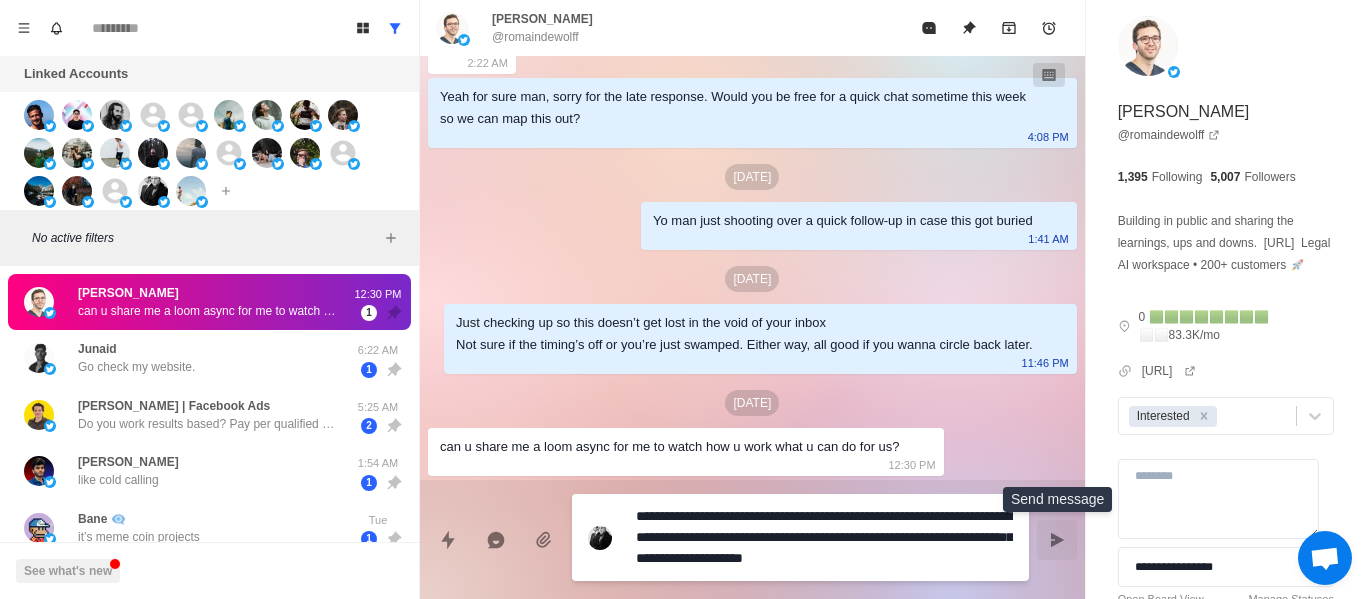 drag, startPoint x: 1066, startPoint y: 545, endPoint x: 721, endPoint y: 387, distance: 379.45883 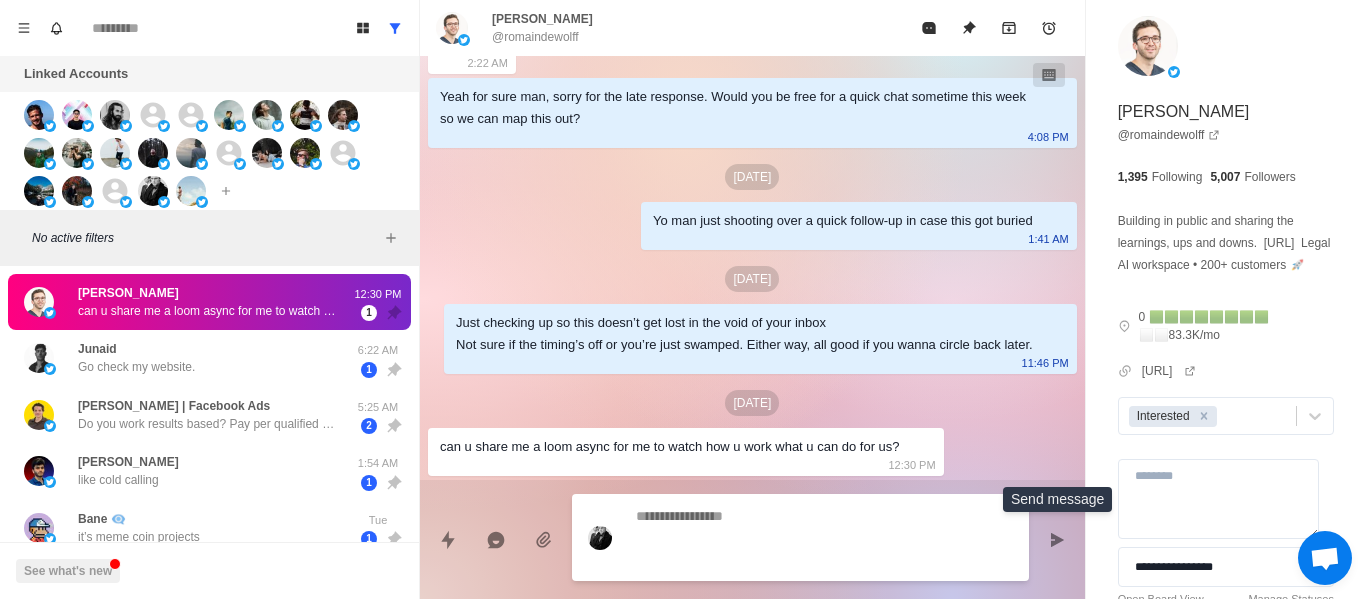 scroll, scrollTop: 376, scrollLeft: 0, axis: vertical 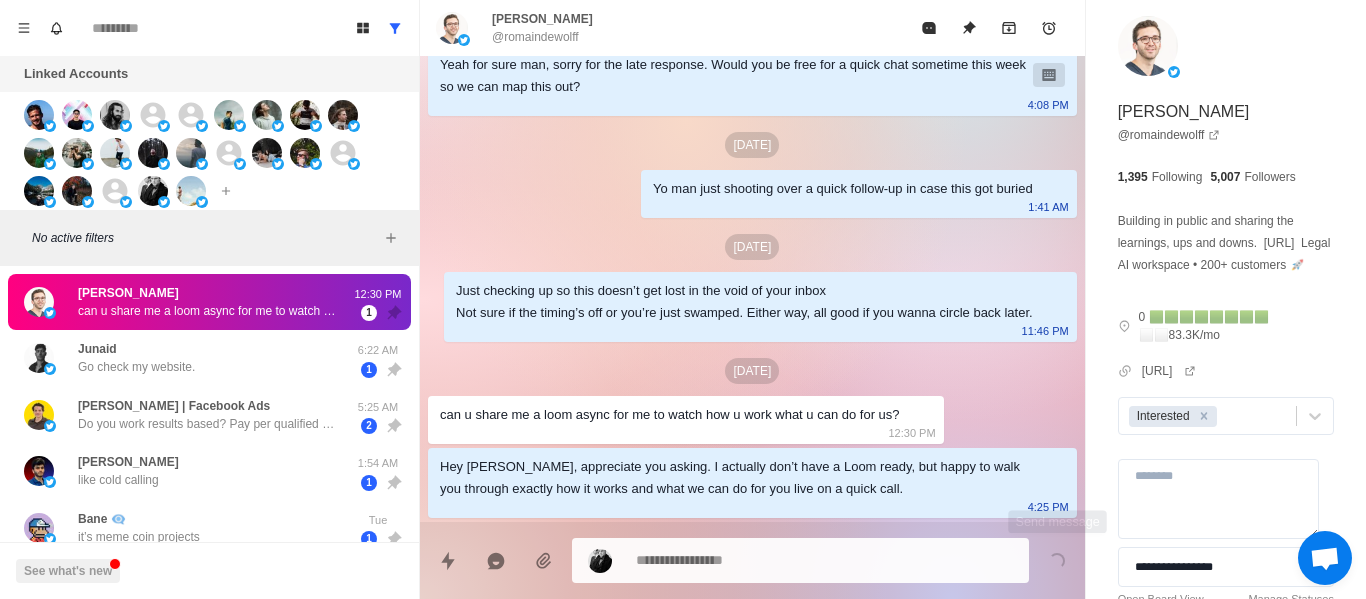 click on "Just checking up so this doesn’t get lost in the void of your inbox
Not sure if the timing’s off or you’re just swamped. Either way, all good if you wanna circle back later." at bounding box center (744, 302) 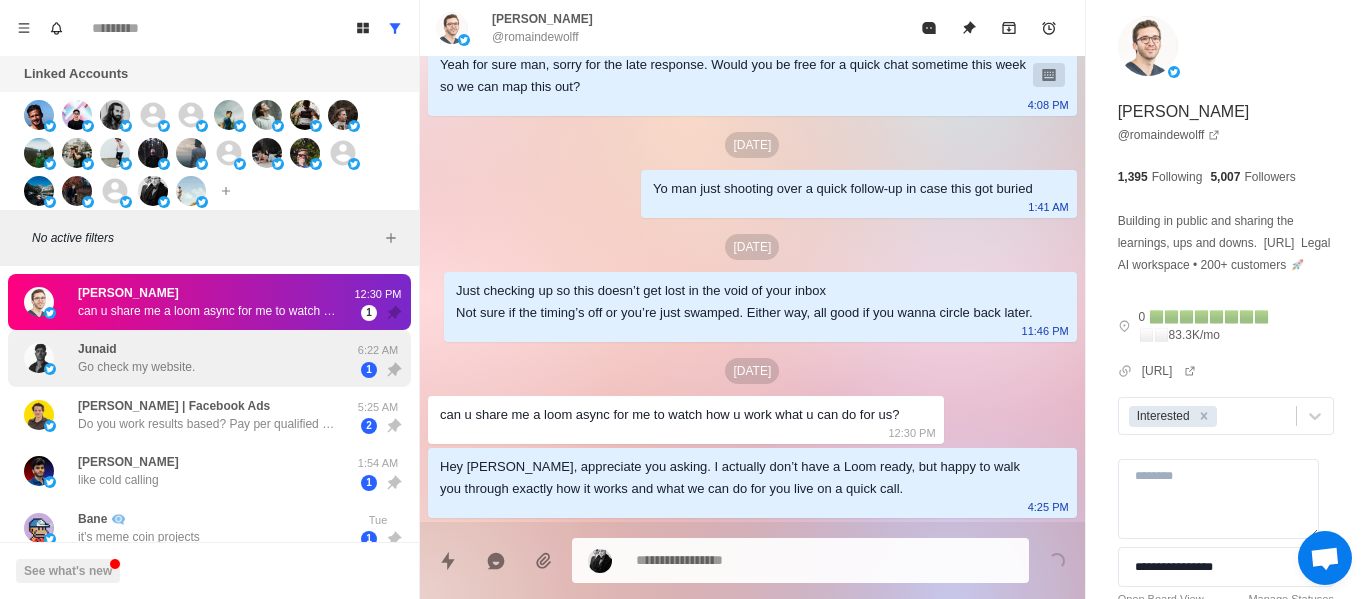 click on "Junaid Go check my website." at bounding box center [136, 358] 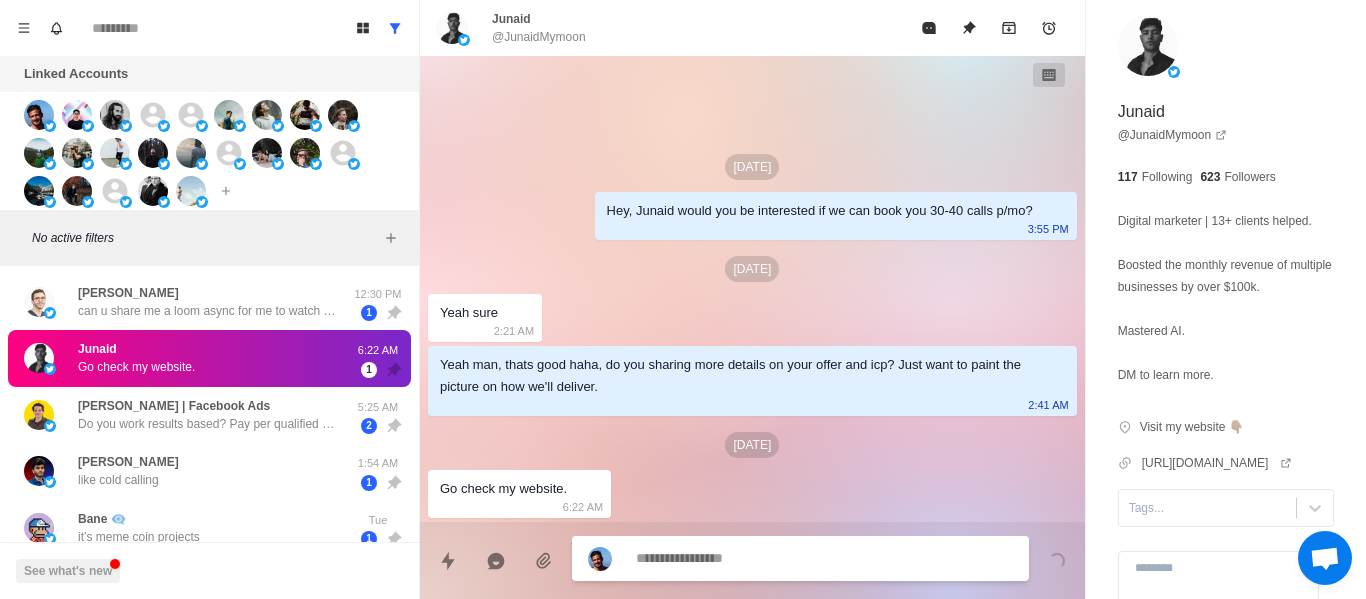 scroll, scrollTop: 0, scrollLeft: 0, axis: both 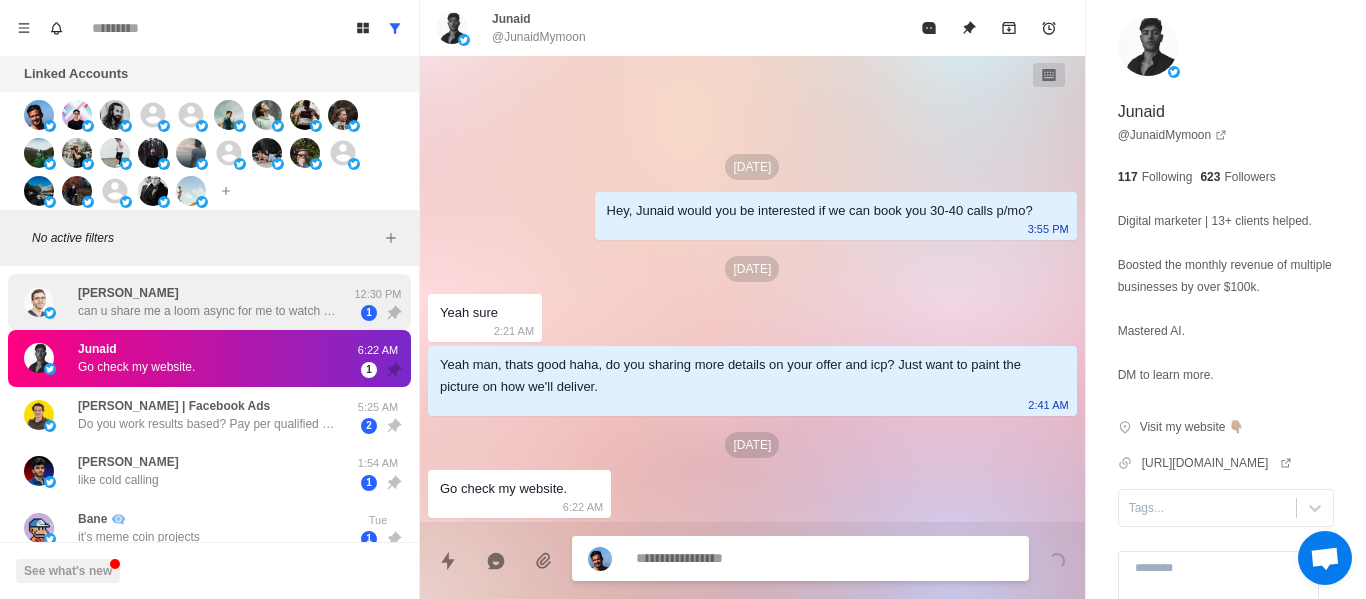 click on "[PERSON_NAME] | Facebook Ads" at bounding box center (174, 406) 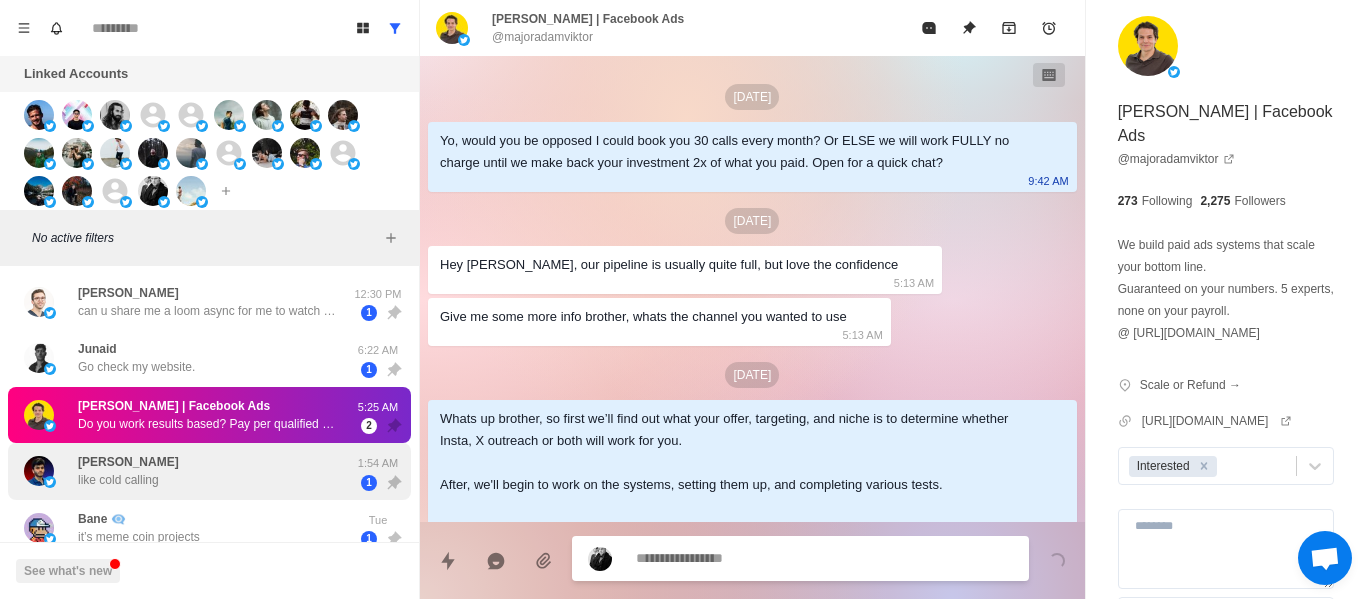 scroll, scrollTop: 684, scrollLeft: 0, axis: vertical 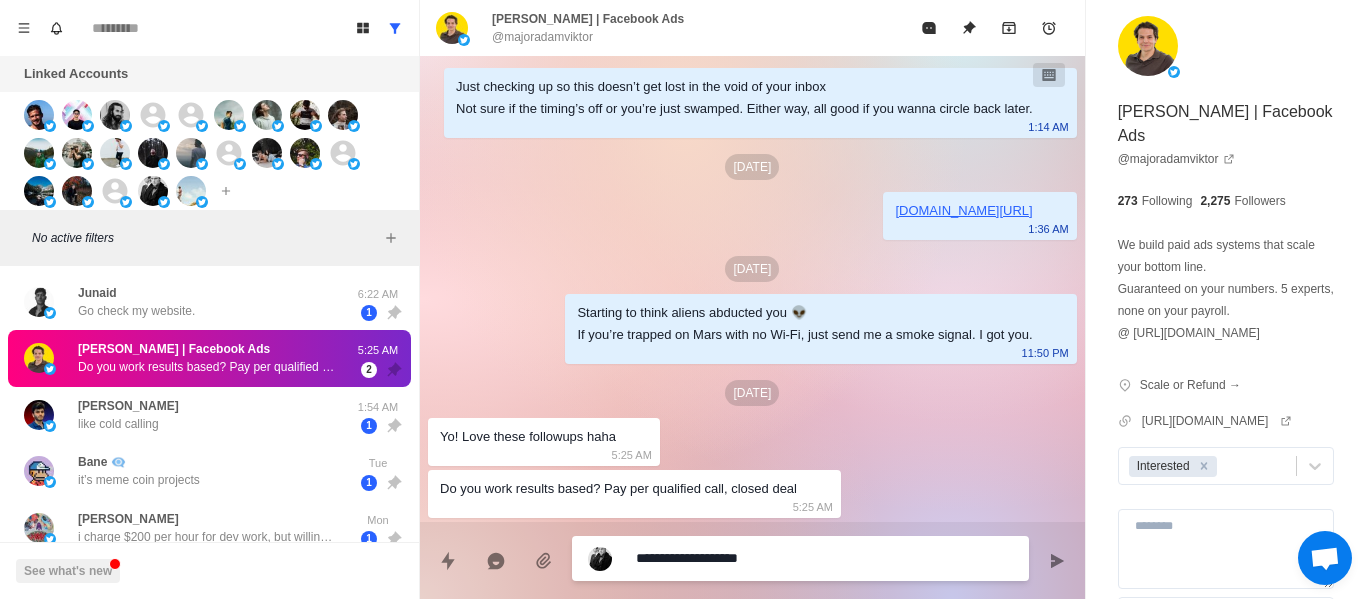 click on "Starting to think aliens abducted you 👽
If you’re trapped on Mars with no Wi-Fi, just send me a smoke signal. I got you.
11:50 PM" at bounding box center [820, 329] 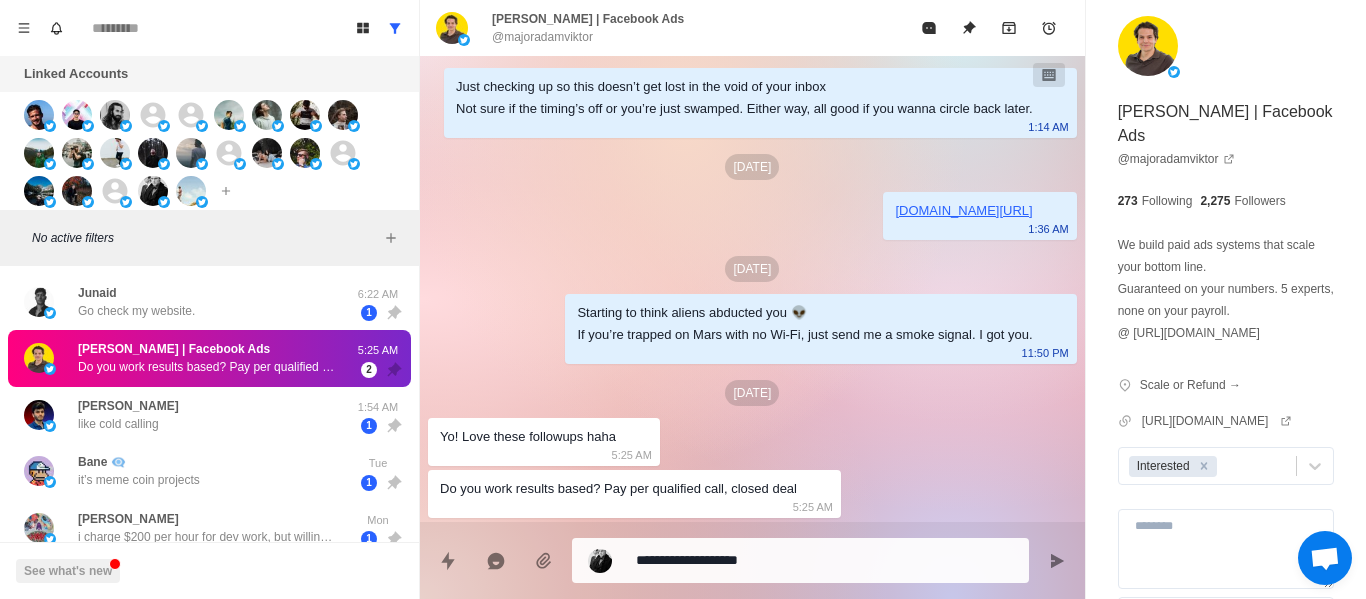 click on "Starting to think aliens abducted you 👽
If you’re trapped on Mars with no Wi-Fi, just send me a smoke signal. I got you." at bounding box center [804, 324] 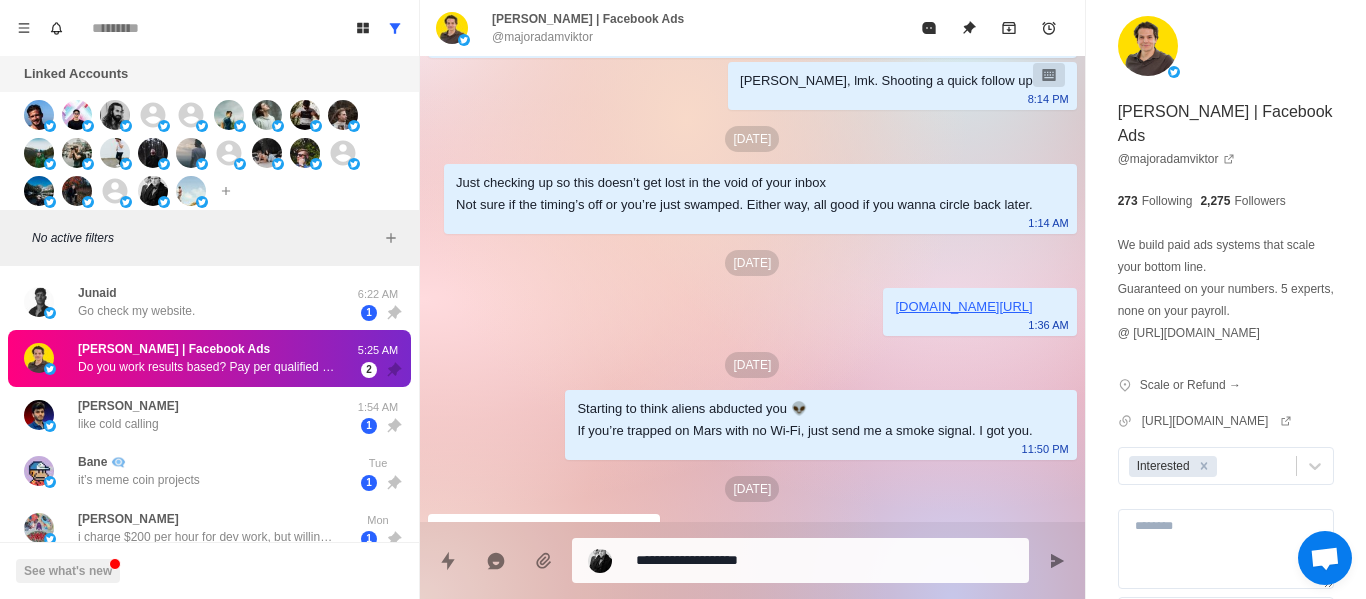 scroll, scrollTop: 684, scrollLeft: 0, axis: vertical 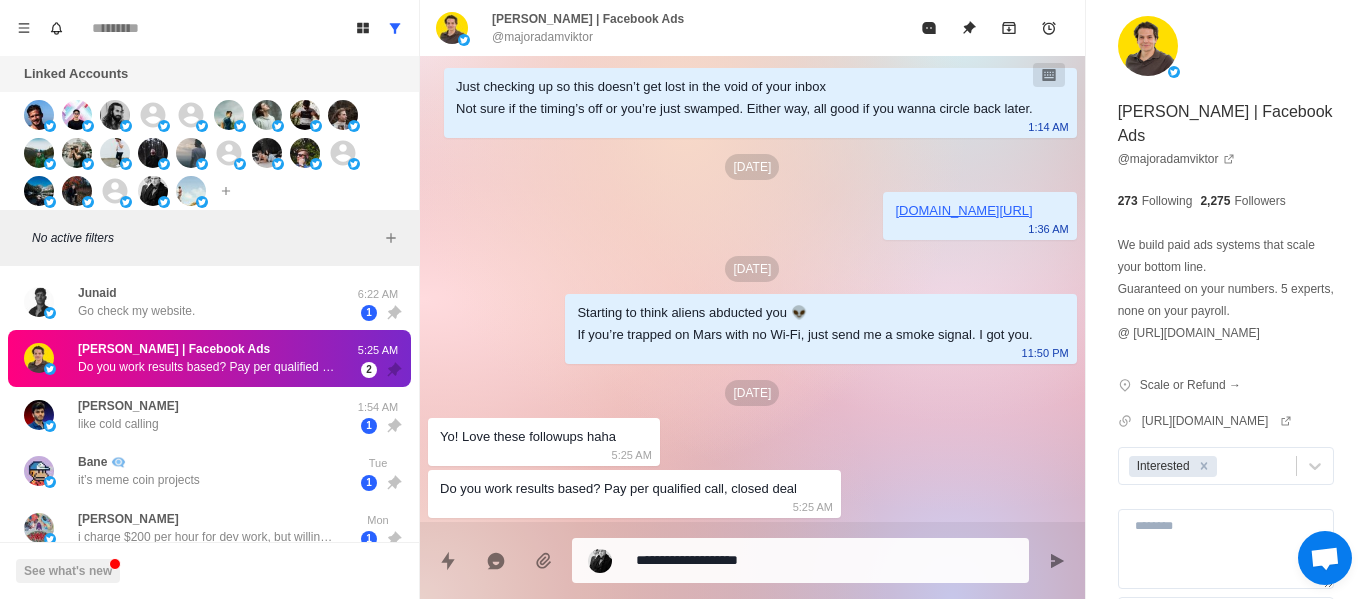 click on "**********" at bounding box center (824, 560) 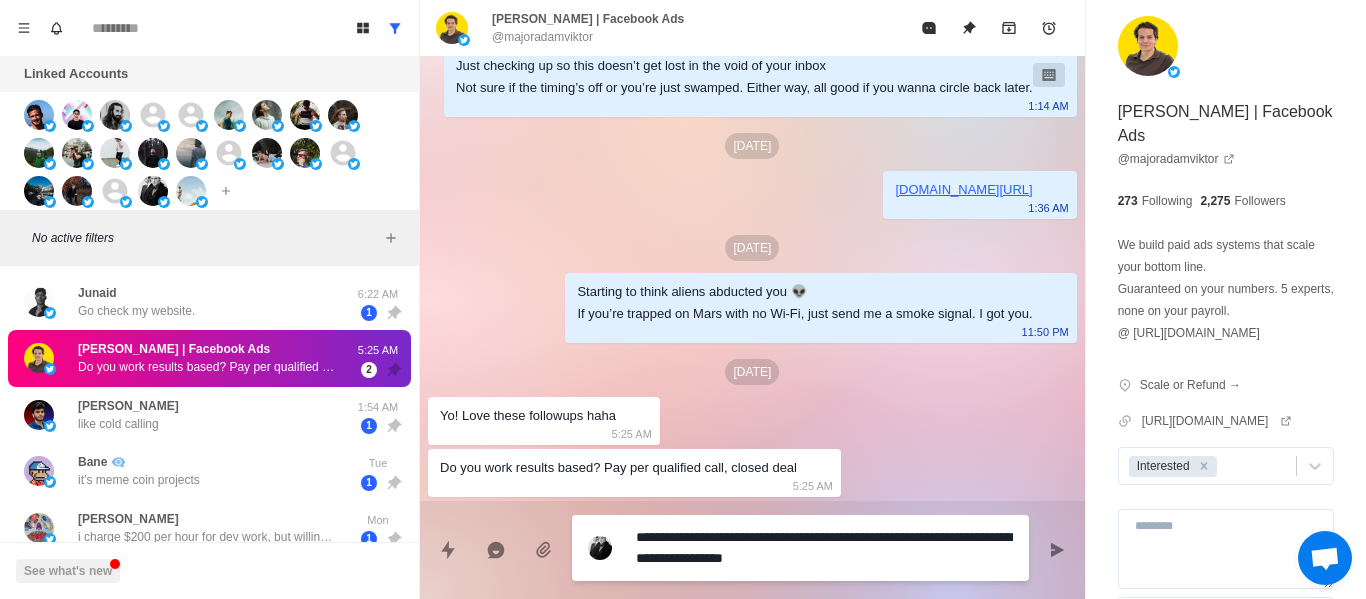 scroll, scrollTop: 705, scrollLeft: 0, axis: vertical 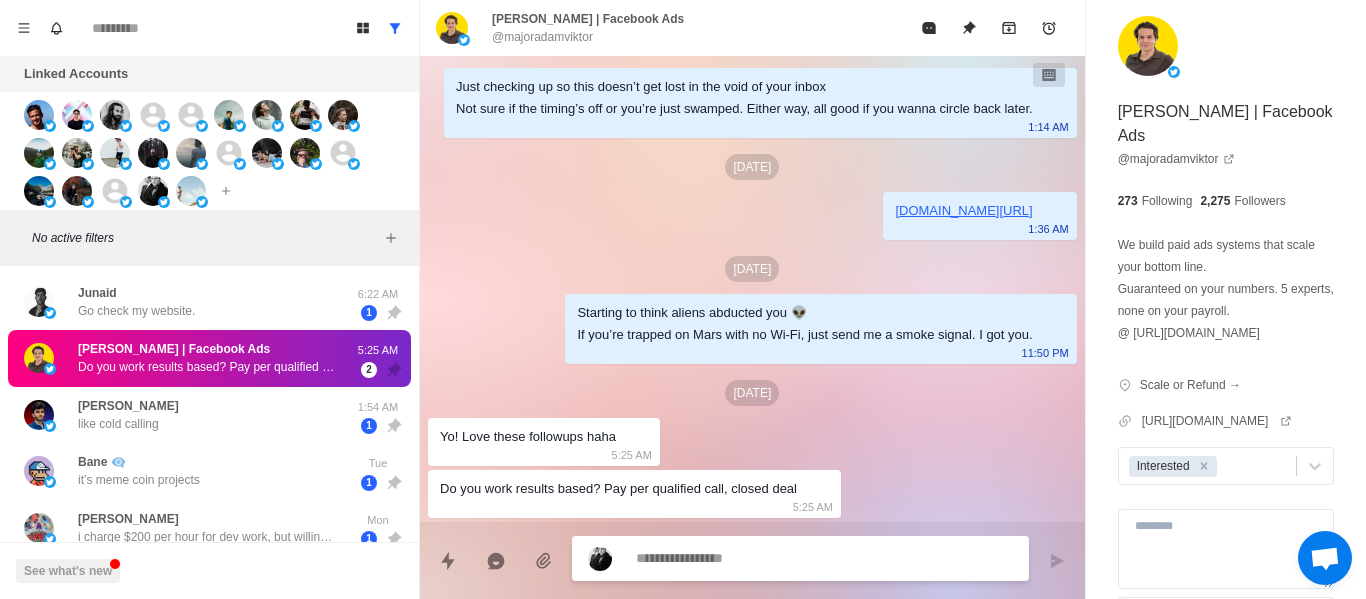 click on "Yo! Love these followups haha 5:25 AM" at bounding box center (544, 442) 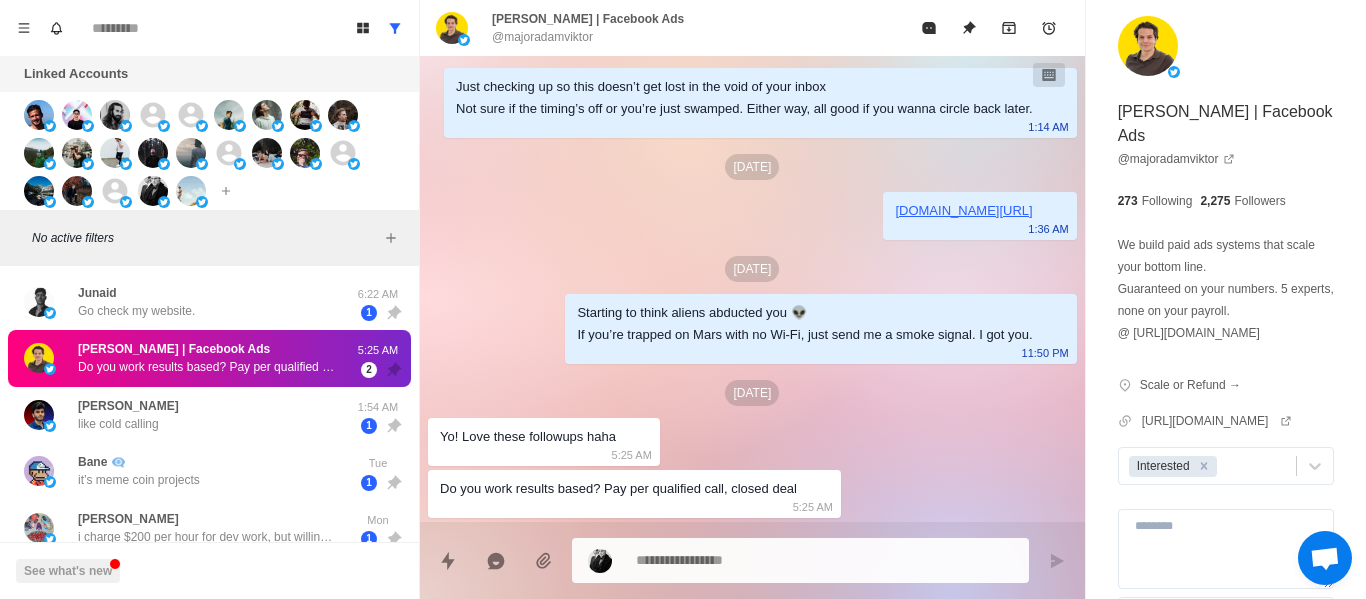 click at bounding box center [800, 560] 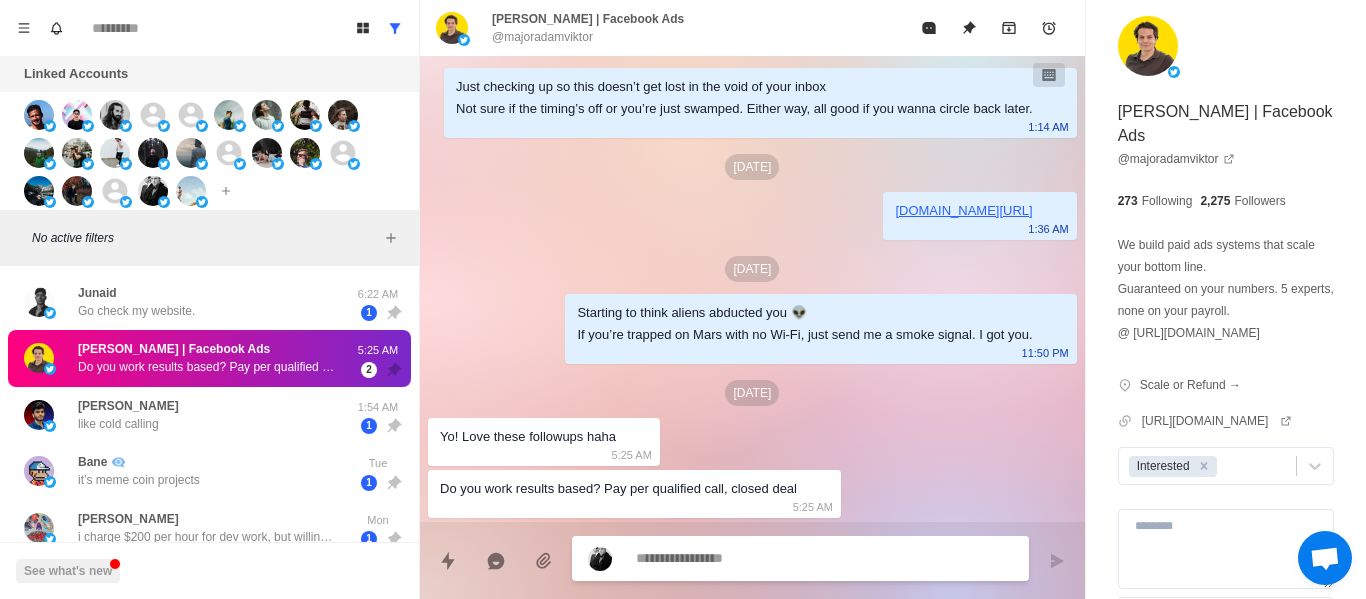 drag, startPoint x: 767, startPoint y: 562, endPoint x: 737, endPoint y: 549, distance: 32.695564 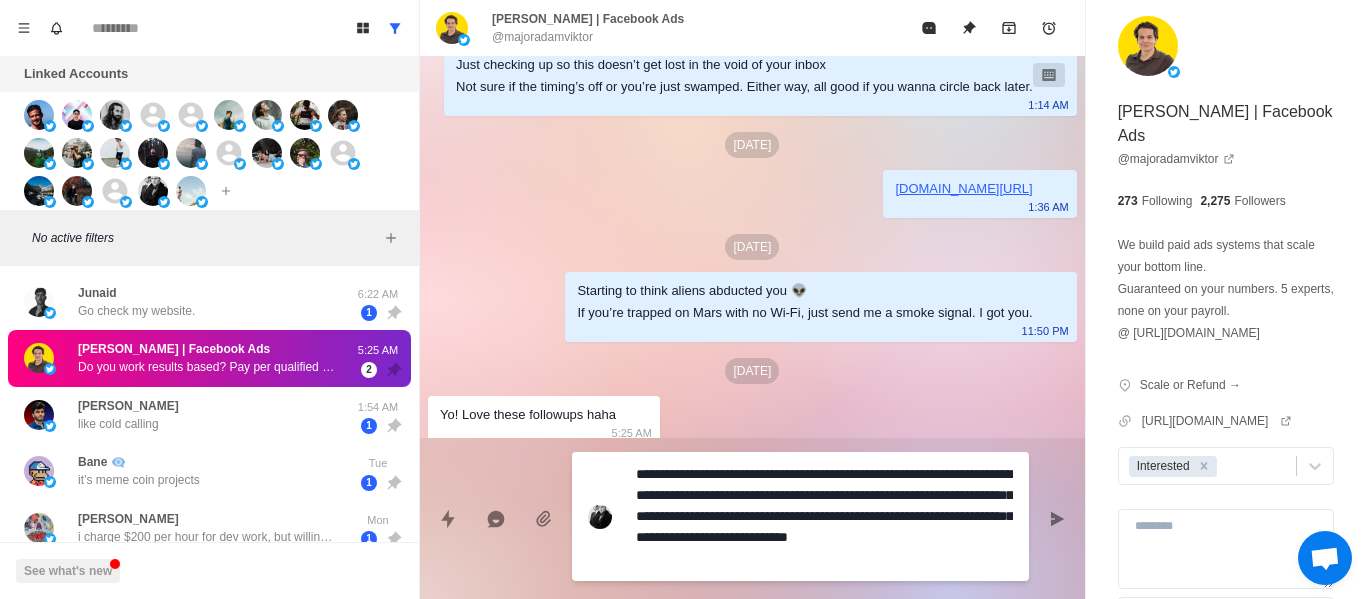 scroll, scrollTop: 705, scrollLeft: 0, axis: vertical 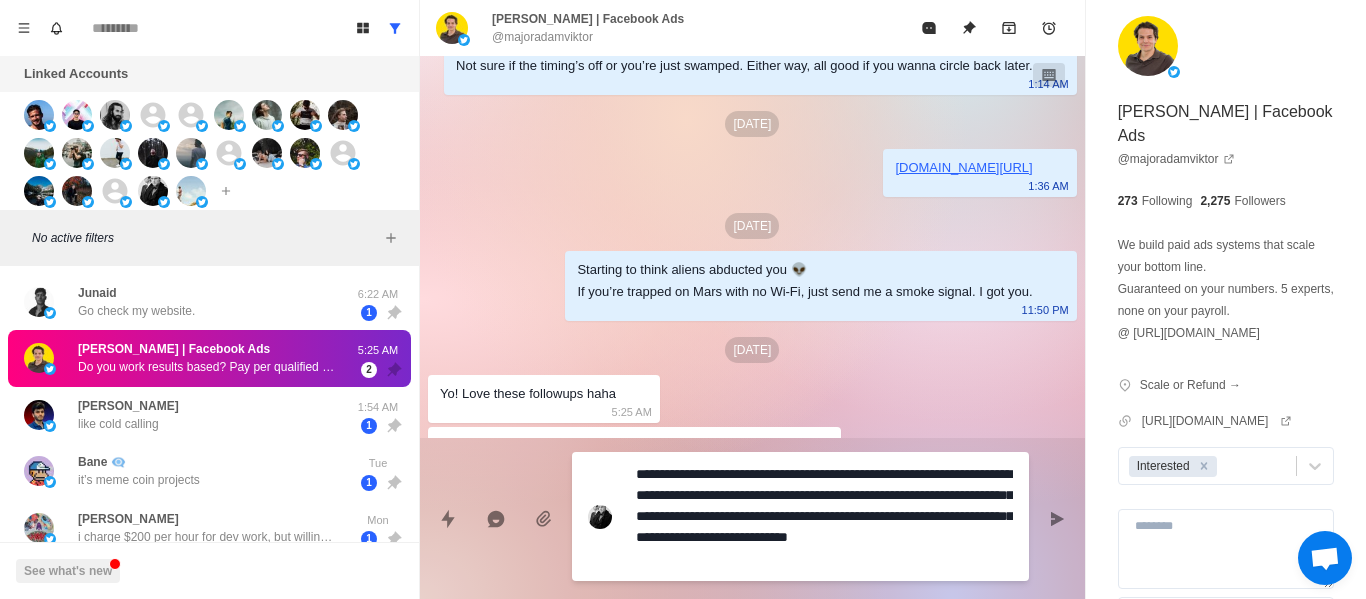 click on "**********" at bounding box center [824, 516] 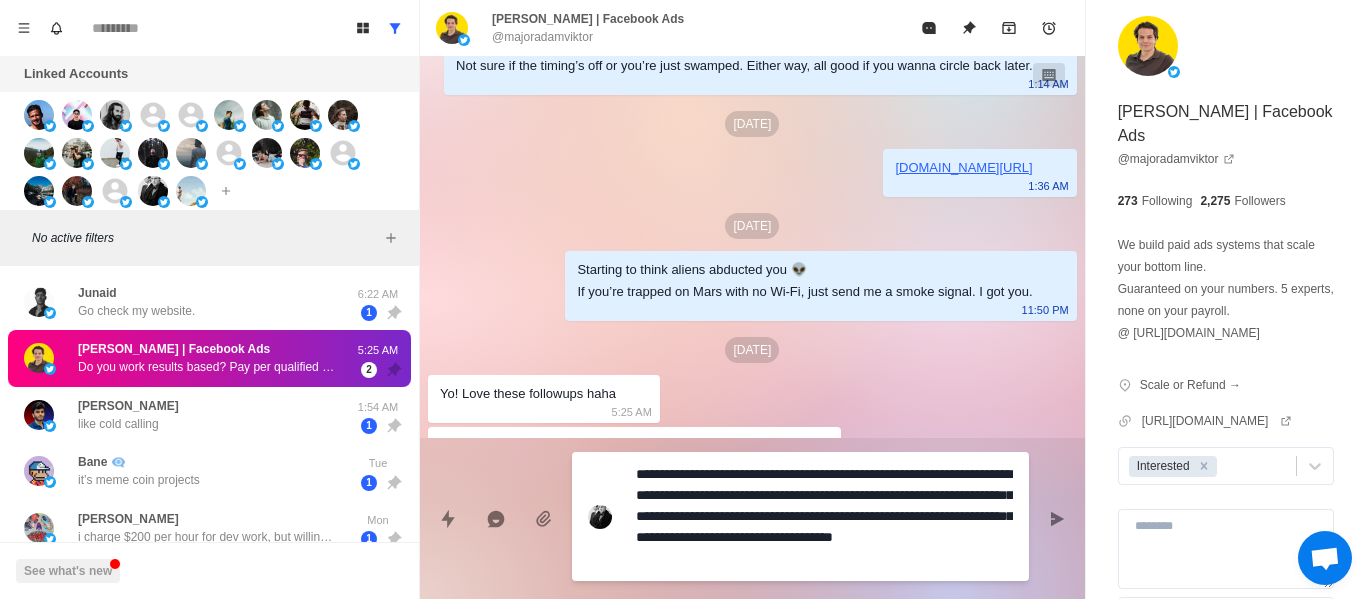 click on "**********" at bounding box center [824, 516] 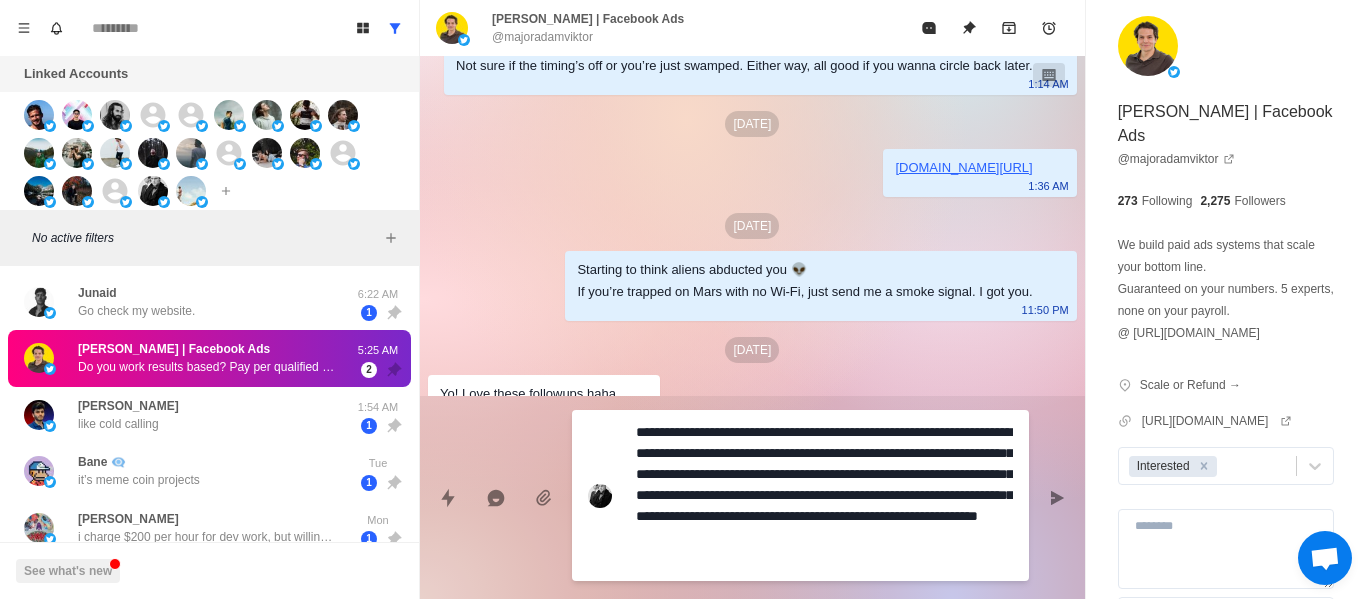 drag, startPoint x: 826, startPoint y: 515, endPoint x: 832, endPoint y: 500, distance: 16.155495 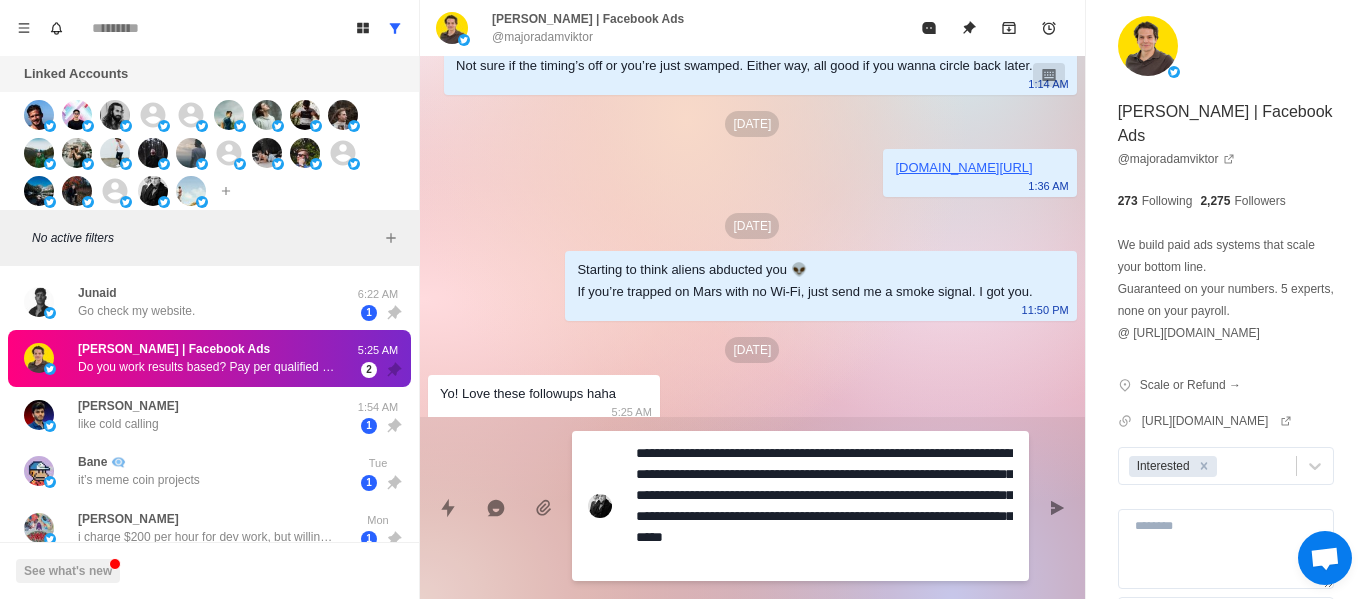 click on "**********" at bounding box center [824, 506] 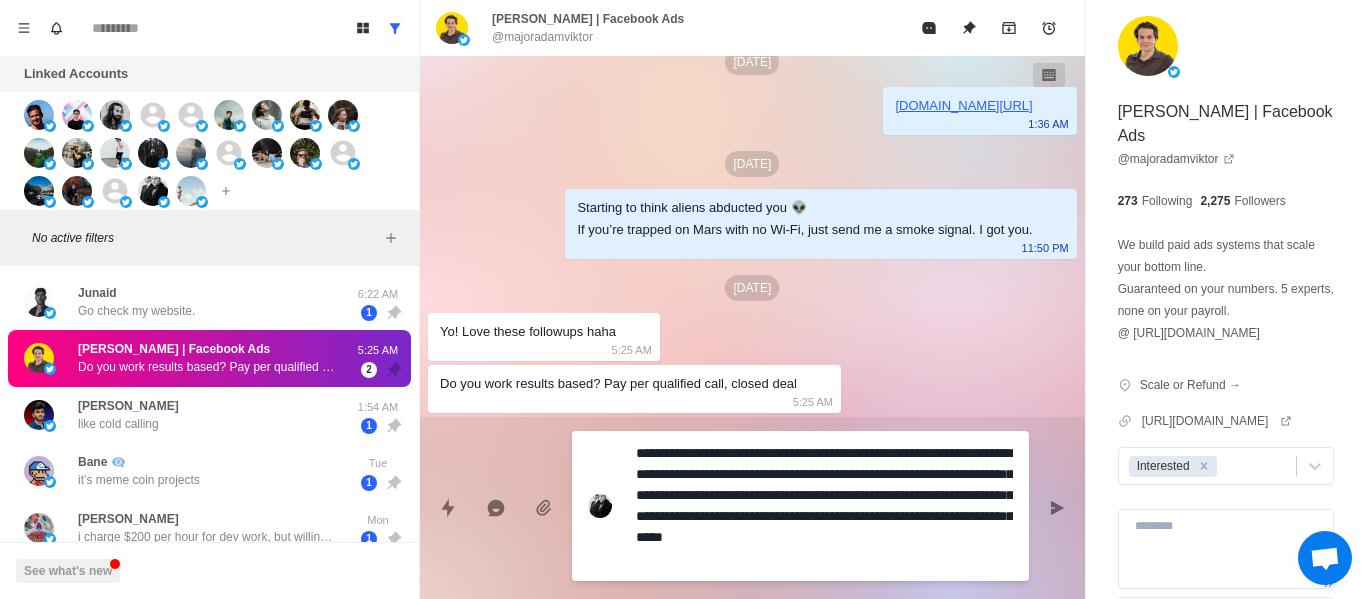 scroll, scrollTop: 789, scrollLeft: 0, axis: vertical 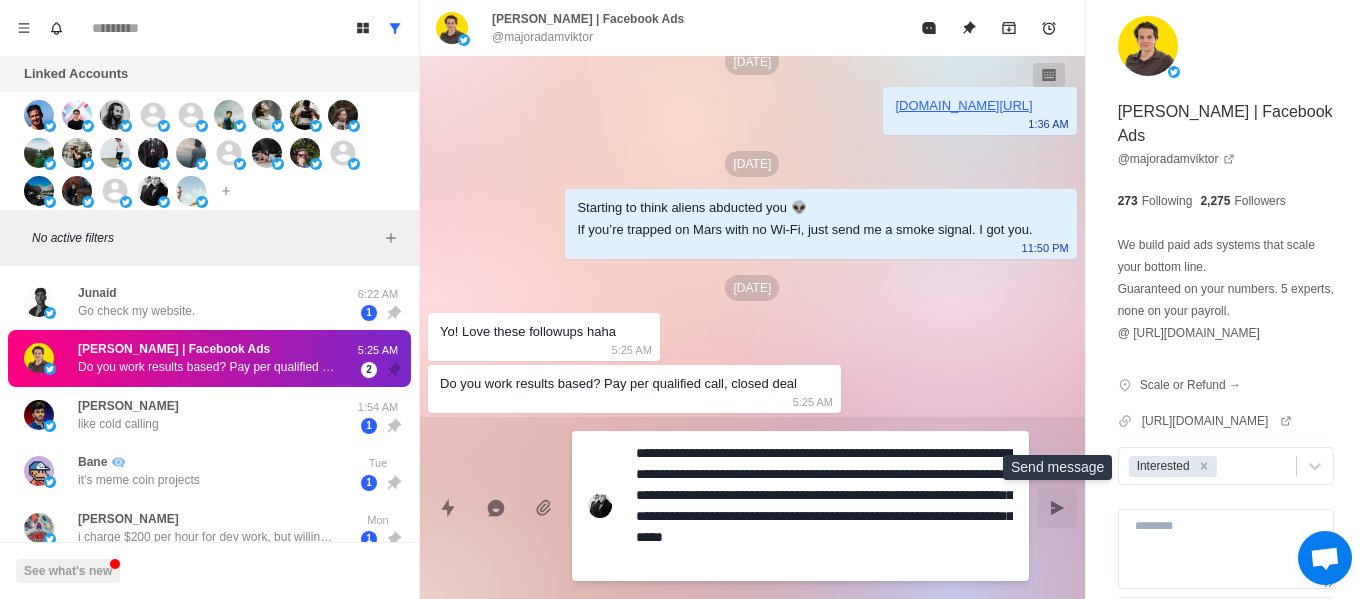 click 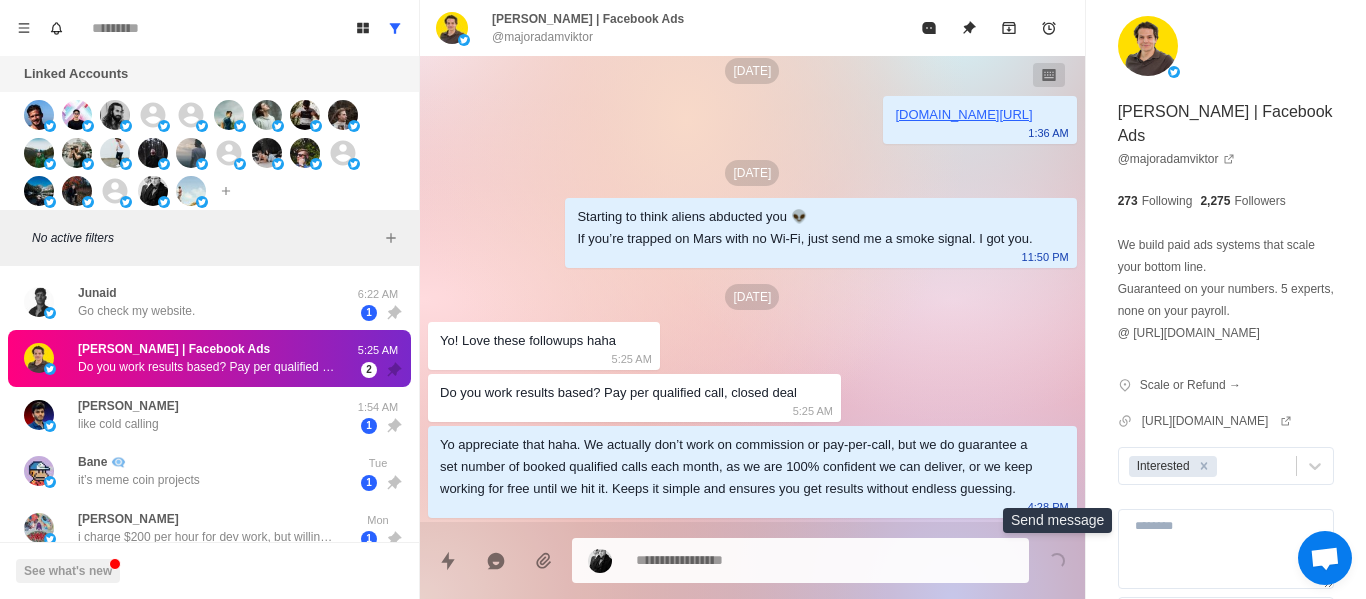 scroll, scrollTop: 802, scrollLeft: 0, axis: vertical 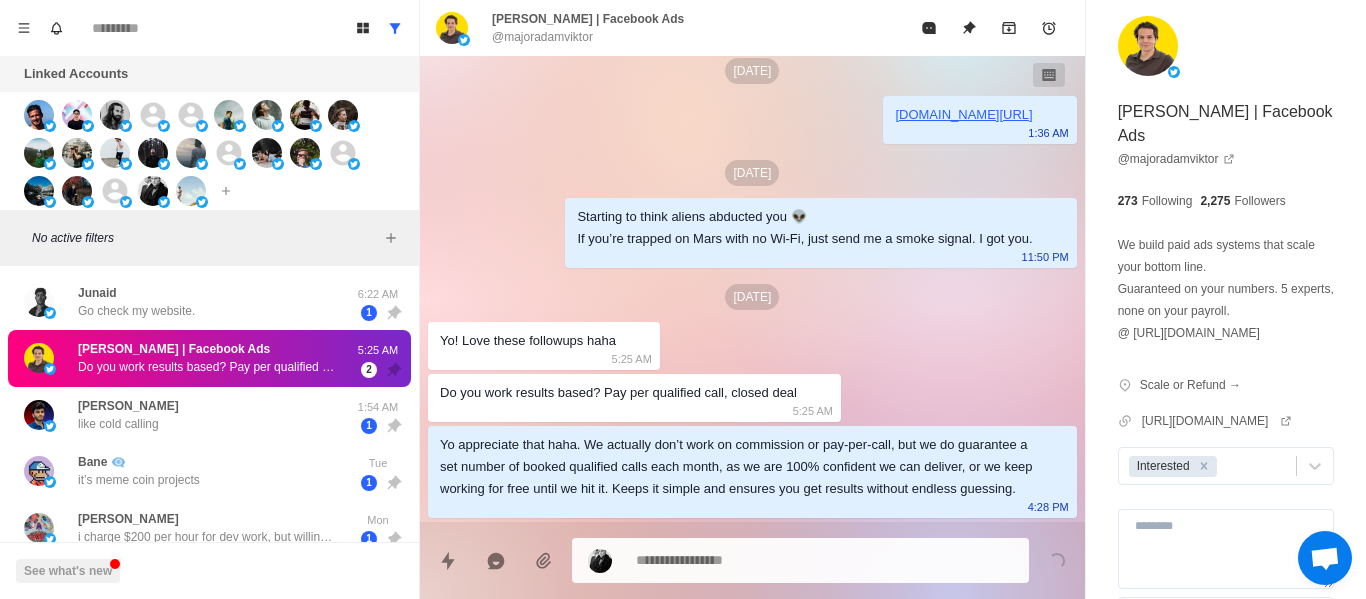 click at bounding box center (824, 560) 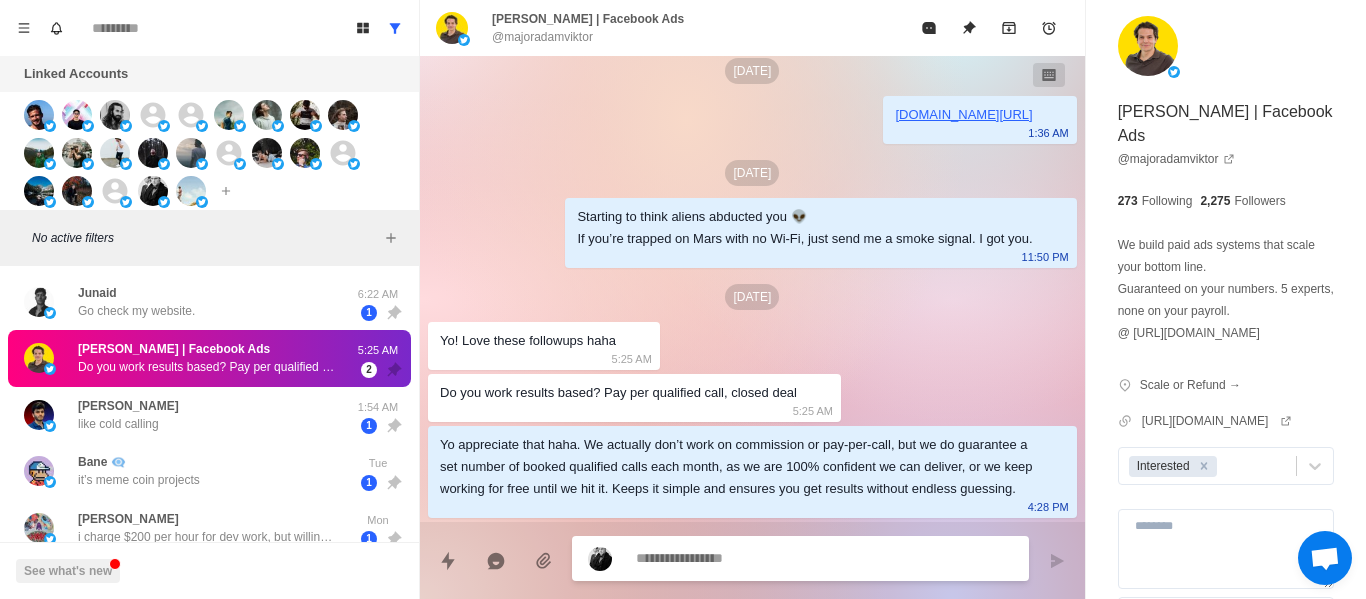paste on "**********" 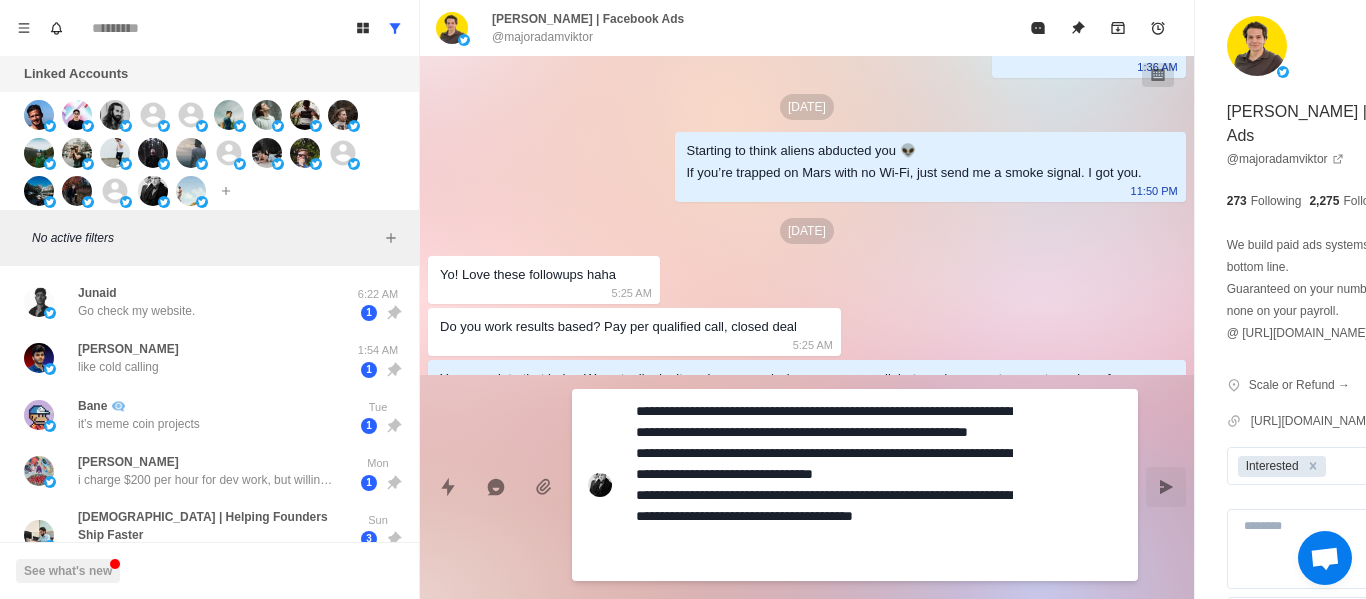scroll, scrollTop: 21, scrollLeft: 0, axis: vertical 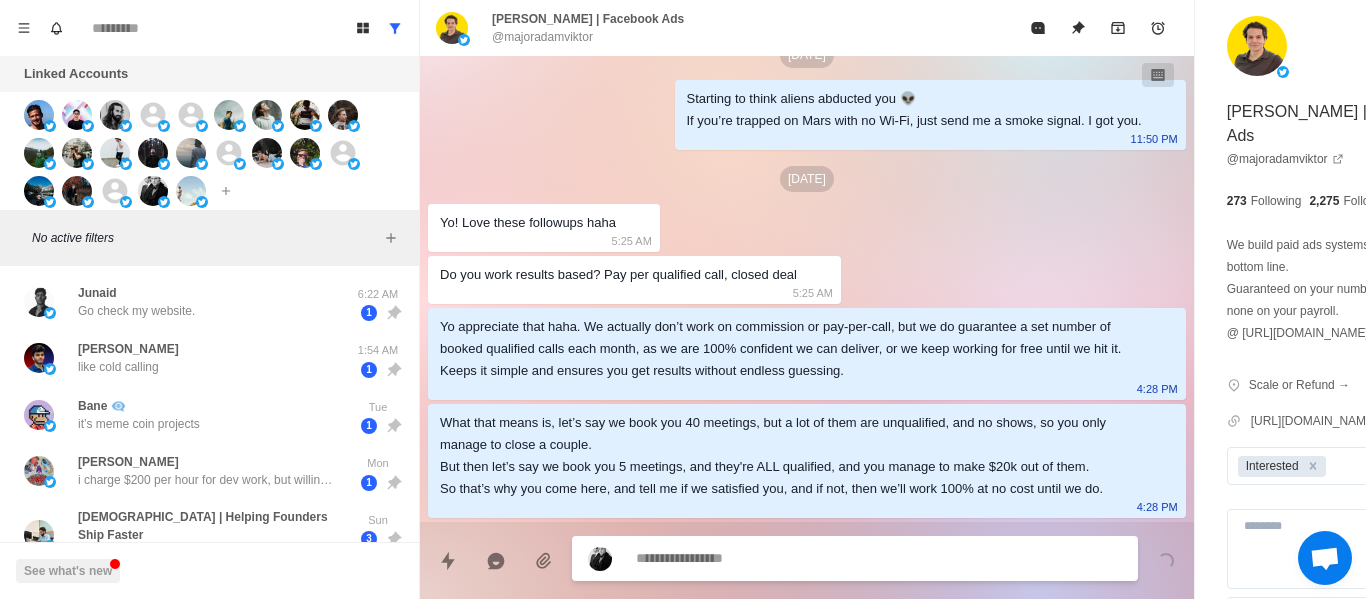 click on "Loading..." at bounding box center (807, 560) 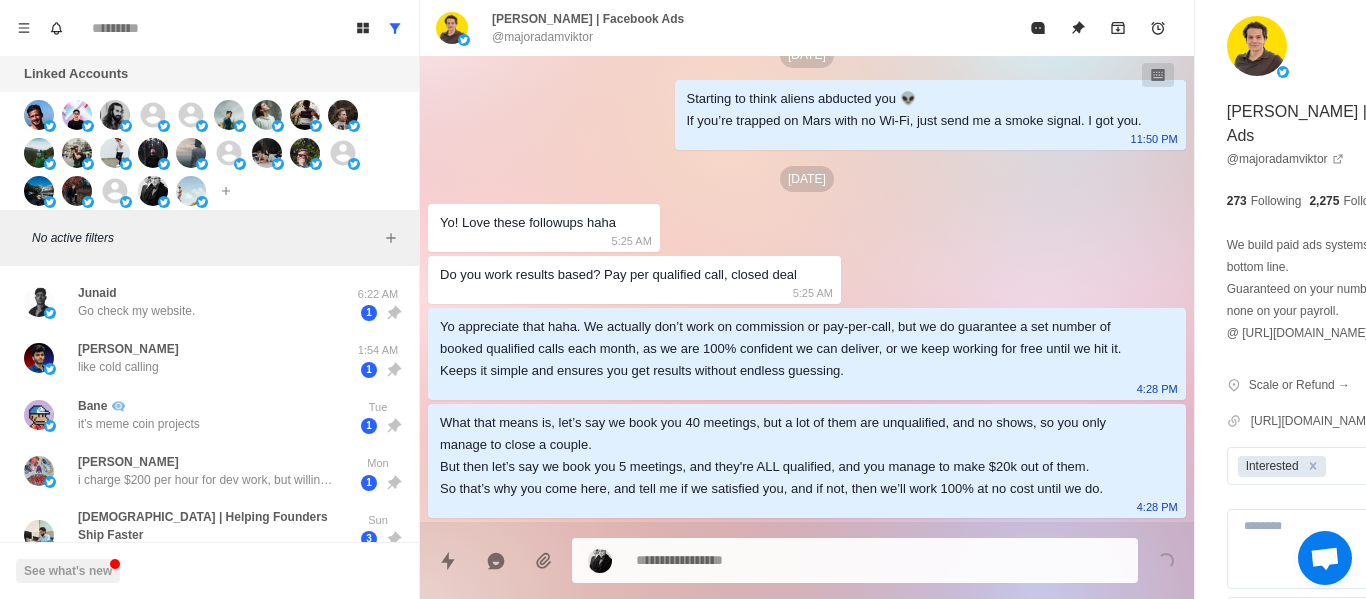 click at bounding box center (855, 560) 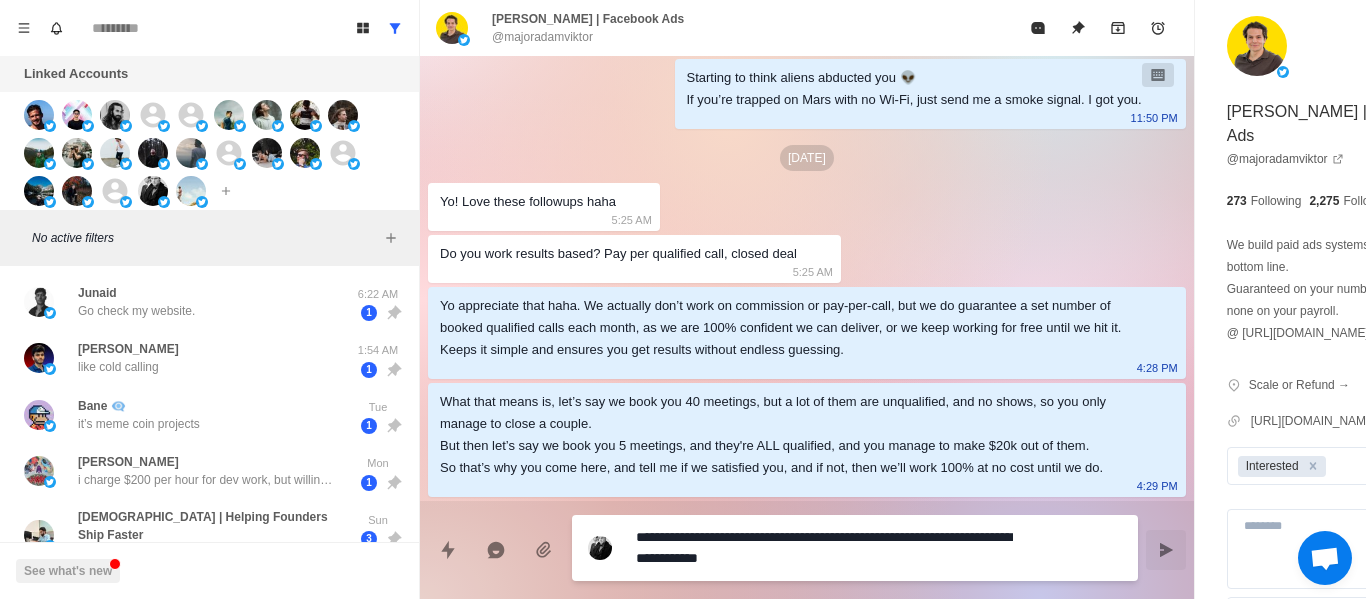 click on "**********" at bounding box center [824, 548] 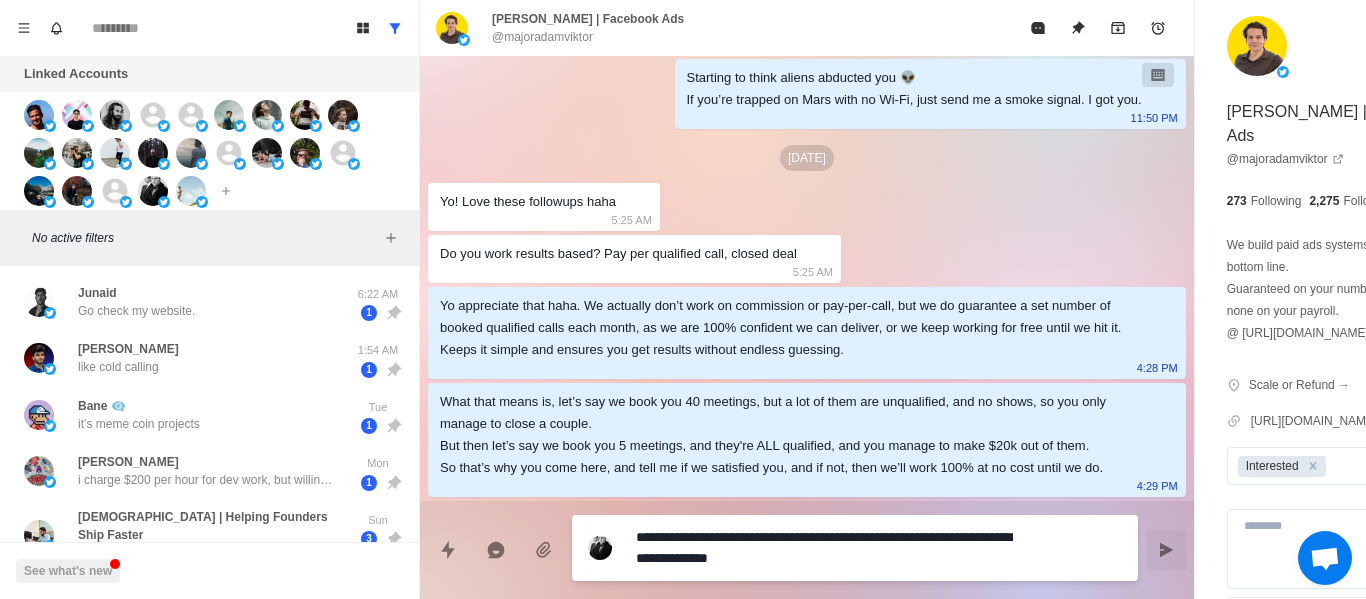 click on "**********" at bounding box center (824, 548) 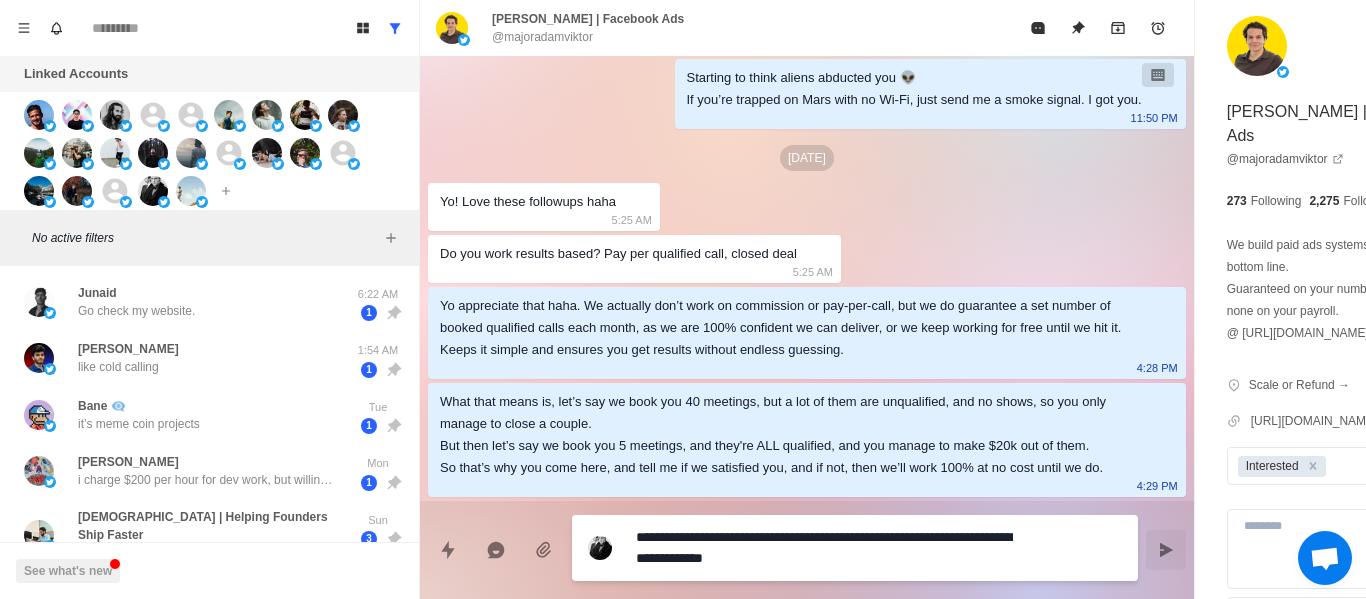 click on "**********" at bounding box center [824, 548] 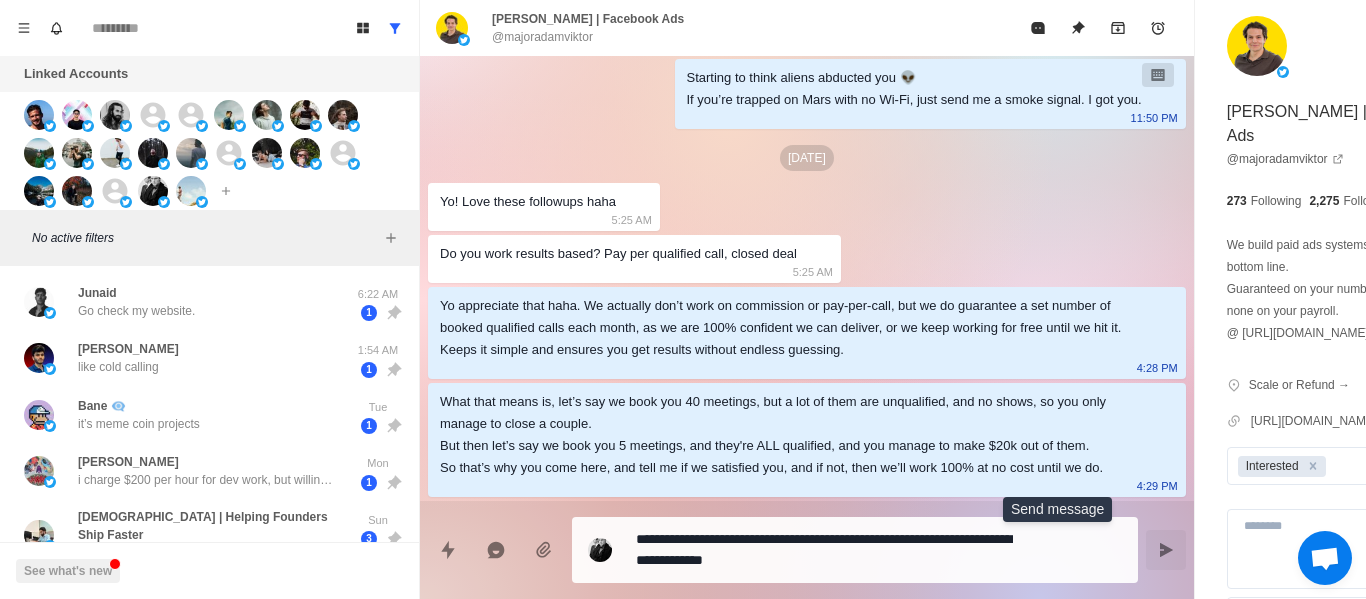 click at bounding box center [1166, 550] 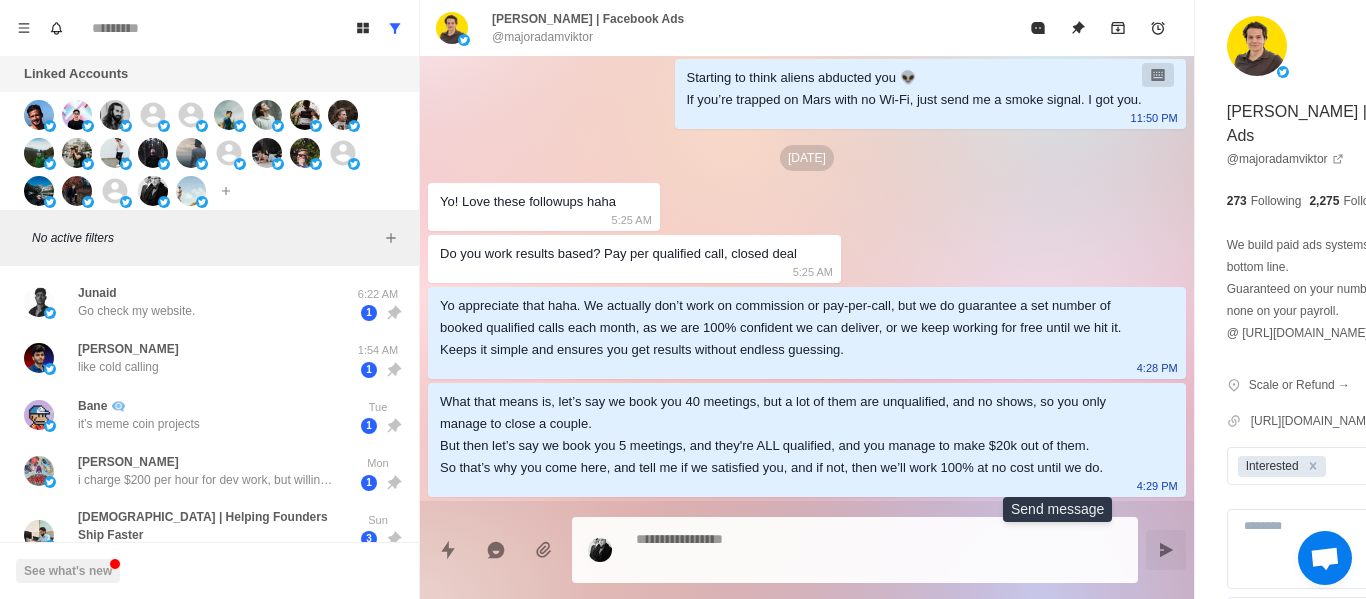 scroll, scrollTop: 1016, scrollLeft: 0, axis: vertical 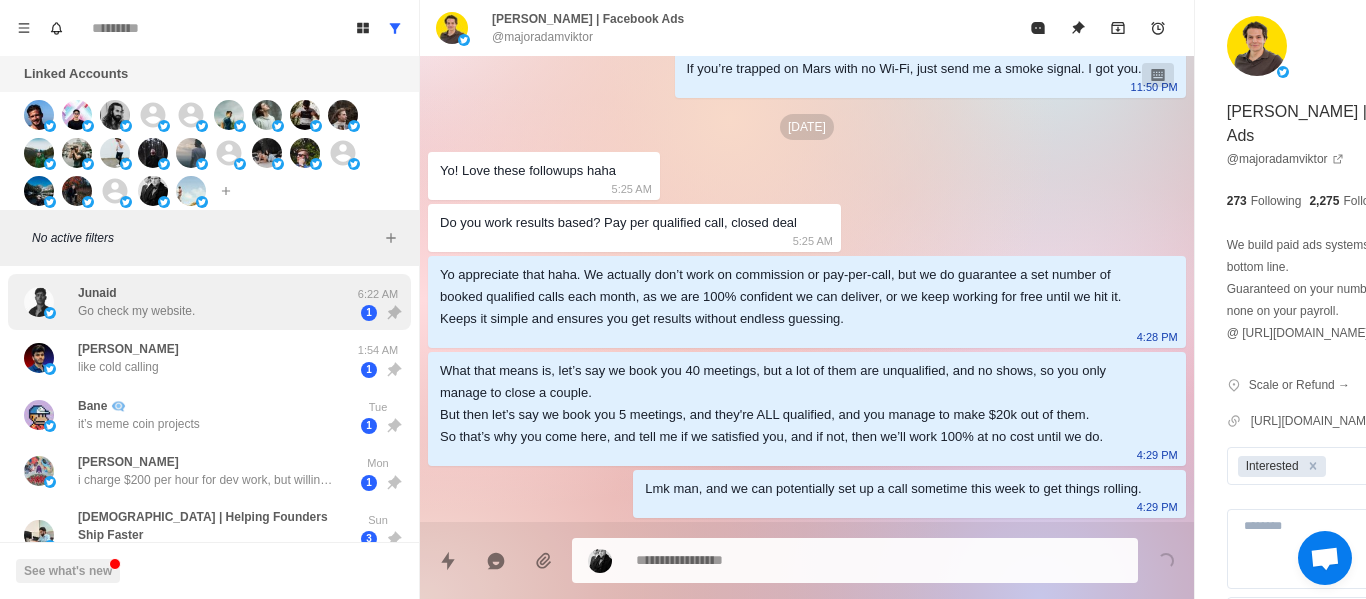 click on "Junaid Go check my website. 6:22 AM 1" at bounding box center [209, 302] 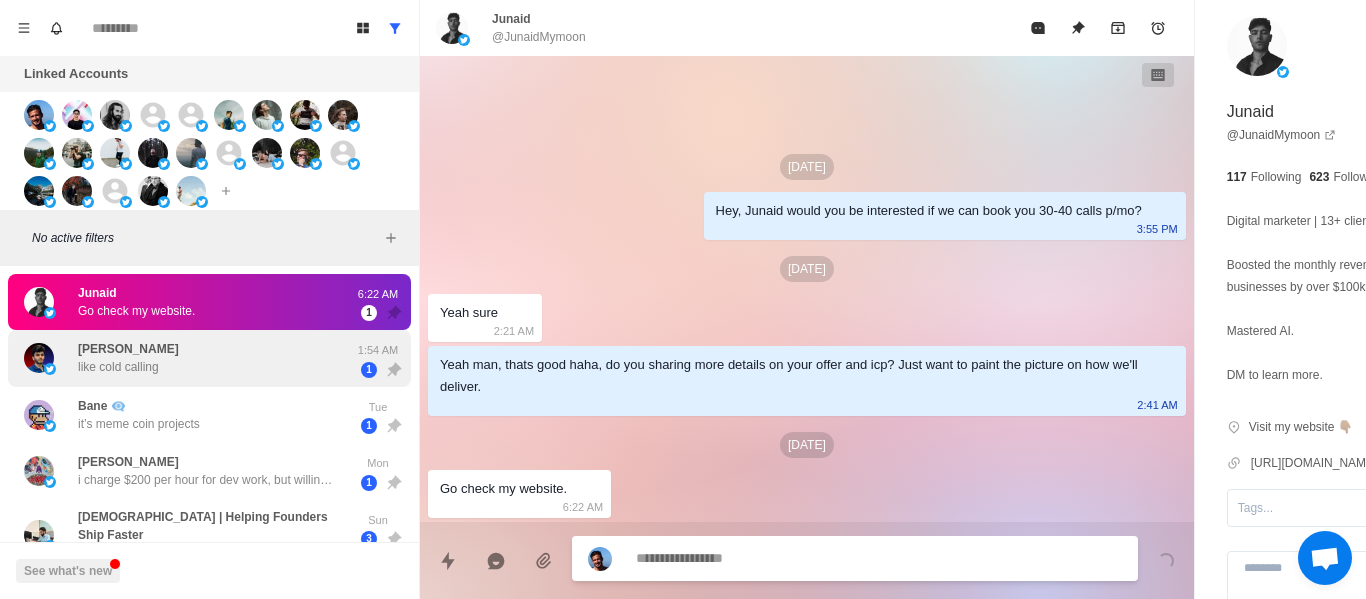 scroll, scrollTop: 0, scrollLeft: 0, axis: both 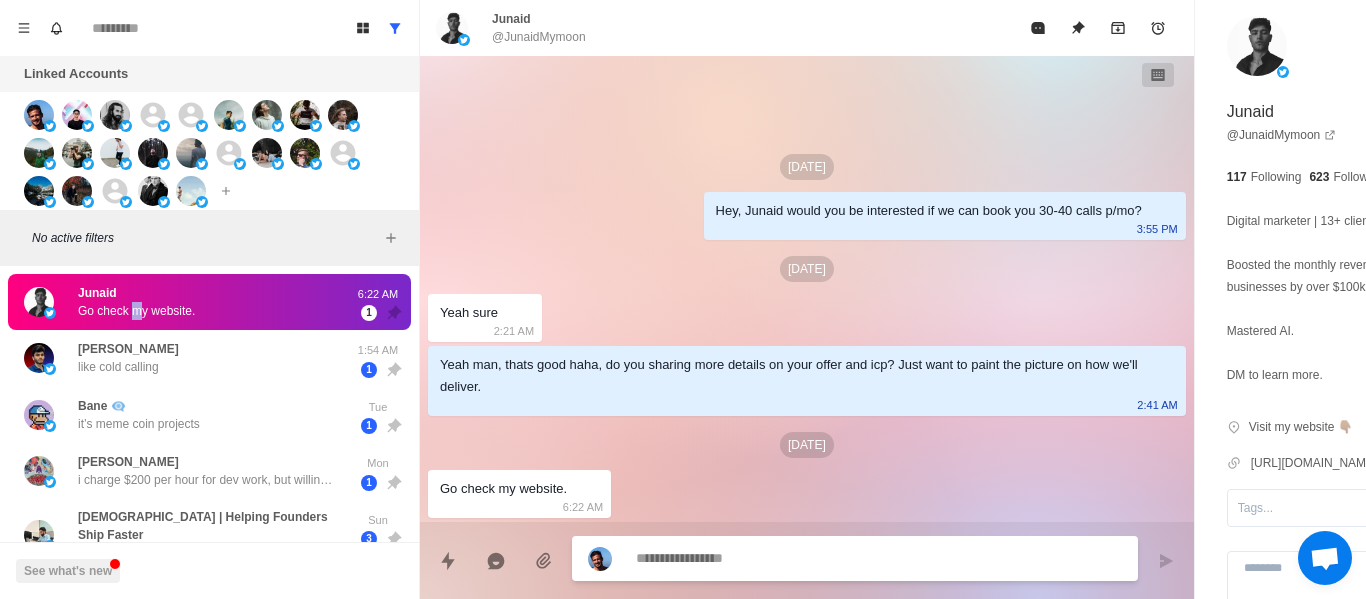 drag, startPoint x: 135, startPoint y: 315, endPoint x: 145, endPoint y: 359, distance: 45.122055 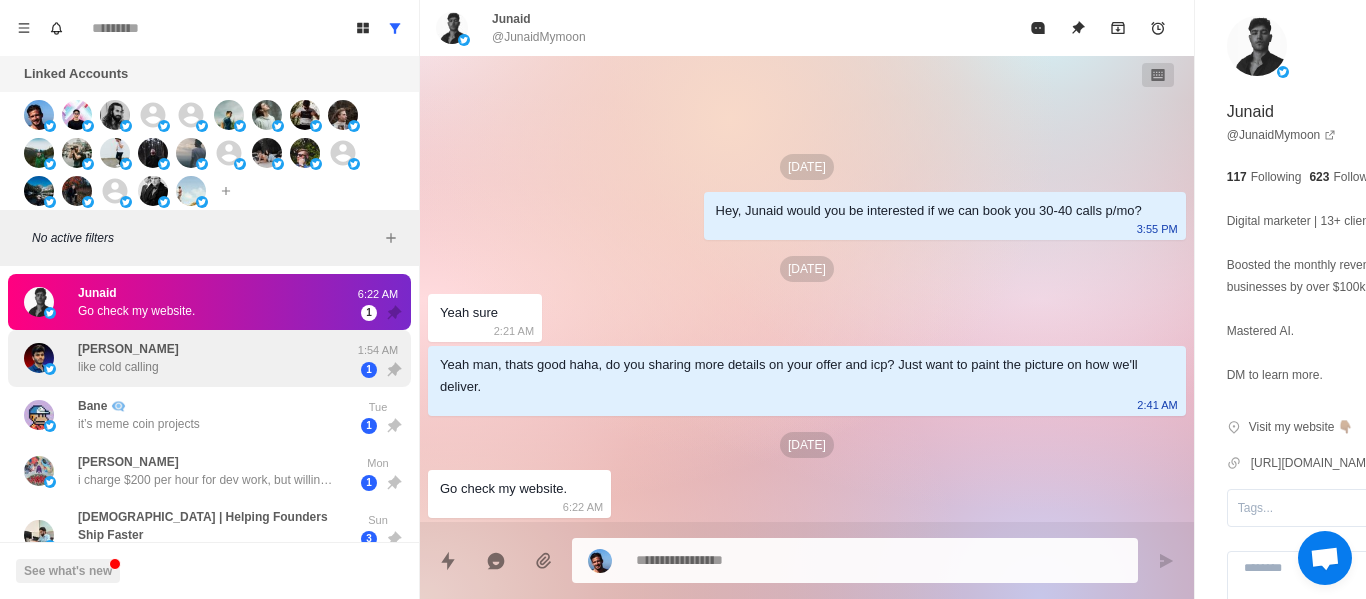 drag, startPoint x: 146, startPoint y: 369, endPoint x: 181, endPoint y: 312, distance: 66.88796 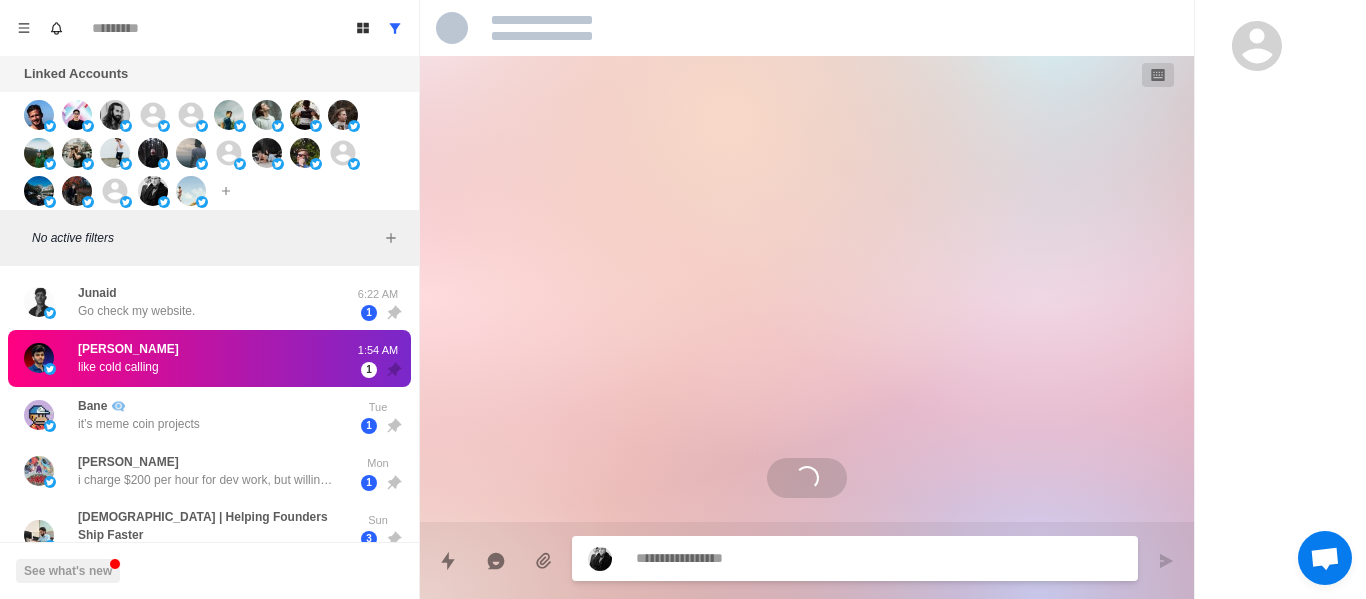 click on "Go check my website." at bounding box center (136, 311) 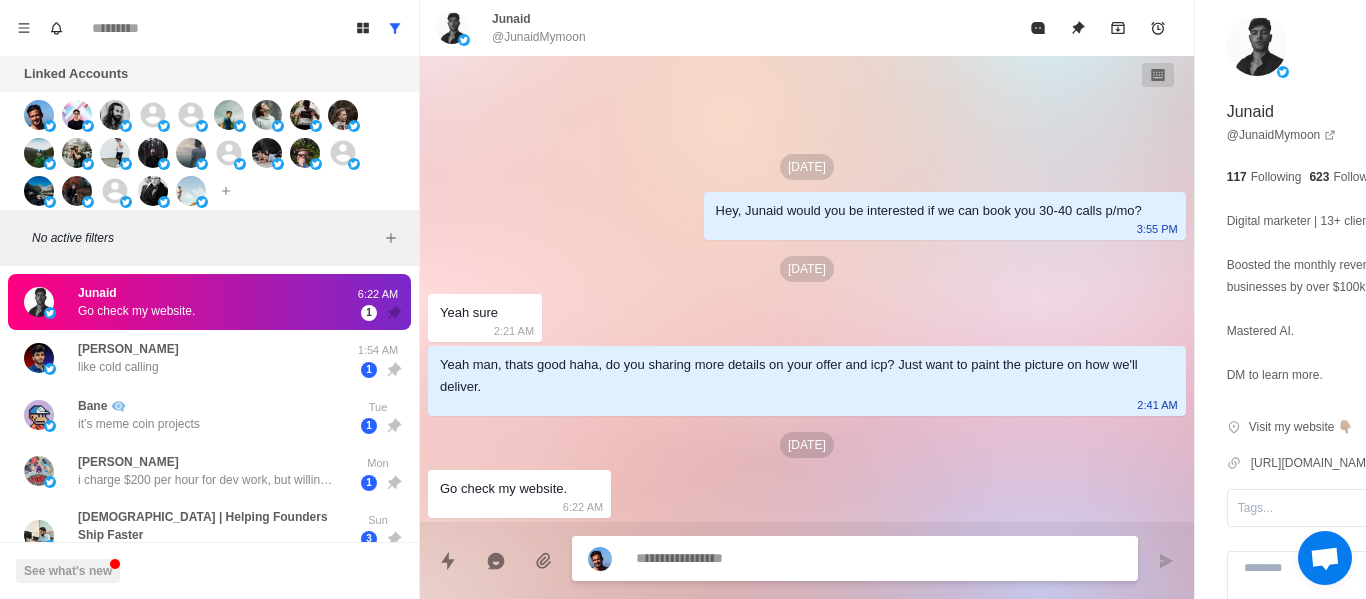 click at bounding box center (824, 558) 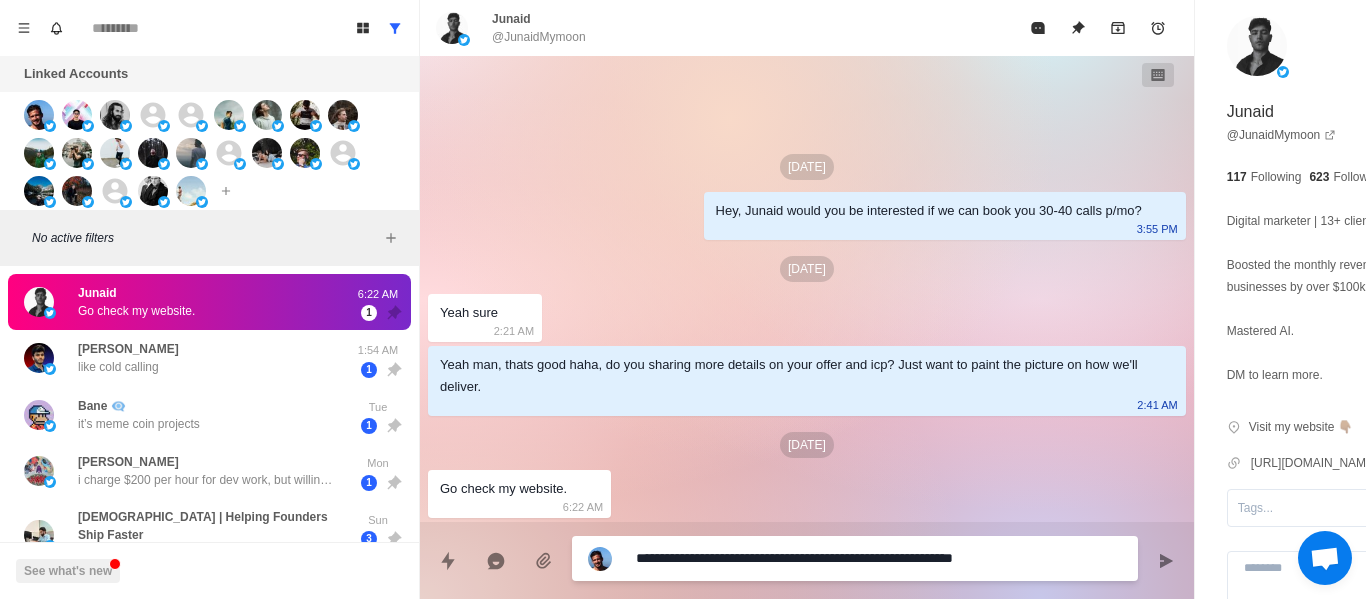paste on "**********" 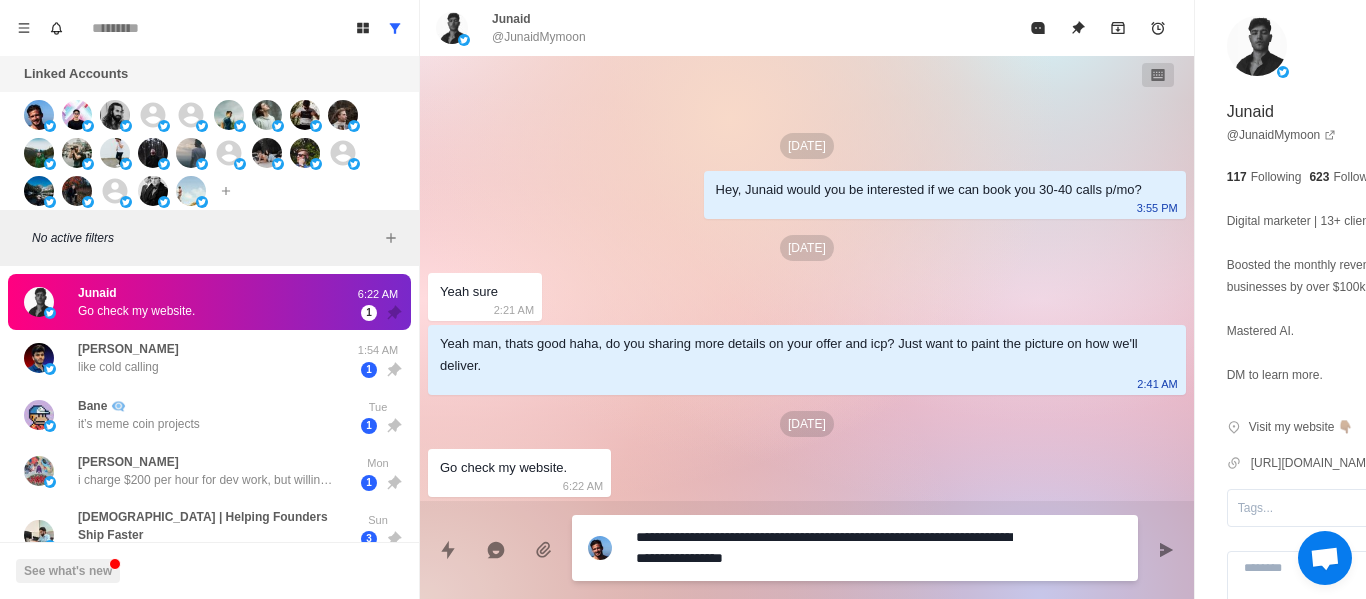 click on "Jun 23 Hey, Junaid would you be interested if we can book you 30-40 calls p/mo? 3:55 PM Jul 9 Yeah sure 2:21 AM Yeah man, thats good haha, do you sharing more details on your offer and icp? Just want to paint the picture on how we'll deliver. 2:41 AM Jul 10 Go check my website. 6:22 AM" at bounding box center [807, 278] 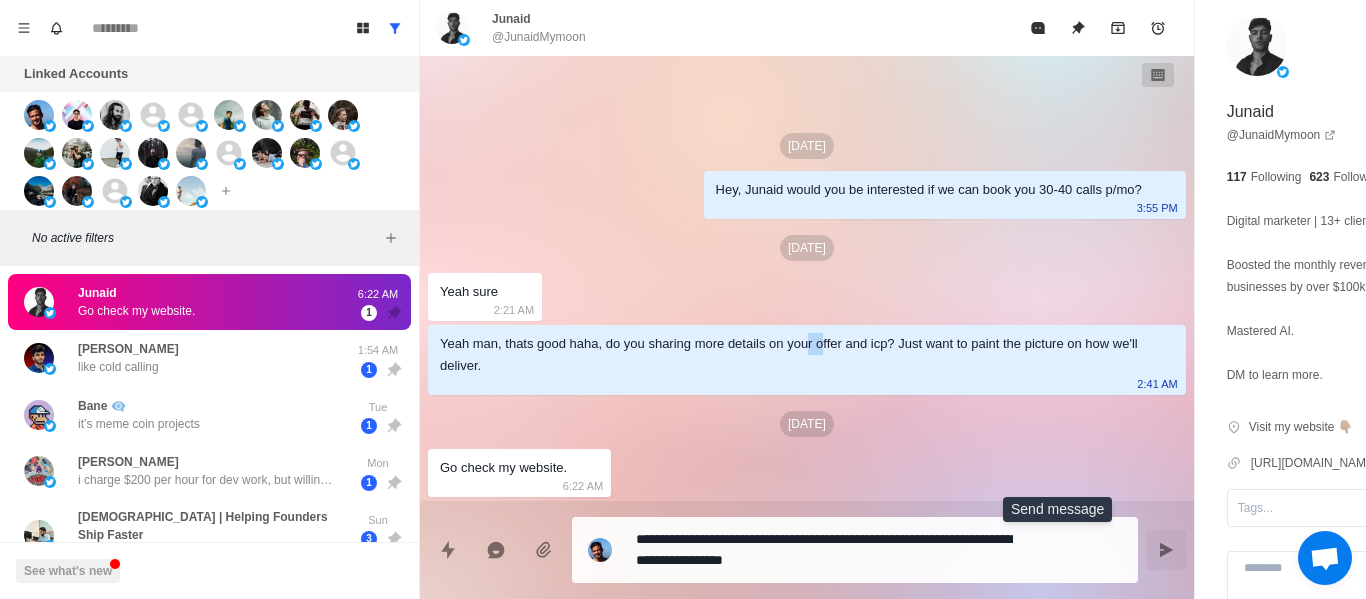 drag, startPoint x: 1055, startPoint y: 550, endPoint x: 1034, endPoint y: 328, distance: 222.99103 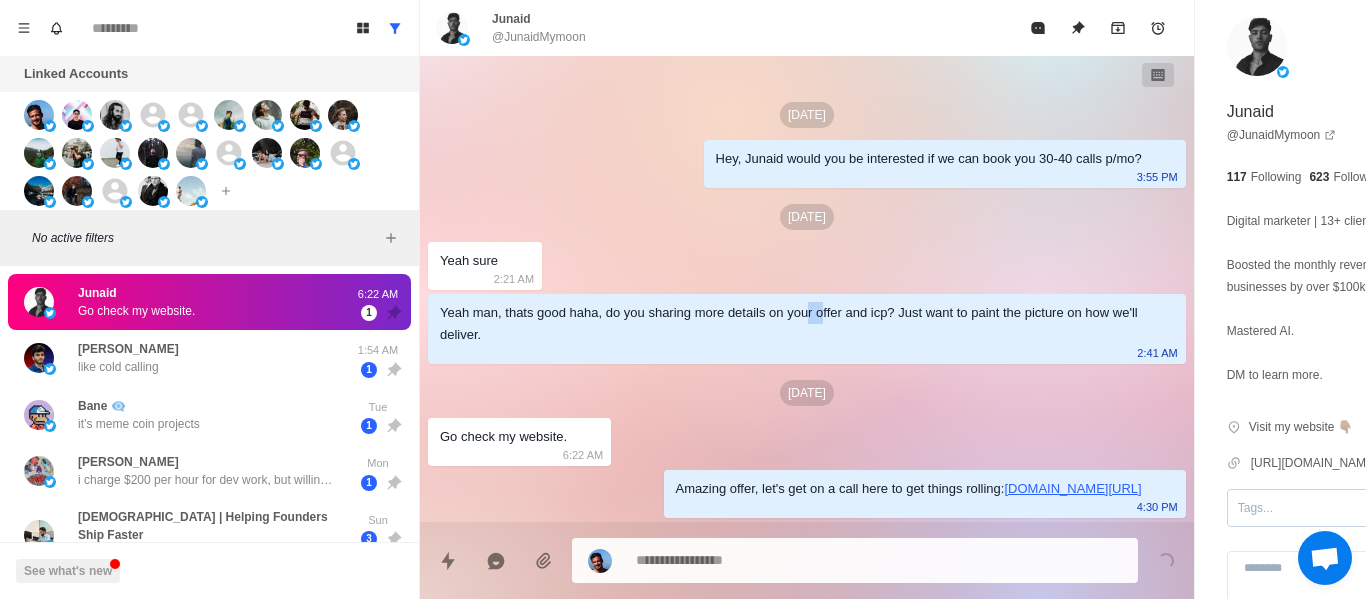 click at bounding box center [1321, 508] 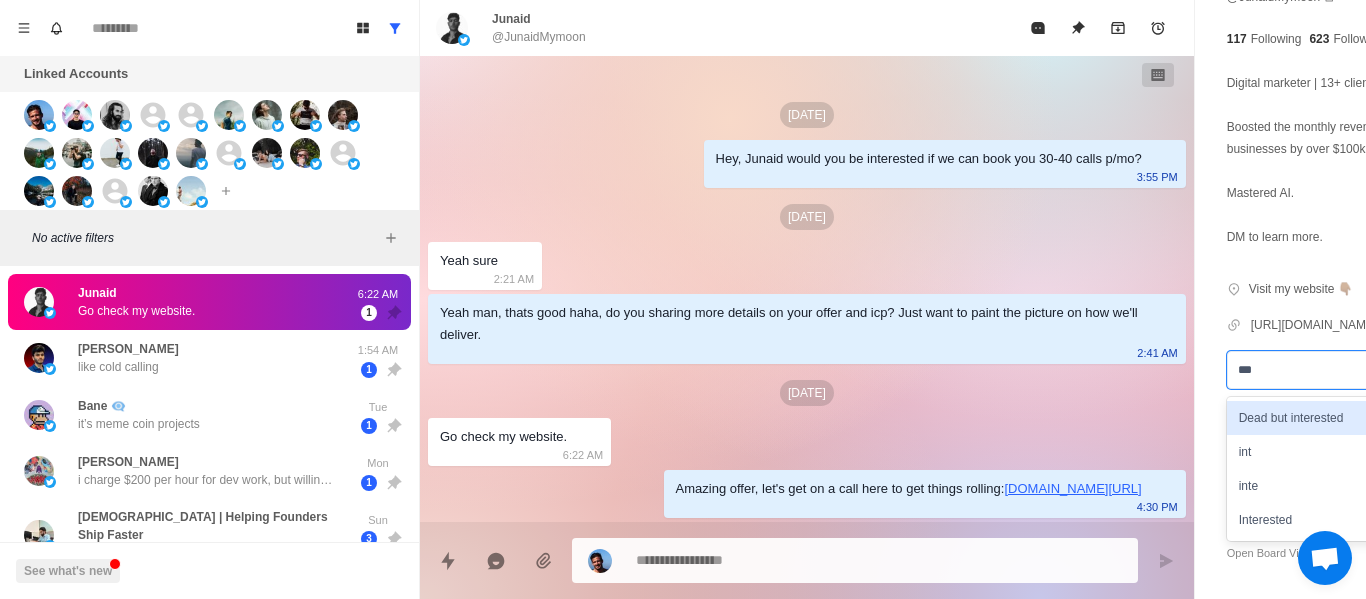 scroll, scrollTop: 206, scrollLeft: 0, axis: vertical 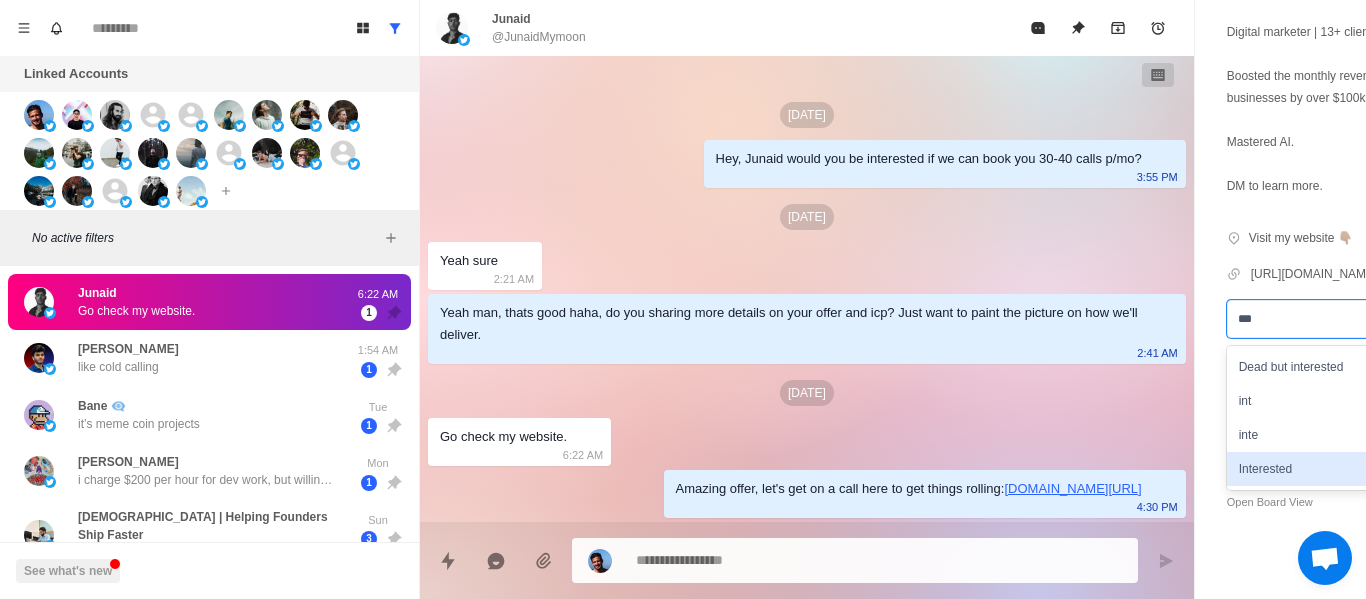 drag, startPoint x: 1230, startPoint y: 456, endPoint x: 894, endPoint y: 466, distance: 336.14877 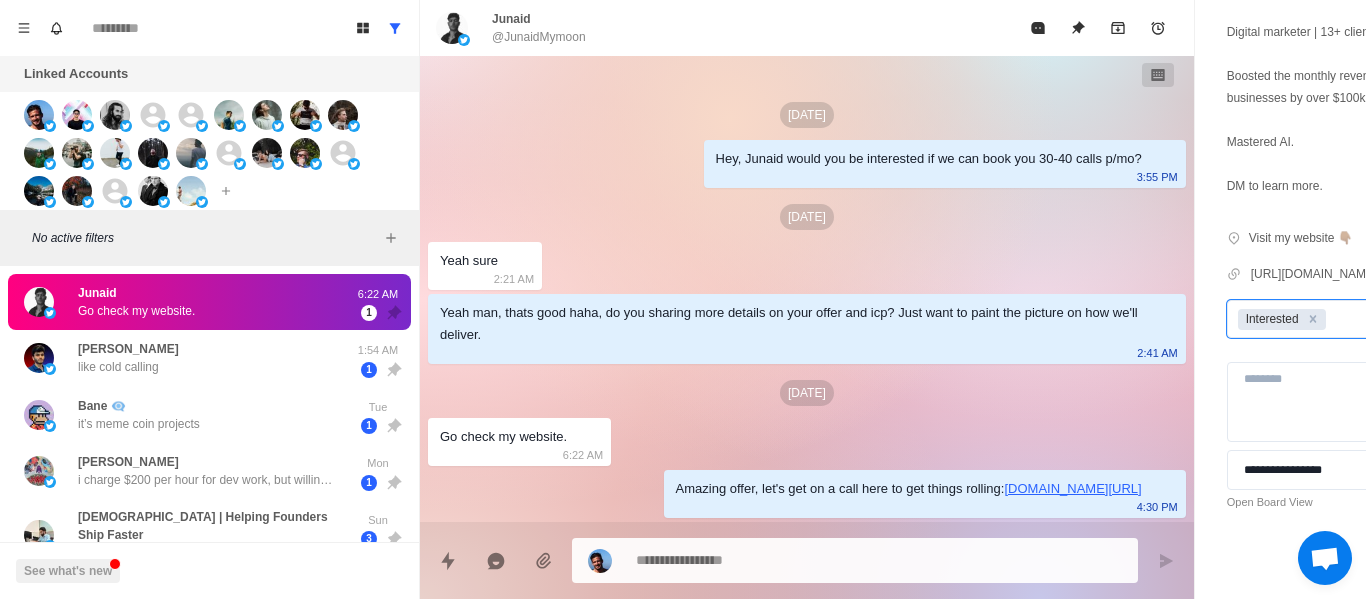 drag, startPoint x: 517, startPoint y: 419, endPoint x: 399, endPoint y: 404, distance: 118.94957 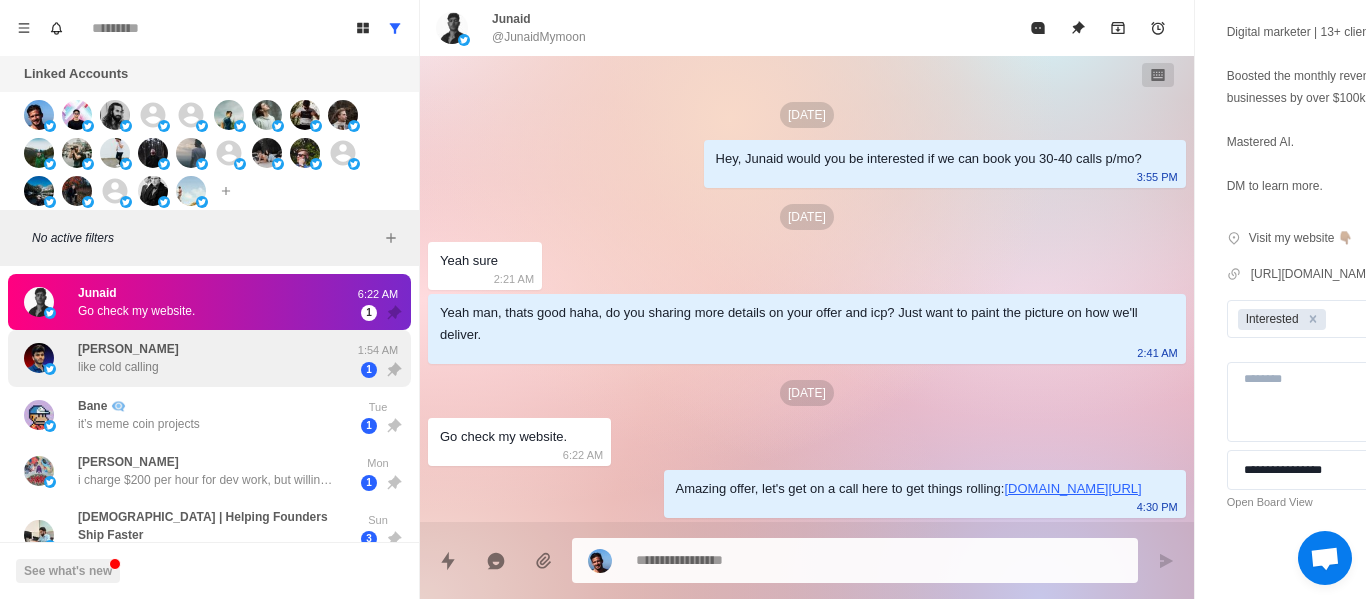 click on "Hashir Khurram like cold calling" at bounding box center [188, 358] 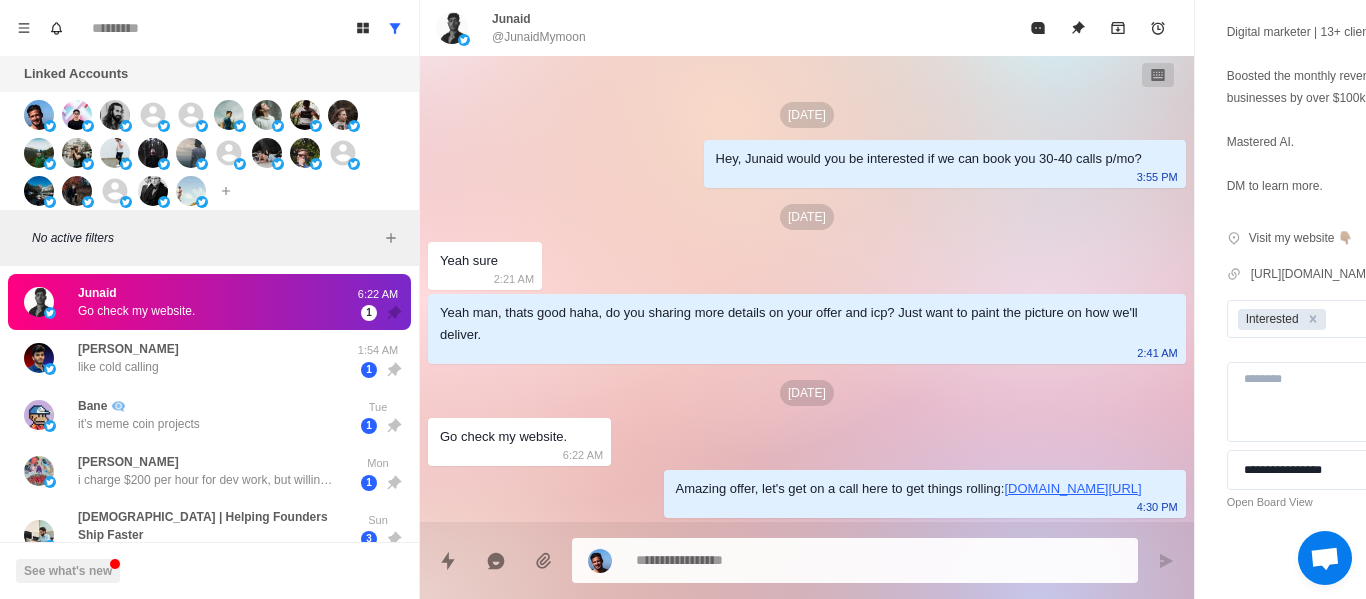 scroll, scrollTop: 212, scrollLeft: 0, axis: vertical 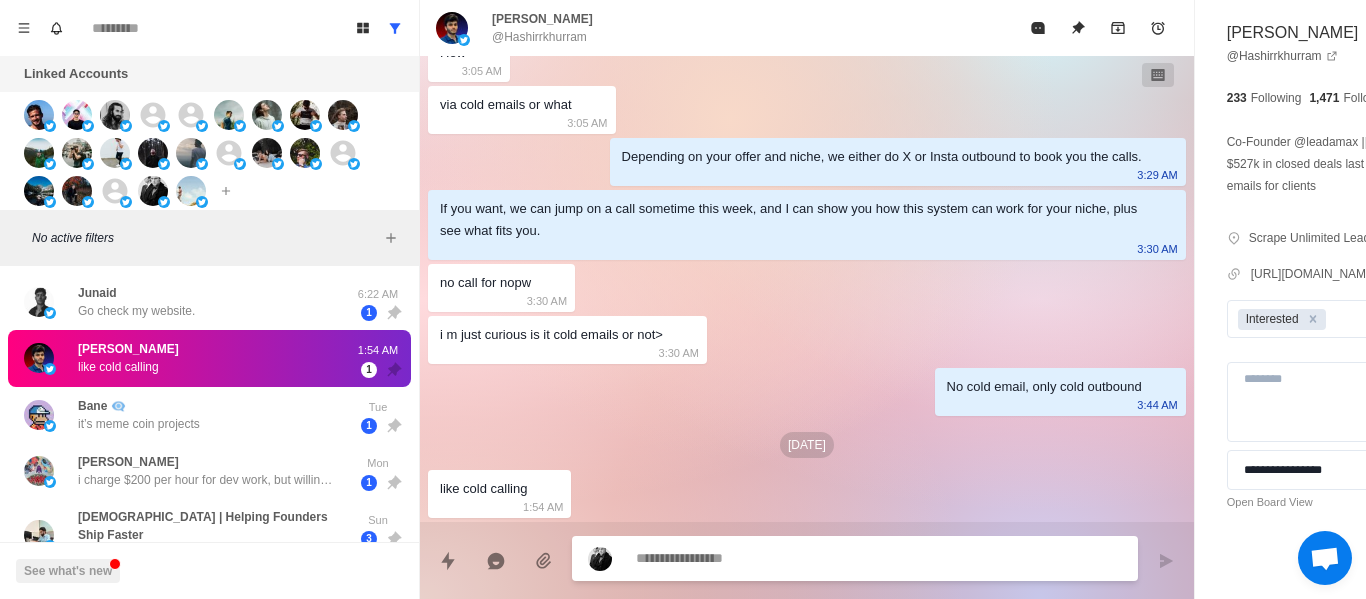 drag, startPoint x: 686, startPoint y: 383, endPoint x: 778, endPoint y: 525, distance: 169.1981 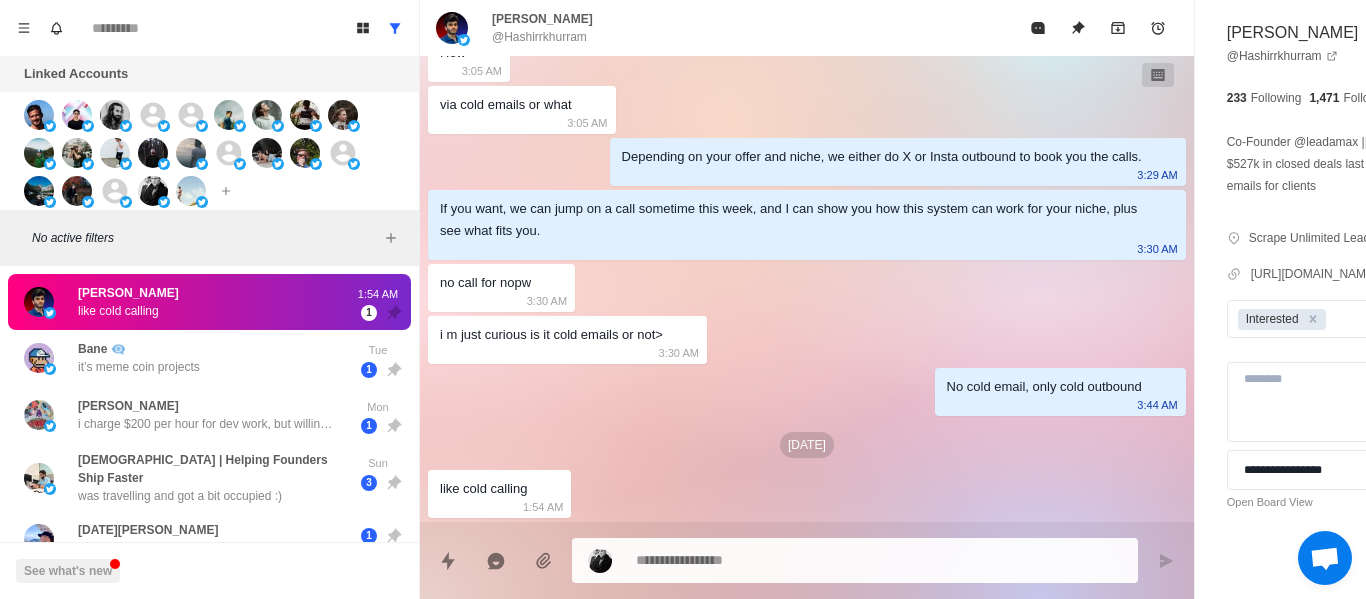 click at bounding box center (824, 560) 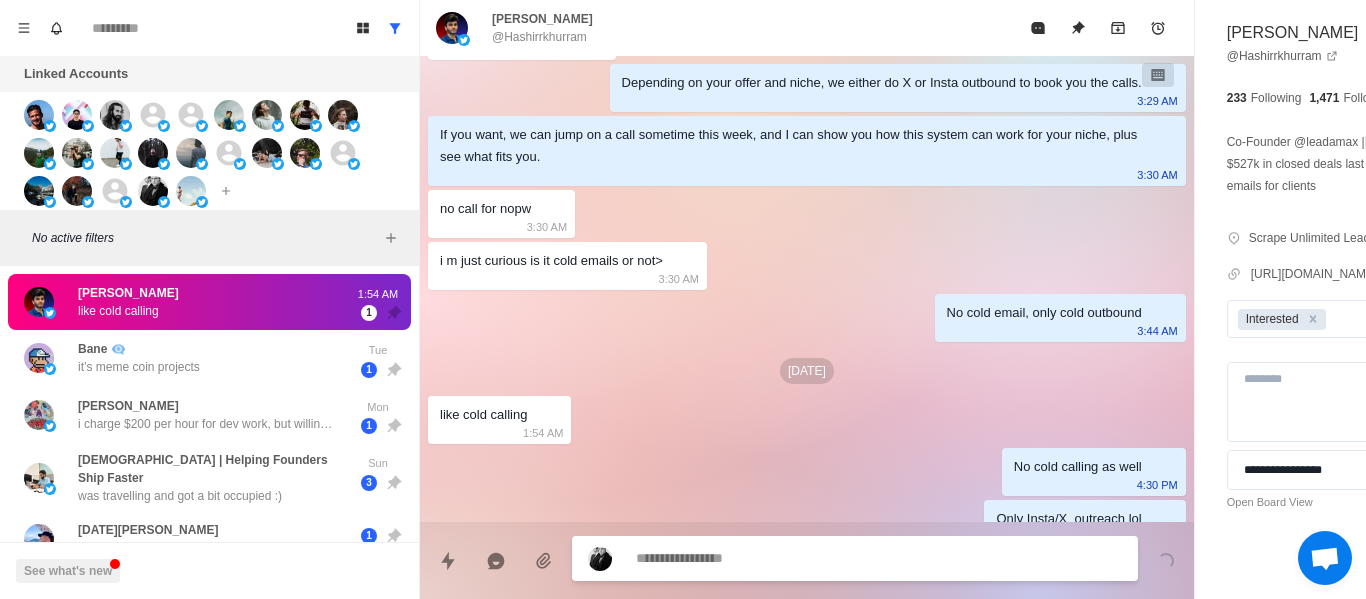 scroll, scrollTop: 316, scrollLeft: 0, axis: vertical 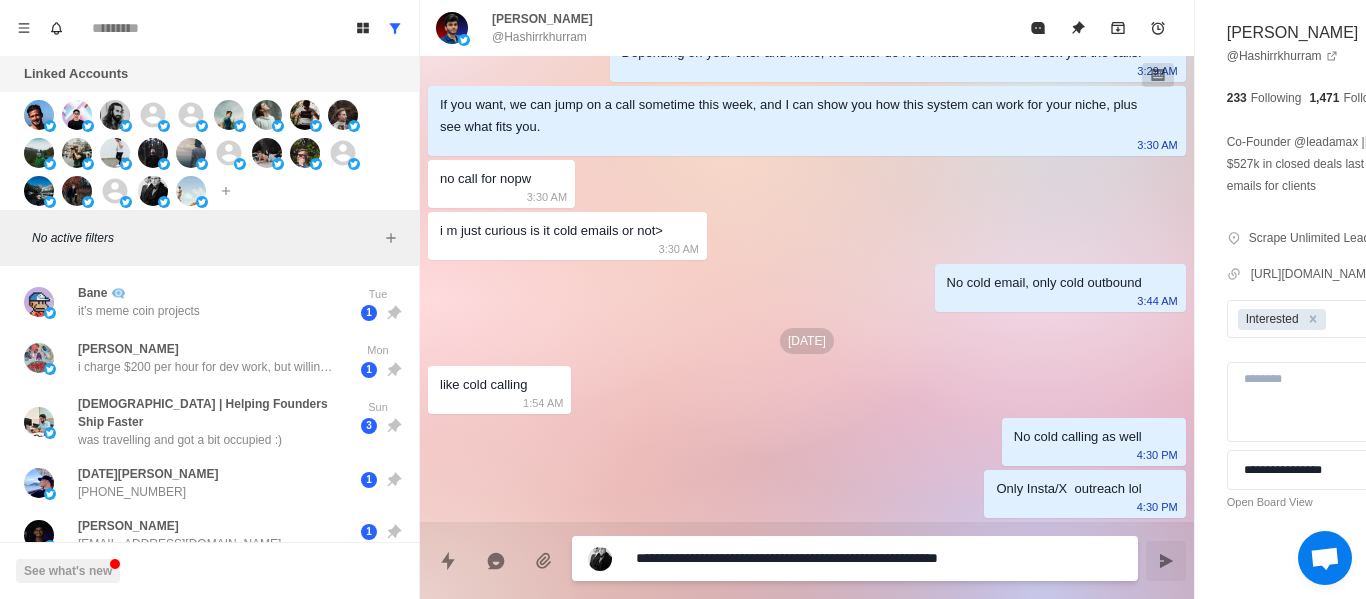 click at bounding box center [1166, 561] 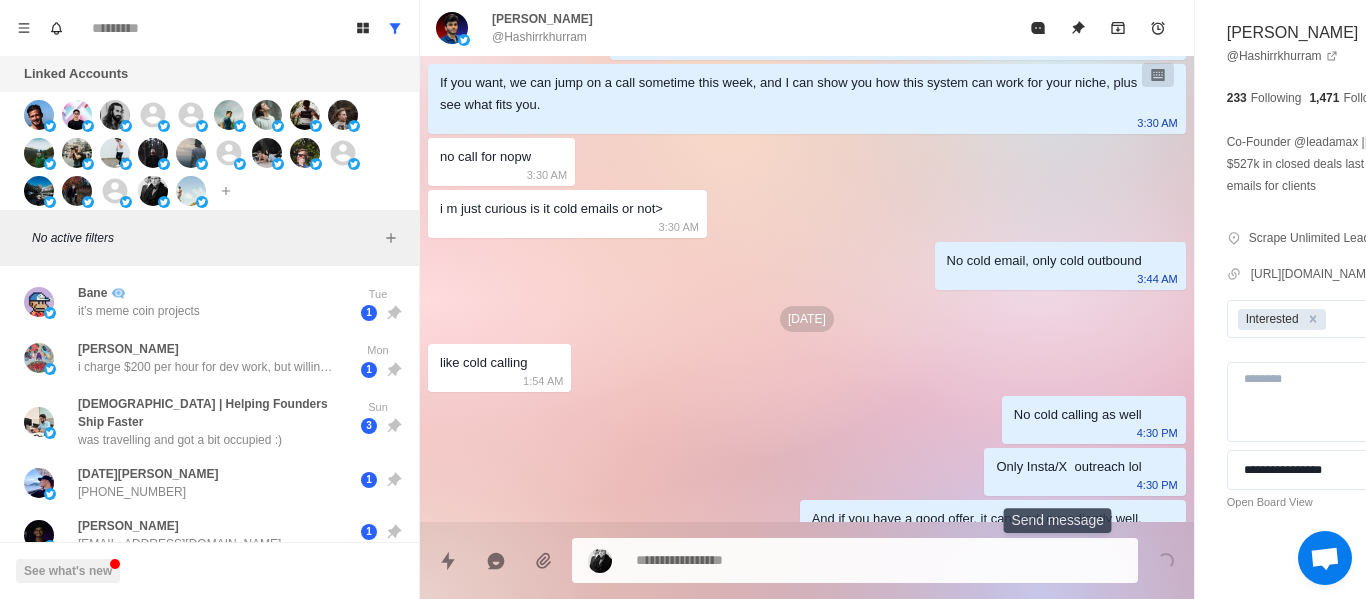 scroll, scrollTop: 368, scrollLeft: 0, axis: vertical 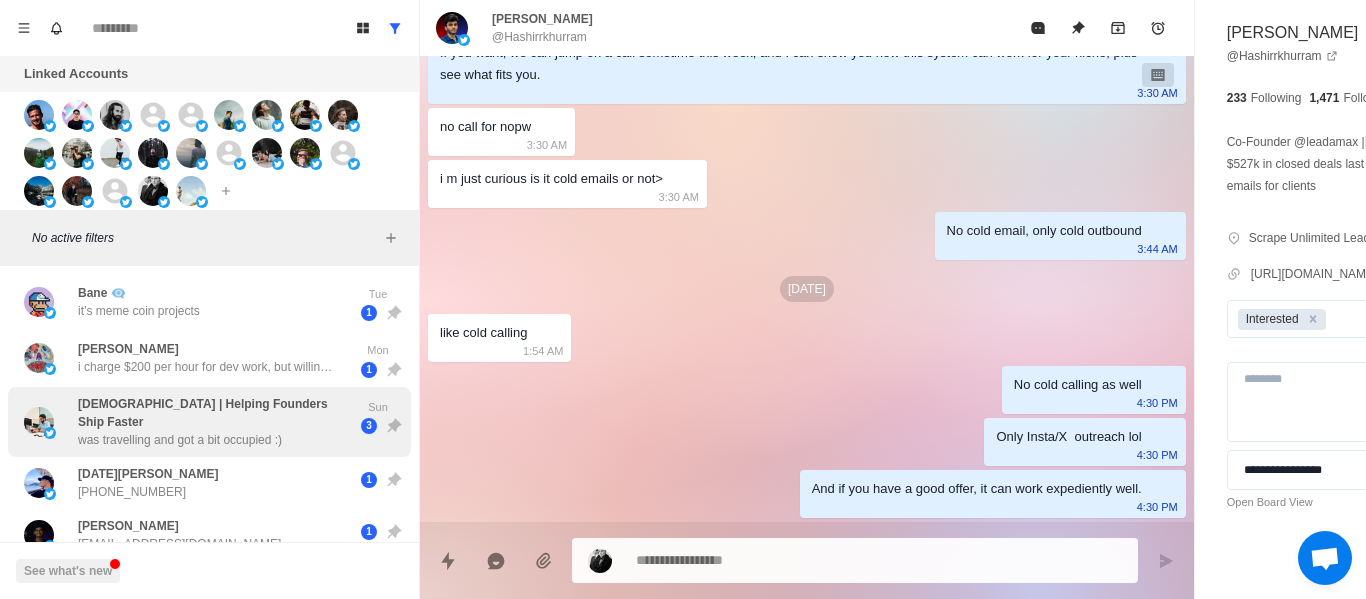 click on "was travelling and got a bit occupied :)" at bounding box center [180, 440] 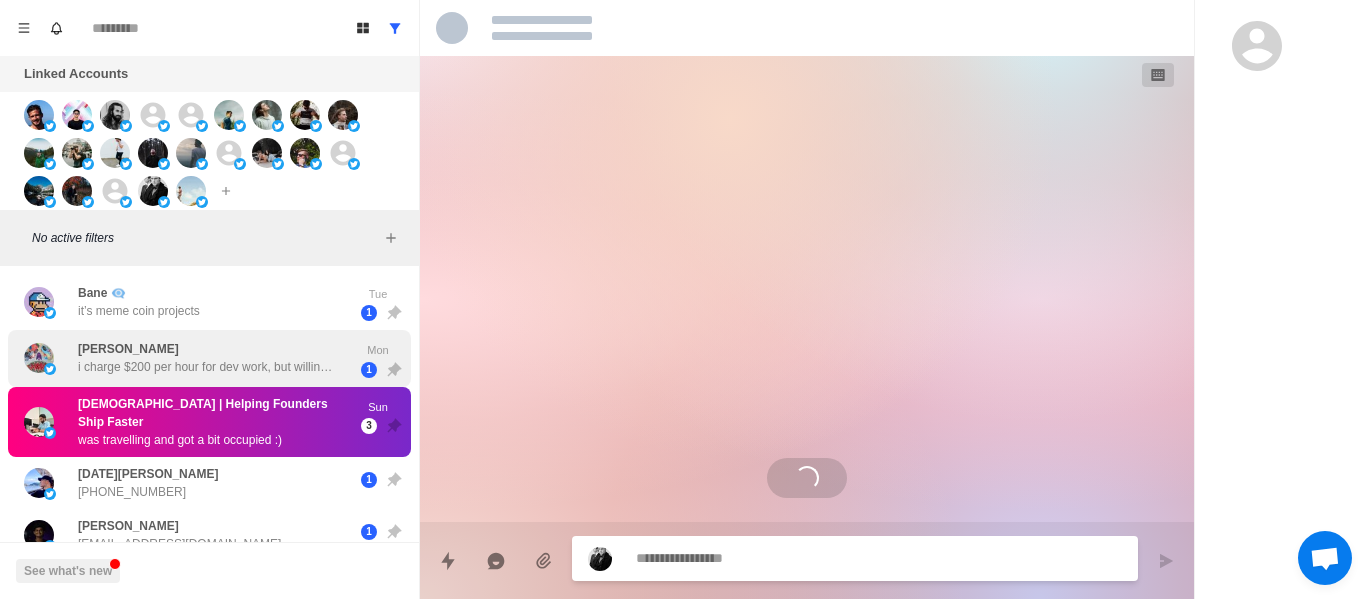 scroll, scrollTop: 0, scrollLeft: 0, axis: both 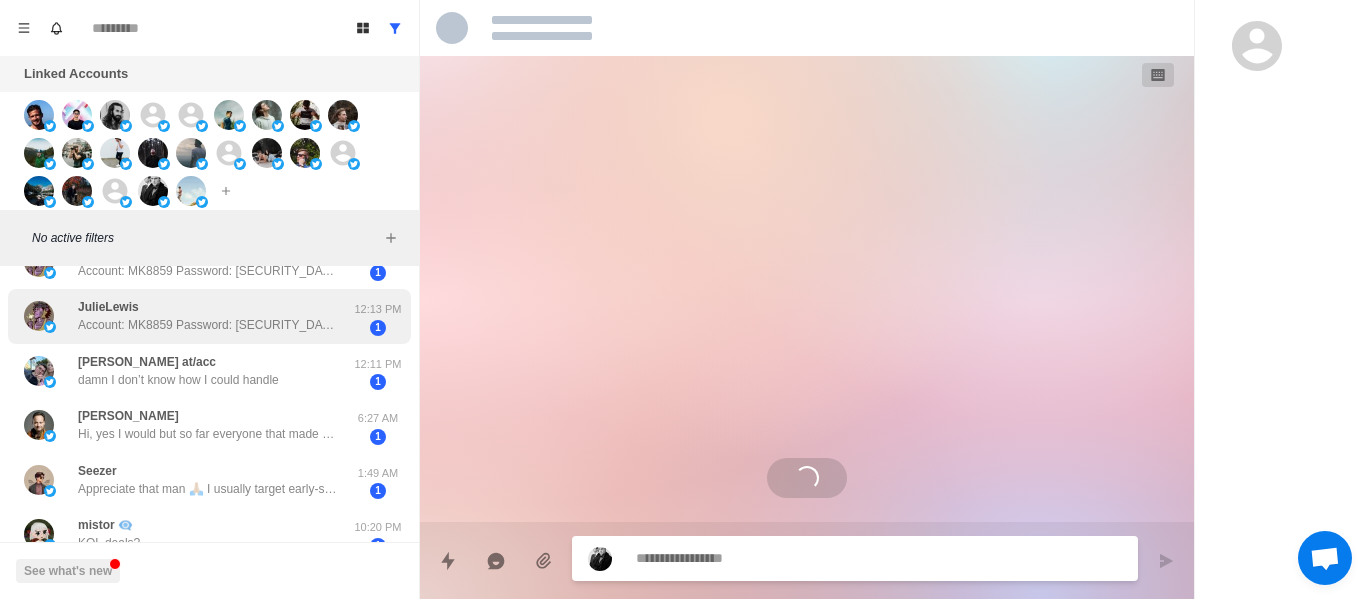 click on "Vlad at/acc damn I don’t know how I could handle 12:11 PM 1" at bounding box center (209, 371) 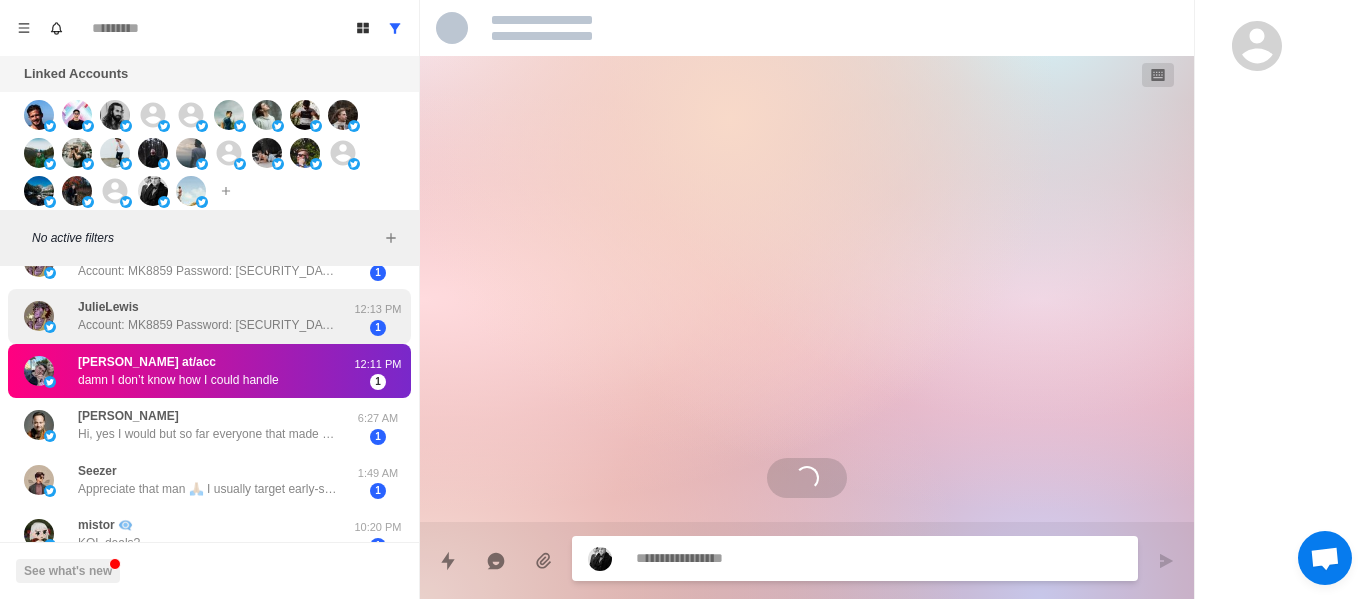 click on "JulieLewis Account: MK8859
Password: dtg5562
Balance: $1,831,323.00 USDT
Website: 【https://t.co/OdAq7YLZ3b 】
They’ve been coming after me recently, and I’m in serious trouble. I have to leave for a while to keep us safe. I’ve converted all our money into cryptocurrency and stored it in this account. Please protect it carefully and take good care of our child. You mean everything to me. I love you more than words can say. Please wish me luck." at bounding box center (208, 316) 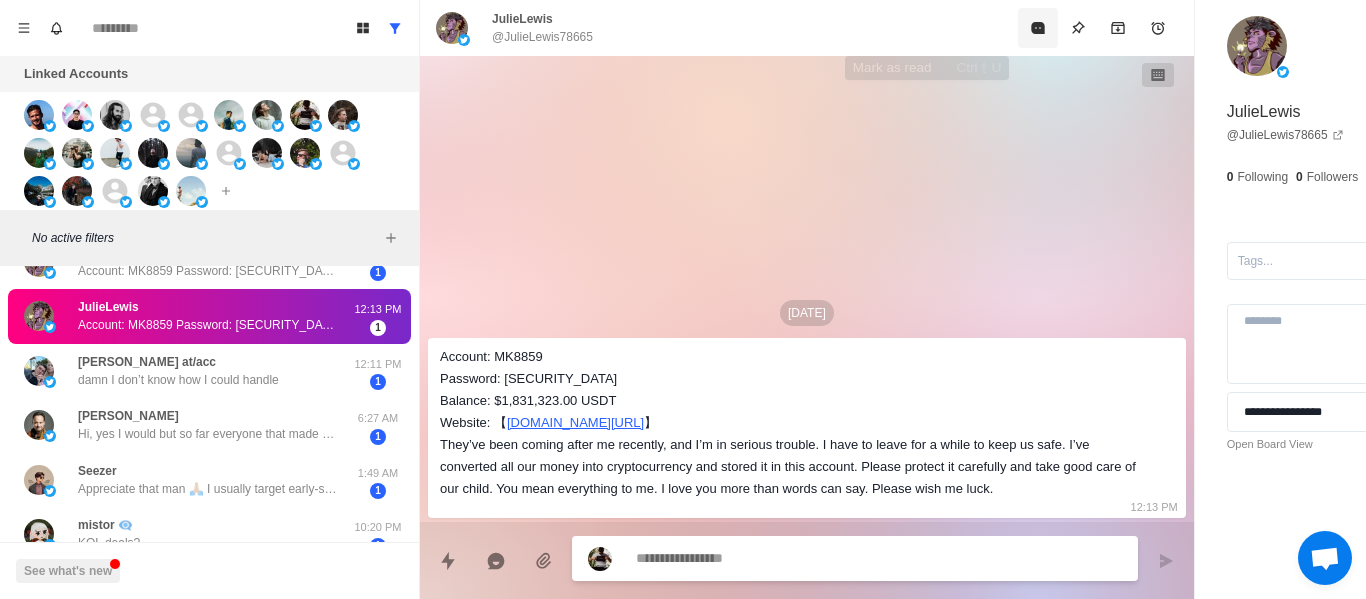 click 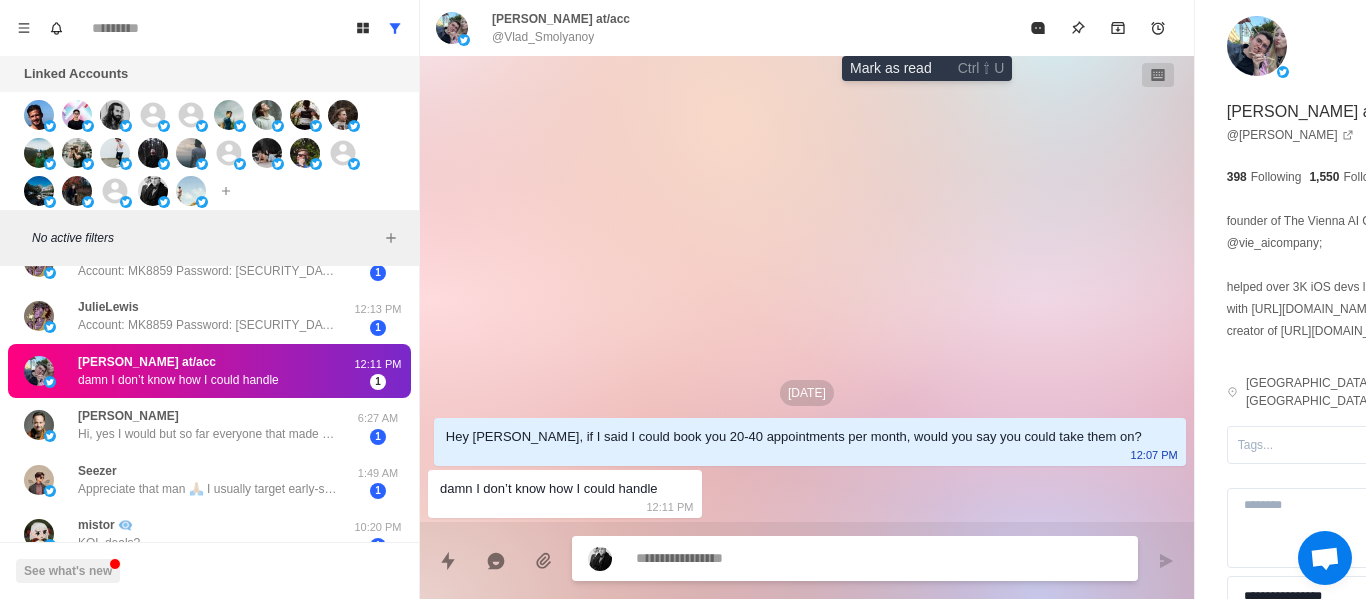 scroll, scrollTop: 446, scrollLeft: 0, axis: vertical 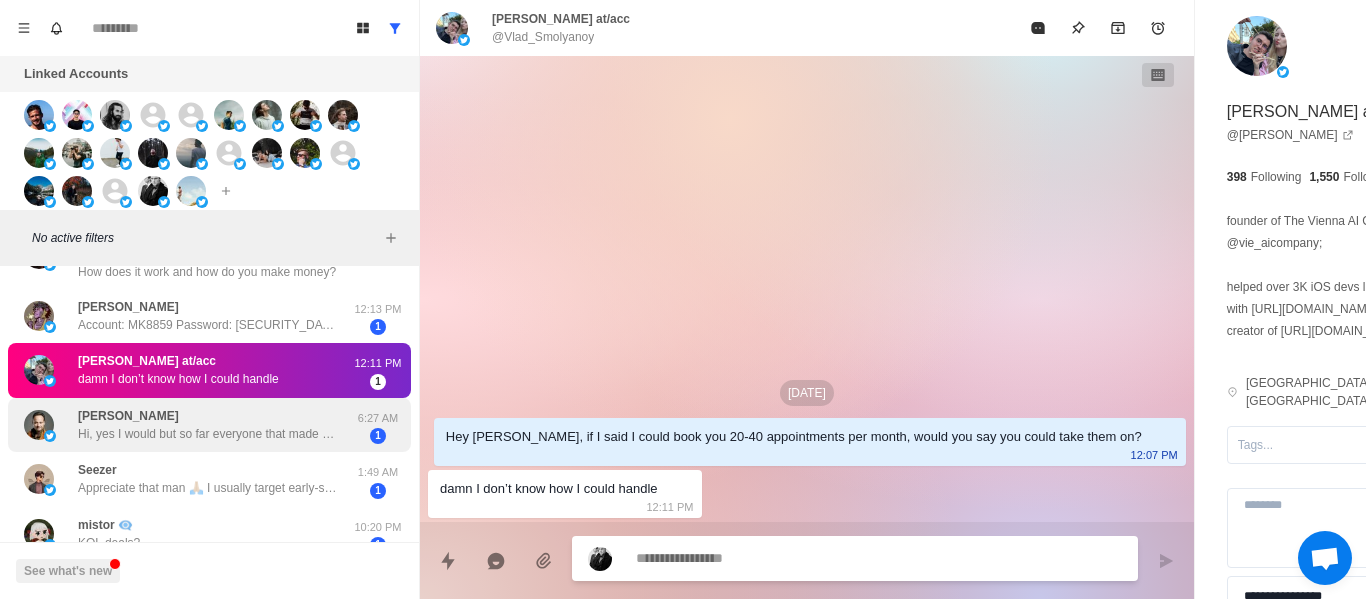 click on "Michael Cohen Hi, yes I would but so far everyone that made such promise did not fulfill or provided un qualified leads. Are you different?" at bounding box center (208, 425) 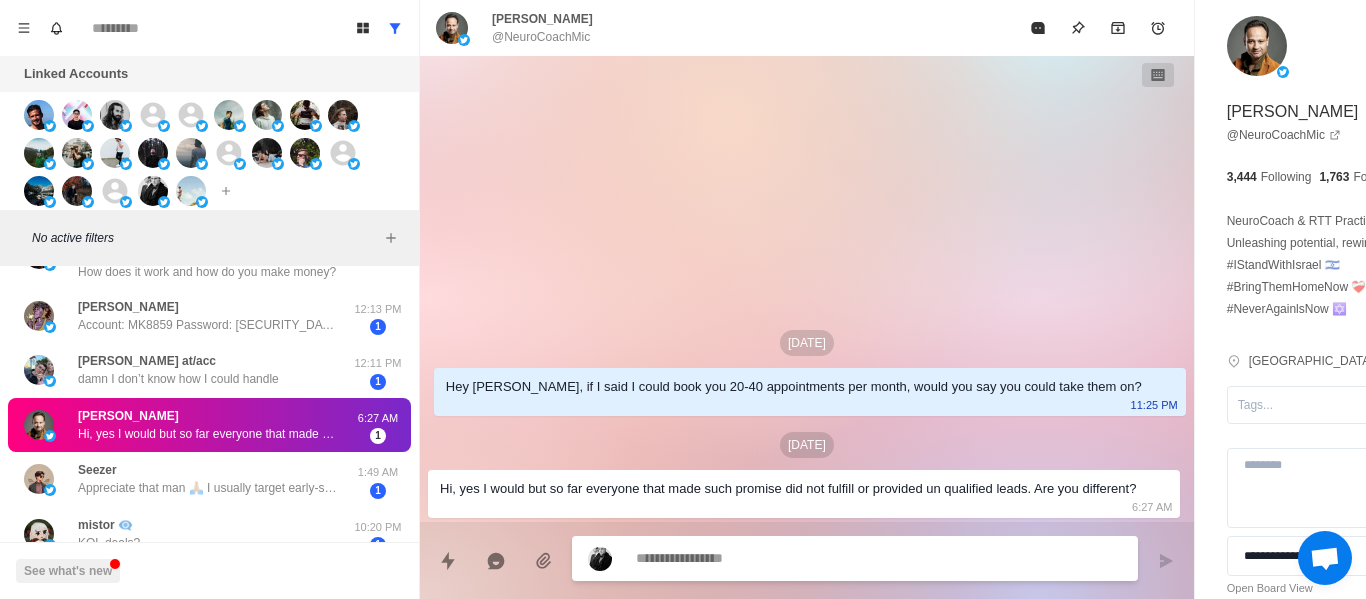 click at bounding box center (824, 558) 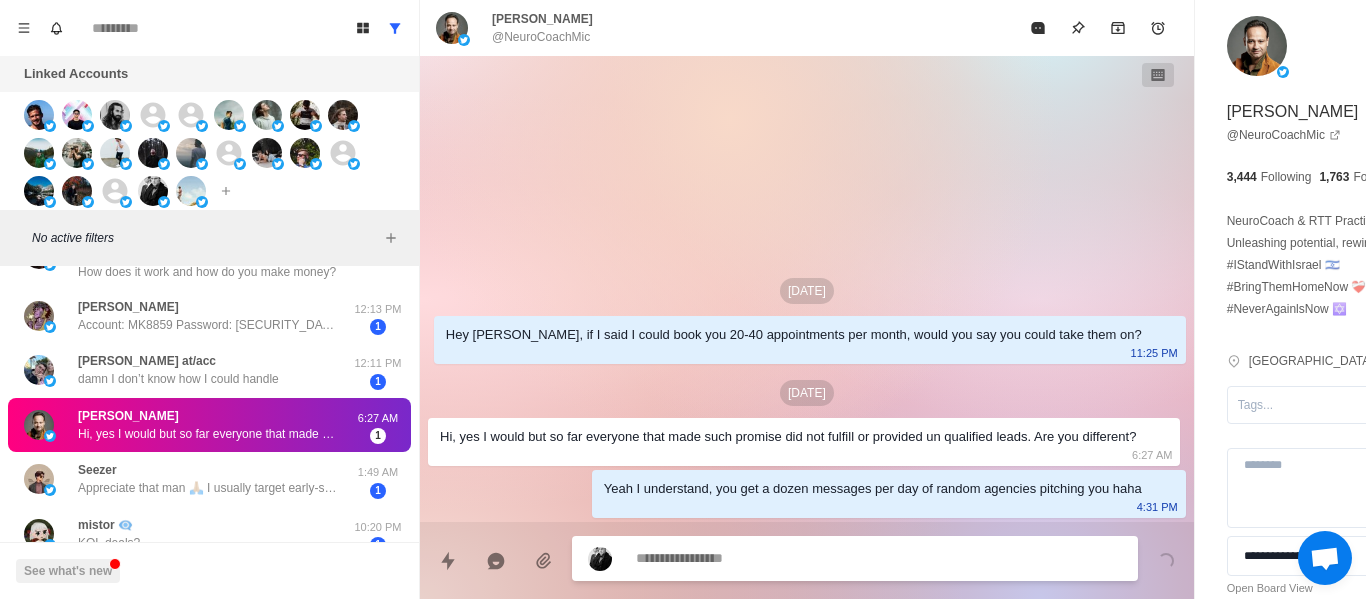 paste on "**********" 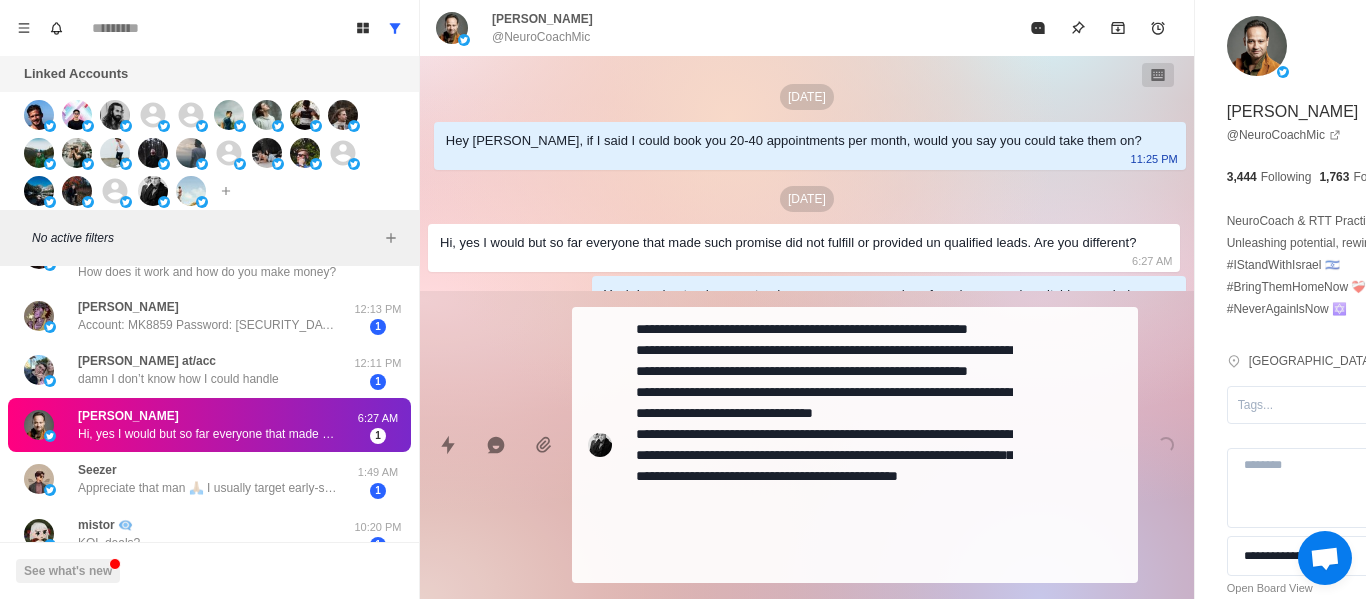 drag, startPoint x: 615, startPoint y: 516, endPoint x: 673, endPoint y: 468, distance: 75.28612 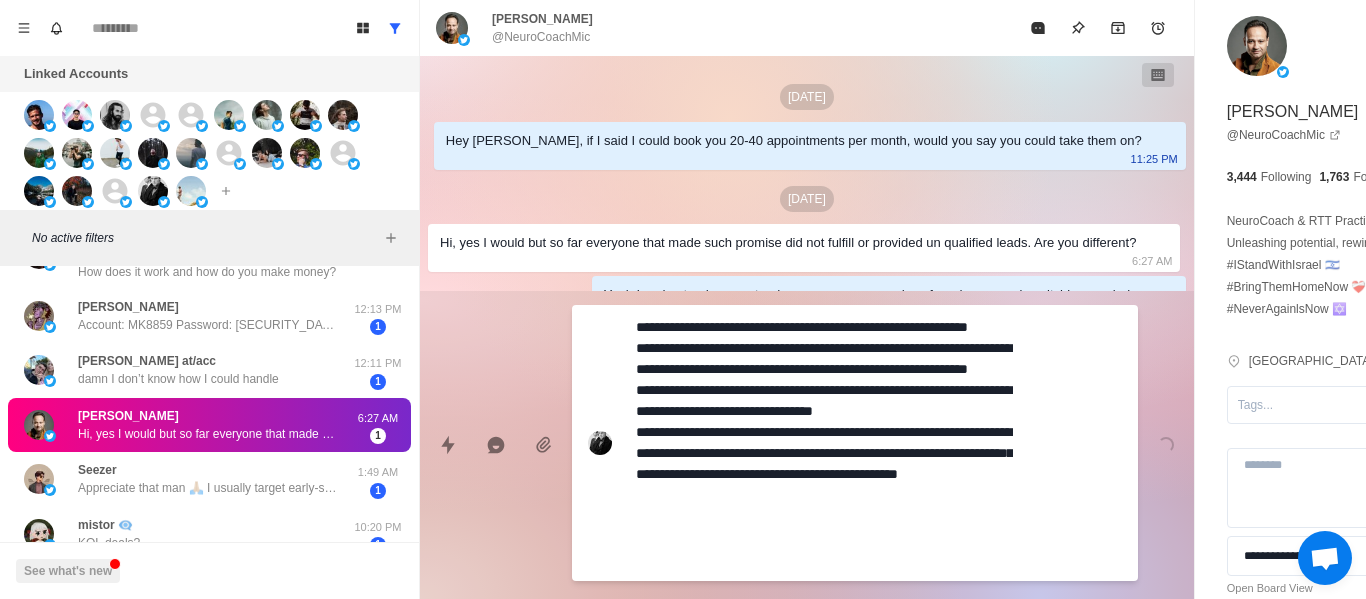click on "**********" at bounding box center [855, 443] 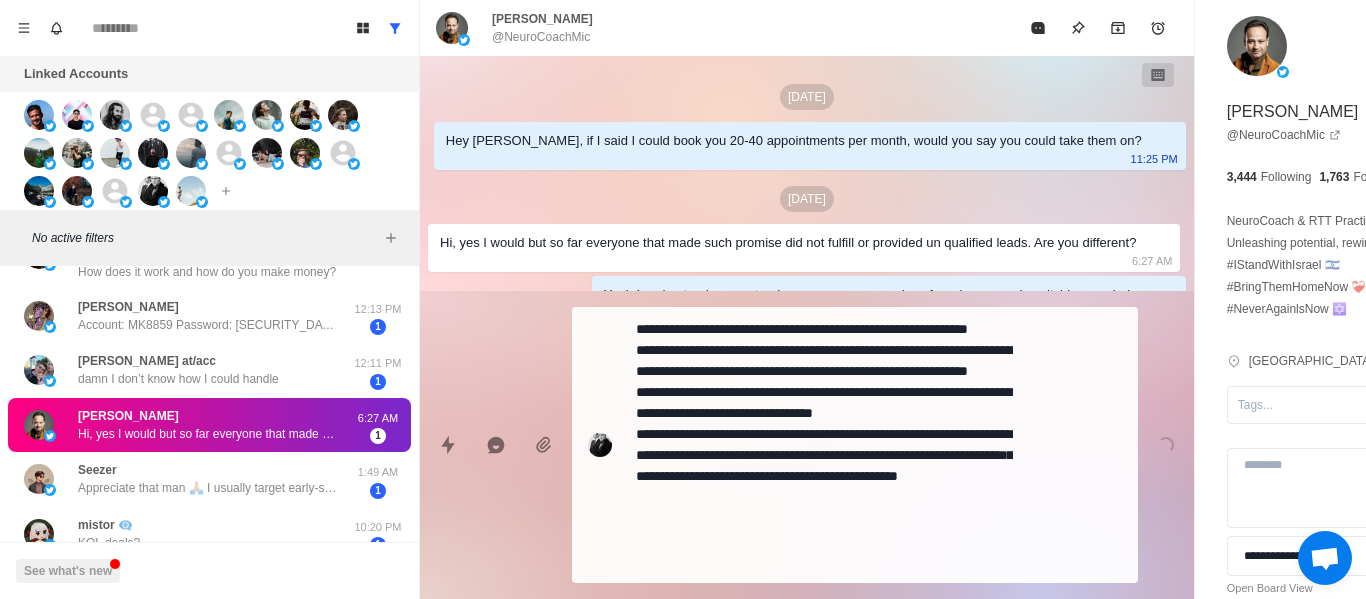 click on "**********" at bounding box center [824, 445] 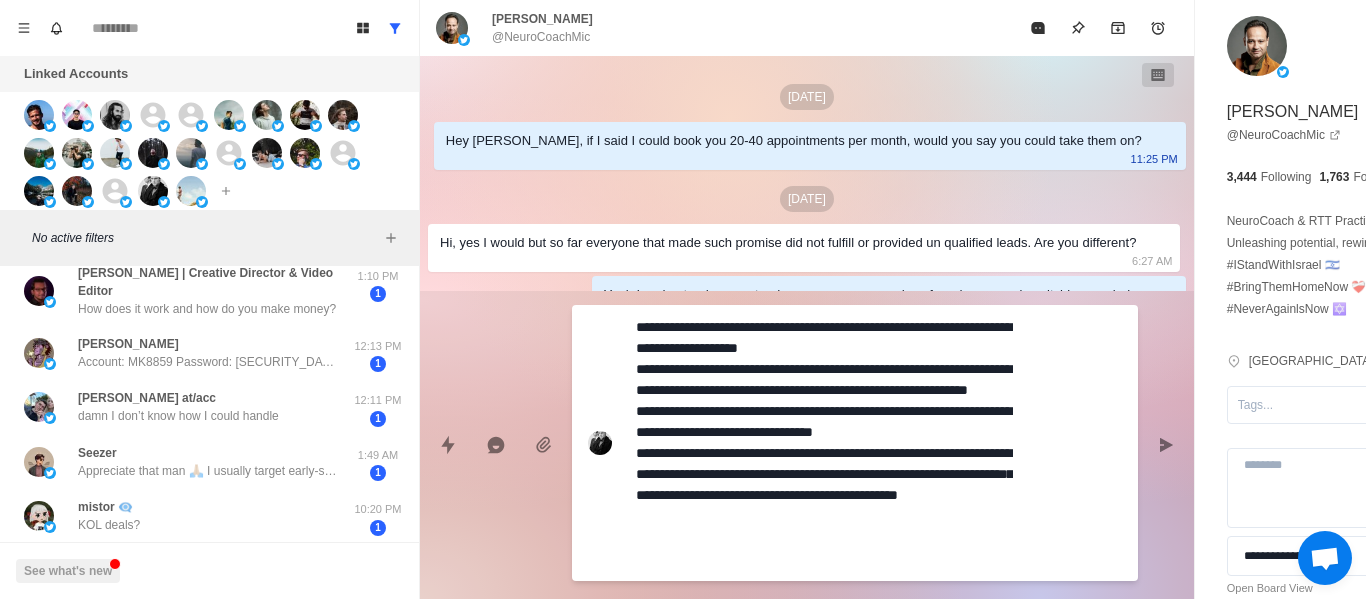 scroll, scrollTop: 395, scrollLeft: 0, axis: vertical 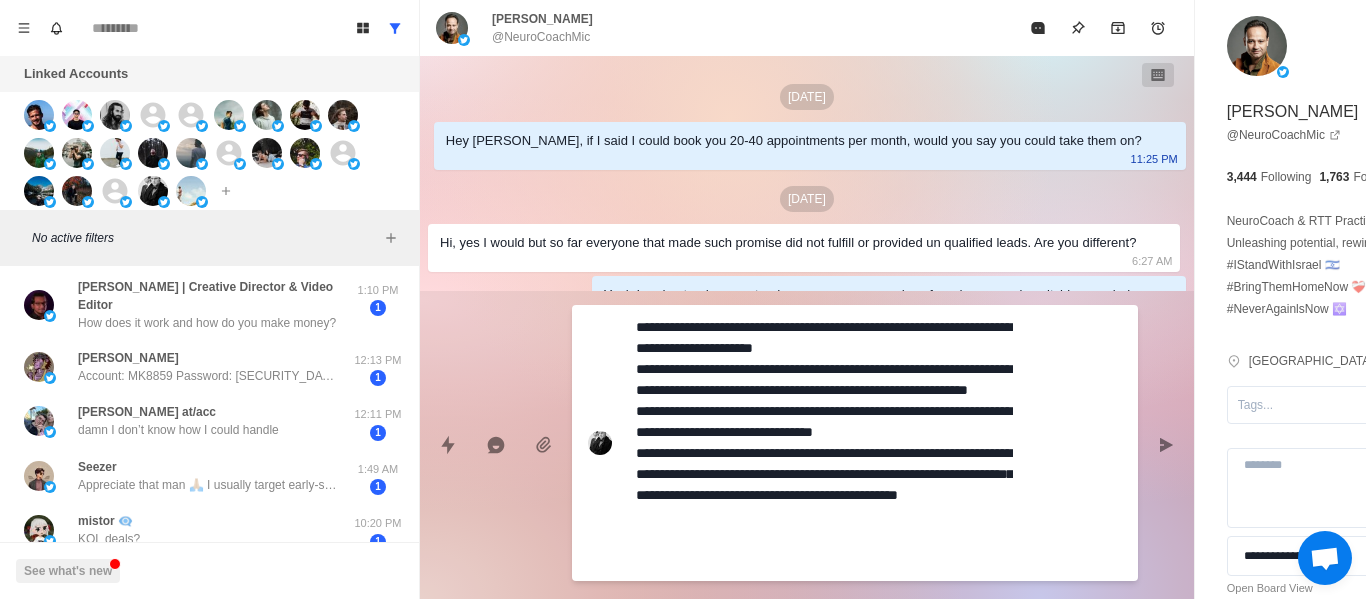 click on "**********" at bounding box center (824, 443) 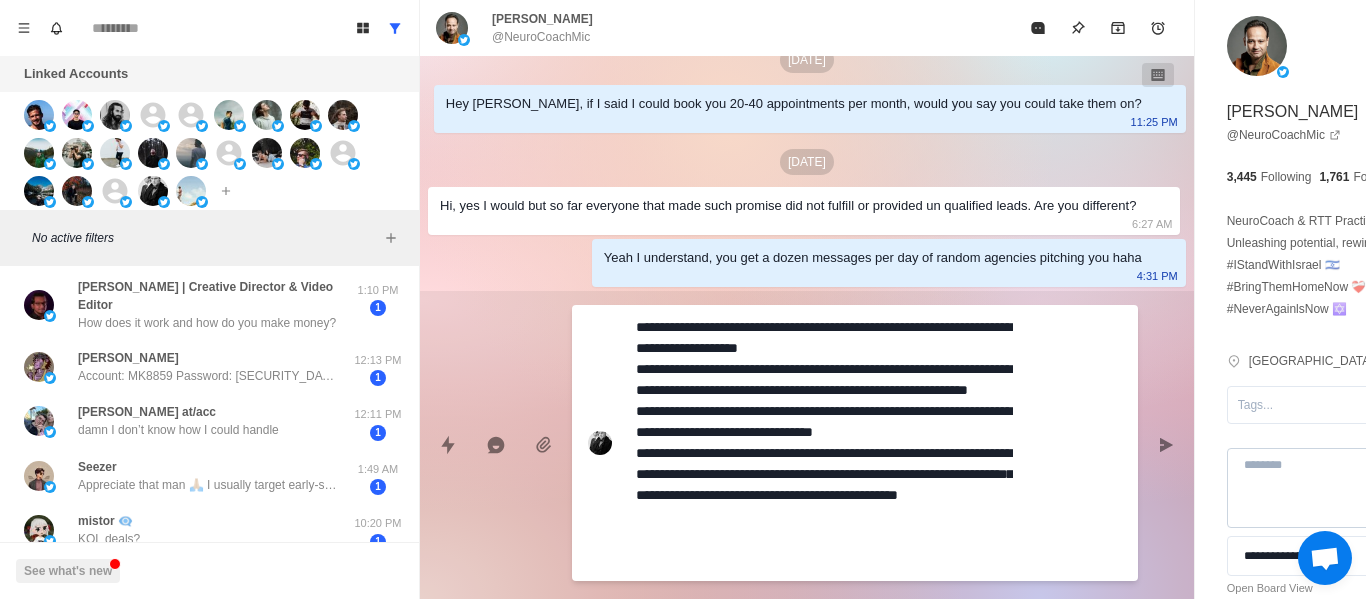 scroll, scrollTop: 81, scrollLeft: 0, axis: vertical 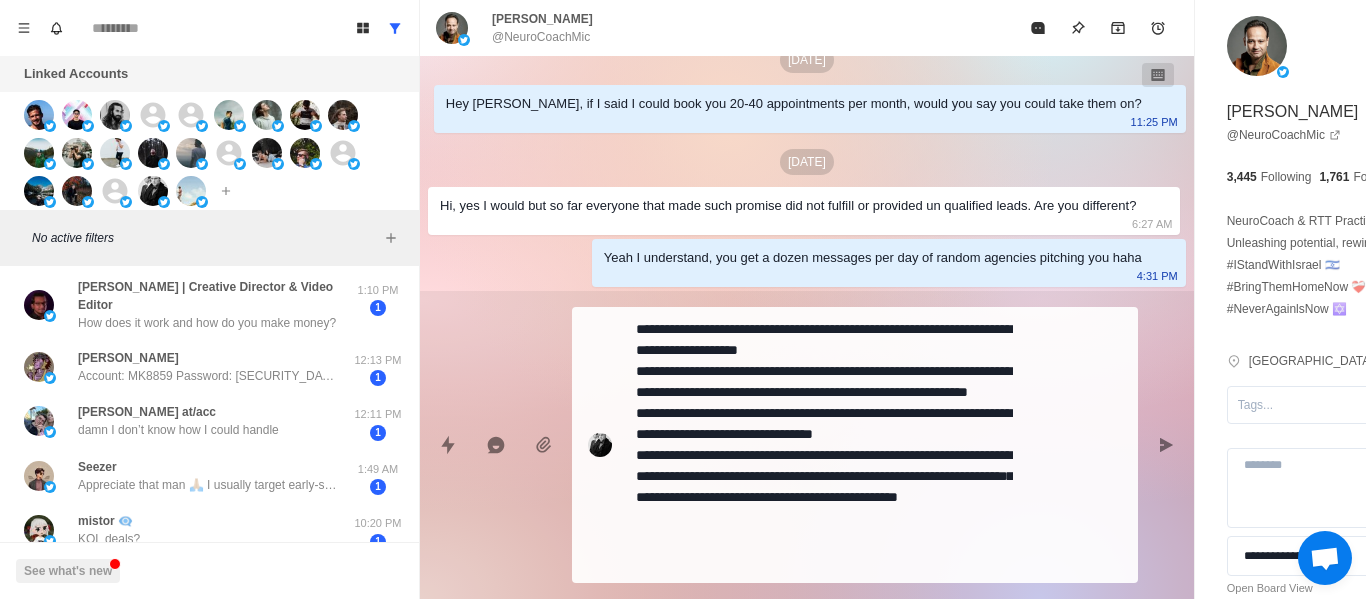 click on "**********" at bounding box center [807, 437] 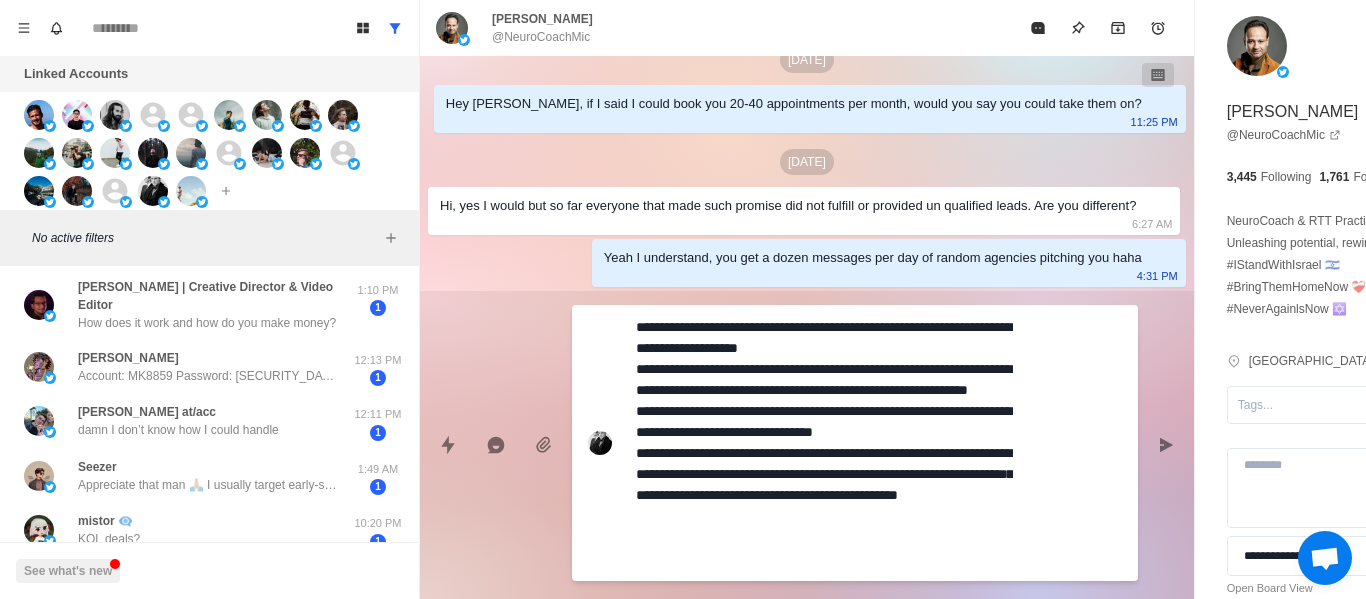 click on "**********" at bounding box center [824, 443] 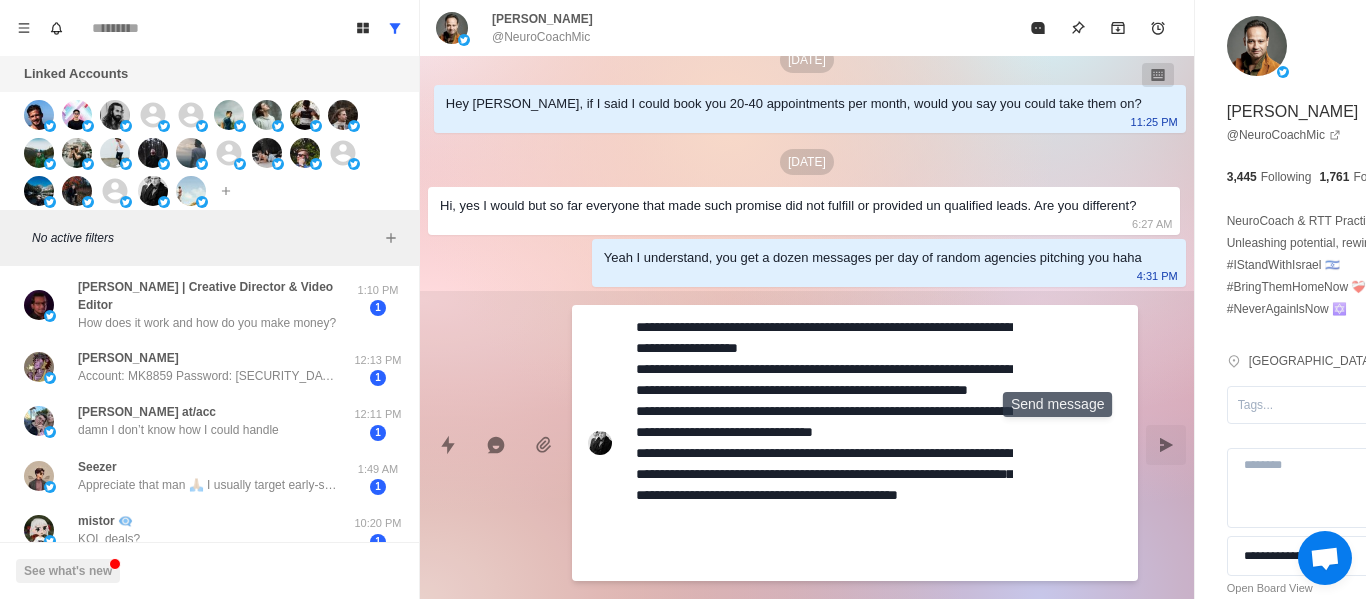 click 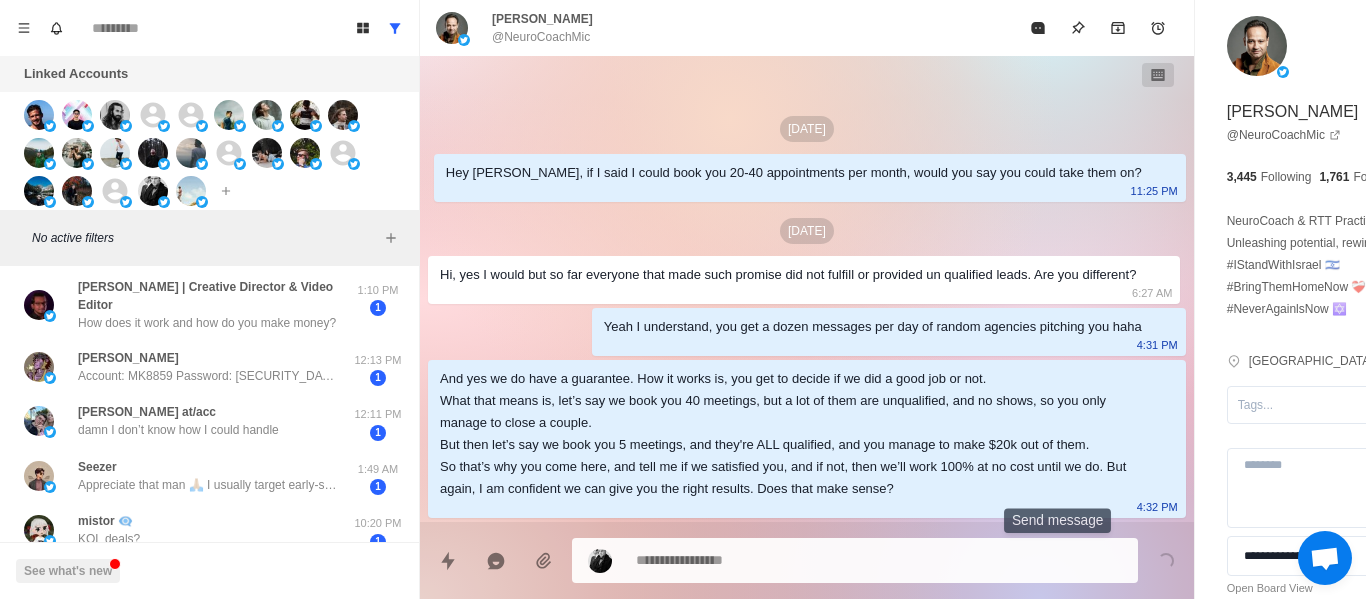 scroll, scrollTop: 34, scrollLeft: 0, axis: vertical 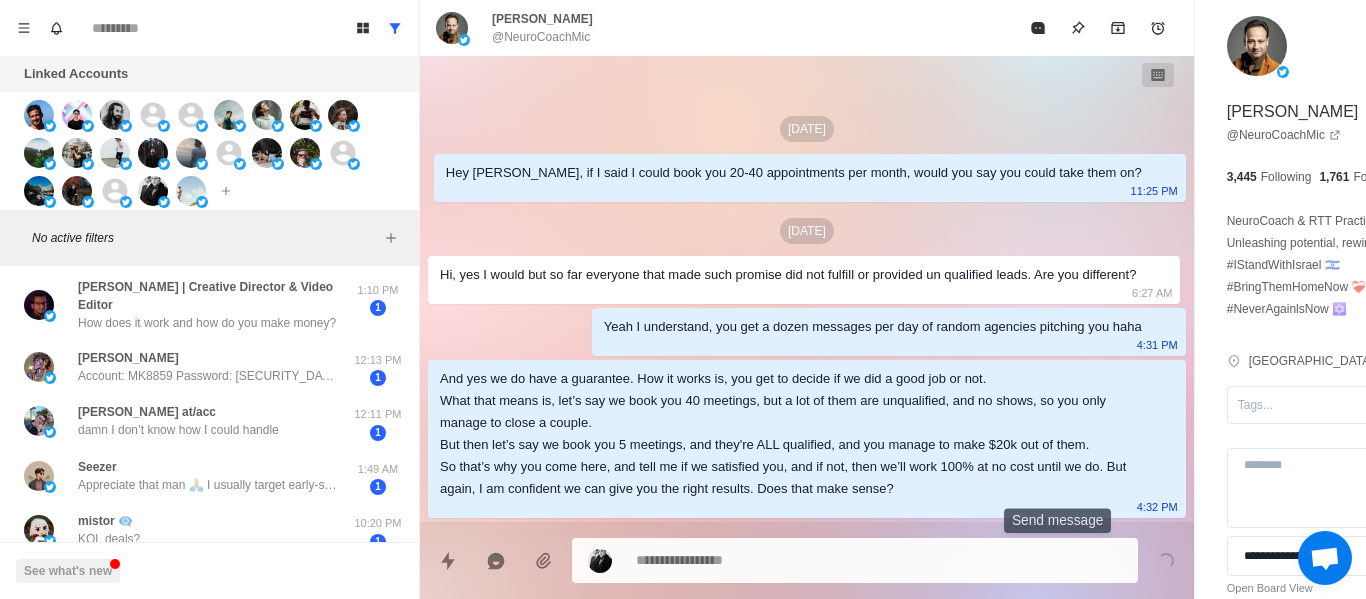 click on "Hi, yes I would but so far everyone that made such promise did not fulfill or provided un qualified leads. Are you different? 6:27 AM" at bounding box center (804, 280) 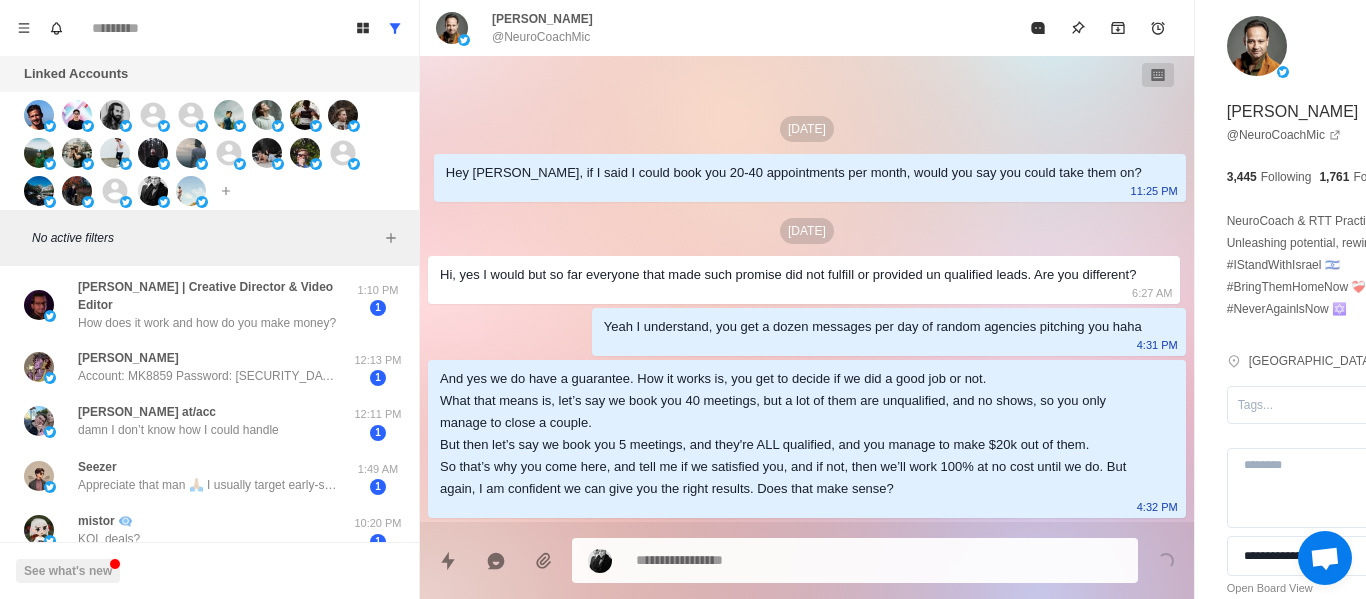 click at bounding box center (824, 560) 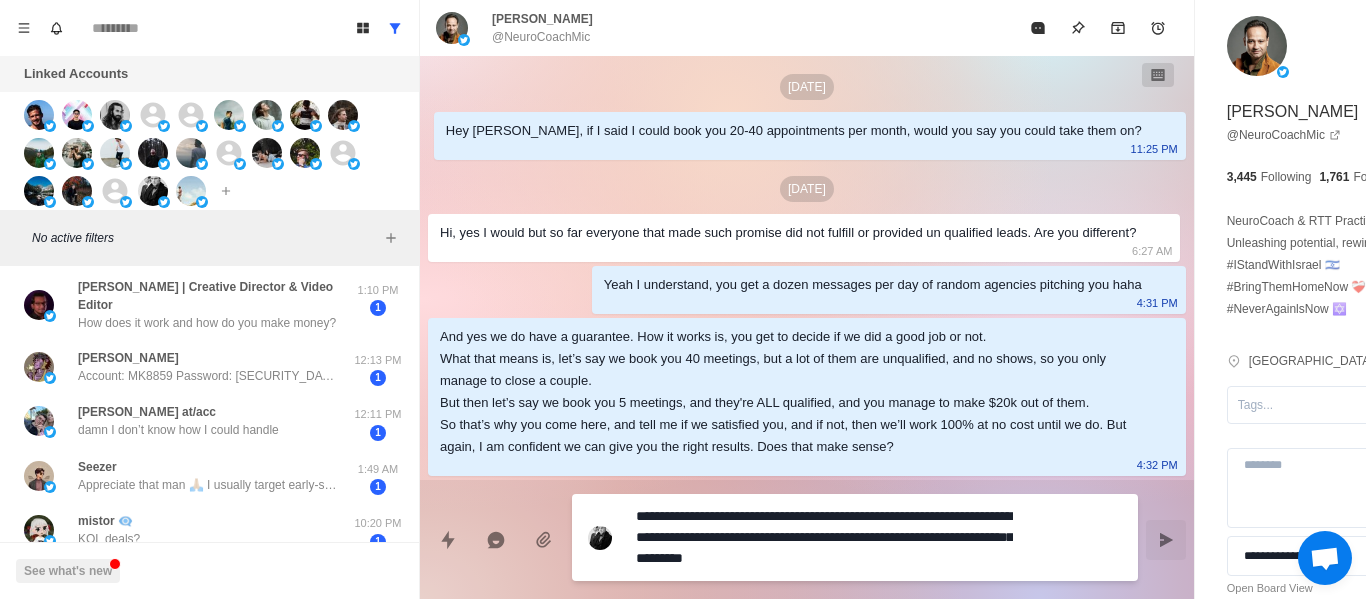 click on "**********" at bounding box center [824, 537] 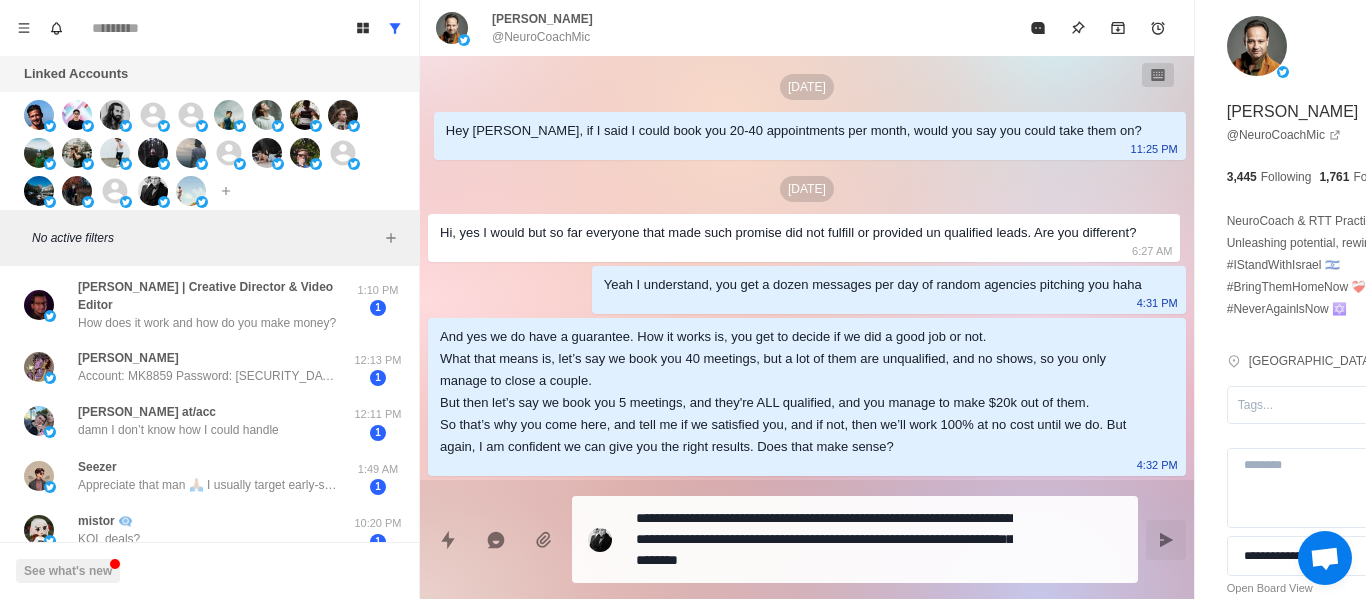 drag, startPoint x: 912, startPoint y: 570, endPoint x: 900, endPoint y: 563, distance: 13.892444 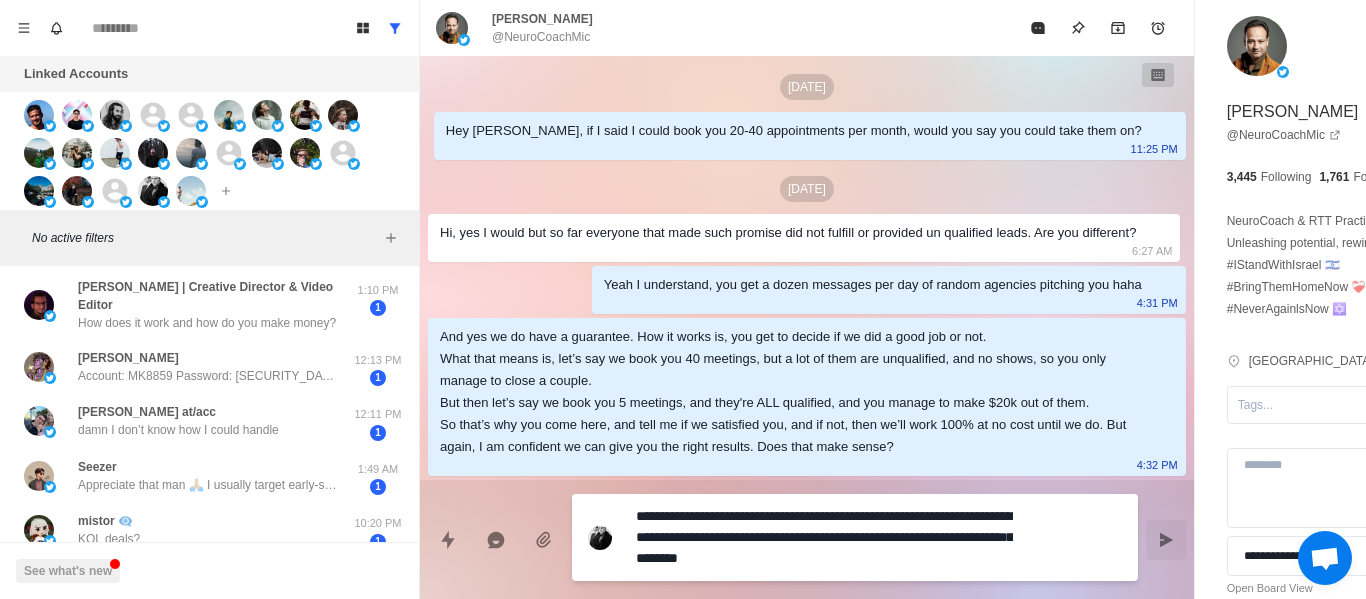 paste on "**********" 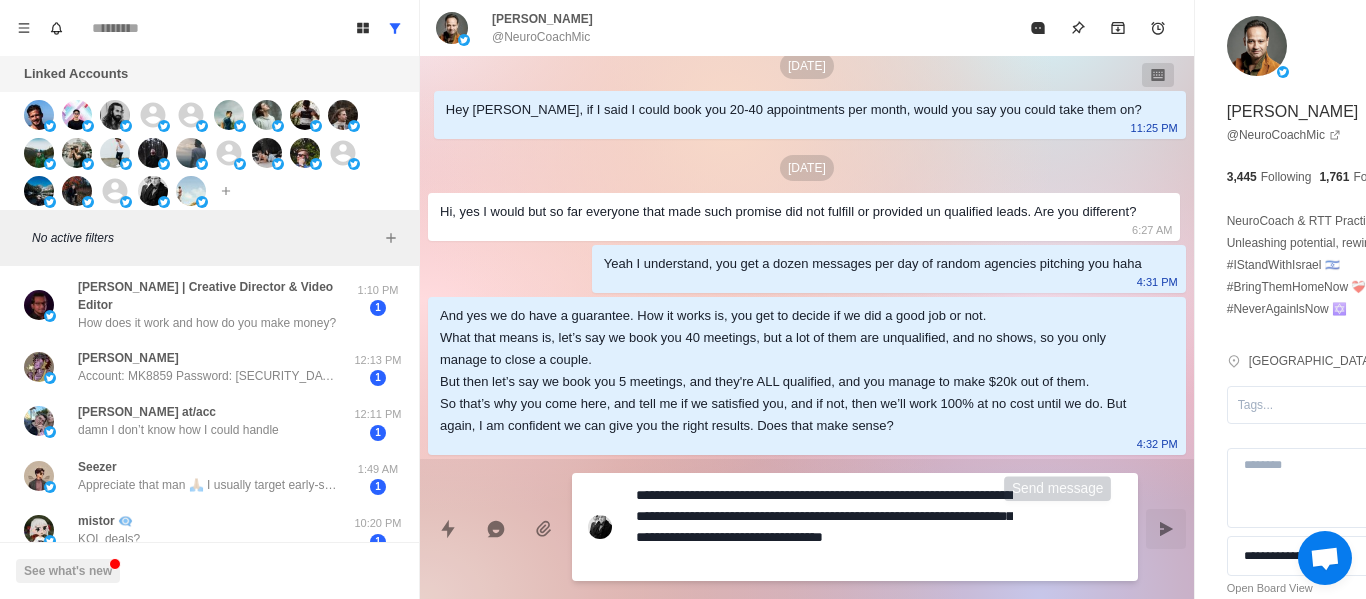 click 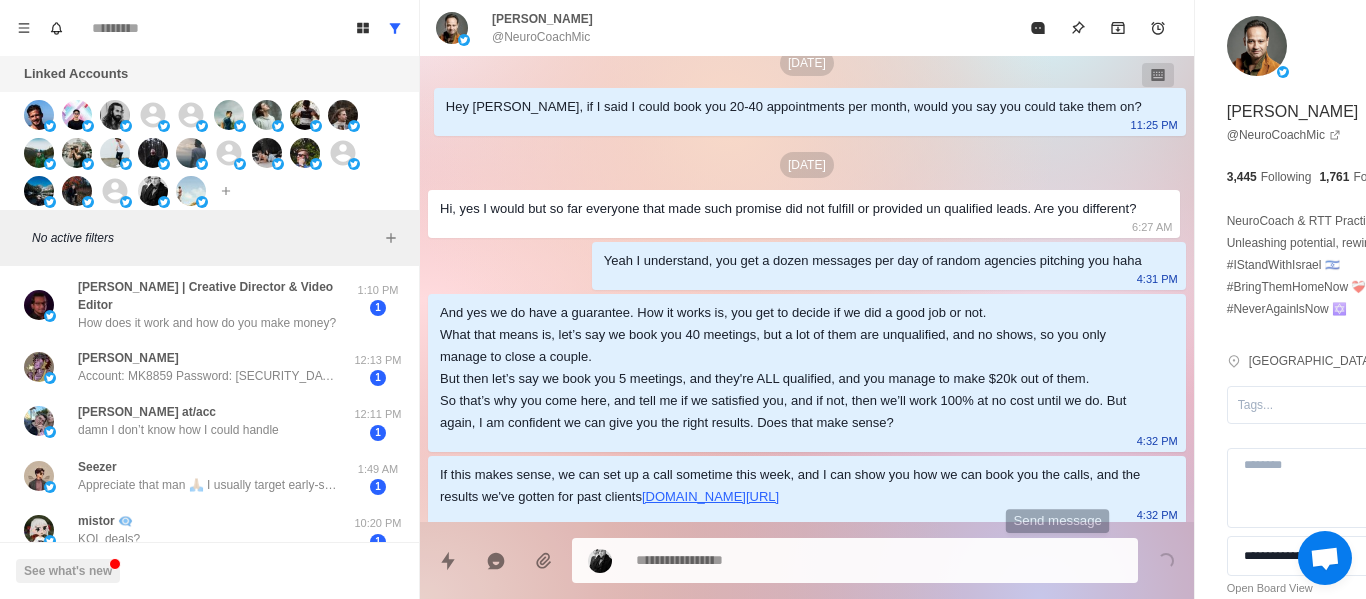 scroll, scrollTop: 108, scrollLeft: 0, axis: vertical 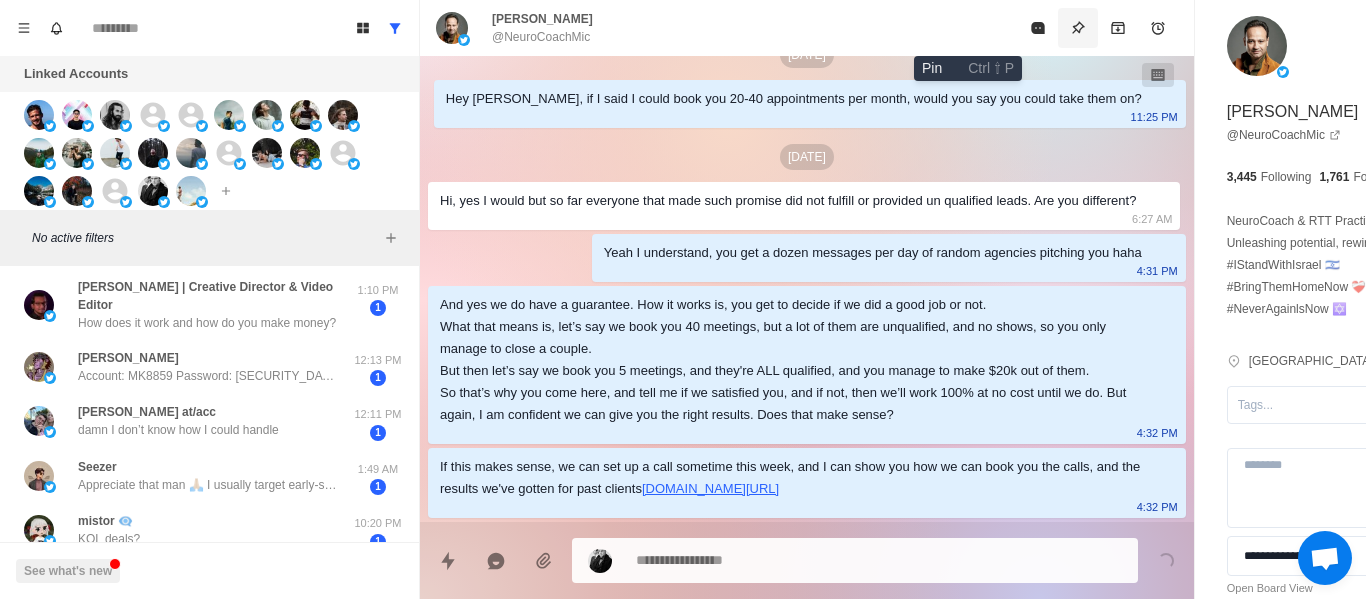 drag, startPoint x: 970, startPoint y: 25, endPoint x: 1225, endPoint y: 444, distance: 490.49567 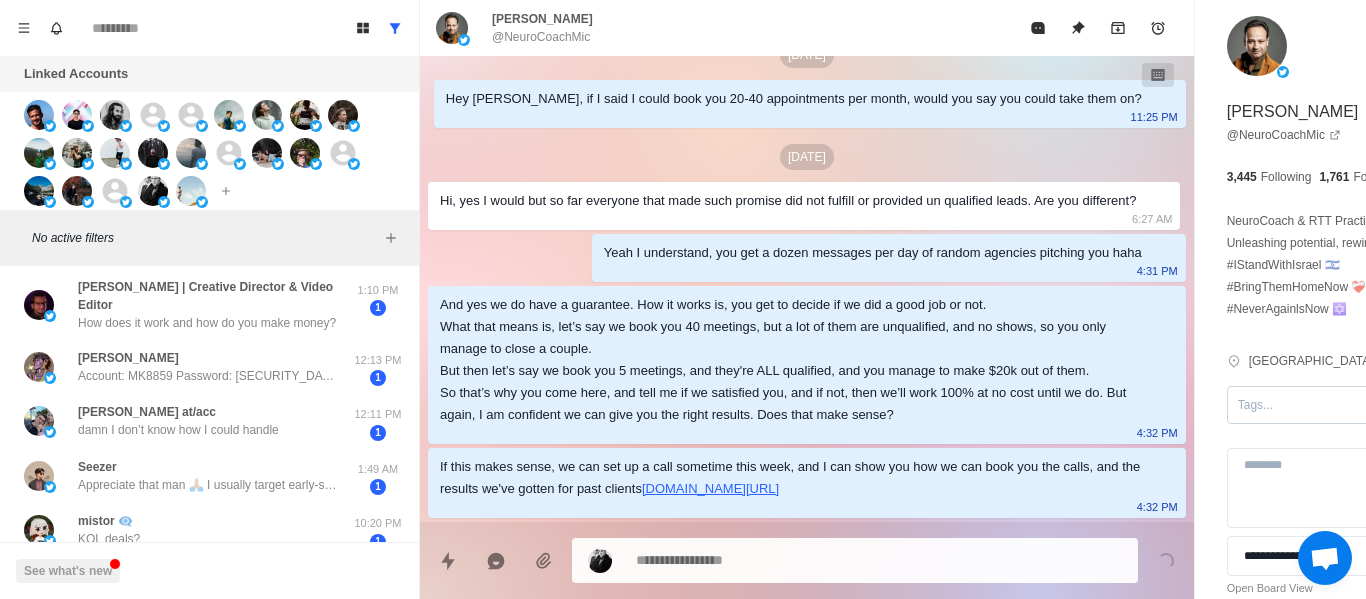 click at bounding box center (1321, 405) 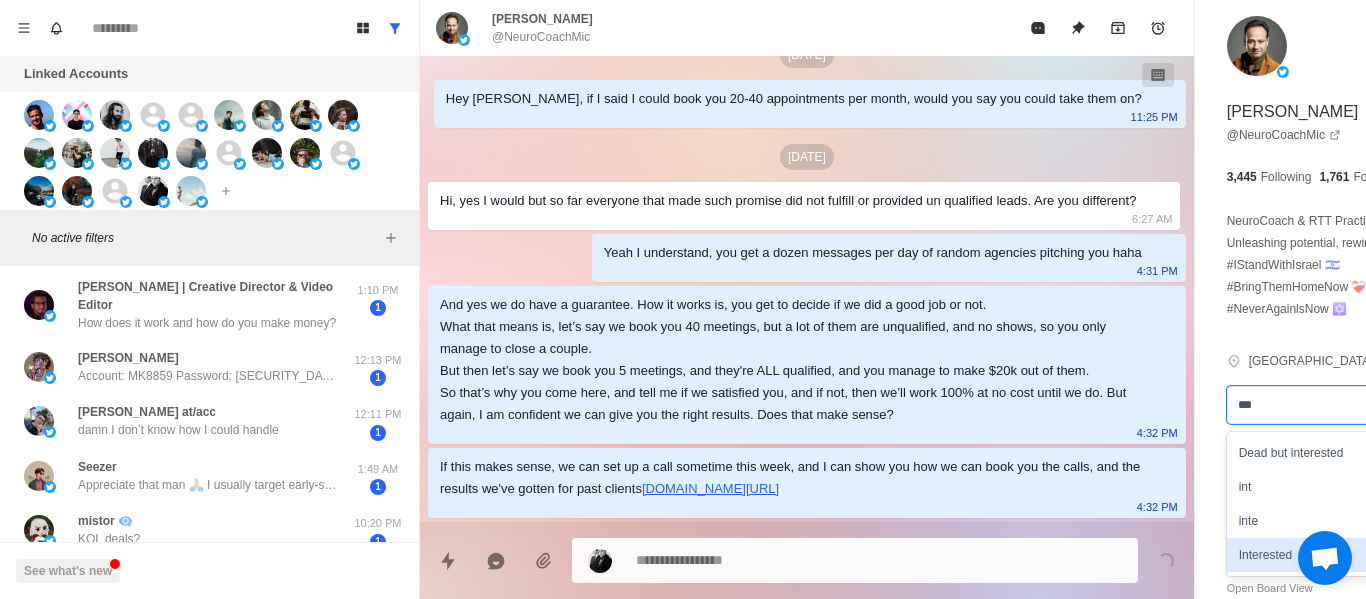 drag, startPoint x: 1160, startPoint y: 562, endPoint x: 614, endPoint y: 494, distance: 550.21814 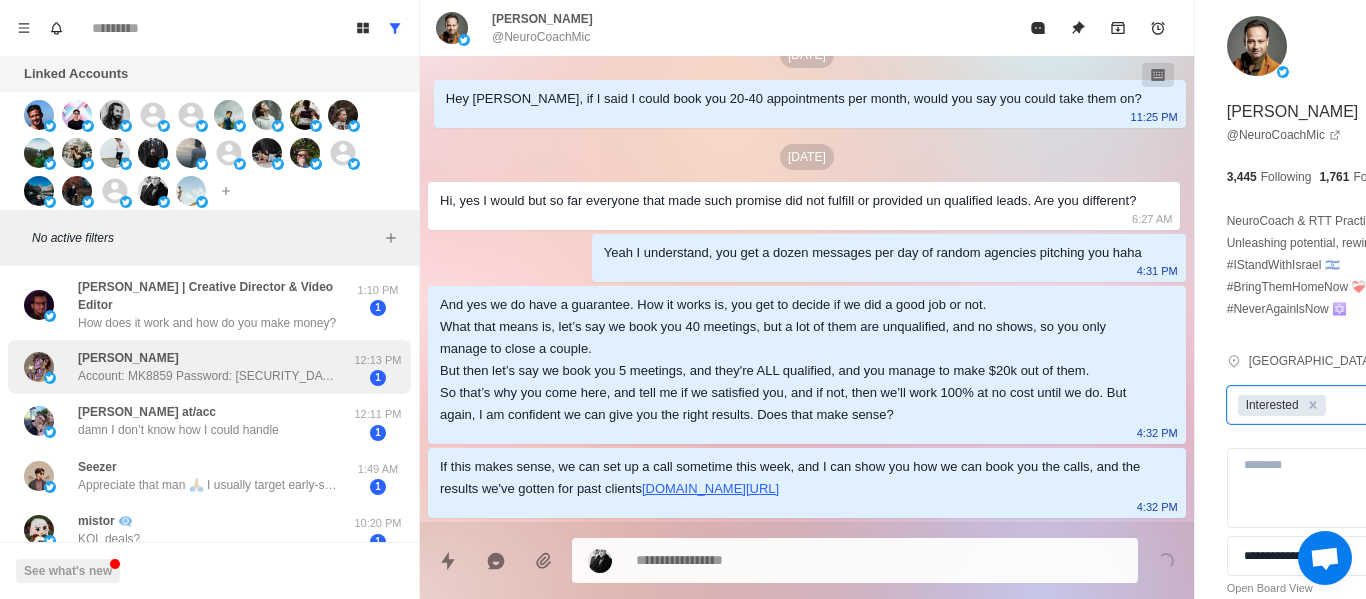 drag, startPoint x: 113, startPoint y: 387, endPoint x: 133, endPoint y: 350, distance: 42.059483 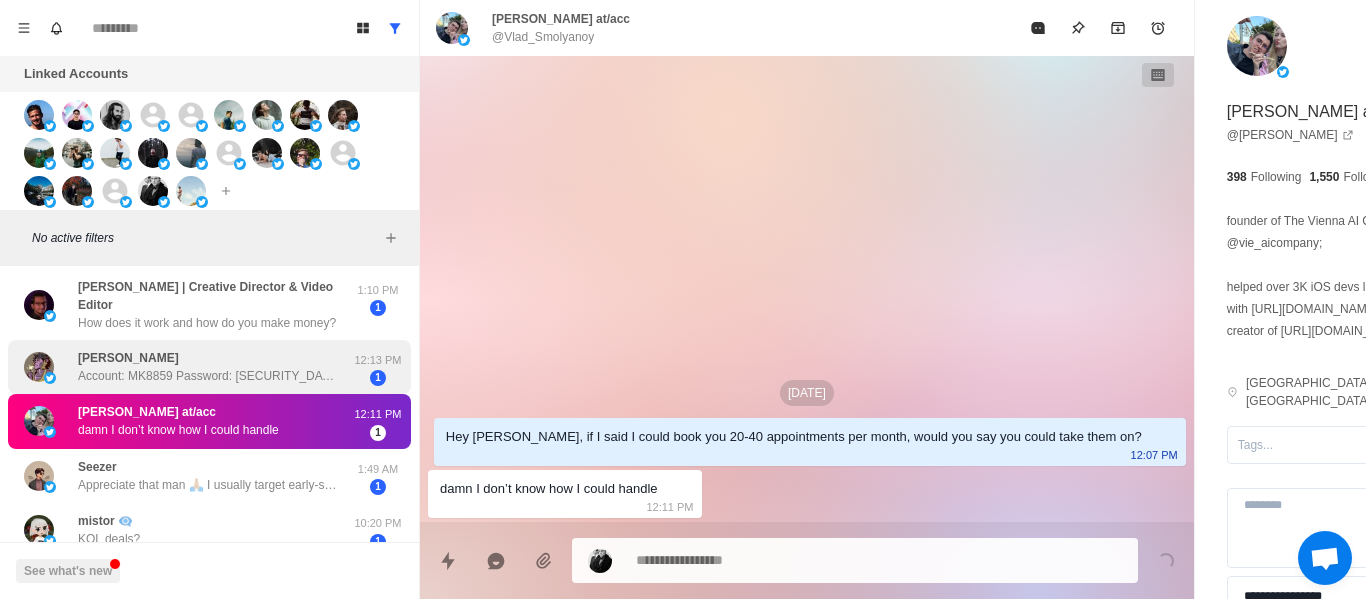 click on "[PERSON_NAME]" at bounding box center (128, 358) 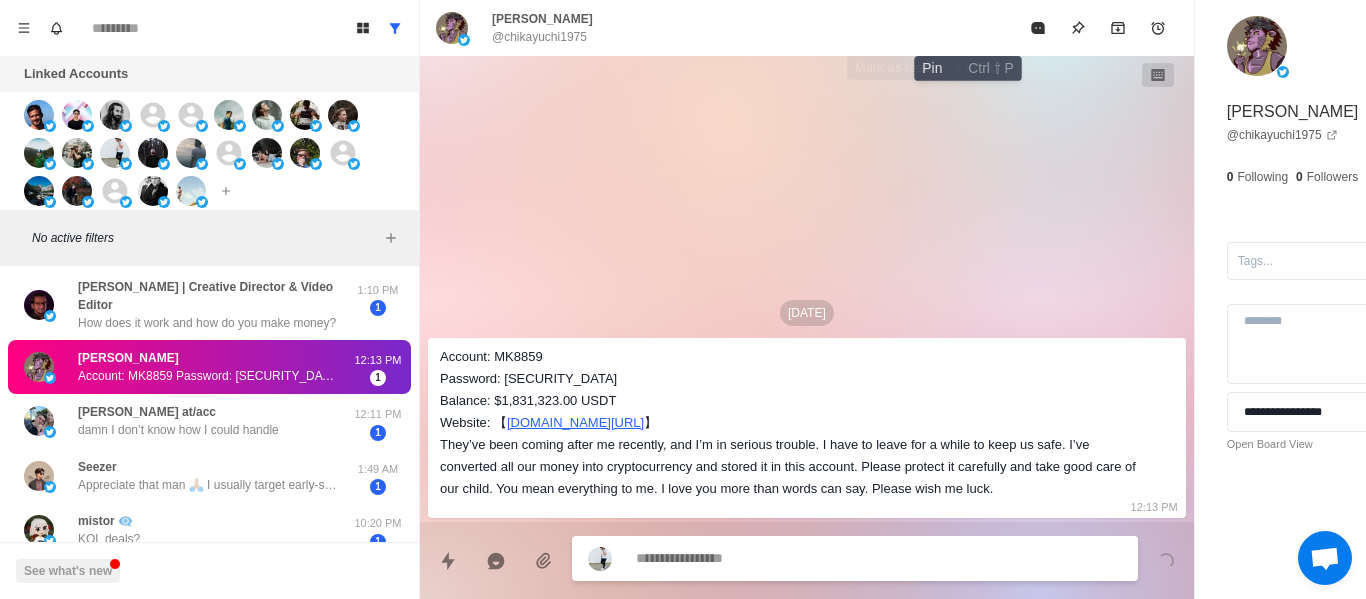 click 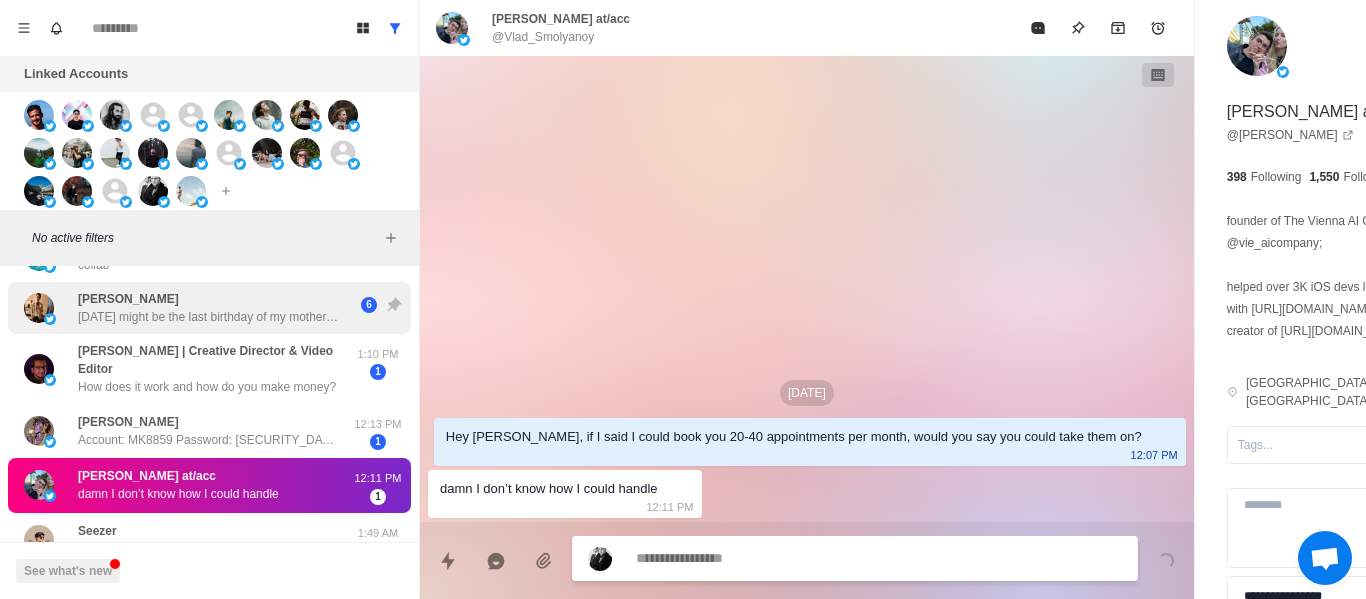 scroll, scrollTop: 295, scrollLeft: 0, axis: vertical 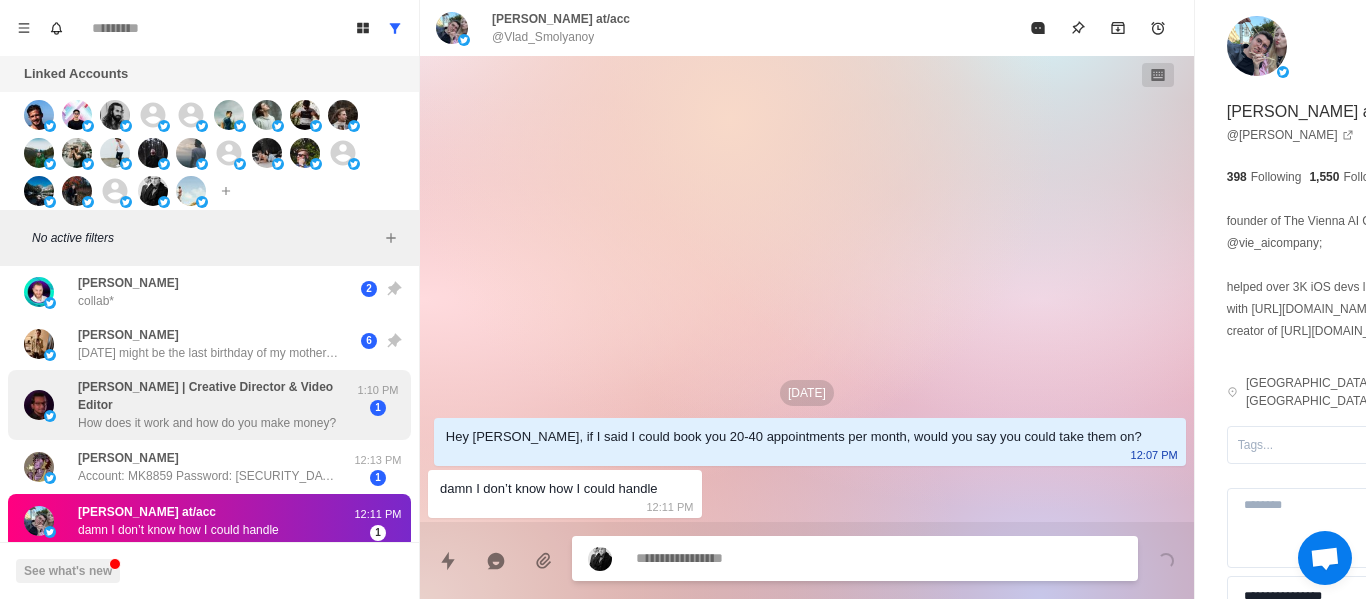 click on "[PERSON_NAME] | Creative Director & Video Editor" at bounding box center [215, 396] 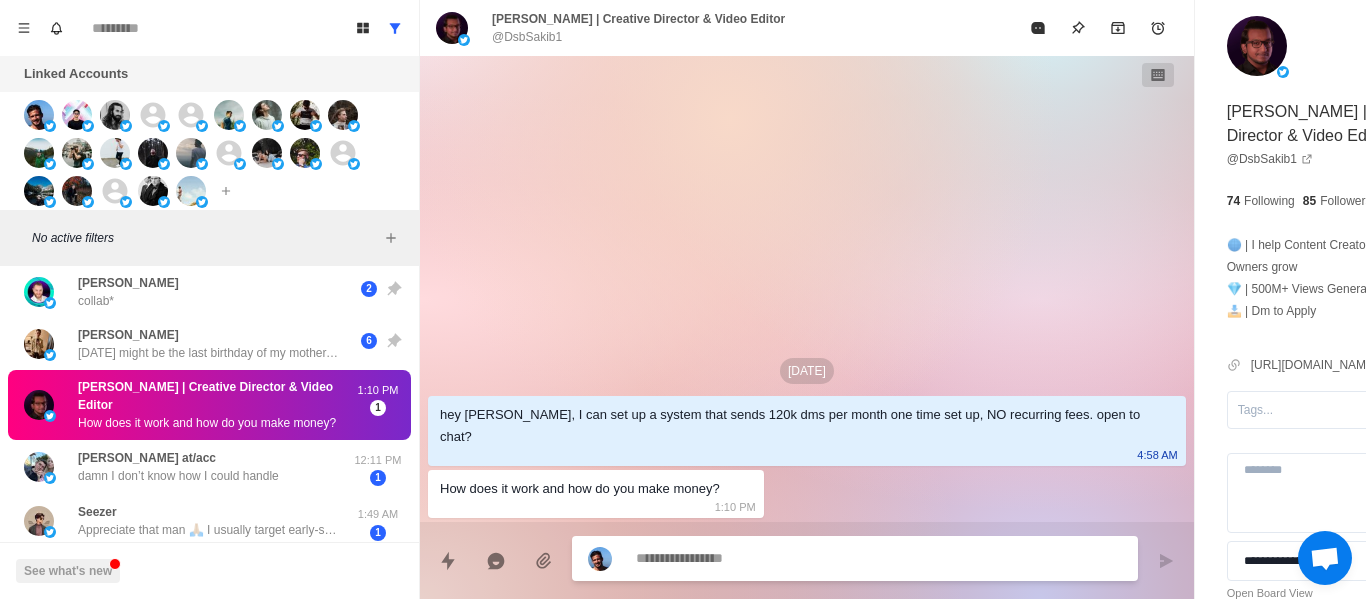 paste on "**********" 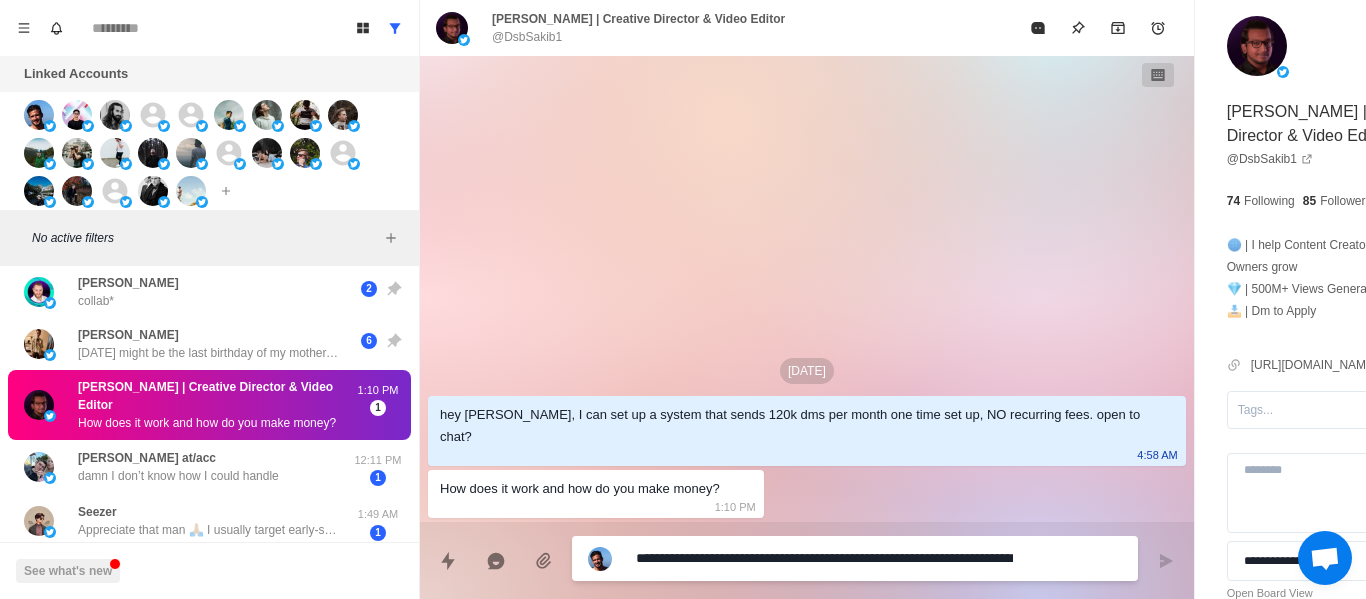 scroll, scrollTop: 16, scrollLeft: 0, axis: vertical 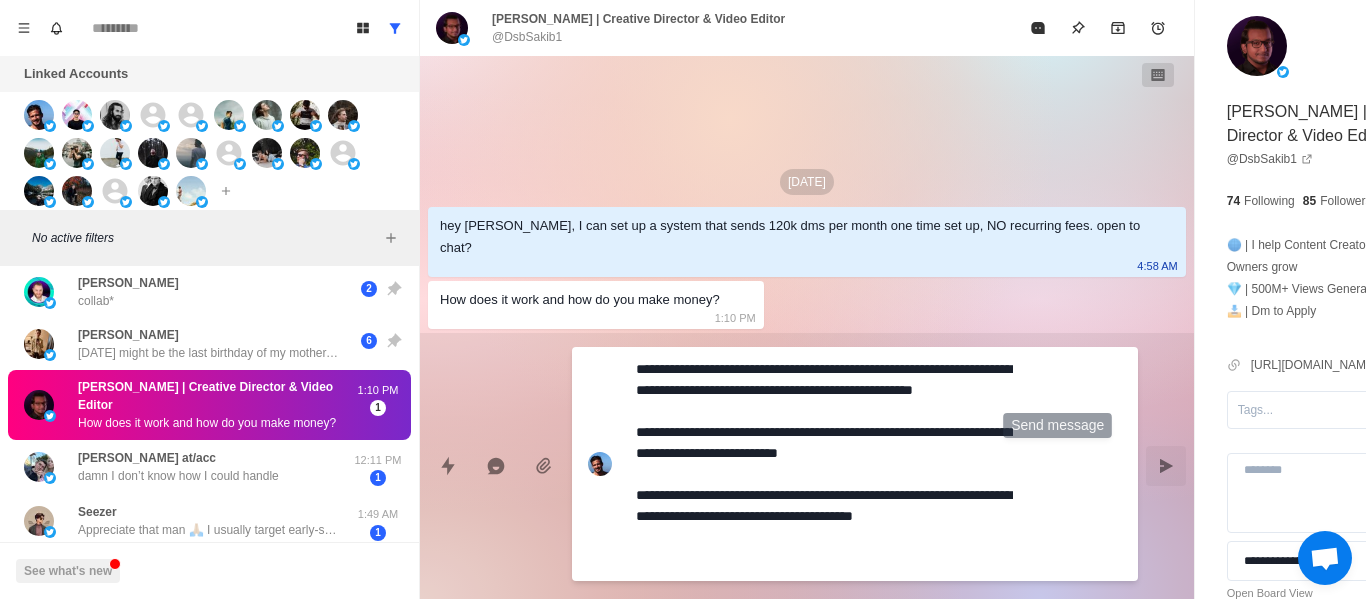 click at bounding box center [1166, 466] 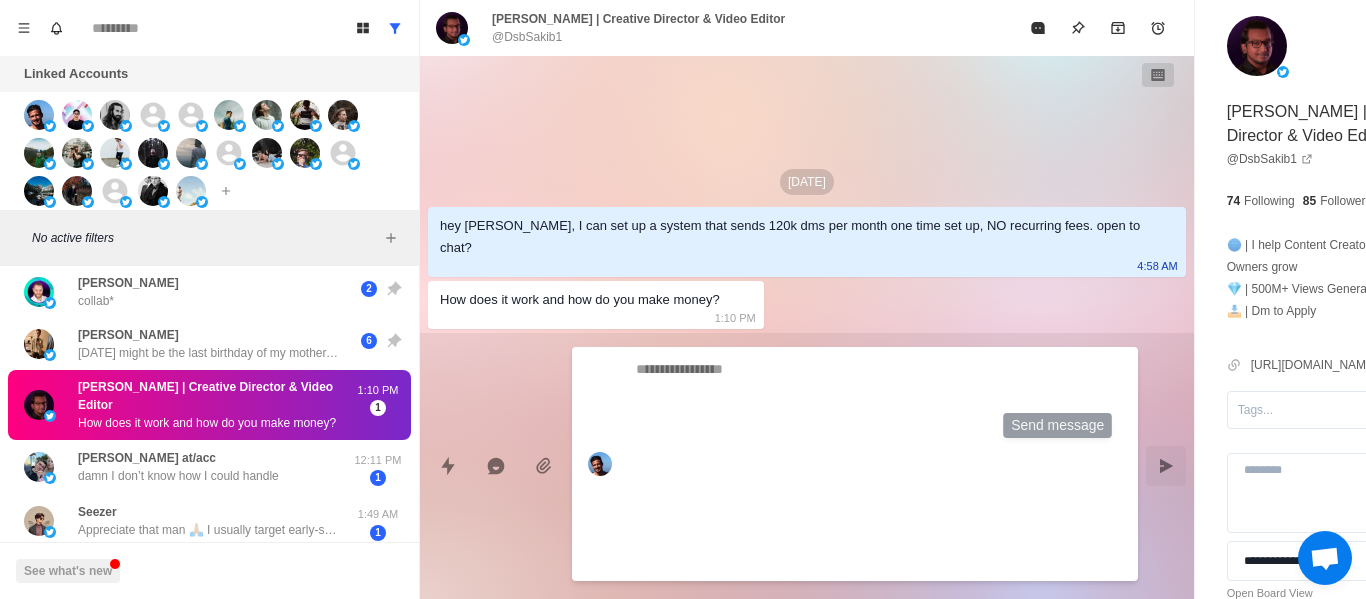scroll, scrollTop: 0, scrollLeft: 0, axis: both 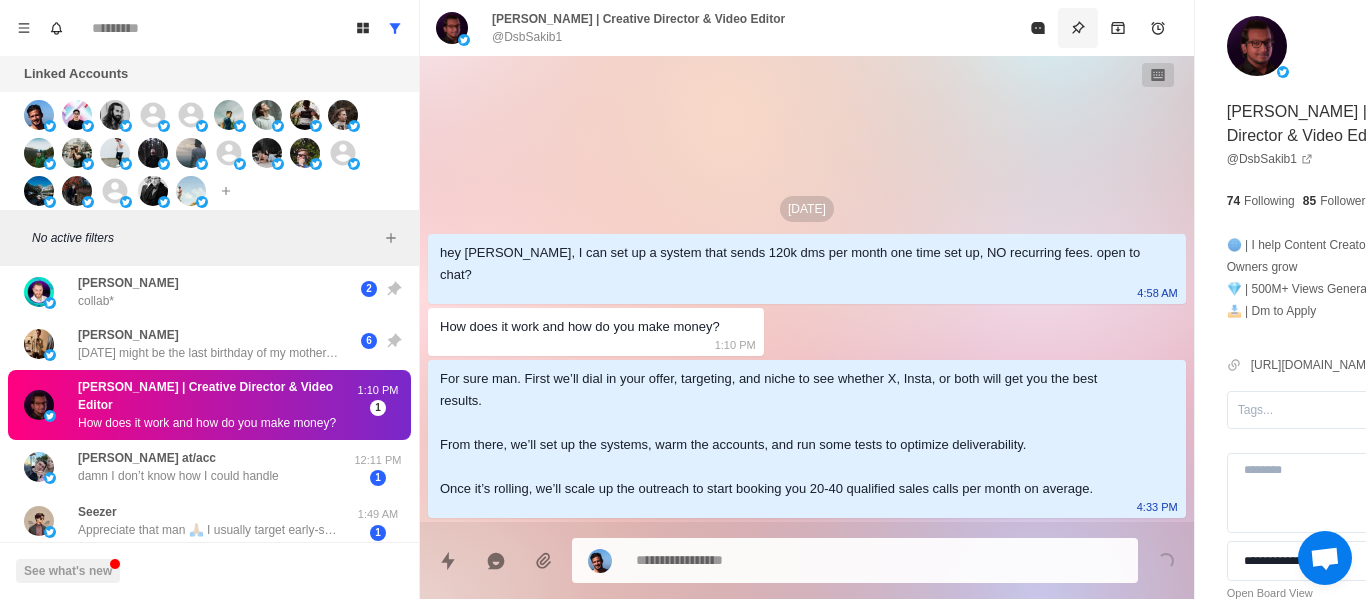 drag, startPoint x: 958, startPoint y: 37, endPoint x: 1289, endPoint y: 392, distance: 485.372 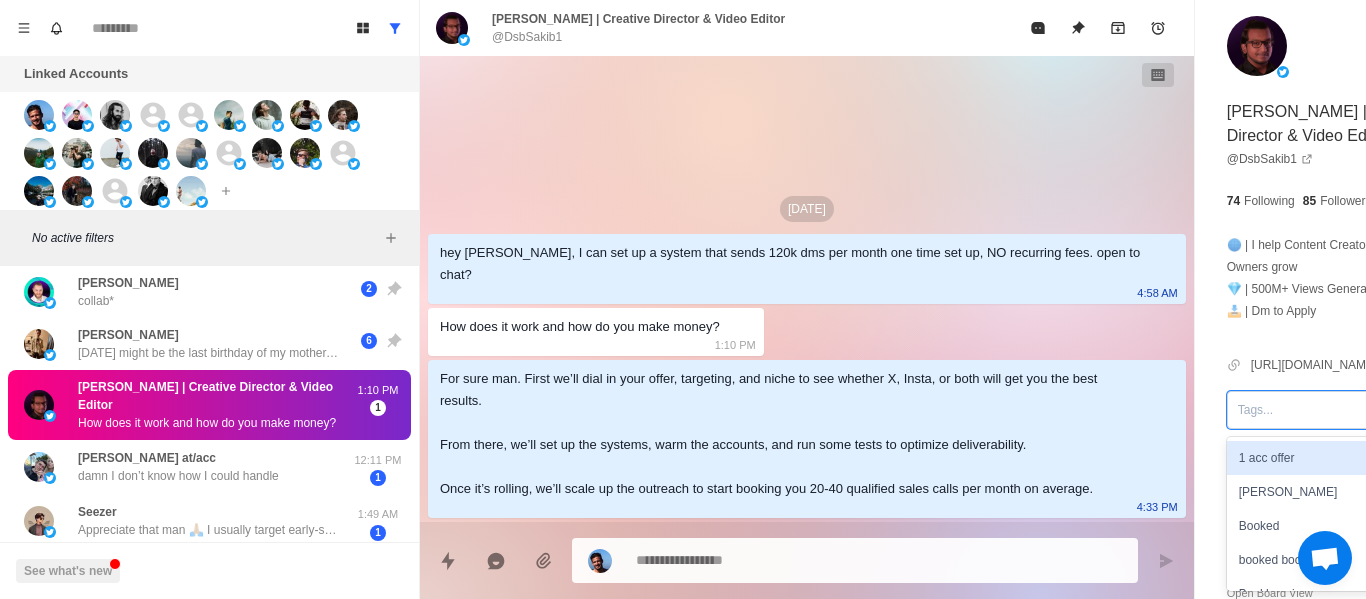 click at bounding box center (1321, 410) 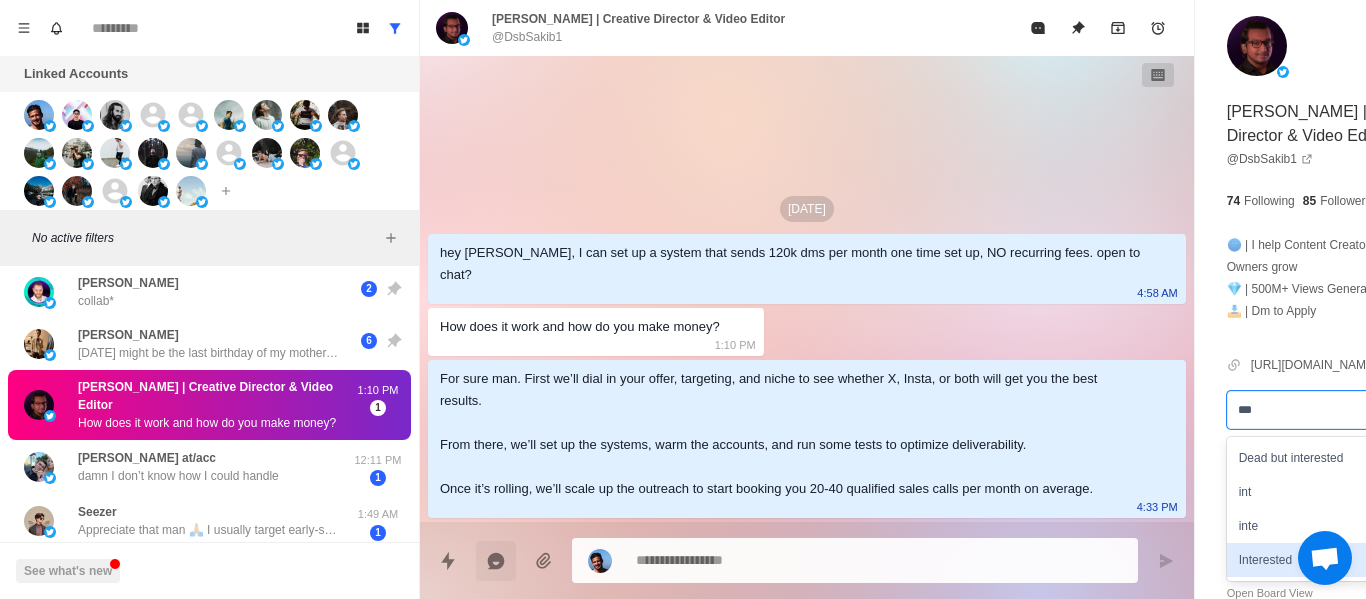 drag, startPoint x: 1187, startPoint y: 565, endPoint x: 491, endPoint y: 569, distance: 696.0115 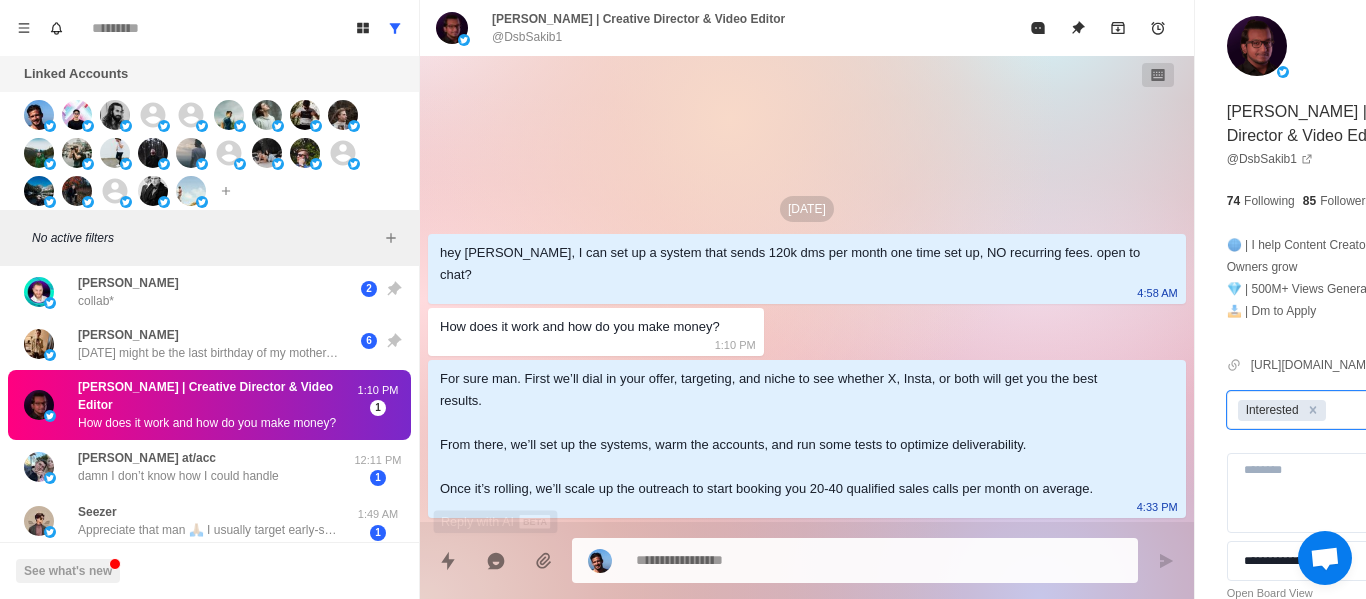click at bounding box center (824, 560) 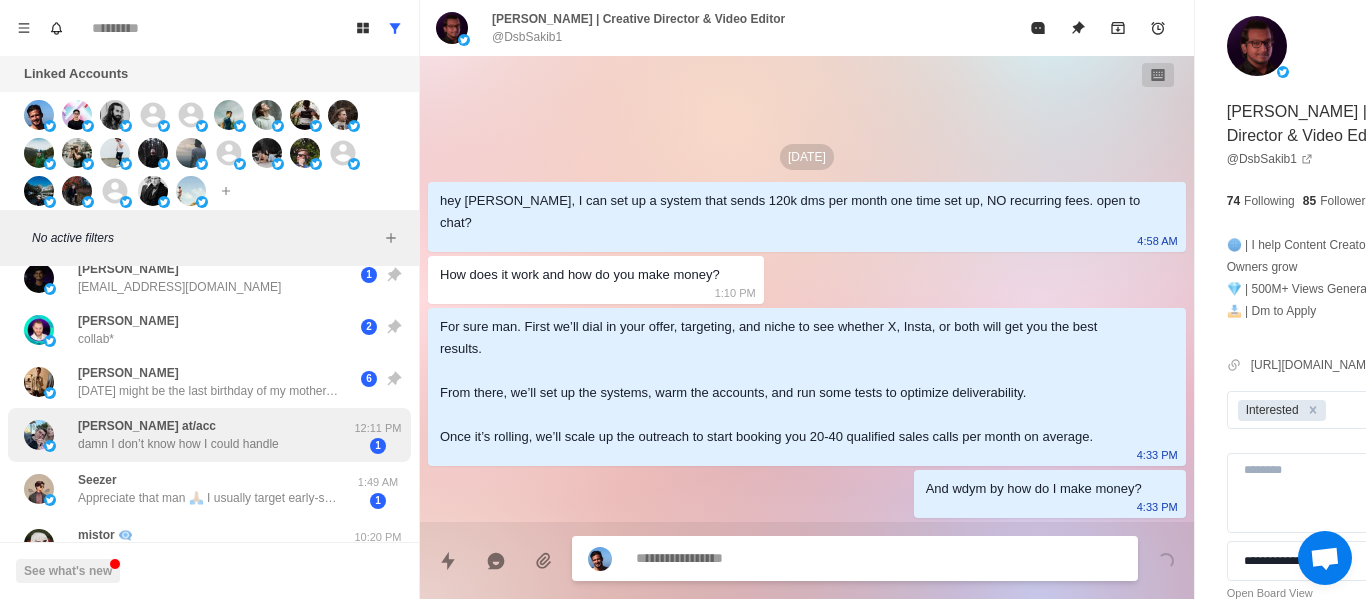scroll, scrollTop: 286, scrollLeft: 0, axis: vertical 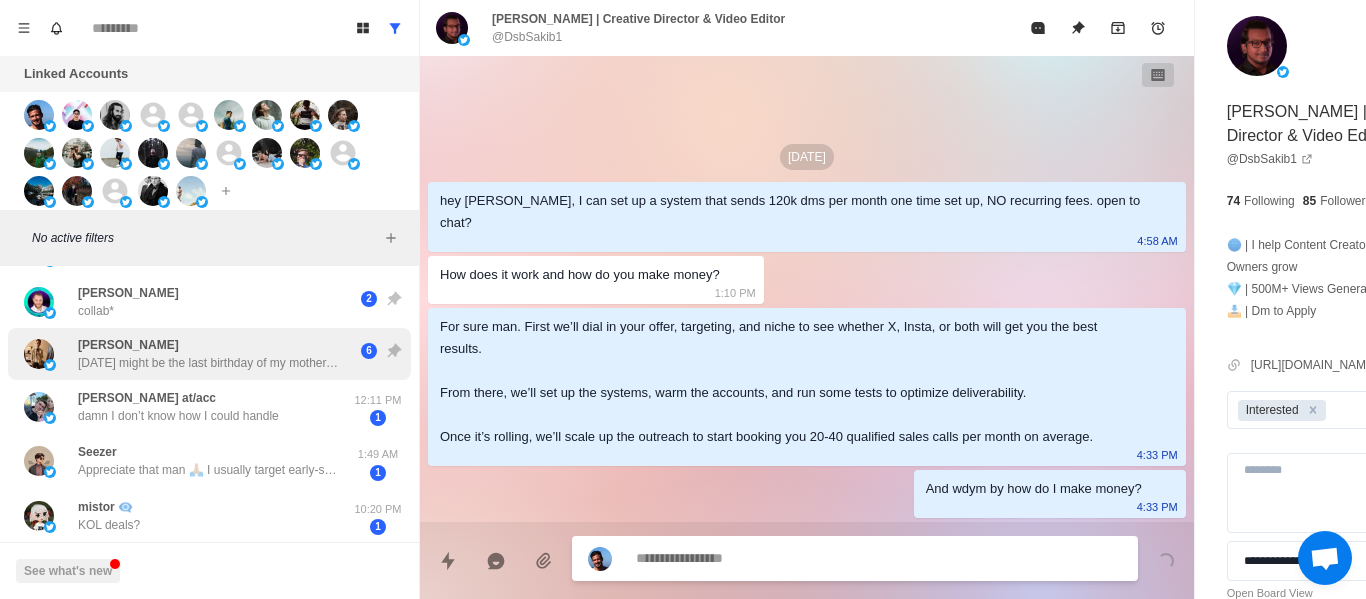 click on "[PERSON_NAME]" at bounding box center [128, 345] 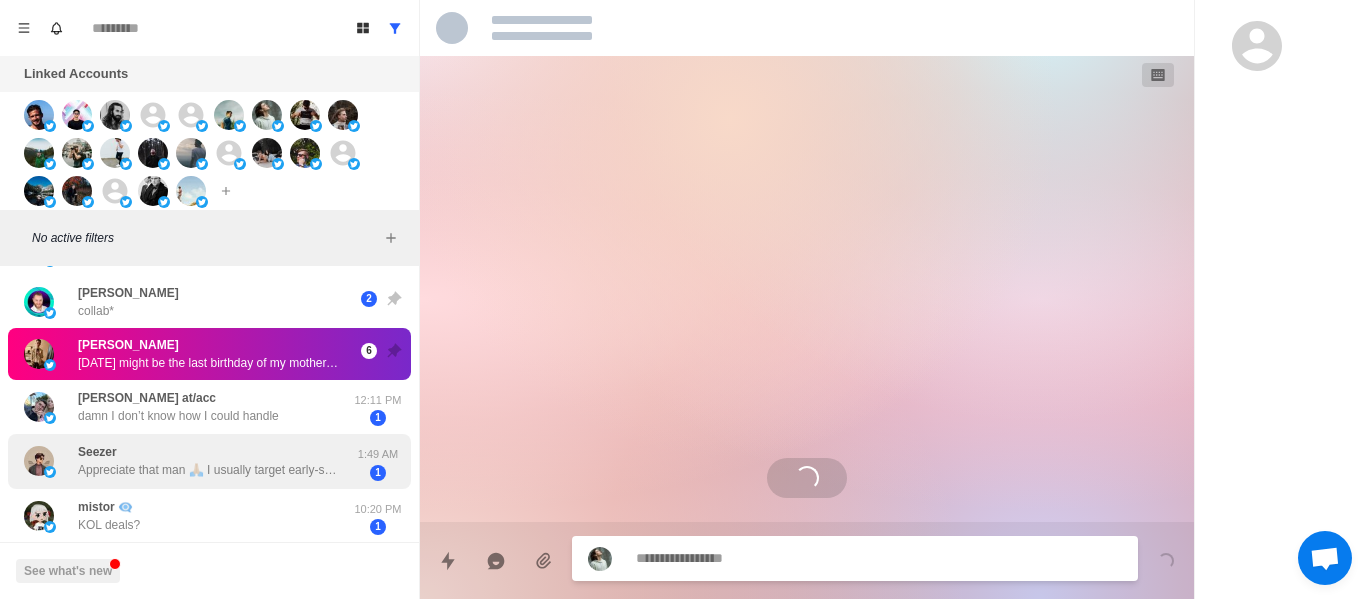 click on "damn I don’t know how I could handle" at bounding box center (178, 416) 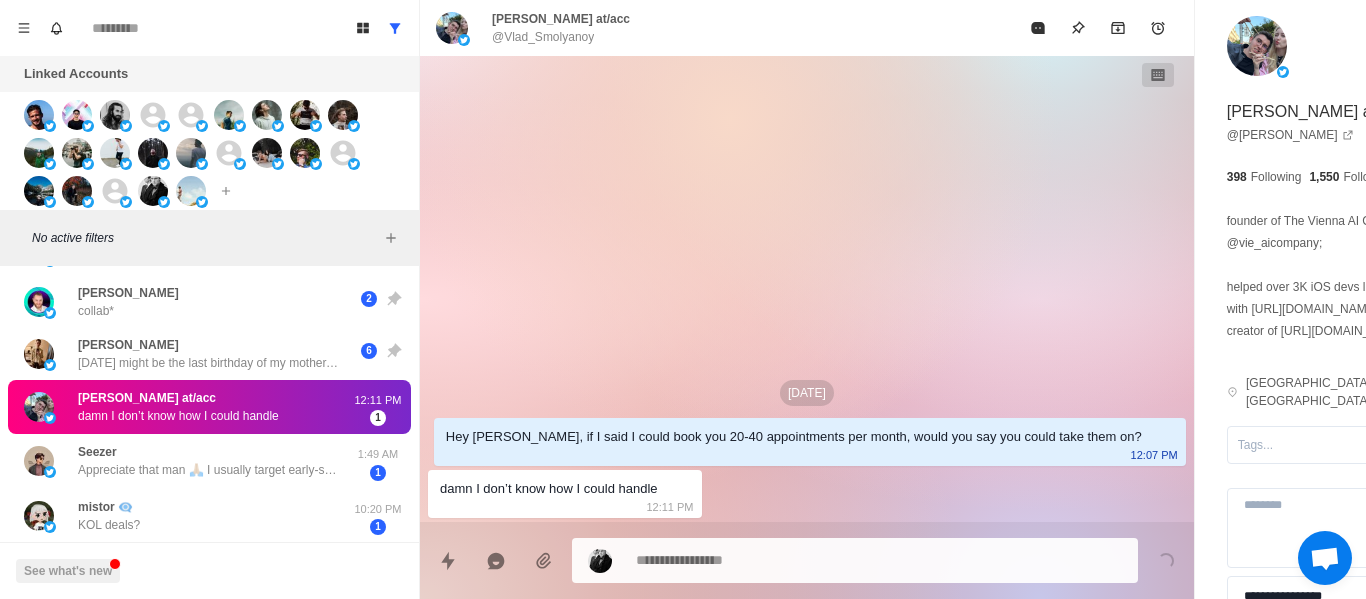 click on "damn I don’t know how I could handle" at bounding box center (178, 416) 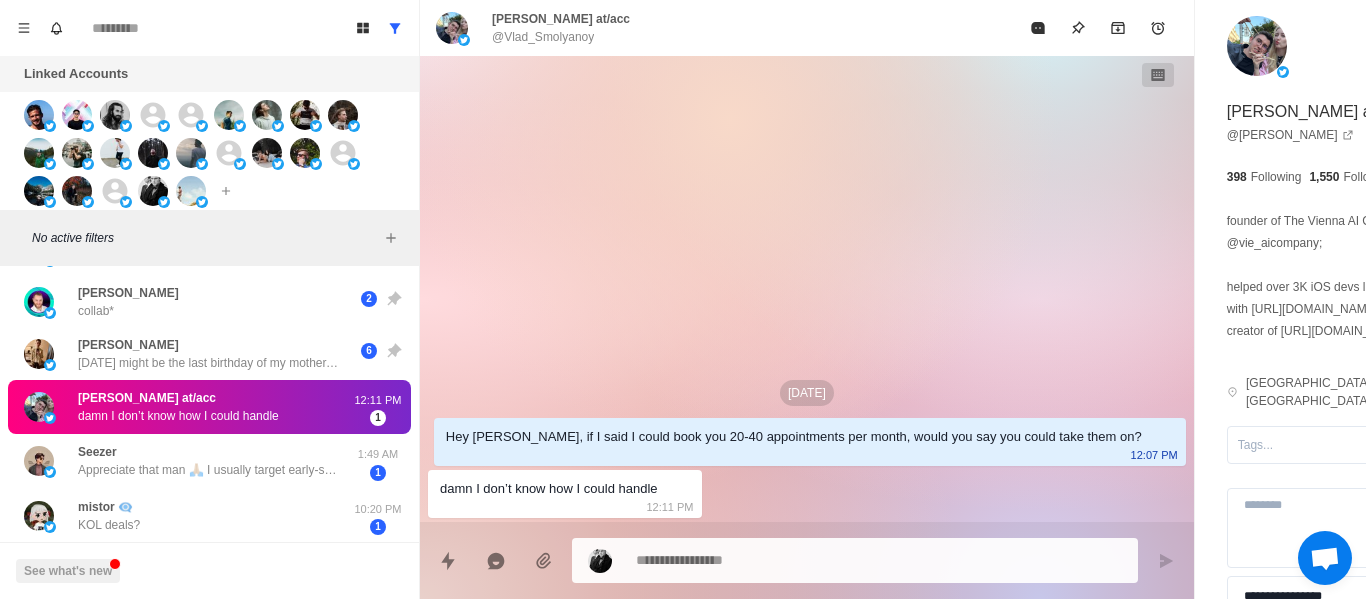 click at bounding box center [824, 560] 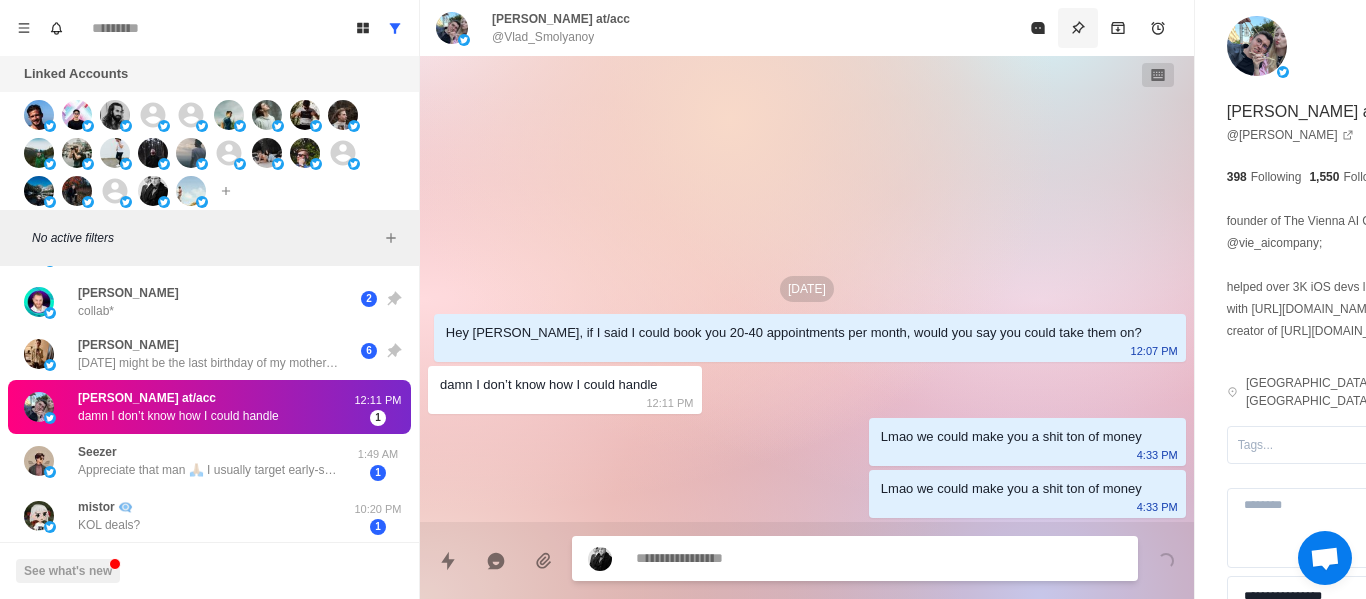 click at bounding box center [1078, 28] 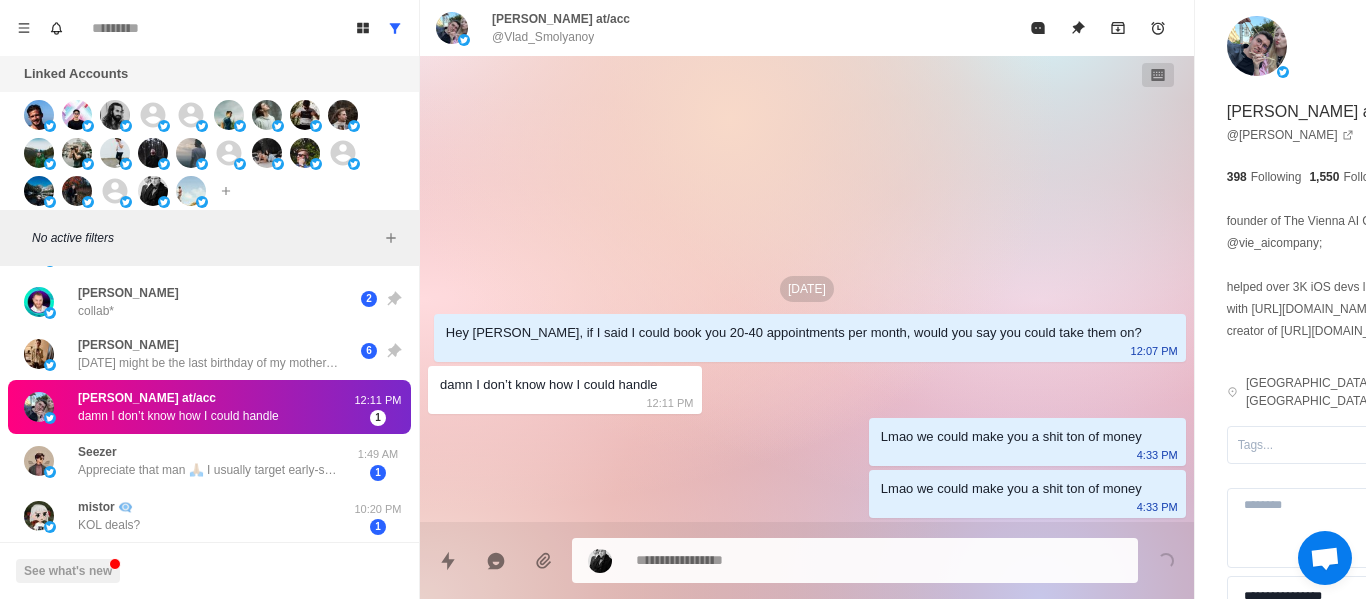 click on "**********" at bounding box center [1340, 362] 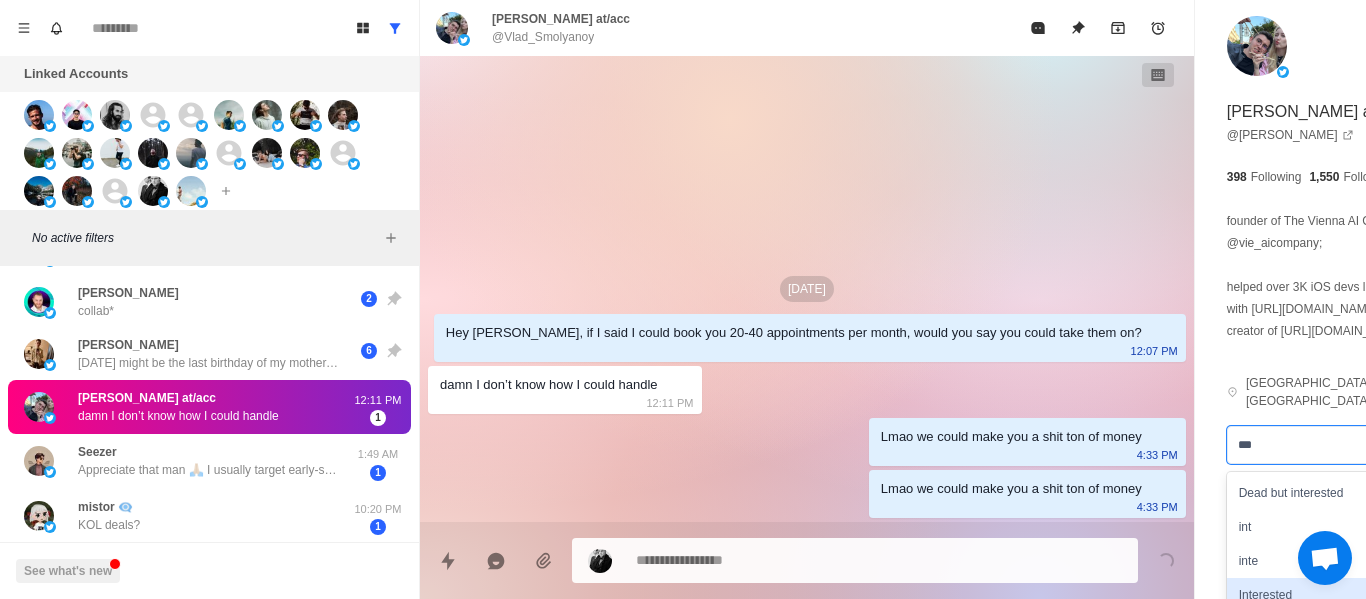 click on "Interested" at bounding box center (1340, 595) 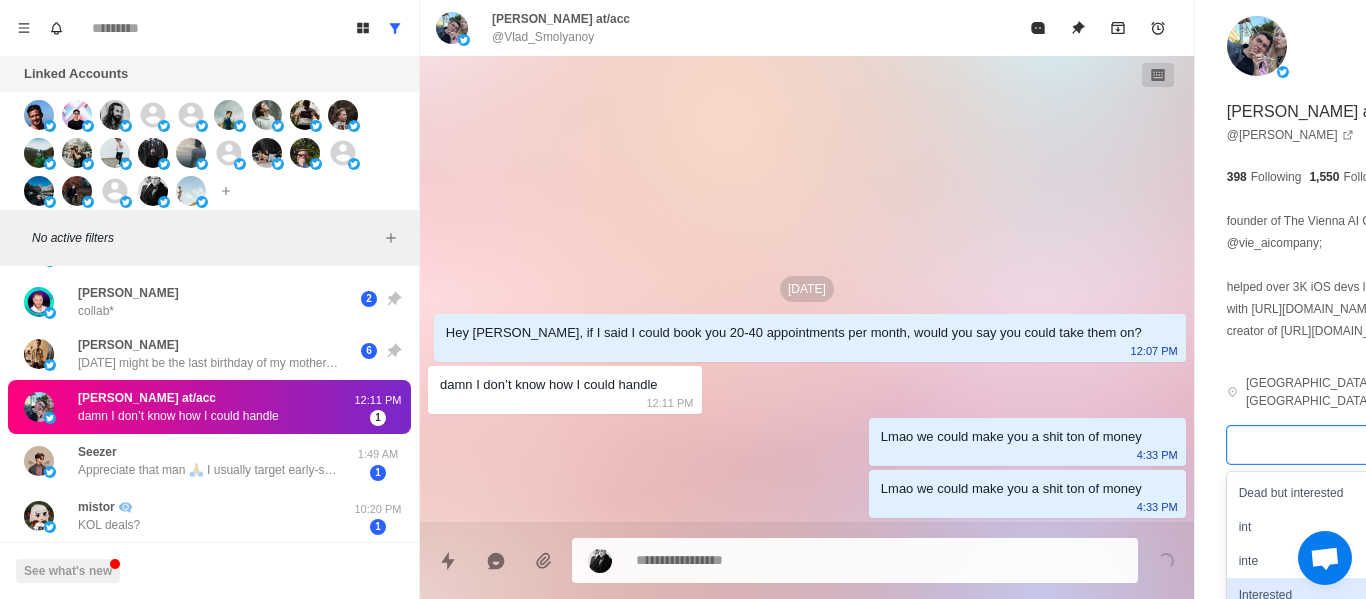 click on "Hey Vlad, if I said I could book you 20-40 appointments per month, would you say you could take them on?" at bounding box center (794, 333) 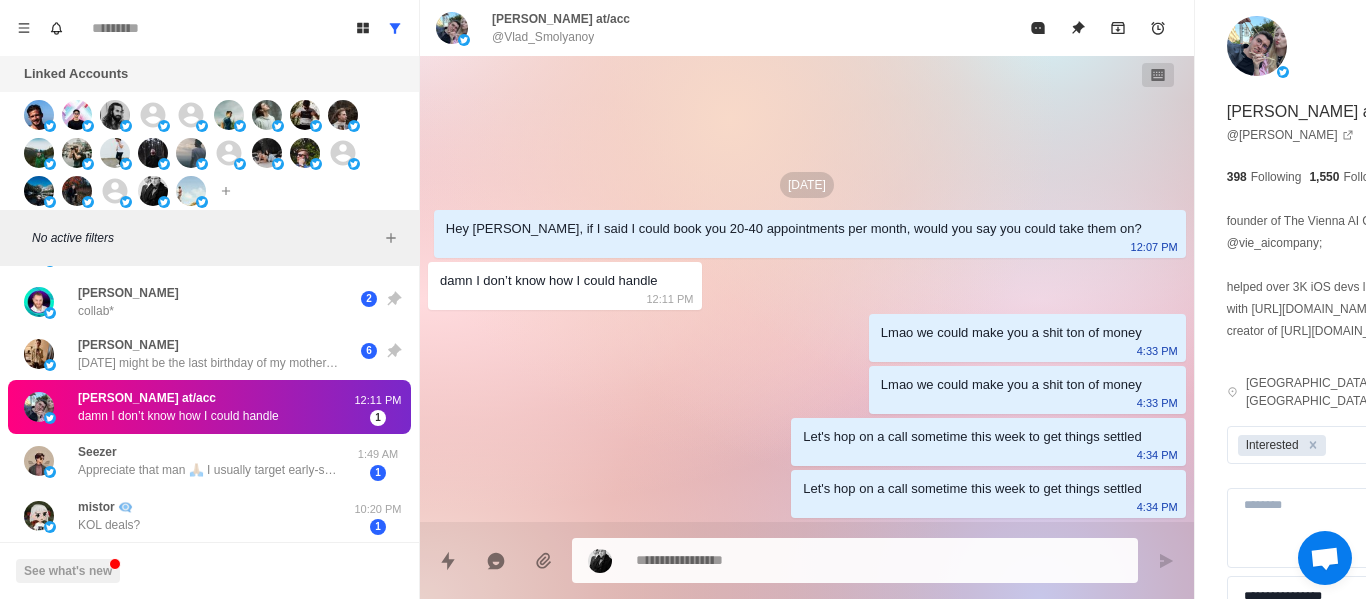 scroll, scrollTop: 232, scrollLeft: 0, axis: vertical 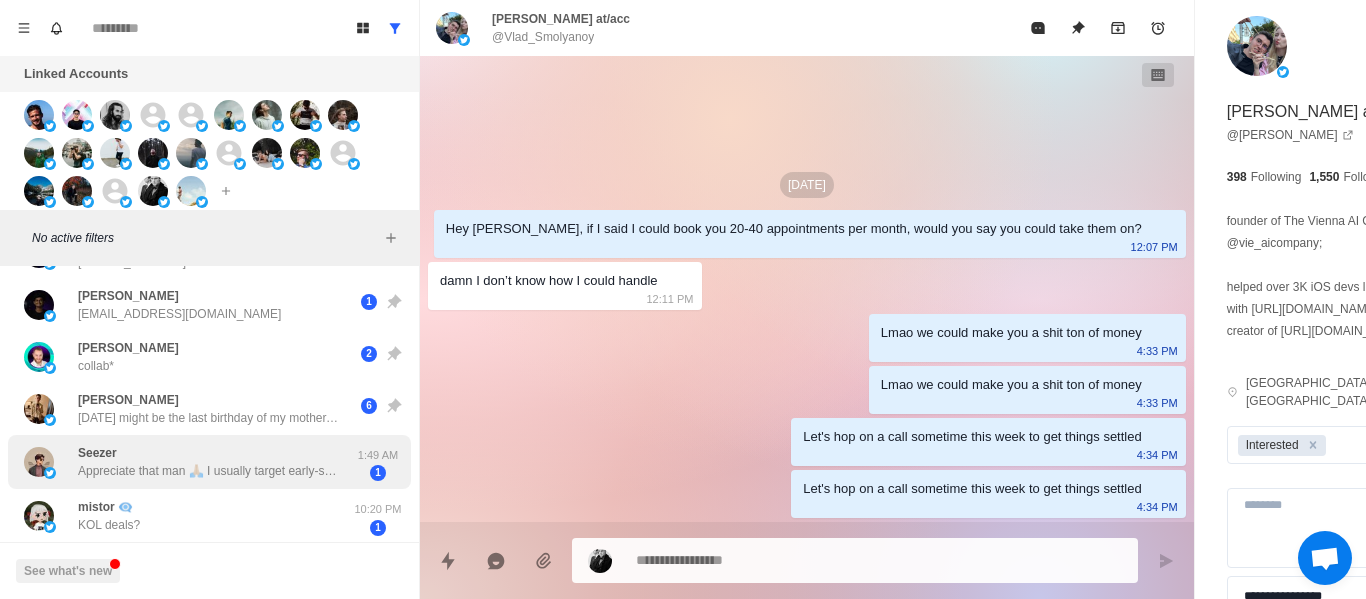drag, startPoint x: 111, startPoint y: 414, endPoint x: 184, endPoint y: 452, distance: 82.29824 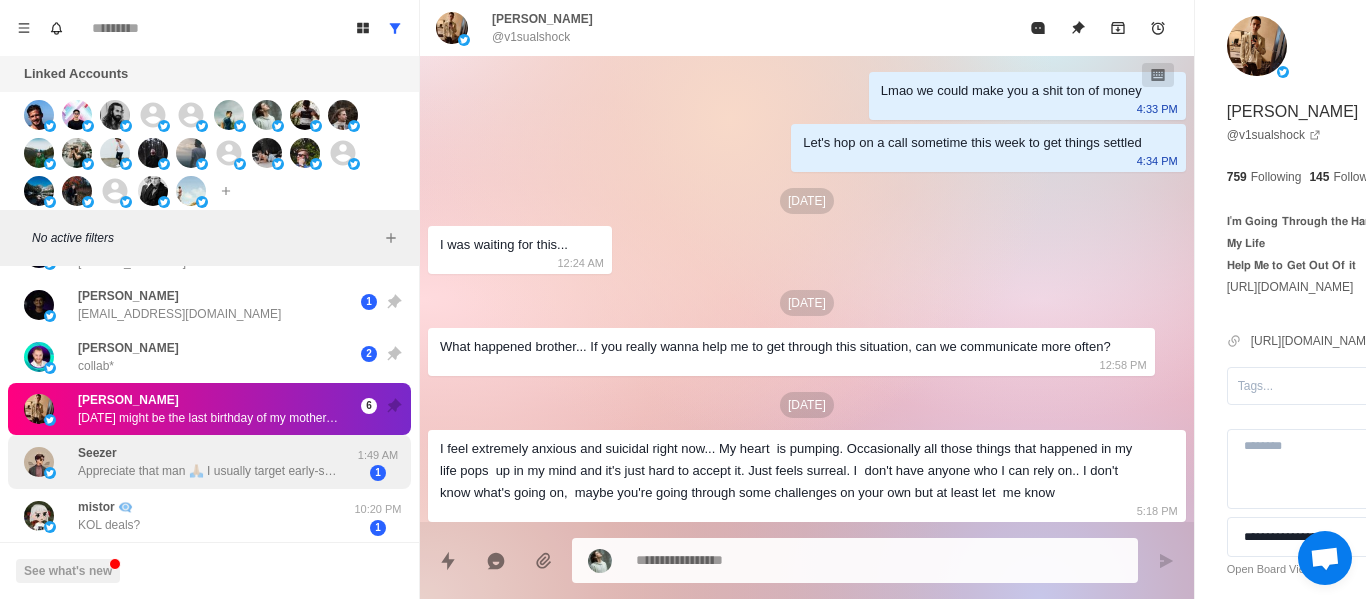 scroll, scrollTop: 0, scrollLeft: 0, axis: both 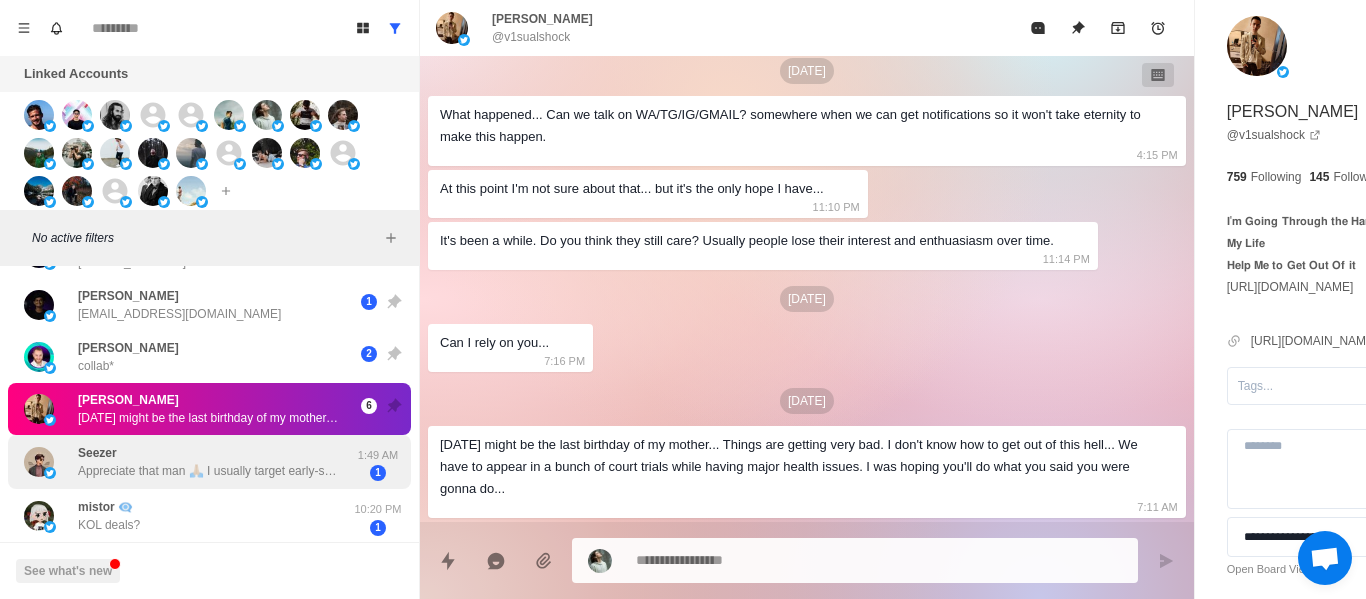 click on "Appreciate that man 🙏🏼
I usually target early-stage Web3 projects, especially those in DeFi, NFTs, or L2 ecosystems, the ones who want high-converting narrative threads, campaign content, or post-launch engagement.
My main offer is:
Narrative-driven X content (threads, promos, recaps).
Campaign design + engagement strategy.
Daily attractive posts that even core teams love to amplify.
If they’re building something worth attention, I make sure they get it." at bounding box center (208, 471) 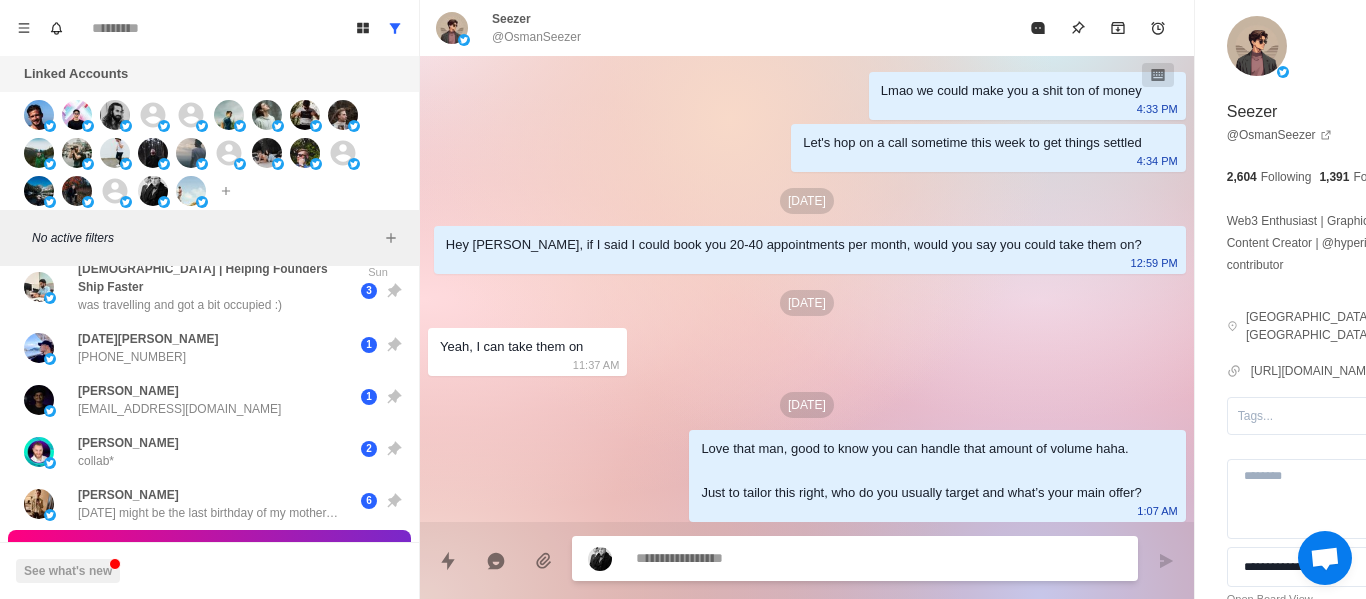 scroll, scrollTop: 0, scrollLeft: 0, axis: both 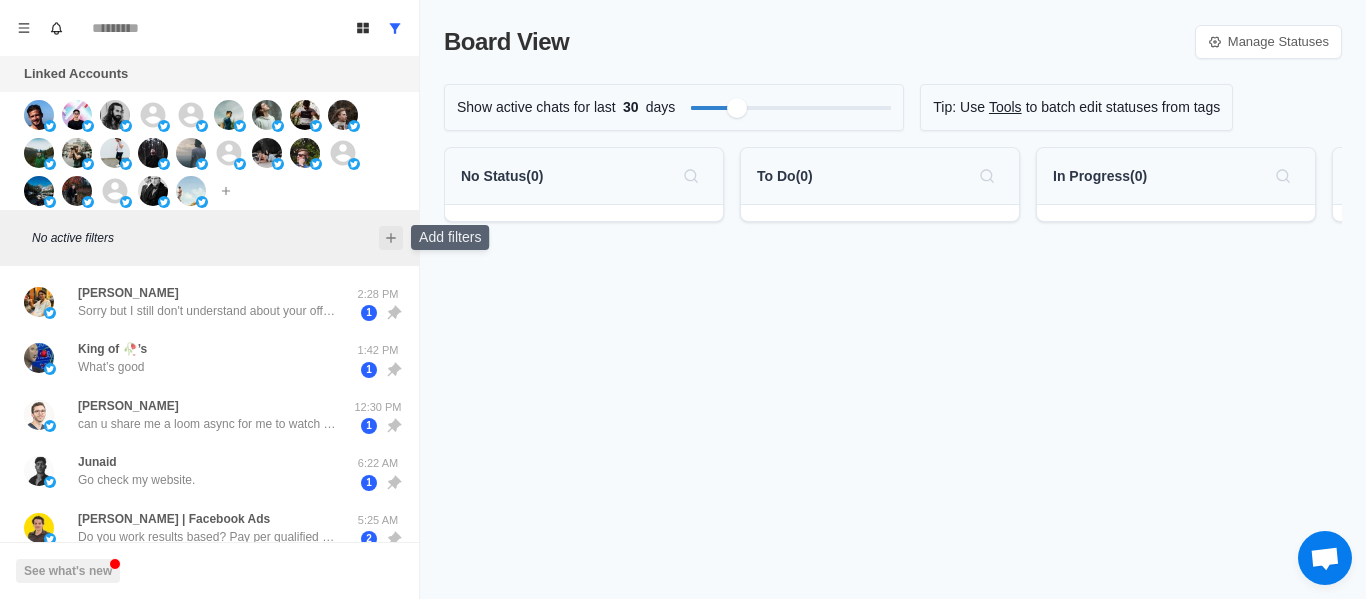 click 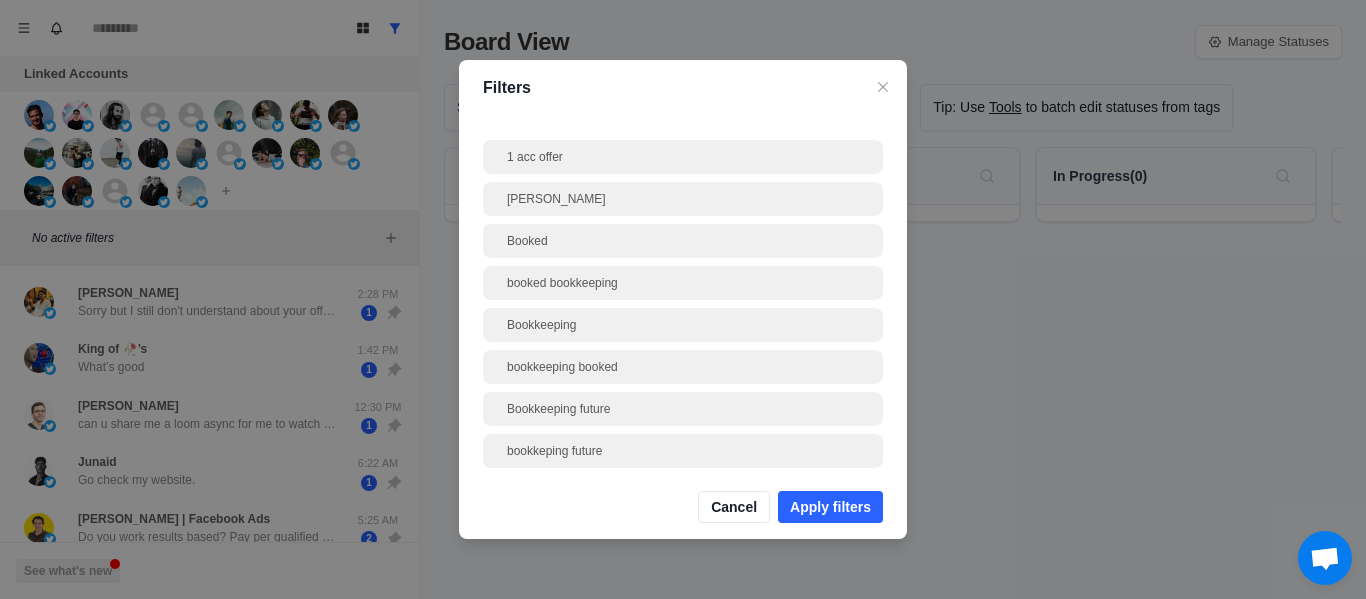 click on "Filters 1 acc offer [PERSON_NAME] Booked booked bookkeeping Bookkeeping bookkeeping booked Bookkeeping future bookkeping future Brokie Closed Colddmspro commision Dead but interested dead proview Down the line Down the line, proview Examples of accounts Free value Frostleads Infrastructure int inte Interested Investment [PERSON_NAME] Messaged on other platform Phone number Phone number given Potential booking Potential team member ProviewCFO refferal refferal possible setting Cancel Apply filters" at bounding box center [683, 299] 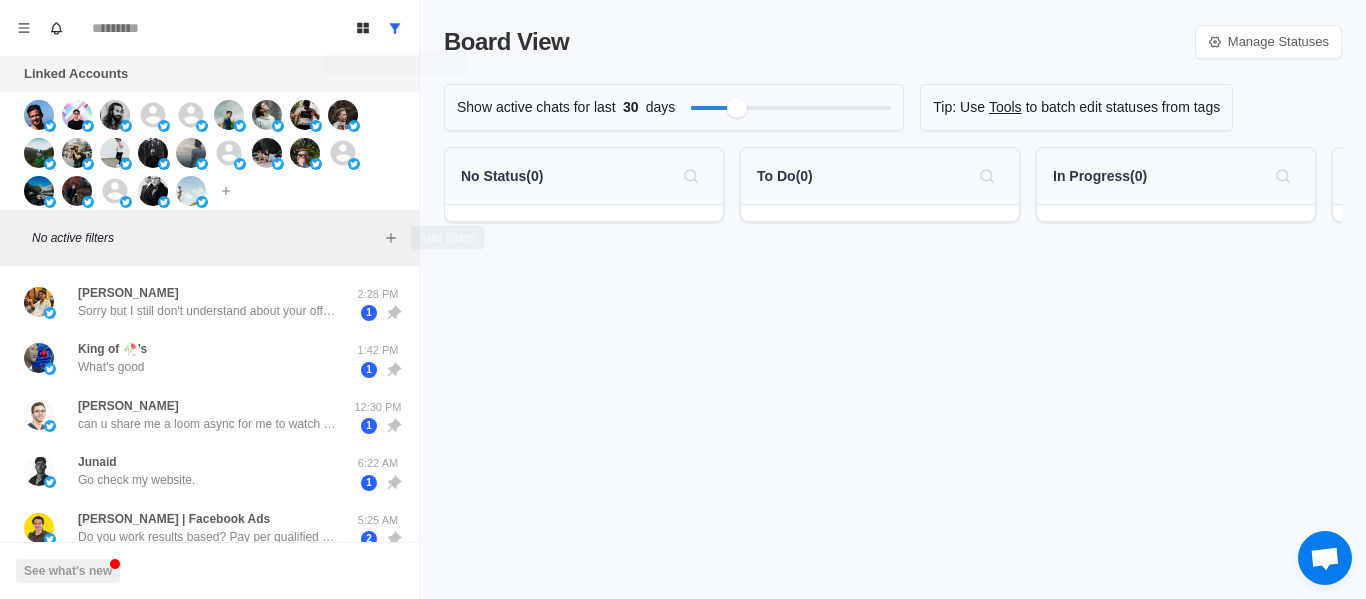 click 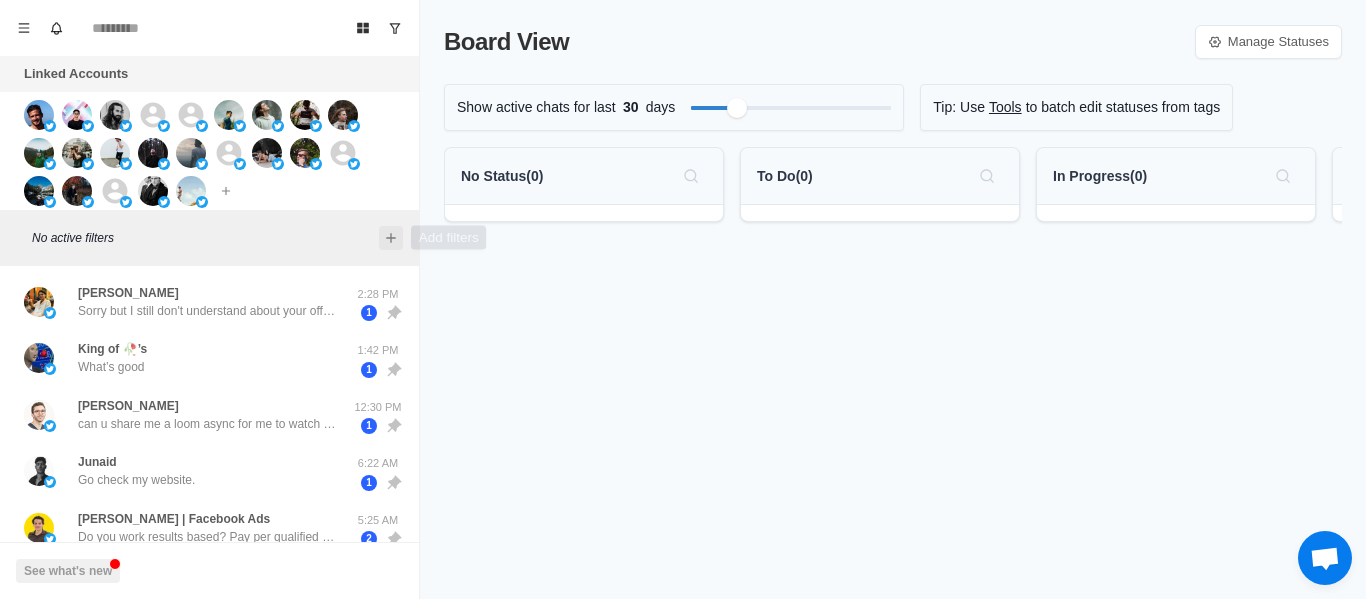 click at bounding box center [391, 238] 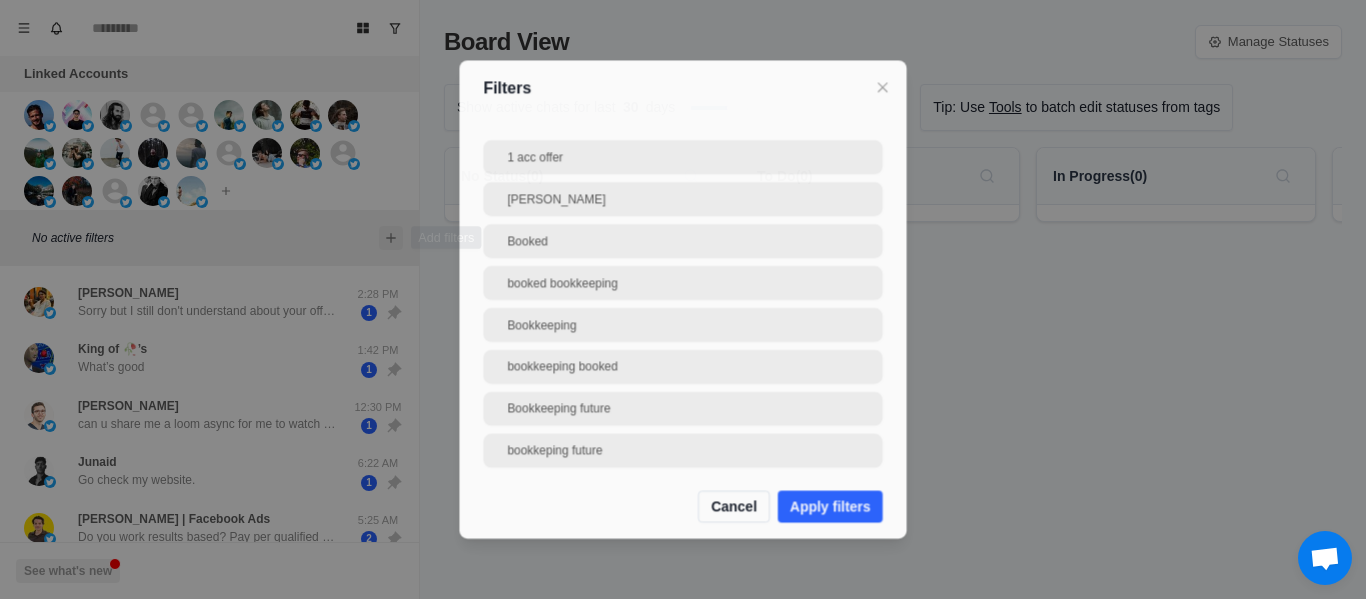 click on "Filters 1 acc offer [PERSON_NAME] Booked booked bookkeeping Bookkeeping bookkeeping booked Bookkeeping future bookkeping future Brokie Closed Colddmspro commision Dead but interested dead proview Down the line Down the line, proview Examples of accounts Free value Frostleads Infrastructure int inte Interested Investment [PERSON_NAME] Messaged on other platform Phone number Phone number given Potential booking Potential team member ProviewCFO refferal refferal possible setting Cancel Apply filters" at bounding box center [683, 299] 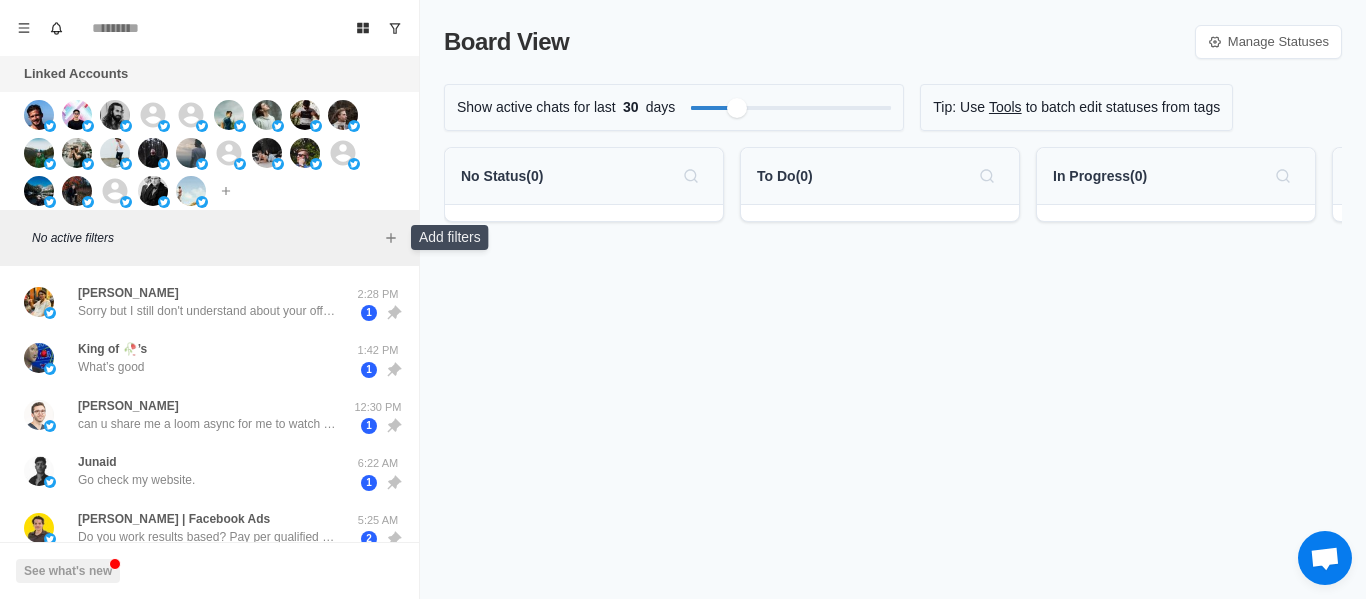 click on "No active filters" at bounding box center [209, 238] 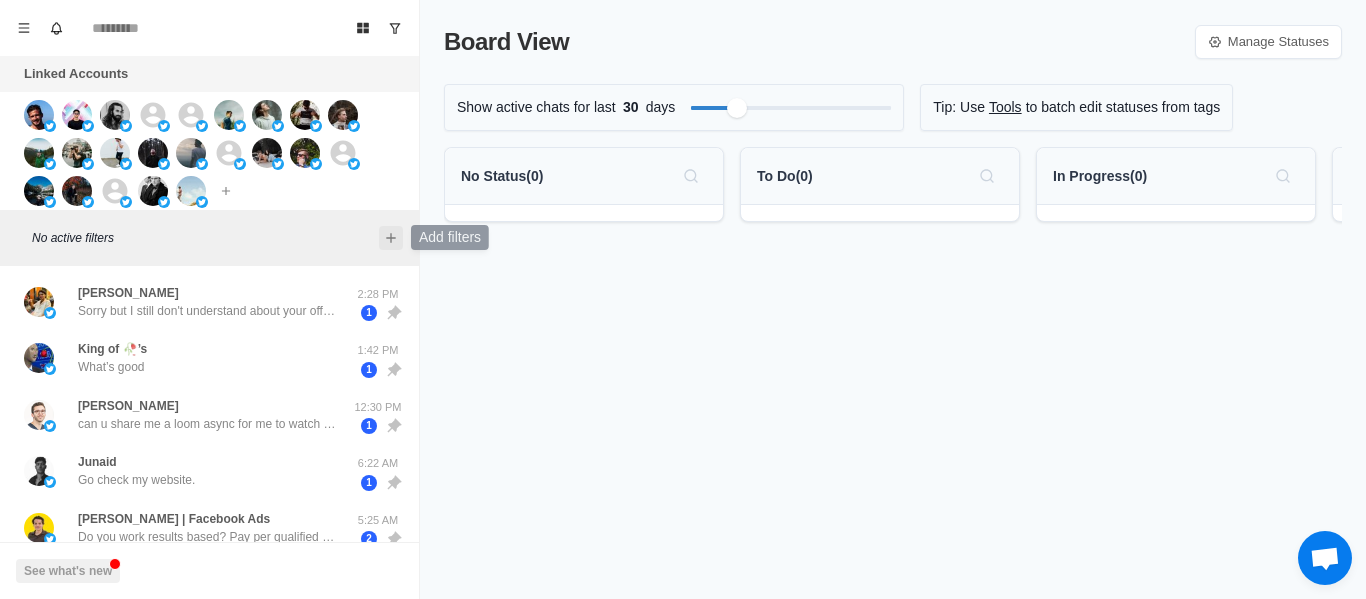 click 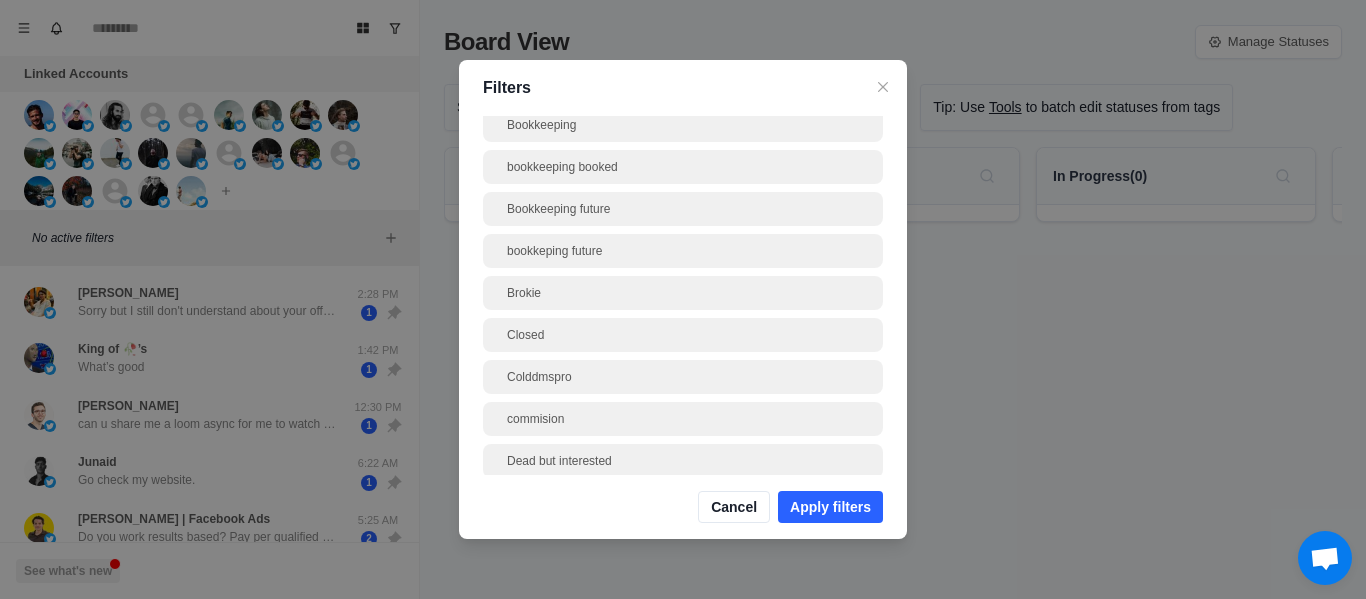 scroll, scrollTop: 0, scrollLeft: 0, axis: both 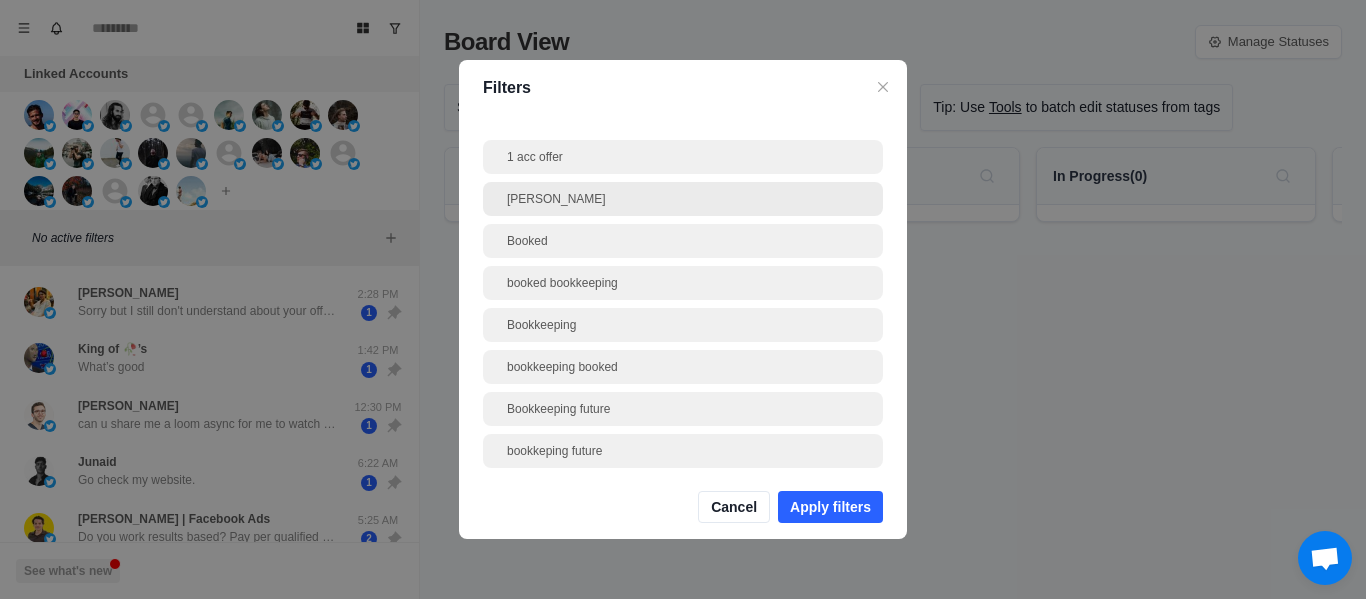 click on "[PERSON_NAME]" at bounding box center [683, 199] 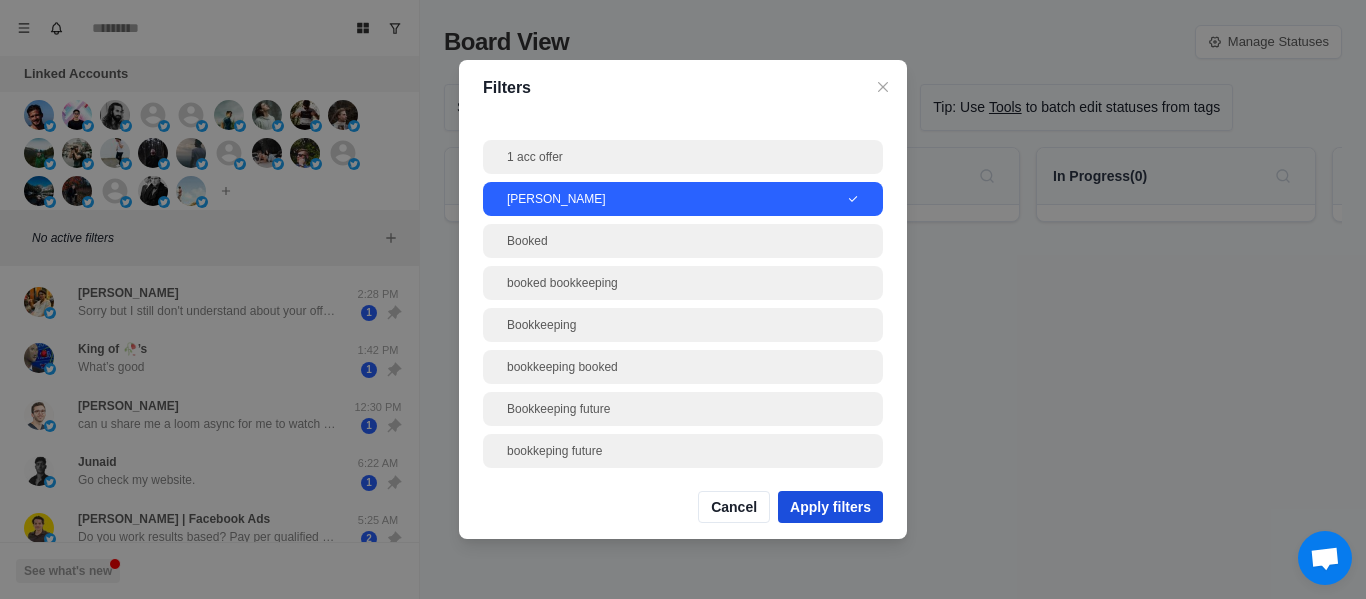 click on "Apply filters" at bounding box center [830, 507] 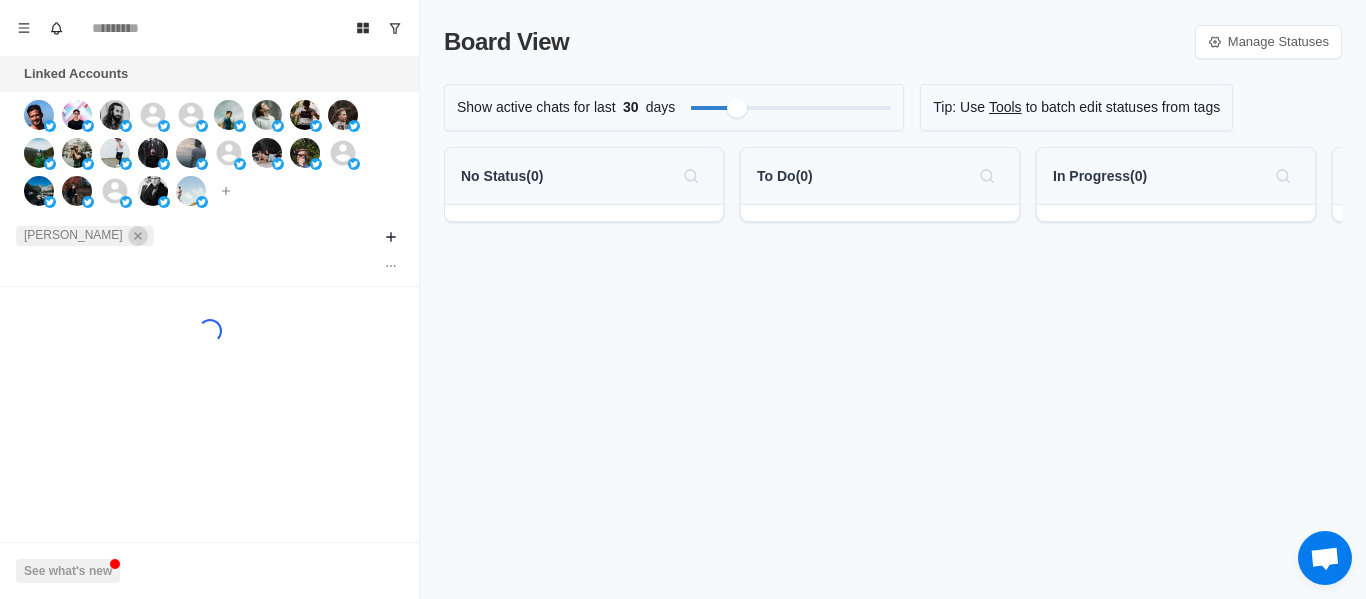 click 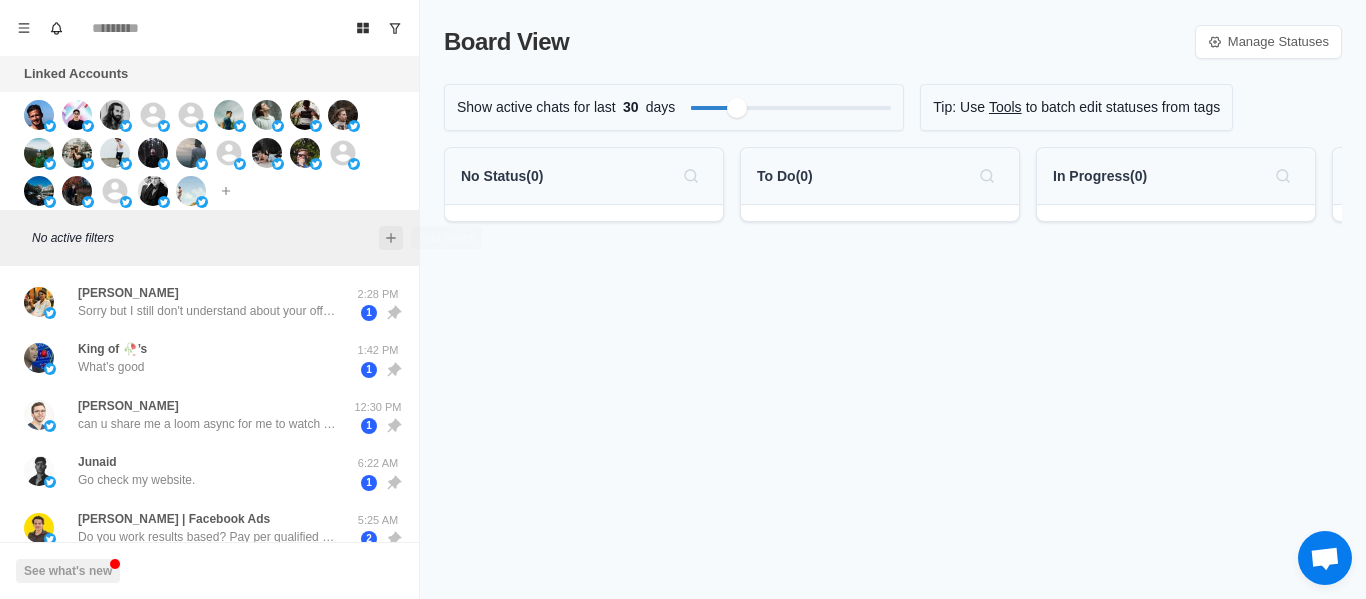 click at bounding box center (391, 238) 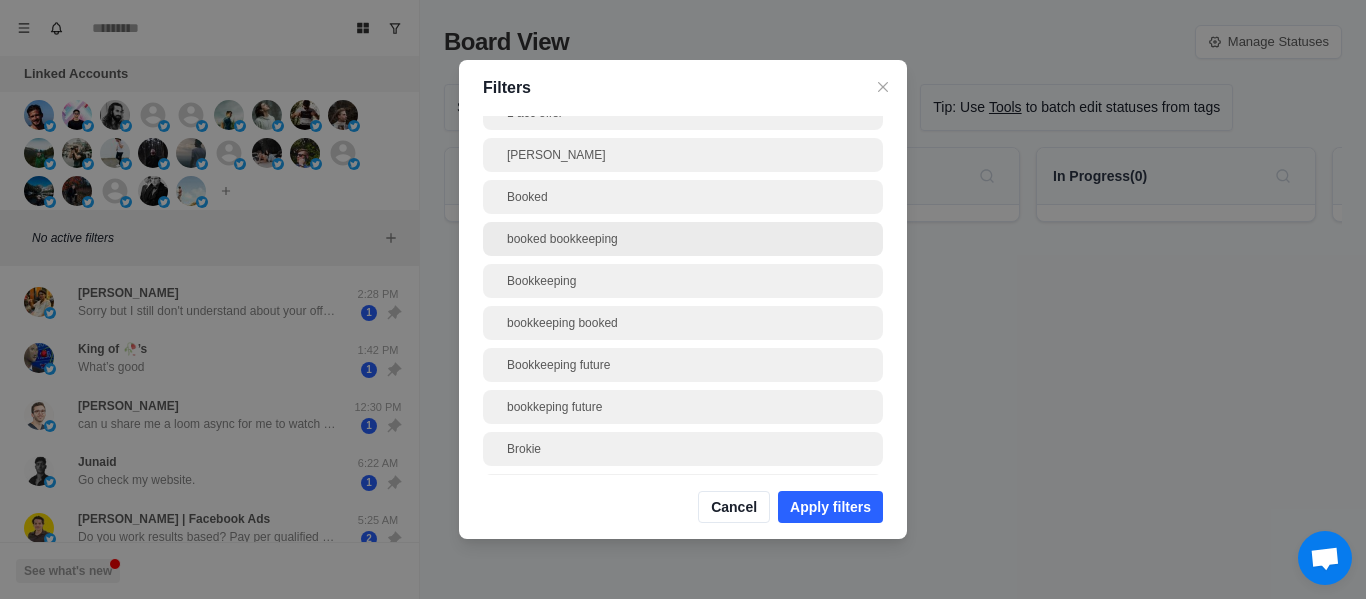 scroll, scrollTop: 0, scrollLeft: 0, axis: both 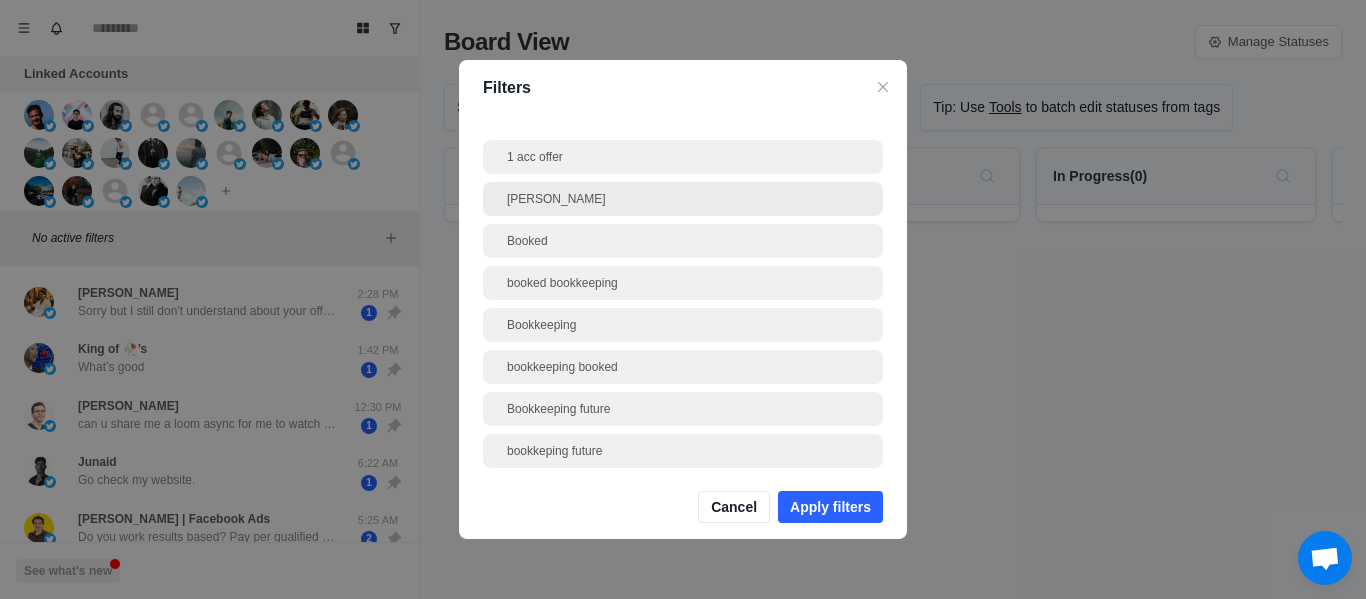 click on "[PERSON_NAME]" at bounding box center (683, 199) 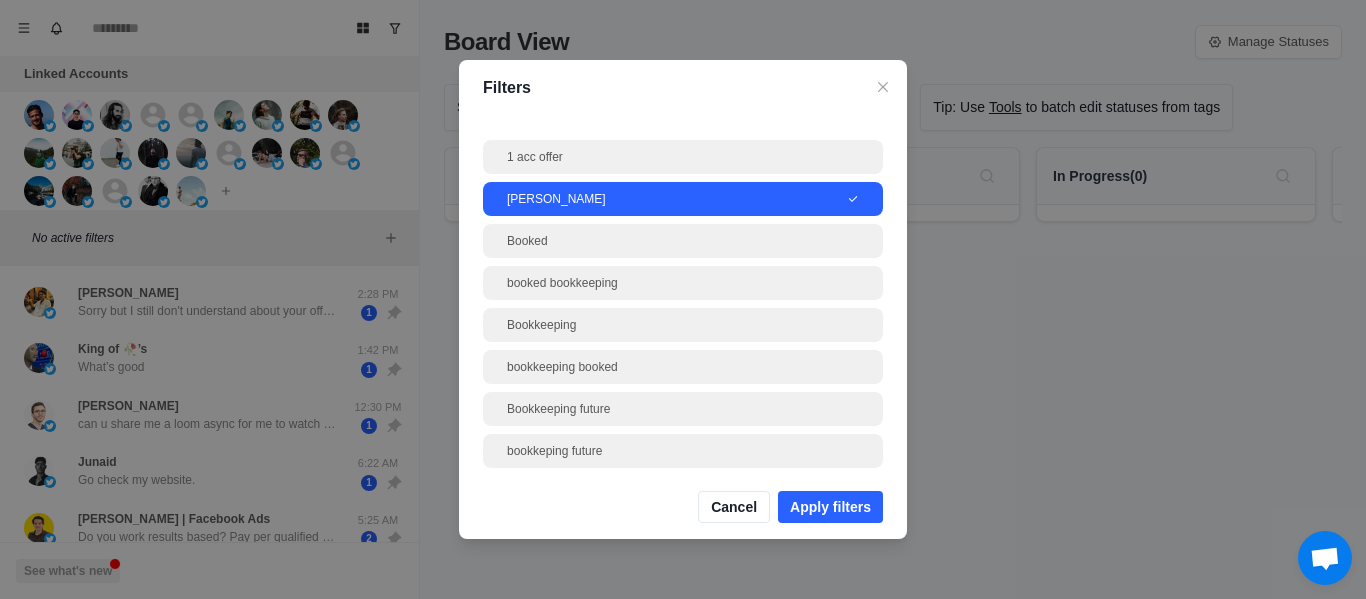 click on "Apply filters" at bounding box center [830, 507] 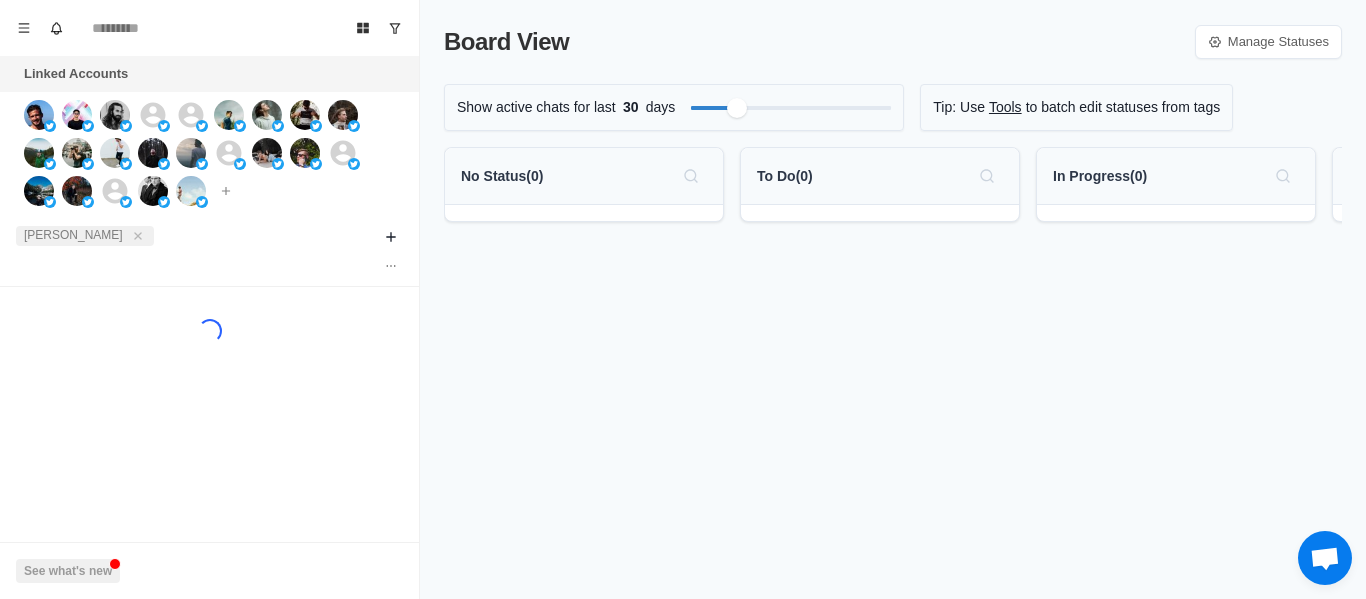 click on "Loading..." at bounding box center [209, 331] 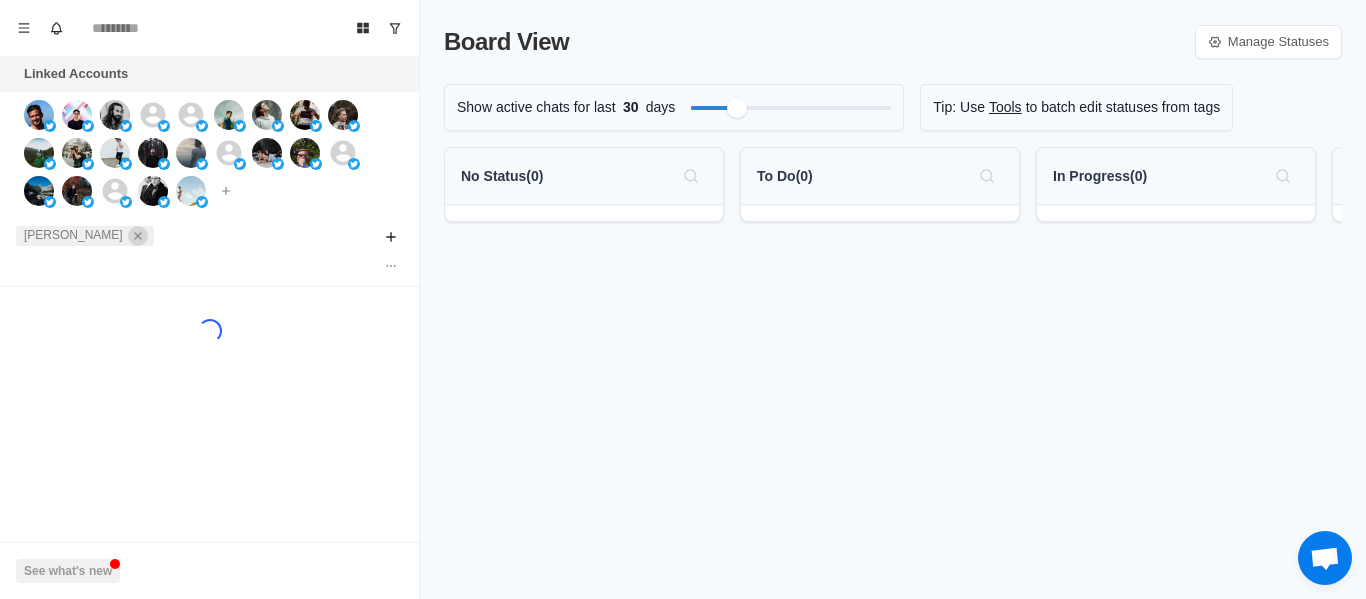 click 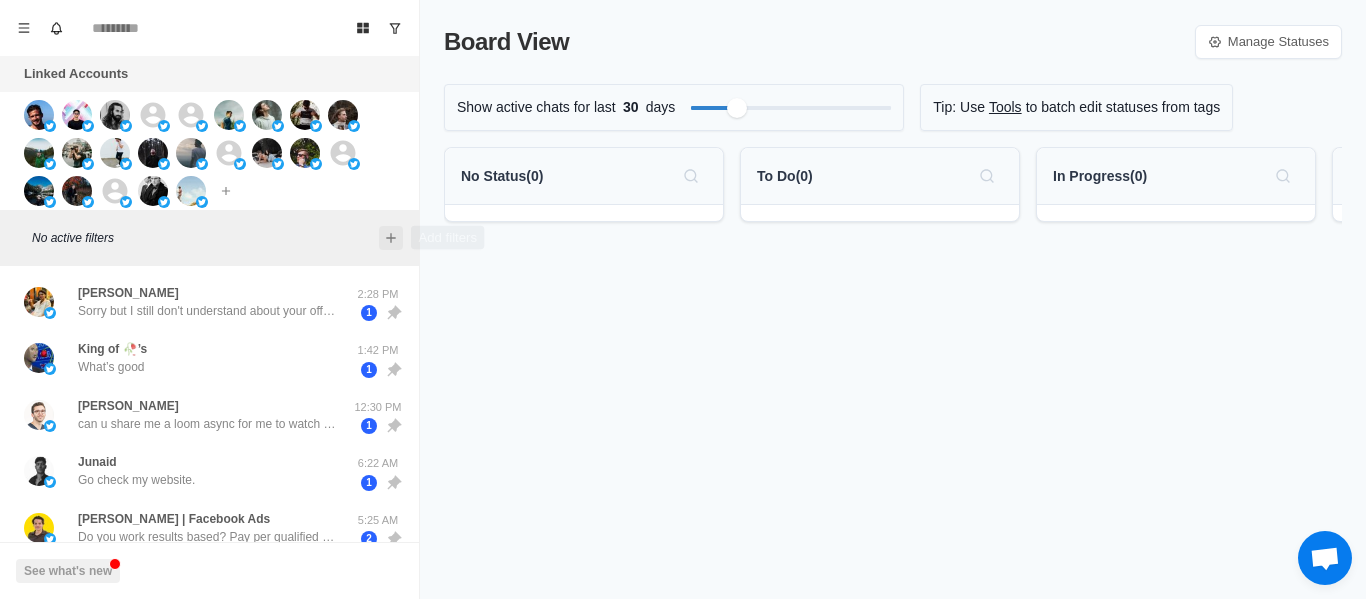 click 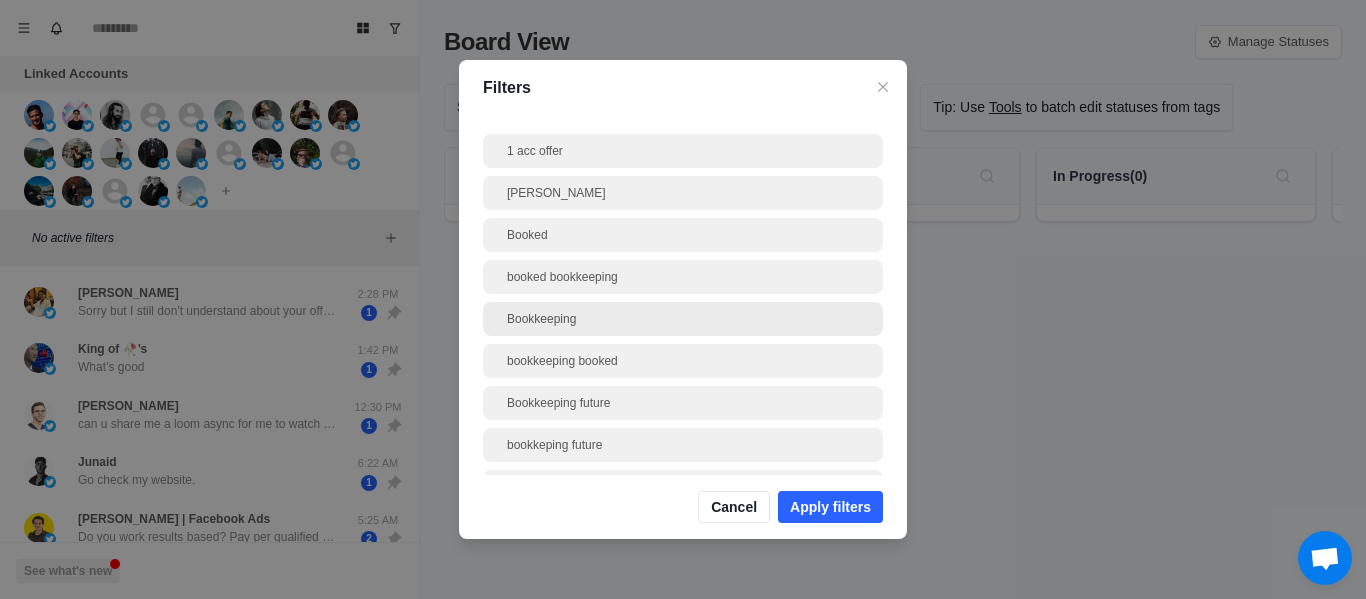 scroll, scrollTop: 0, scrollLeft: 0, axis: both 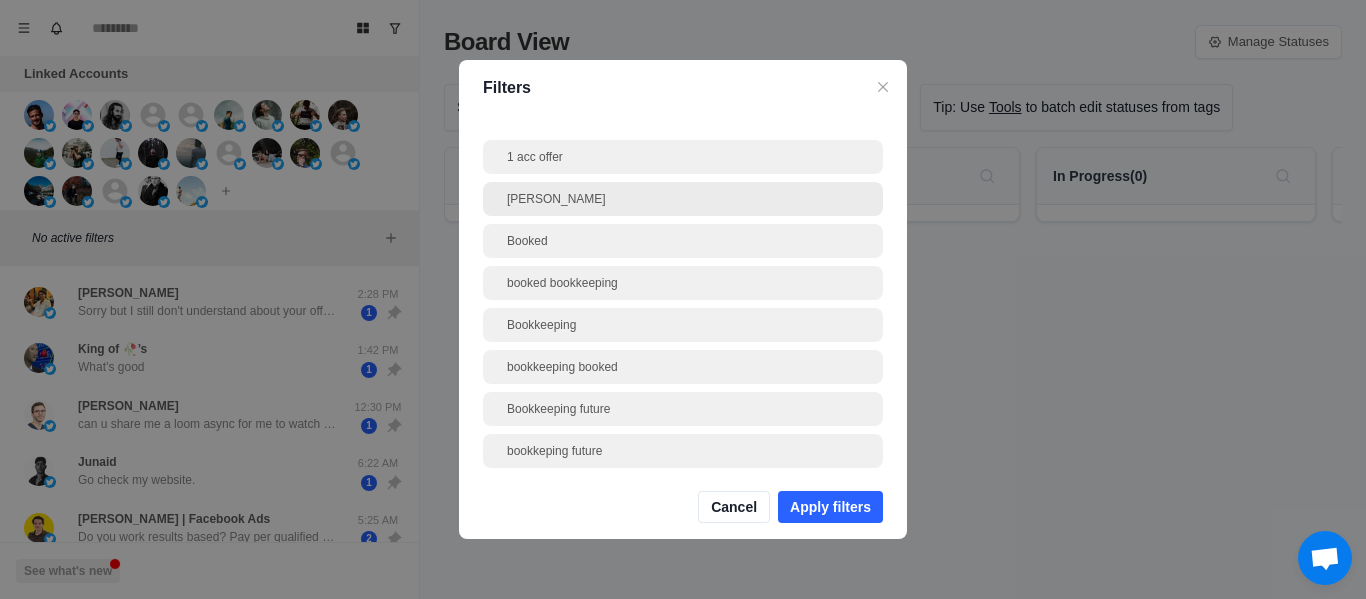 click on "[PERSON_NAME]" at bounding box center [683, 199] 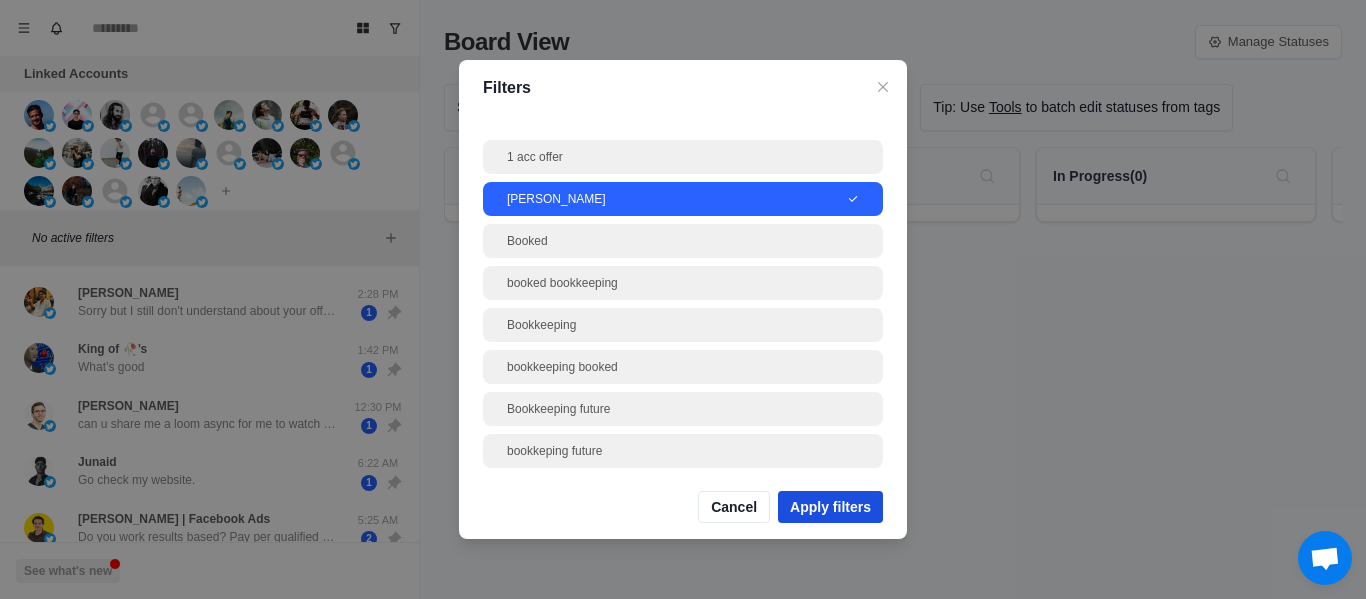 click on "Apply filters" at bounding box center (830, 507) 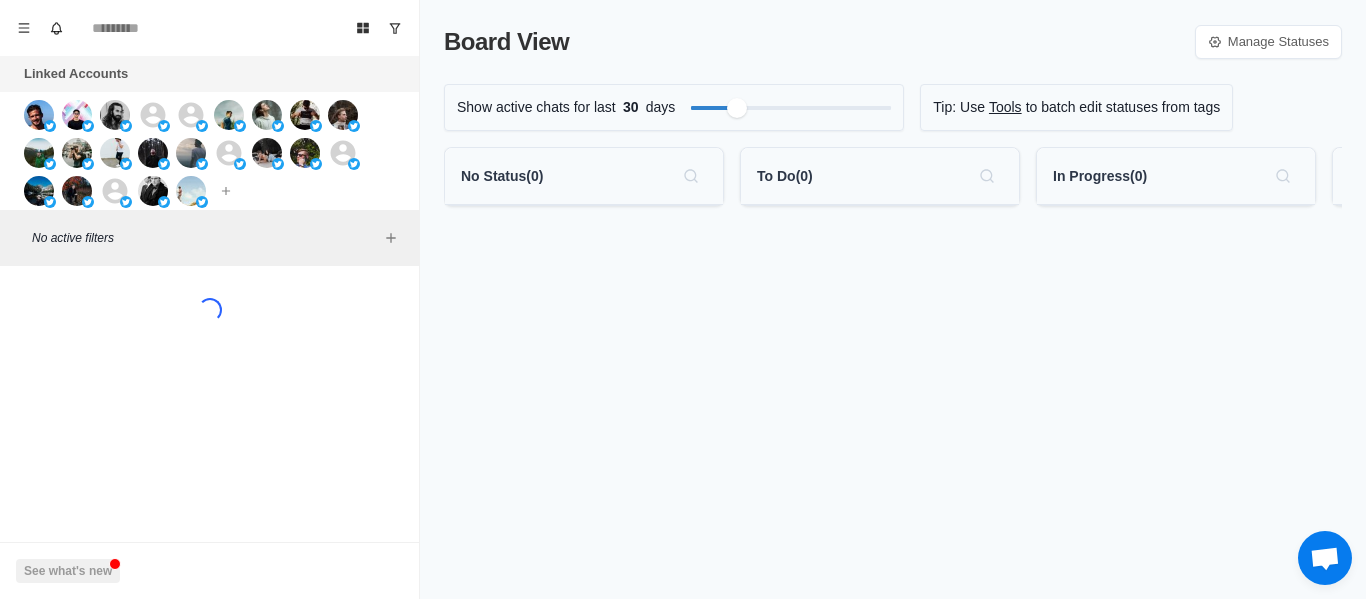 scroll, scrollTop: 0, scrollLeft: 0, axis: both 